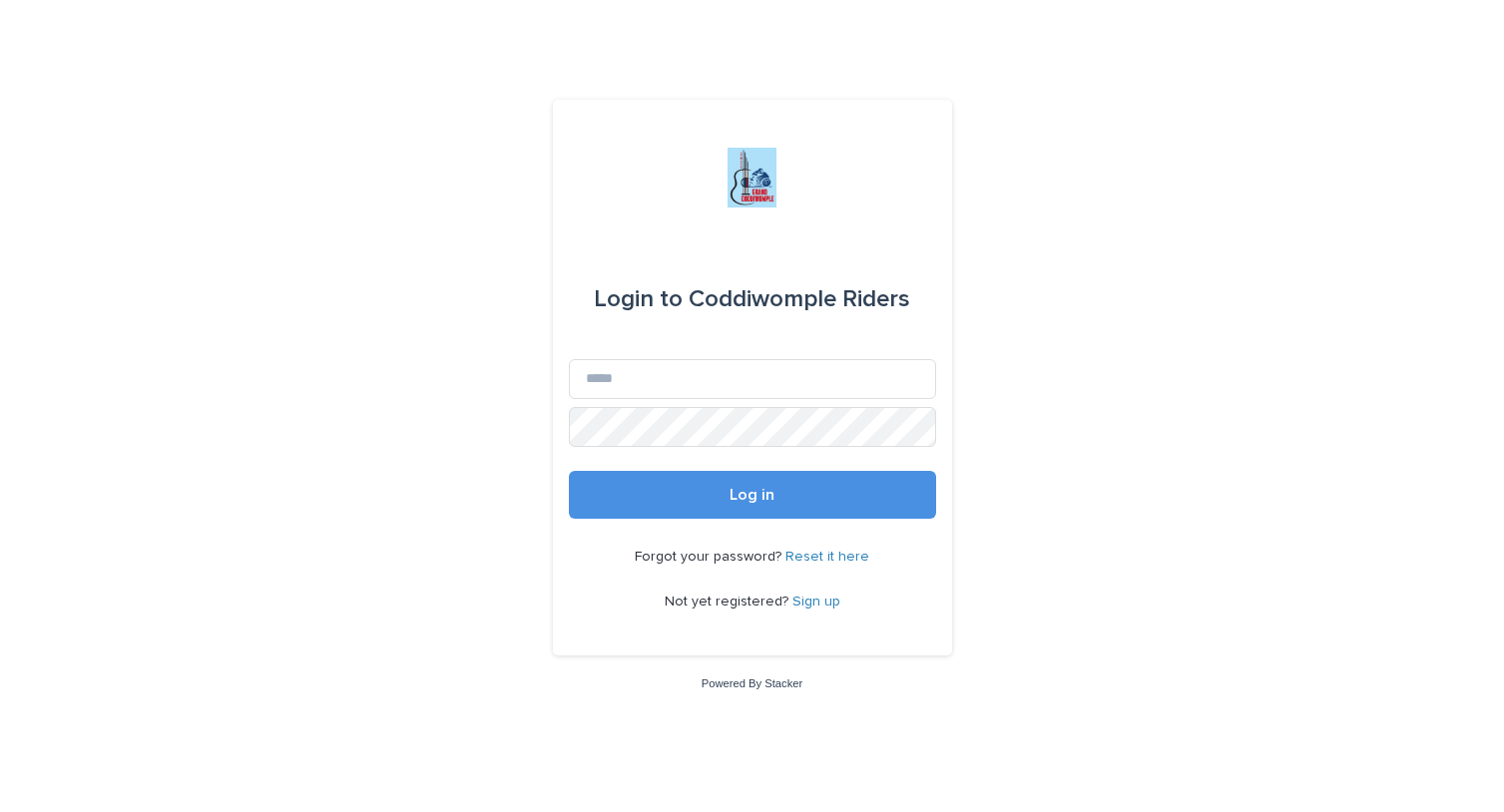 scroll, scrollTop: 0, scrollLeft: 0, axis: both 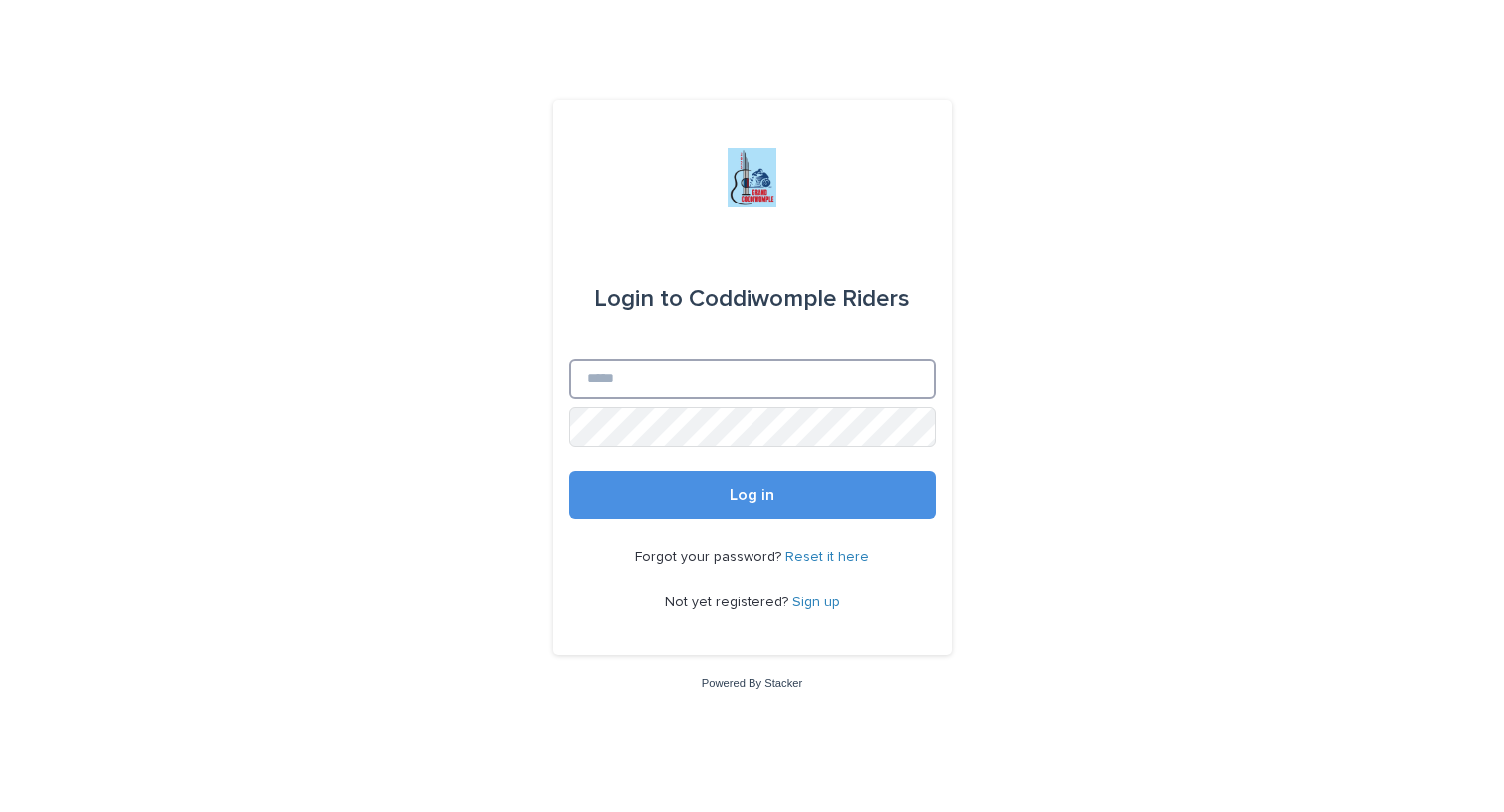 click on "Email" at bounding box center (752, 379) 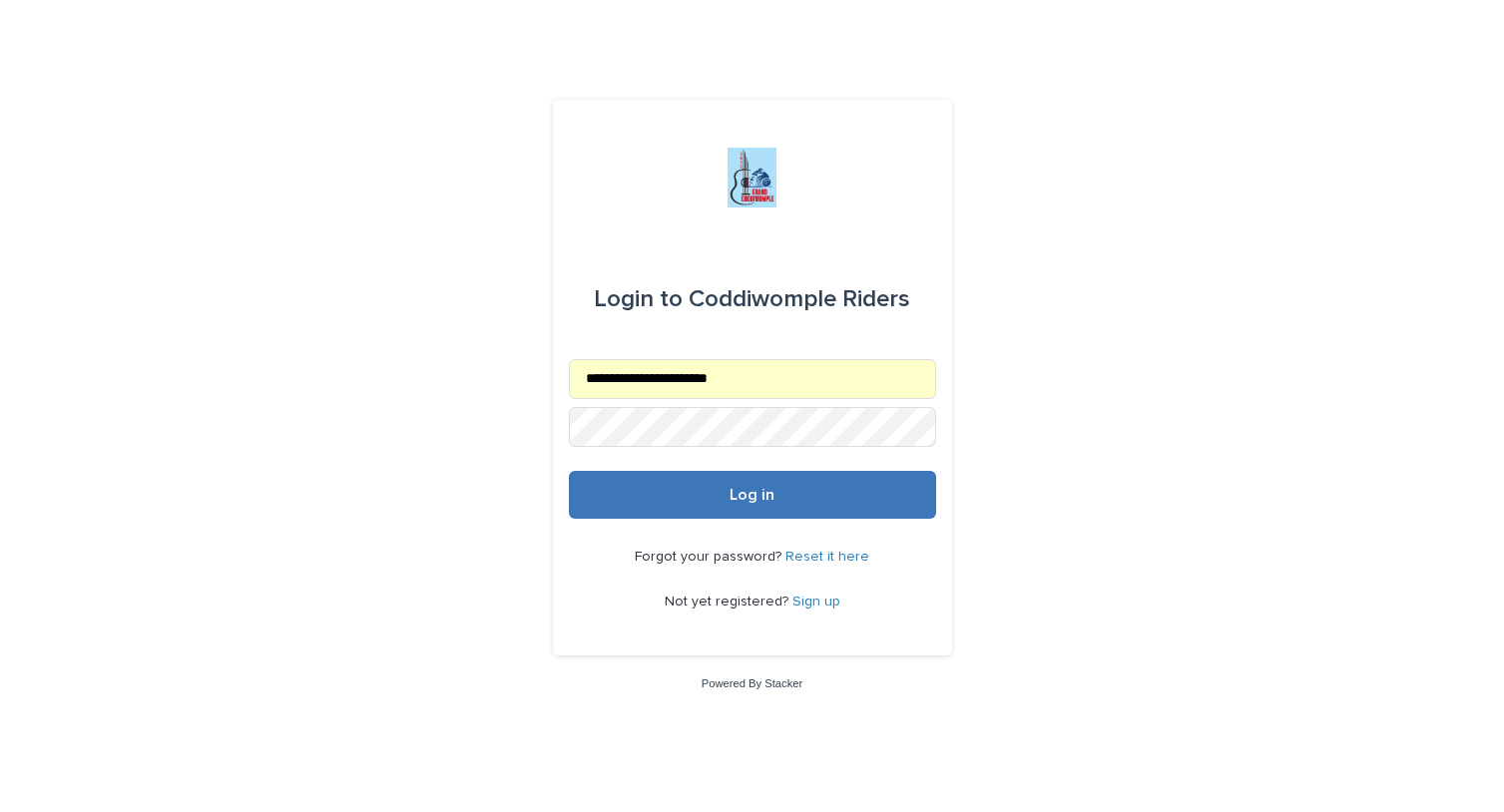 click on "Log in" at bounding box center [752, 495] 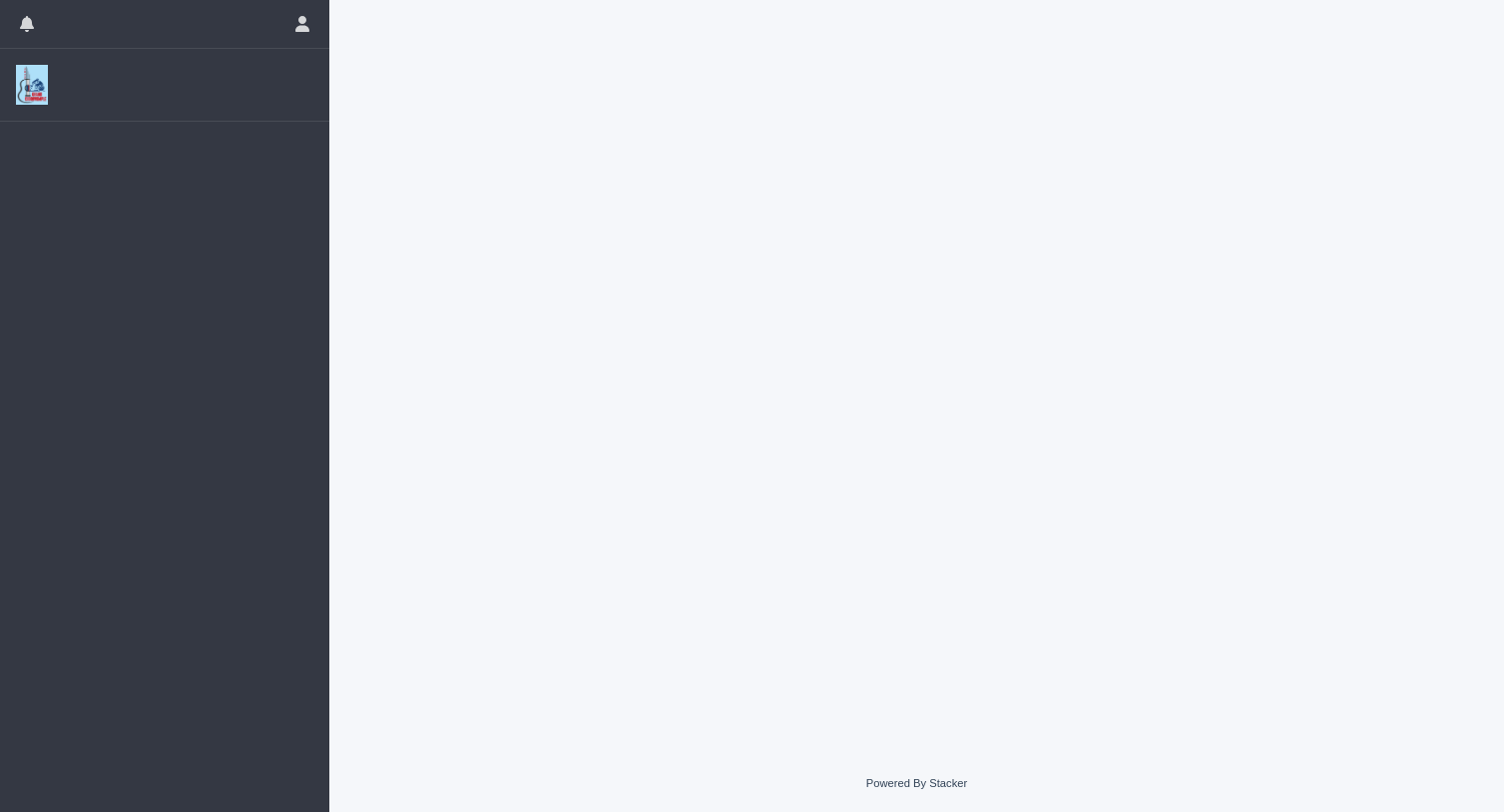 scroll, scrollTop: 0, scrollLeft: 0, axis: both 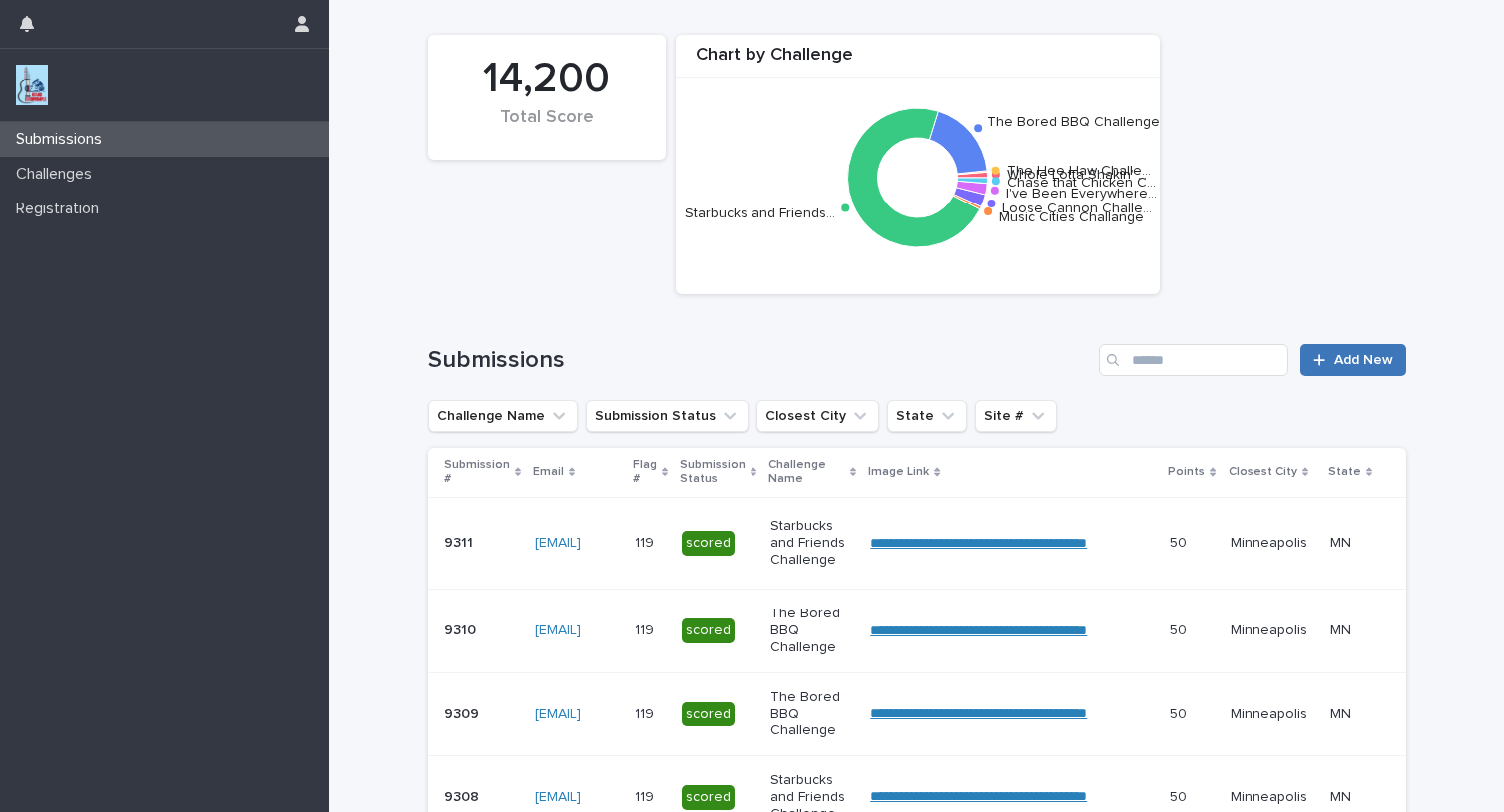 click on "Add New" at bounding box center (1363, 360) 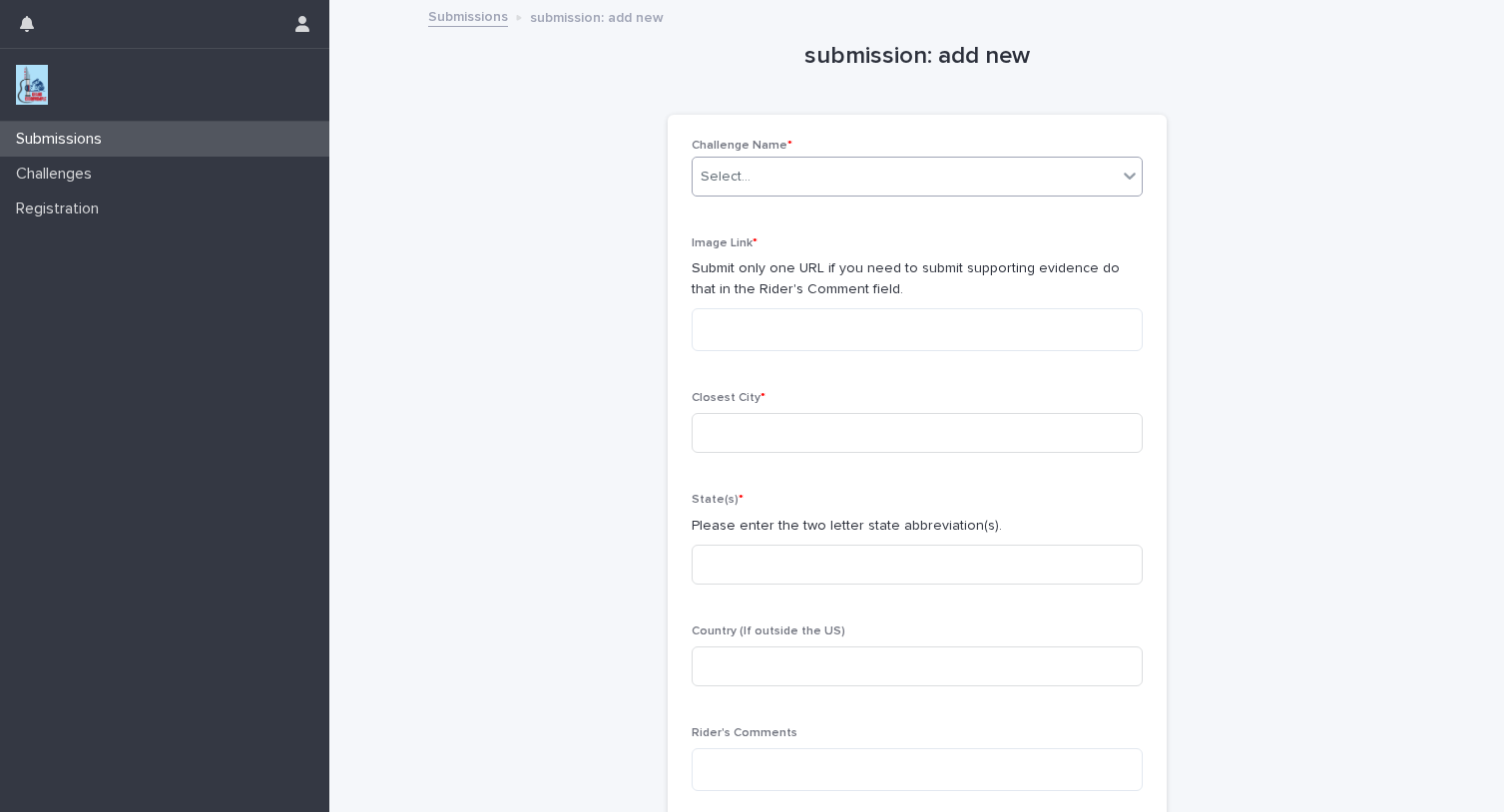 click on "Select..." at bounding box center [904, 177] 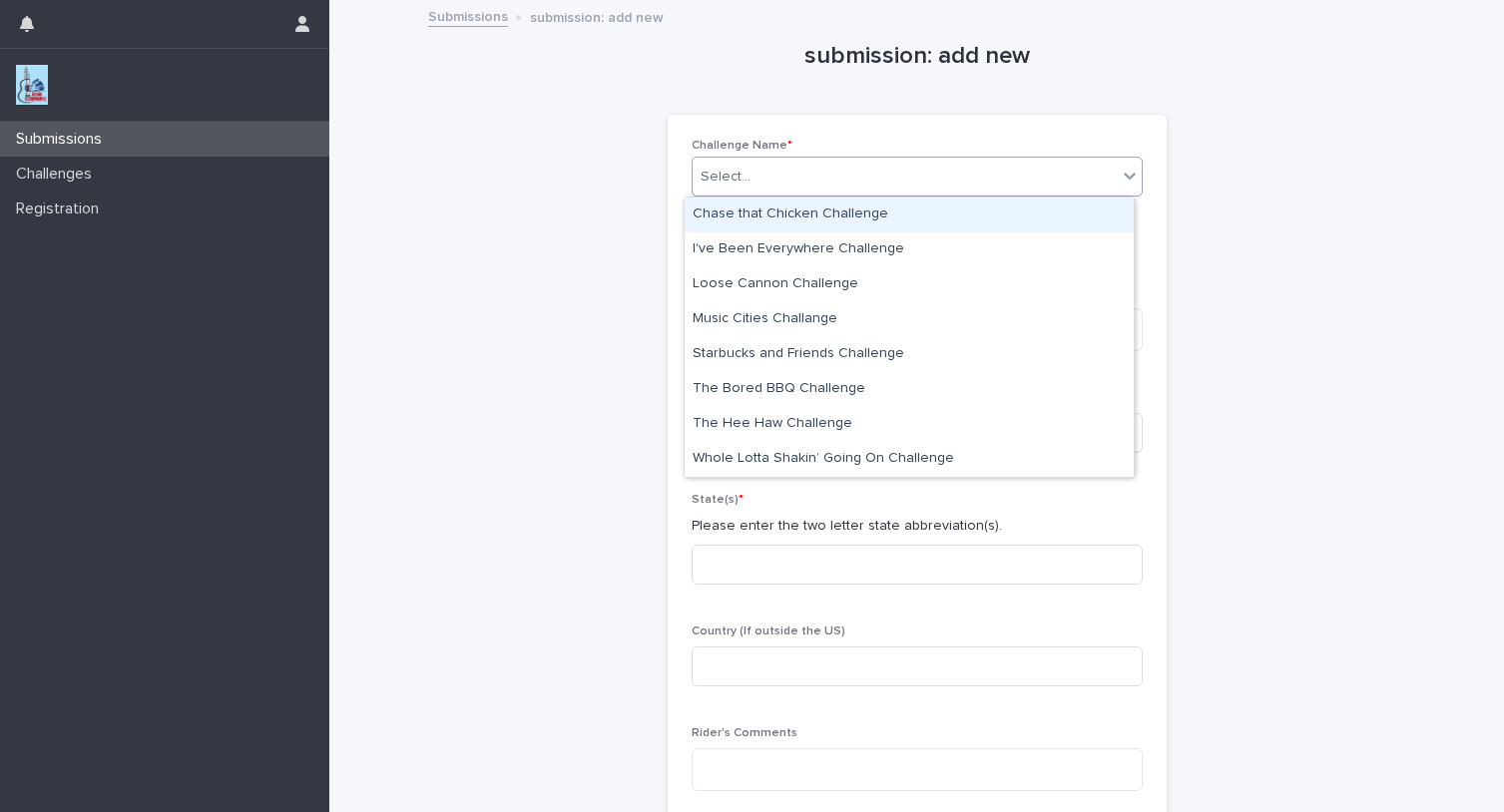 click on "Chase that Chicken Challenge" at bounding box center [909, 214] 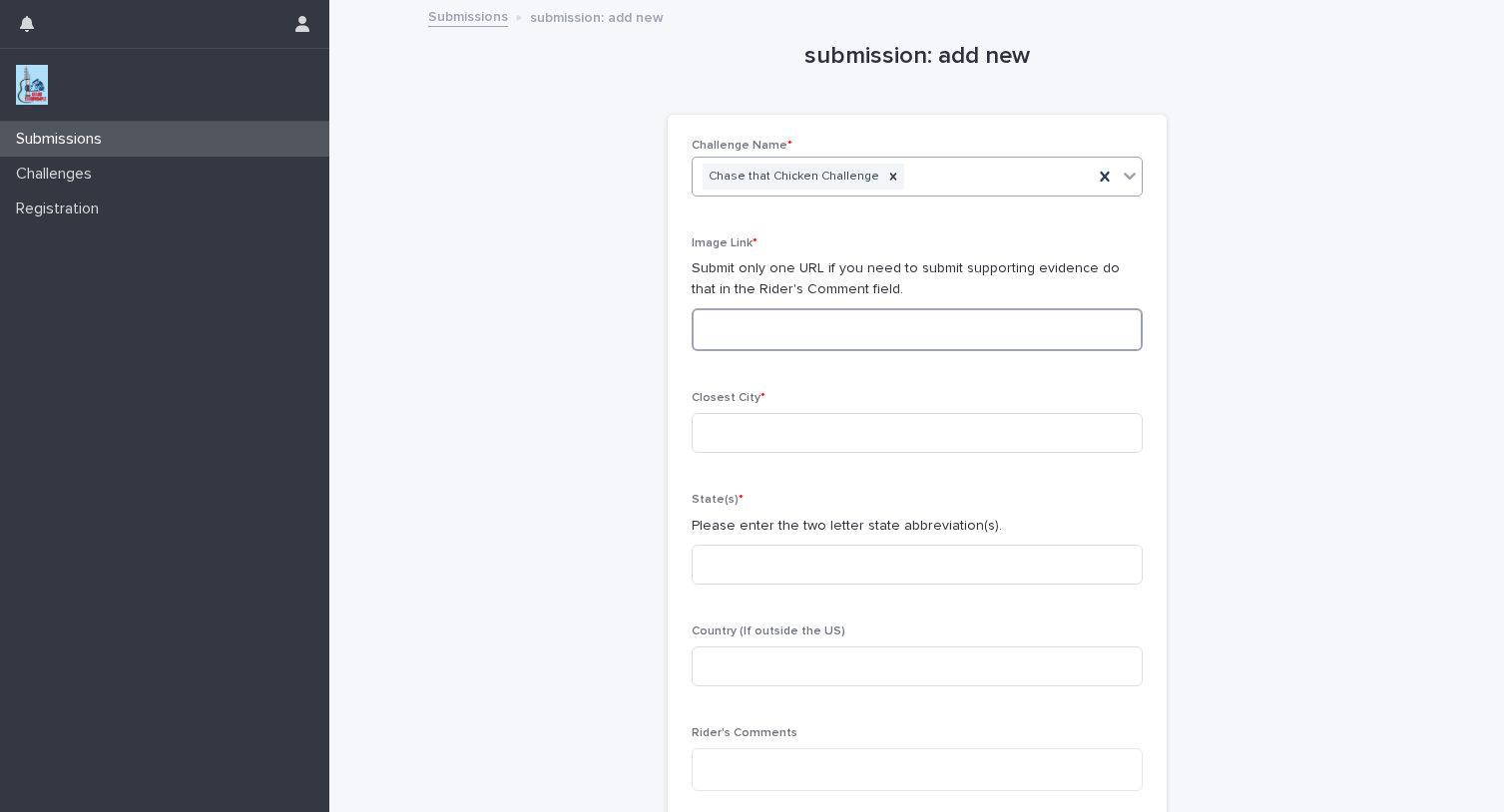 click at bounding box center (917, 329) 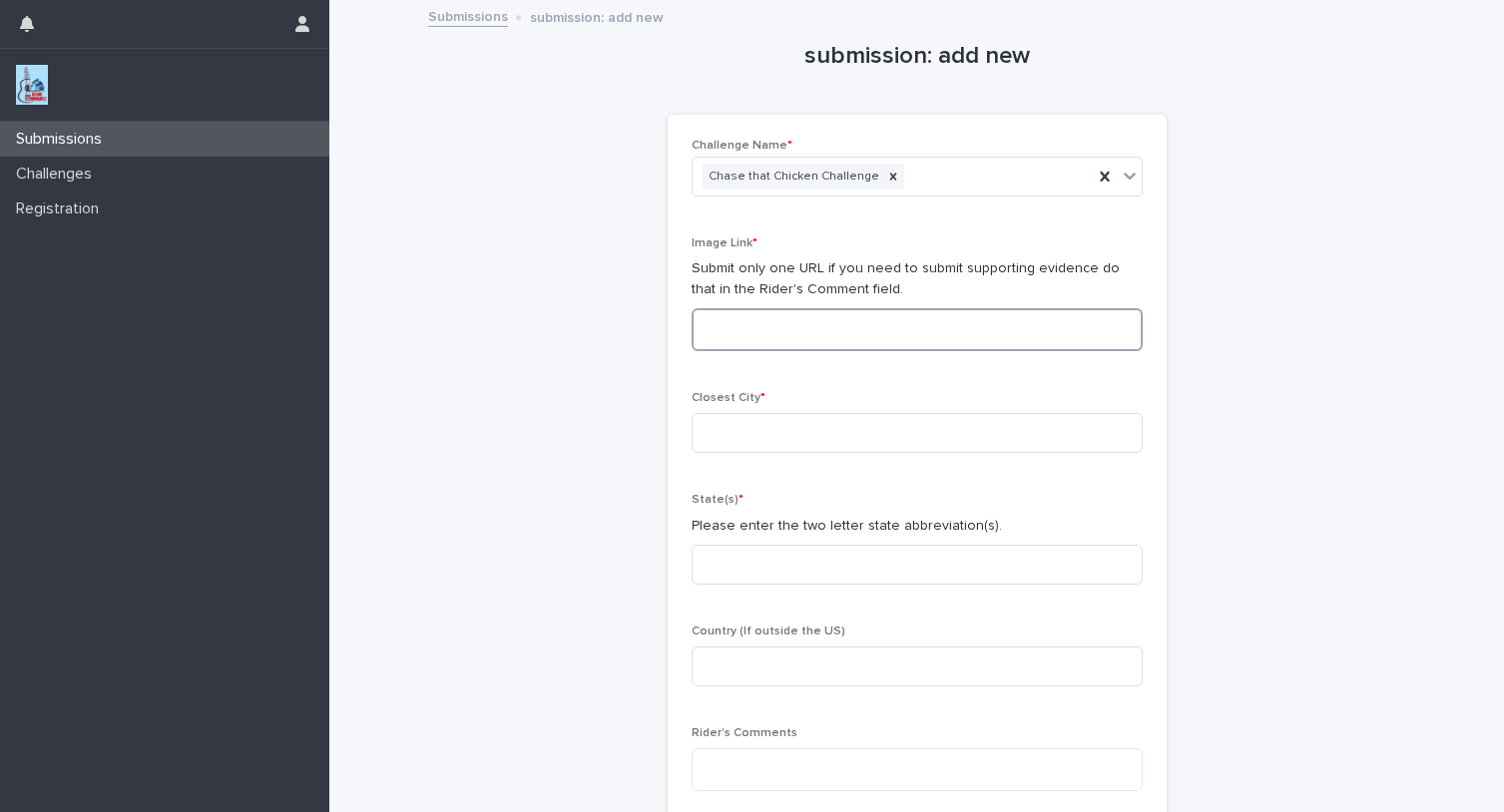 paste on "**********" 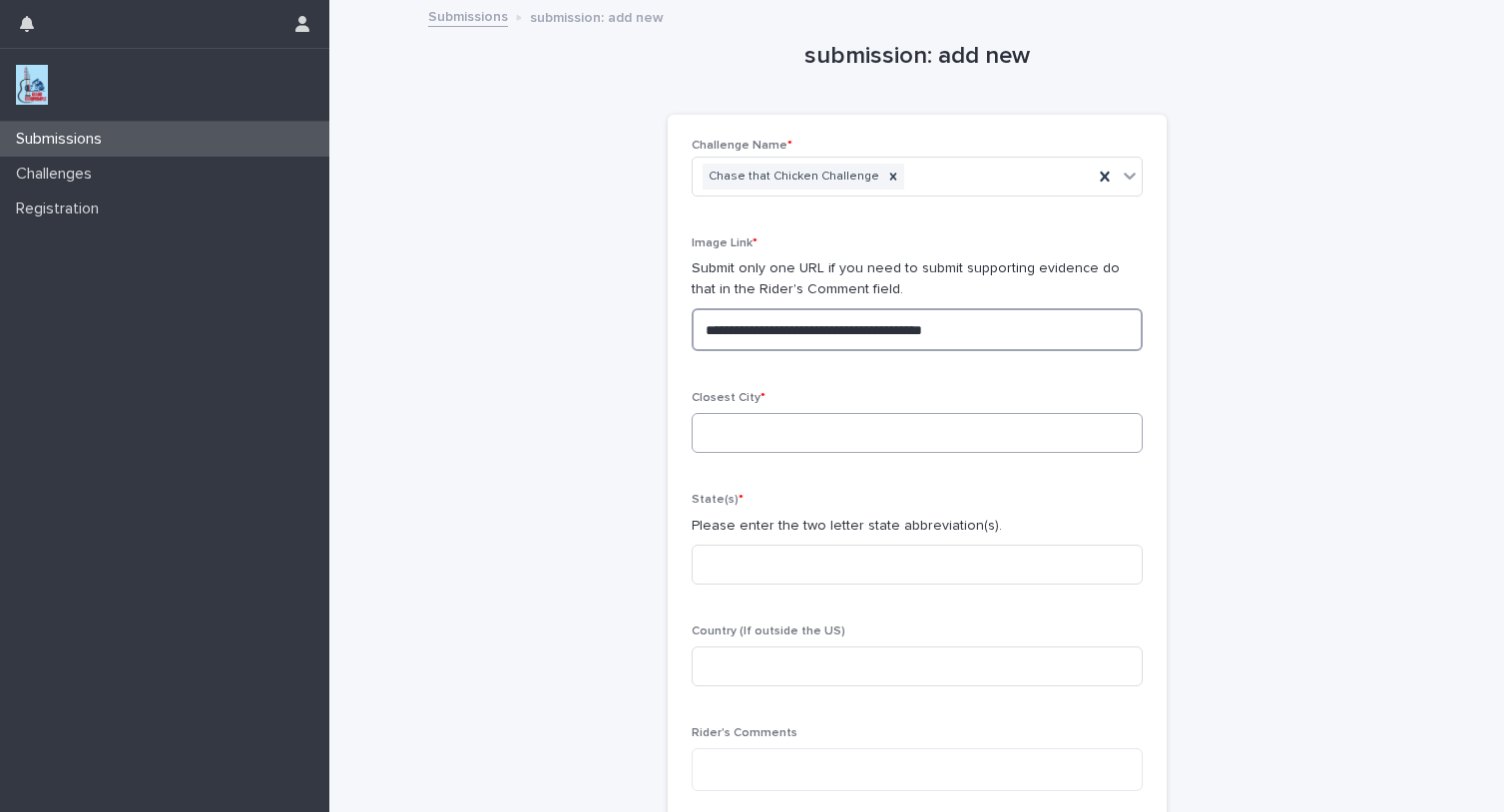 type on "**********" 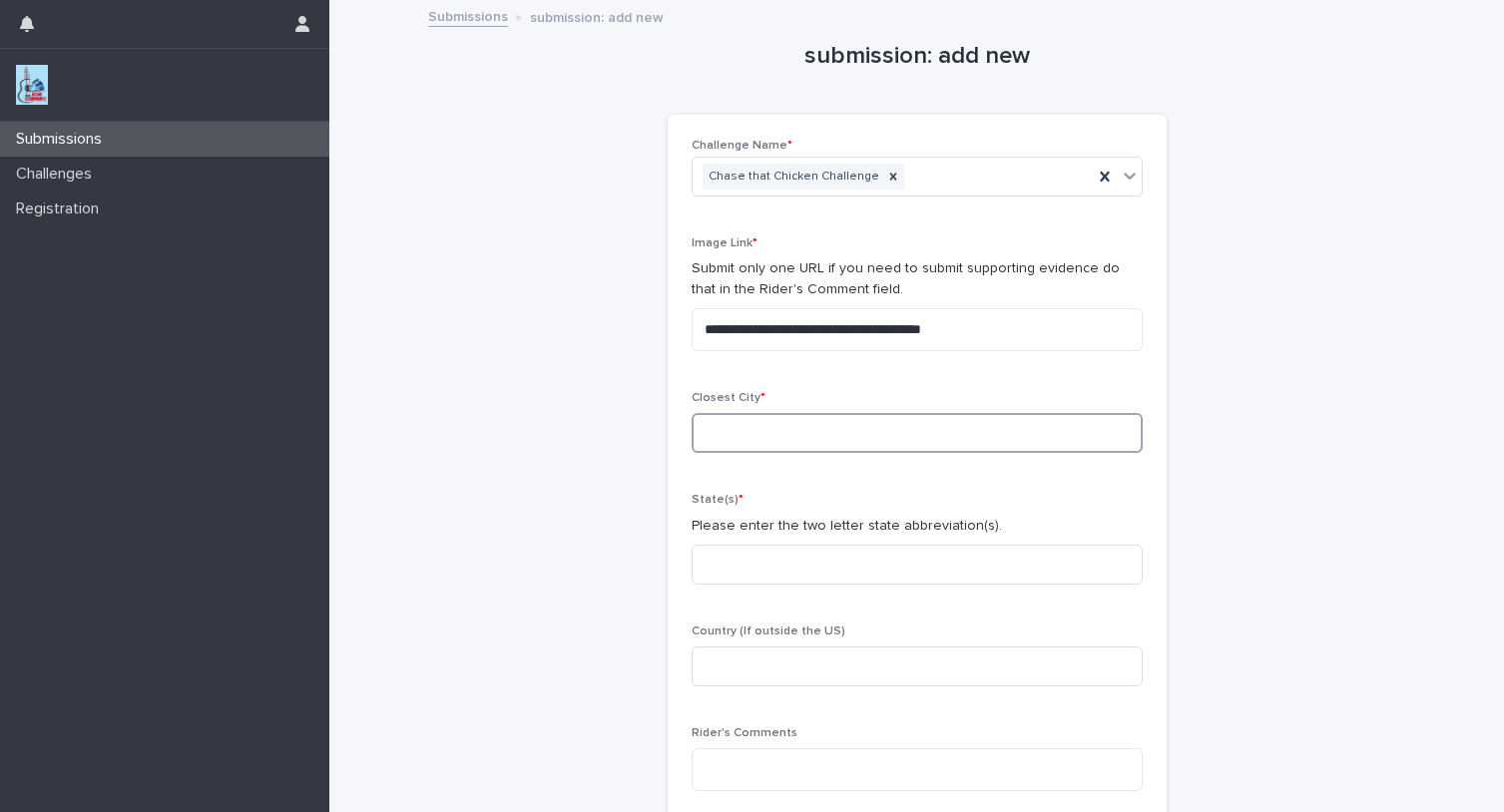 click at bounding box center [917, 433] 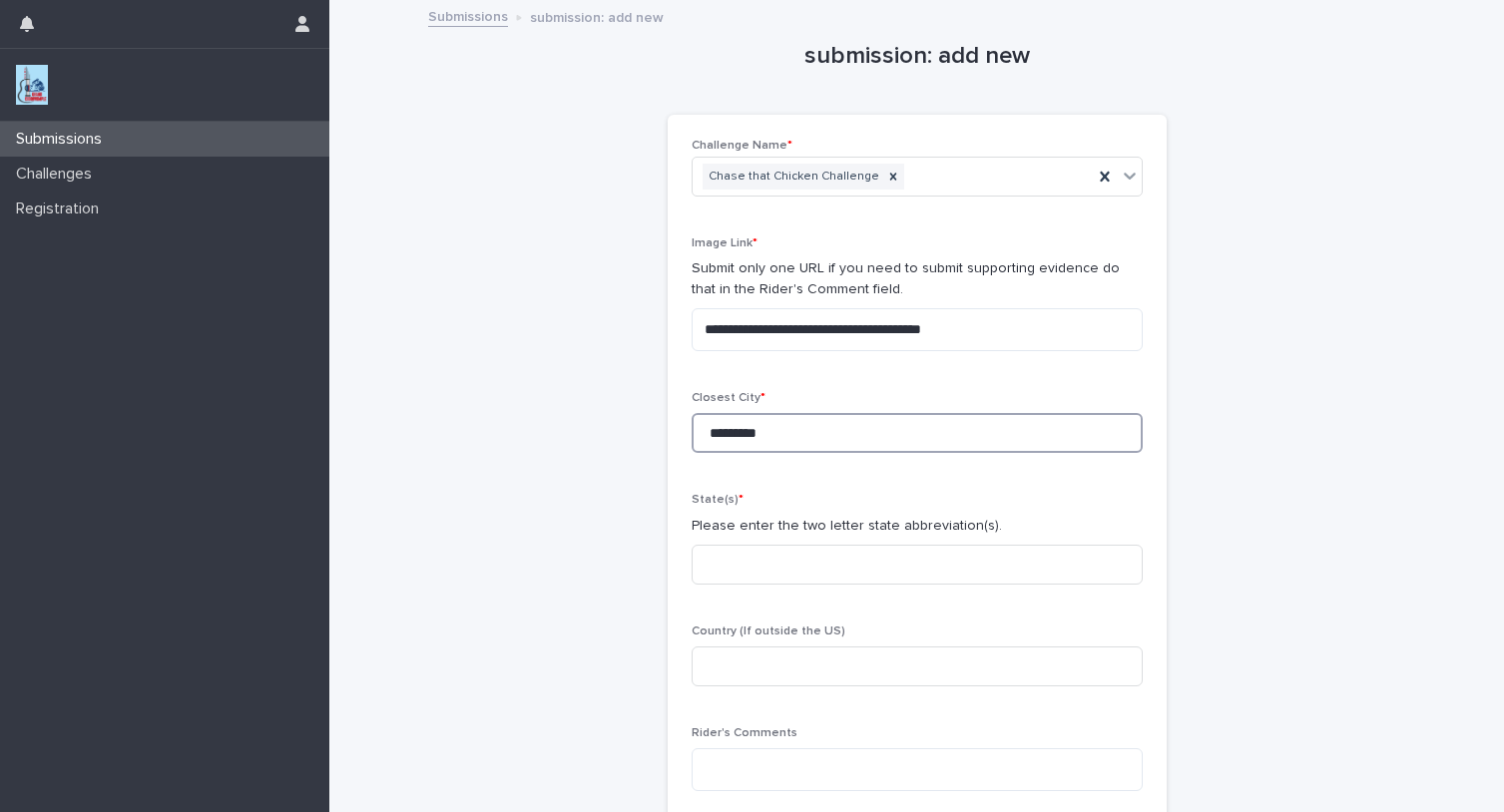type on "*********" 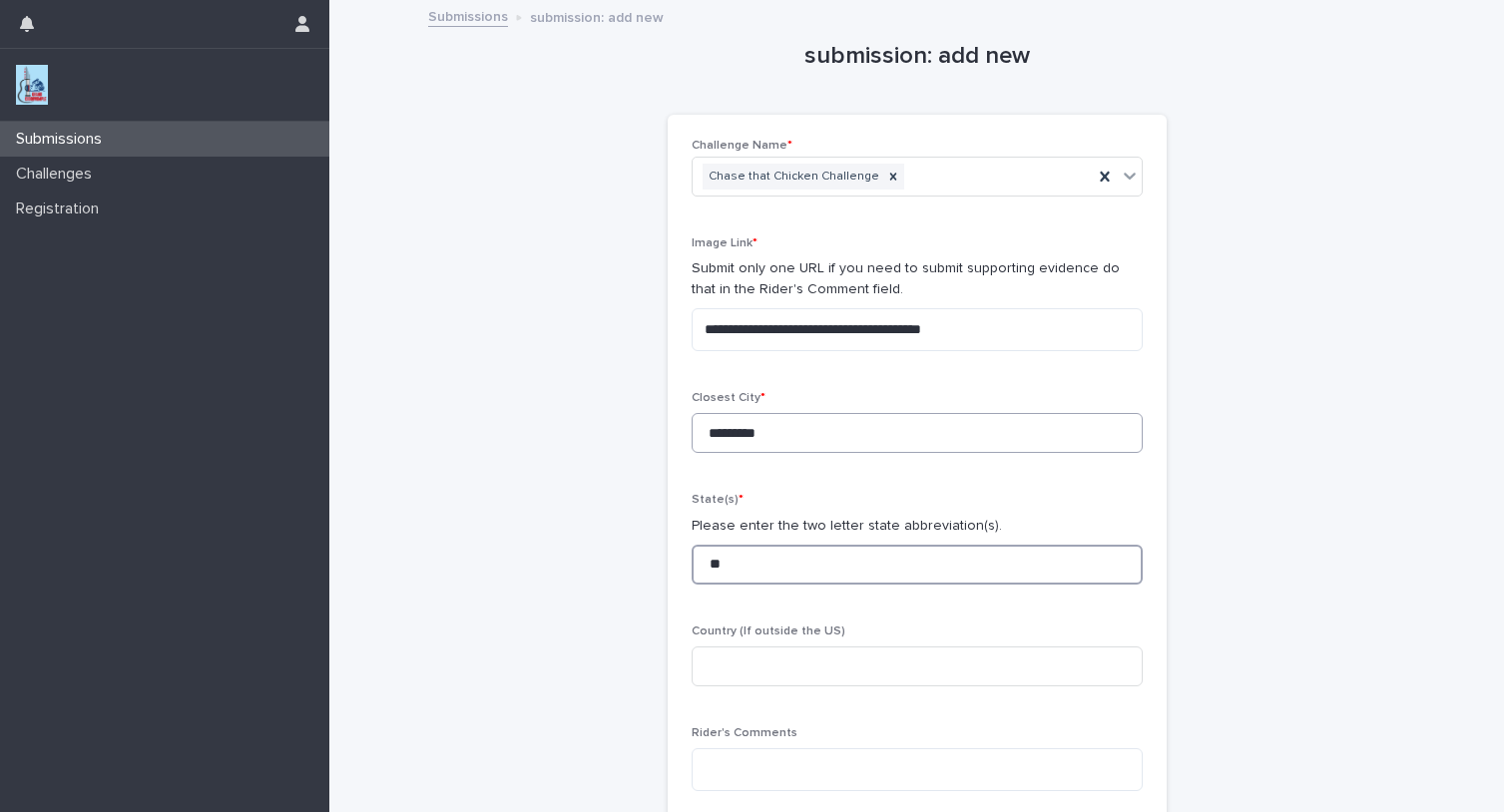 type on "**" 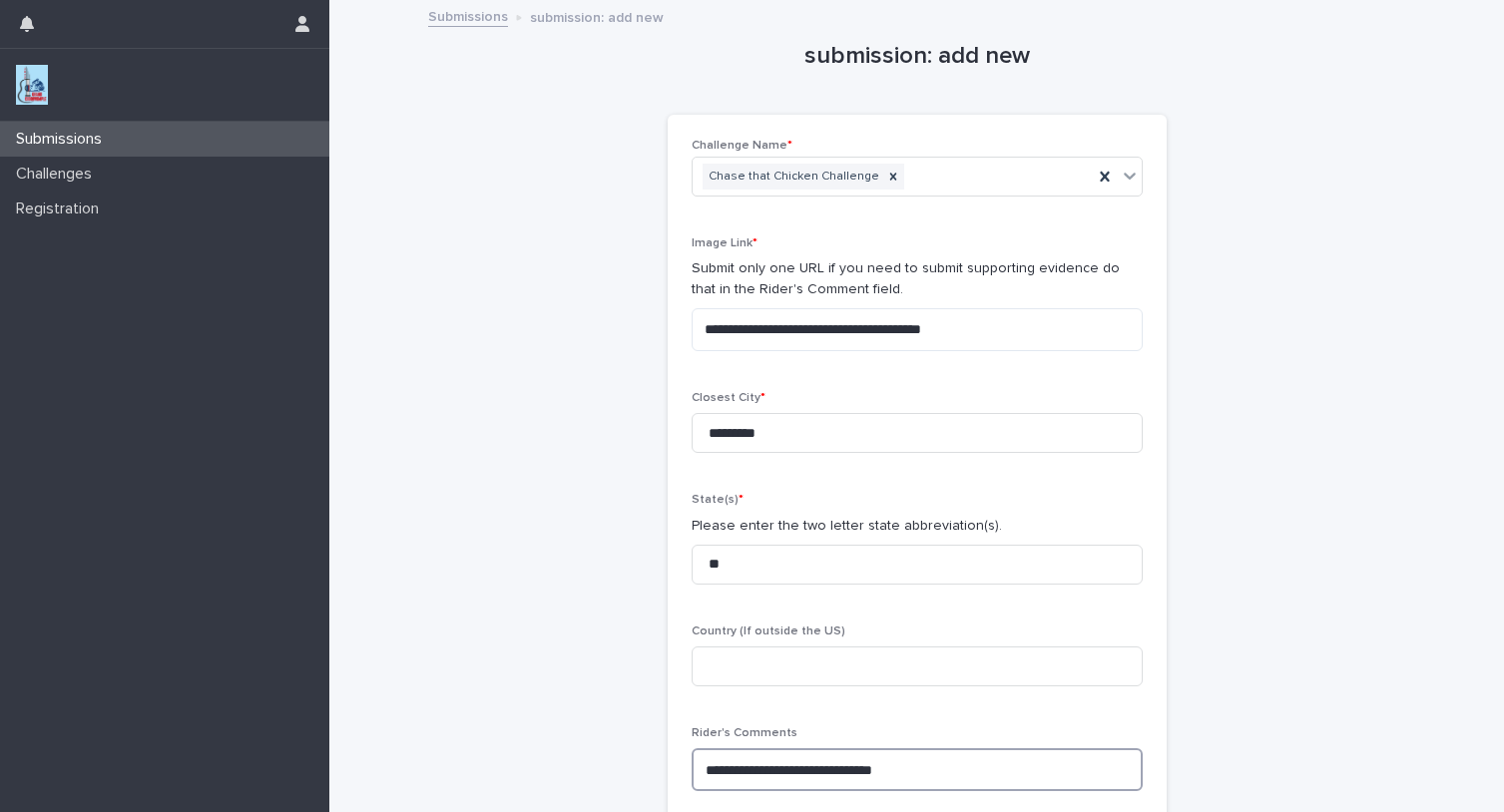 paste on "**********" 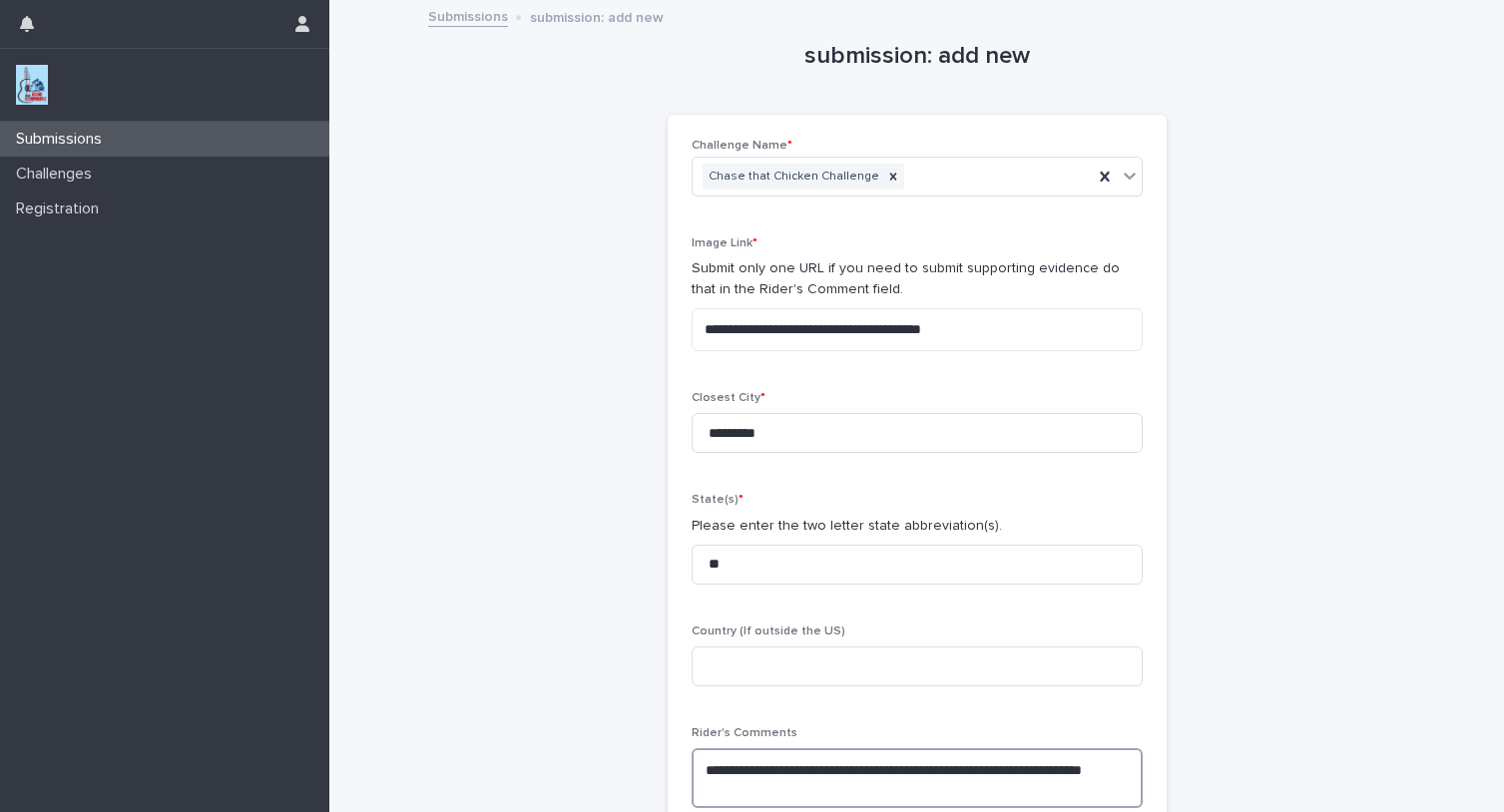 click on "**********" at bounding box center (917, 778) 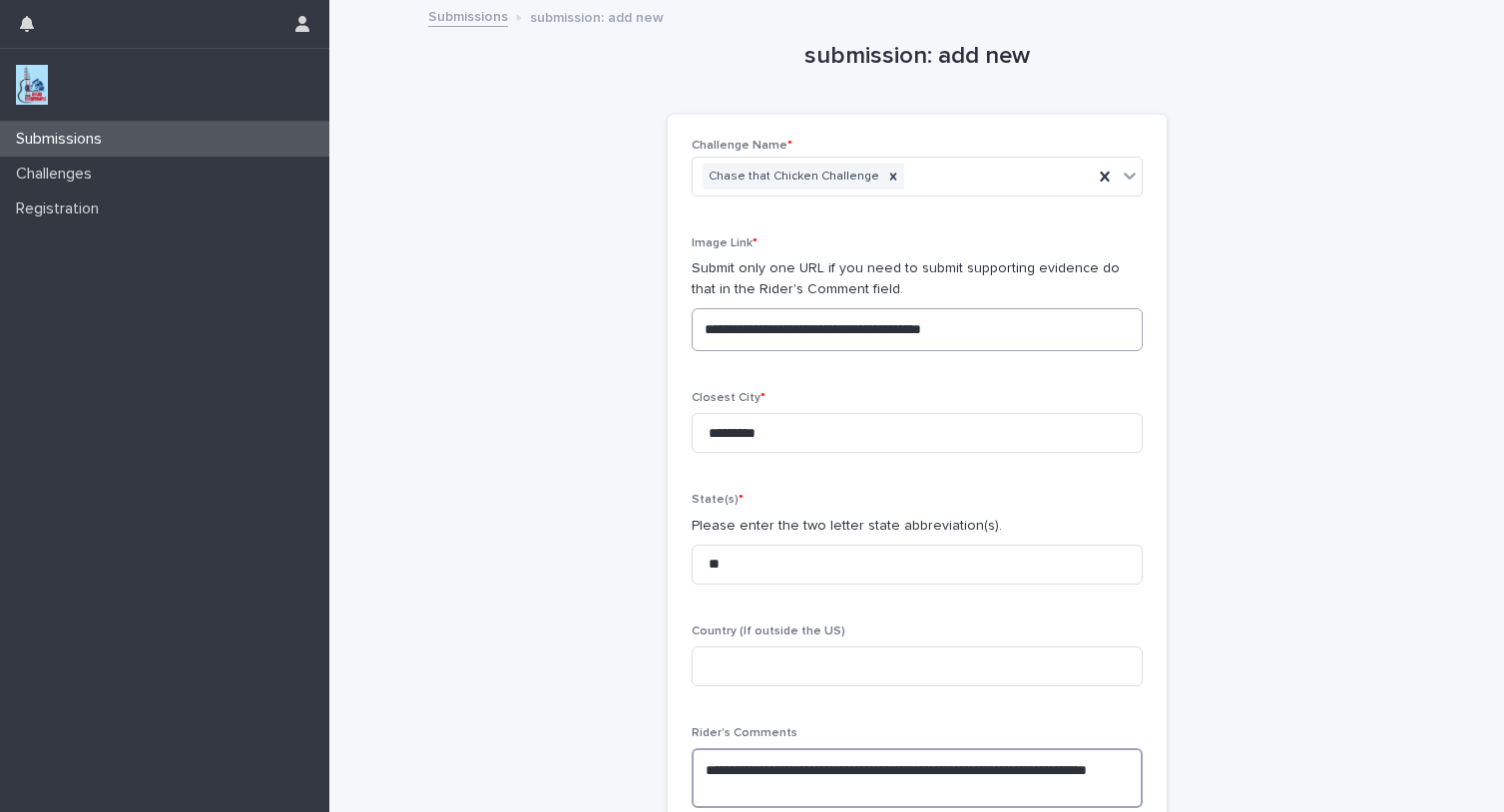 type on "**********" 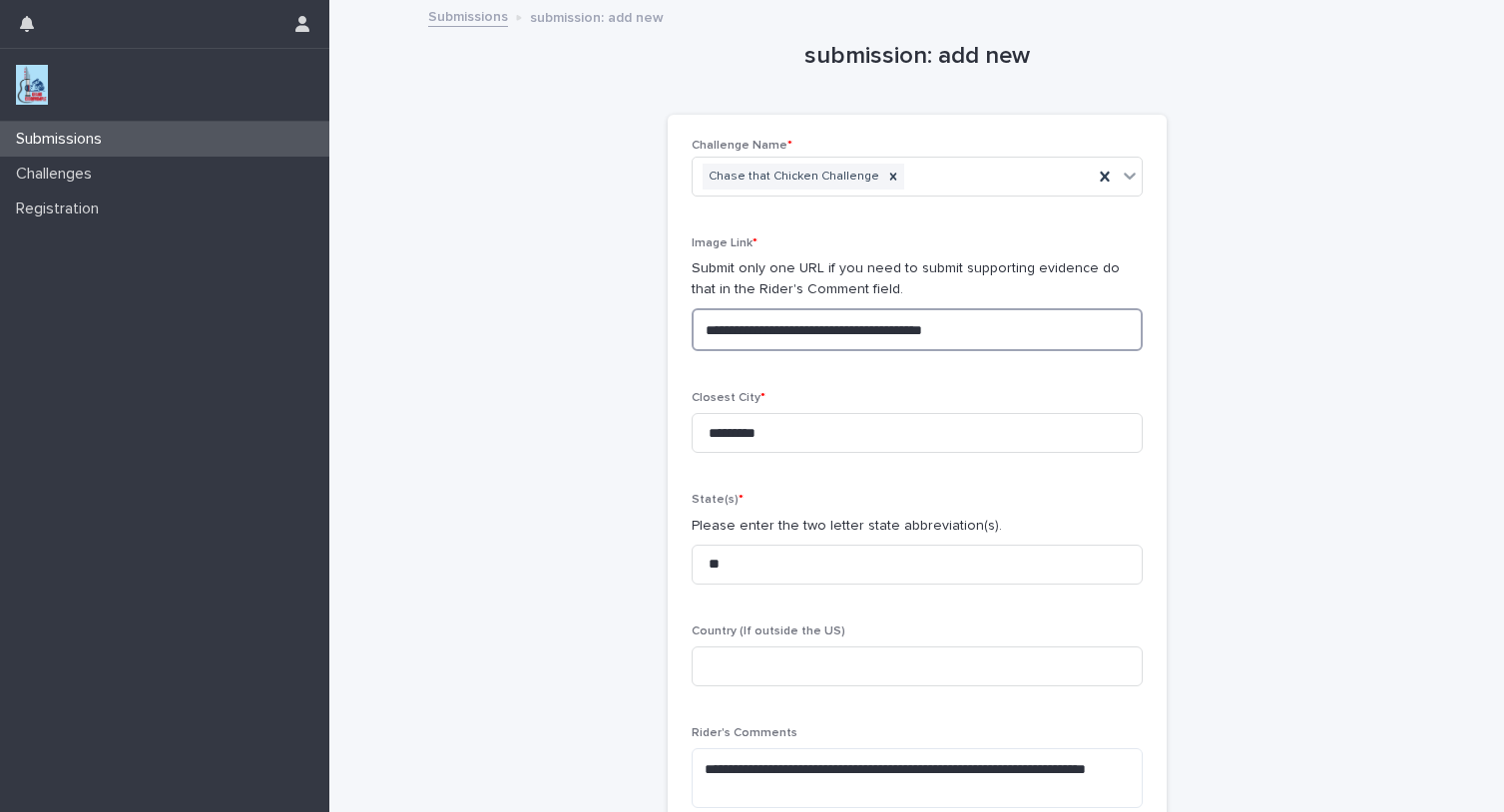 click on "**********" at bounding box center (917, 329) 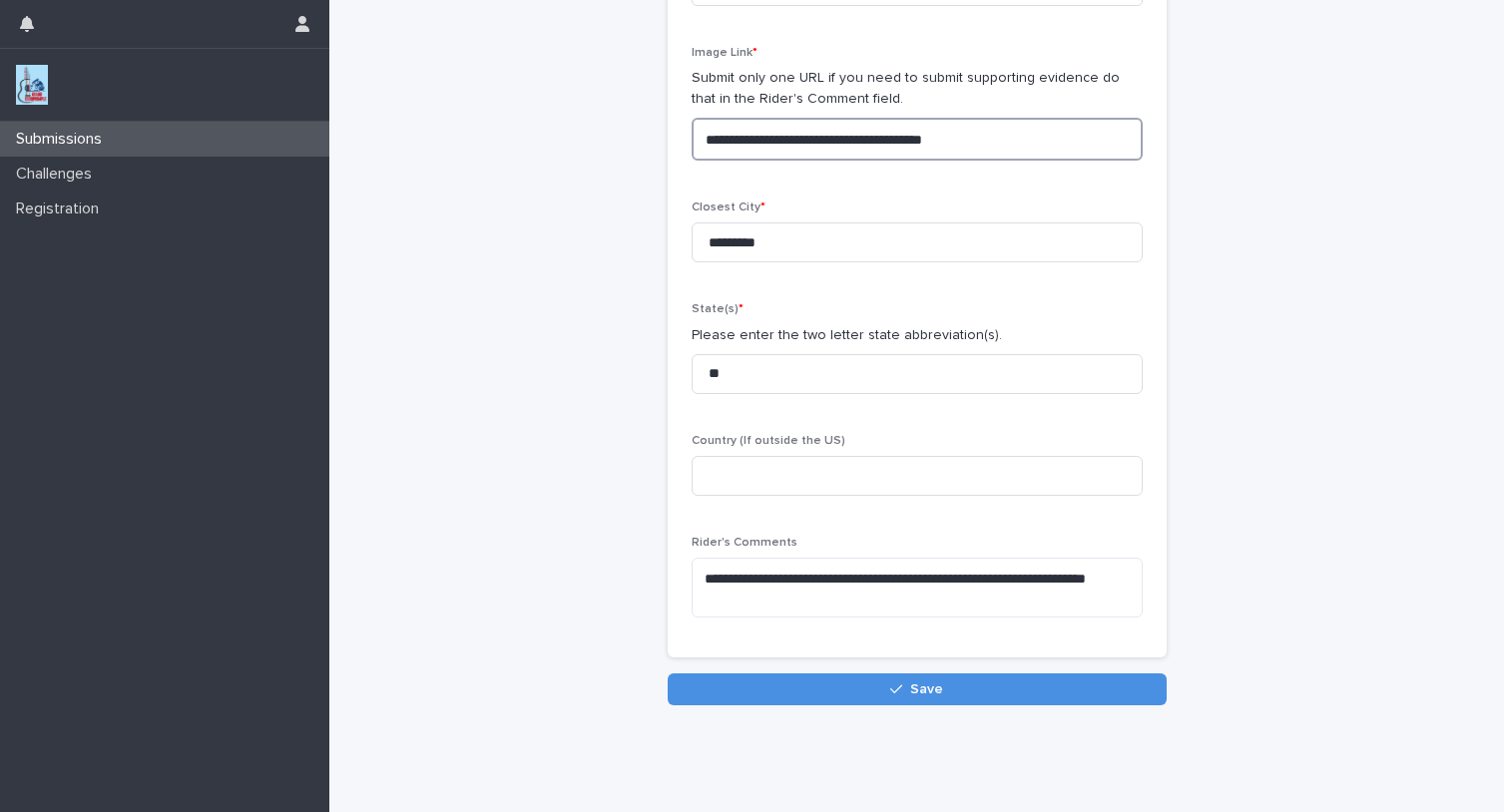 scroll, scrollTop: 205, scrollLeft: 0, axis: vertical 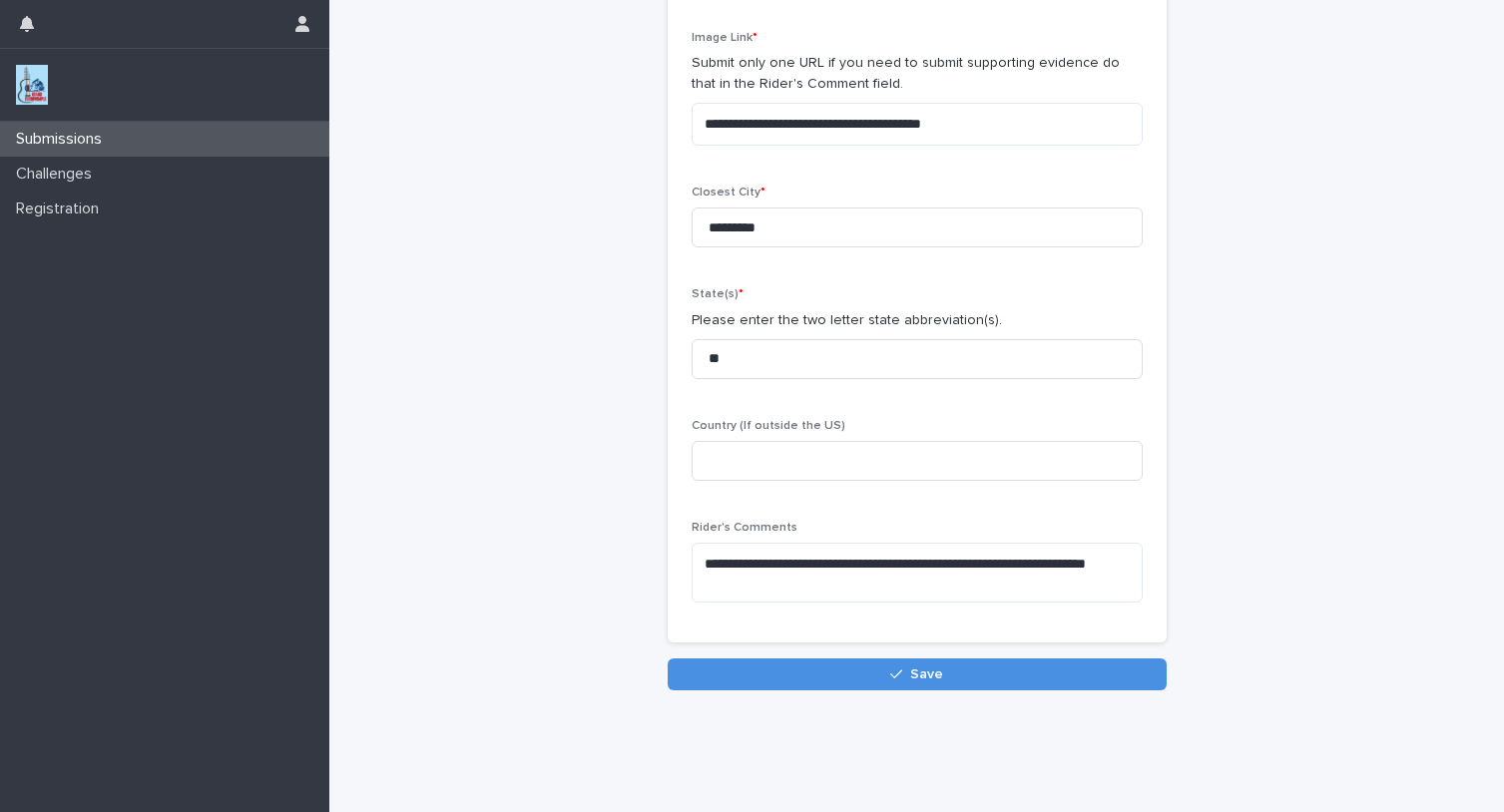 click on "Save" at bounding box center [917, 674] 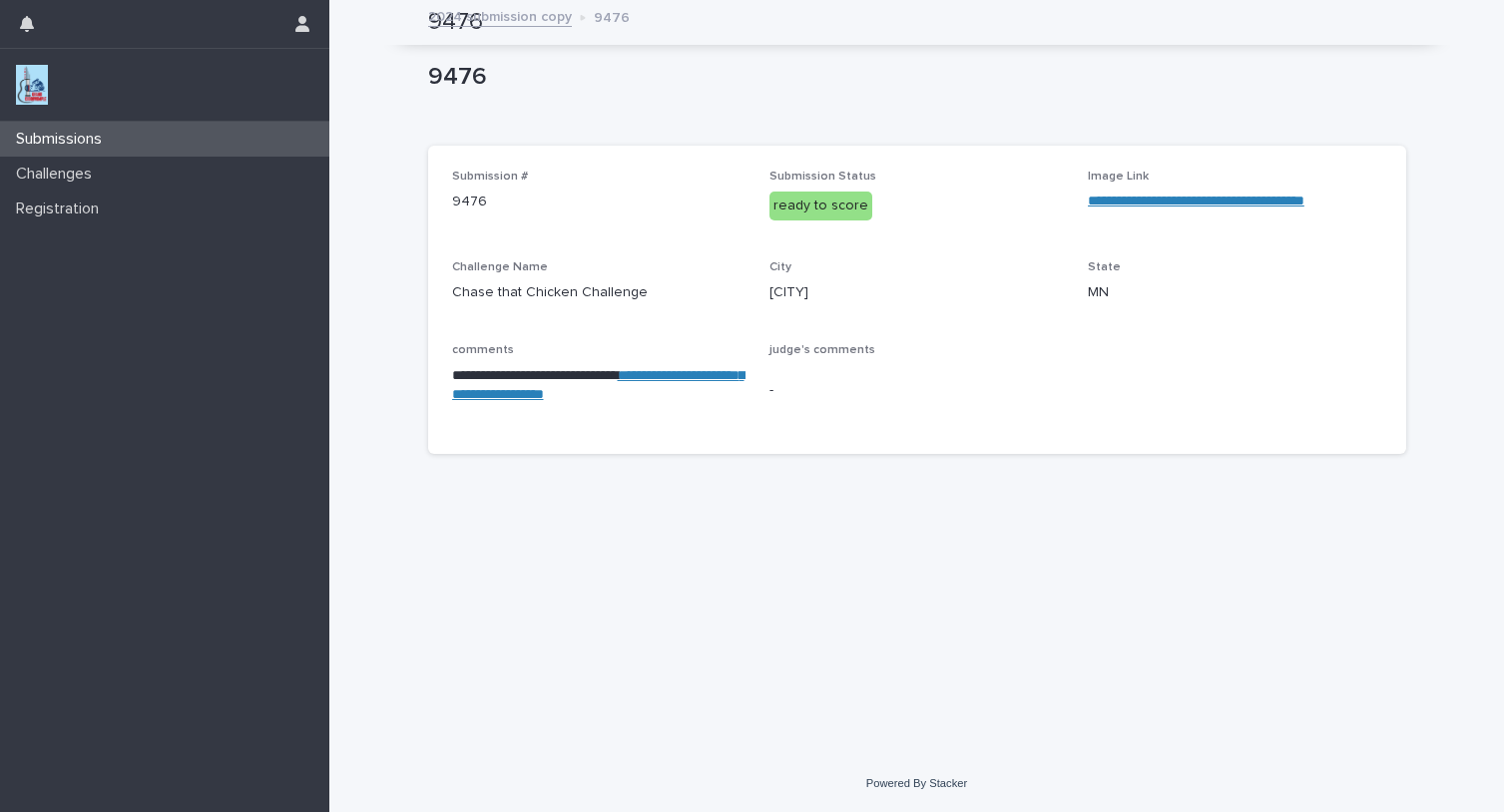 scroll, scrollTop: 0, scrollLeft: 0, axis: both 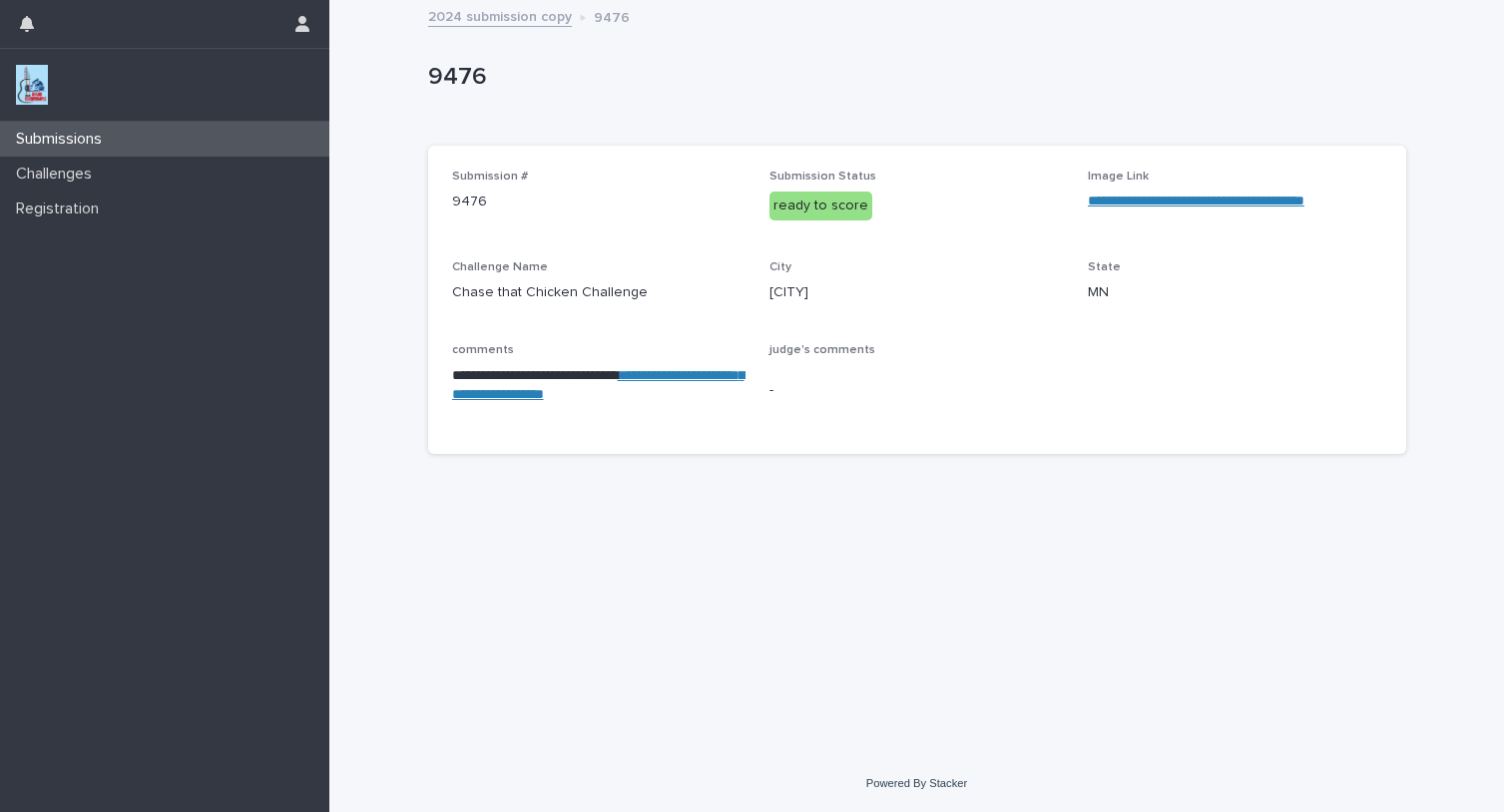 click on "2024 submission copy" at bounding box center (500, 15) 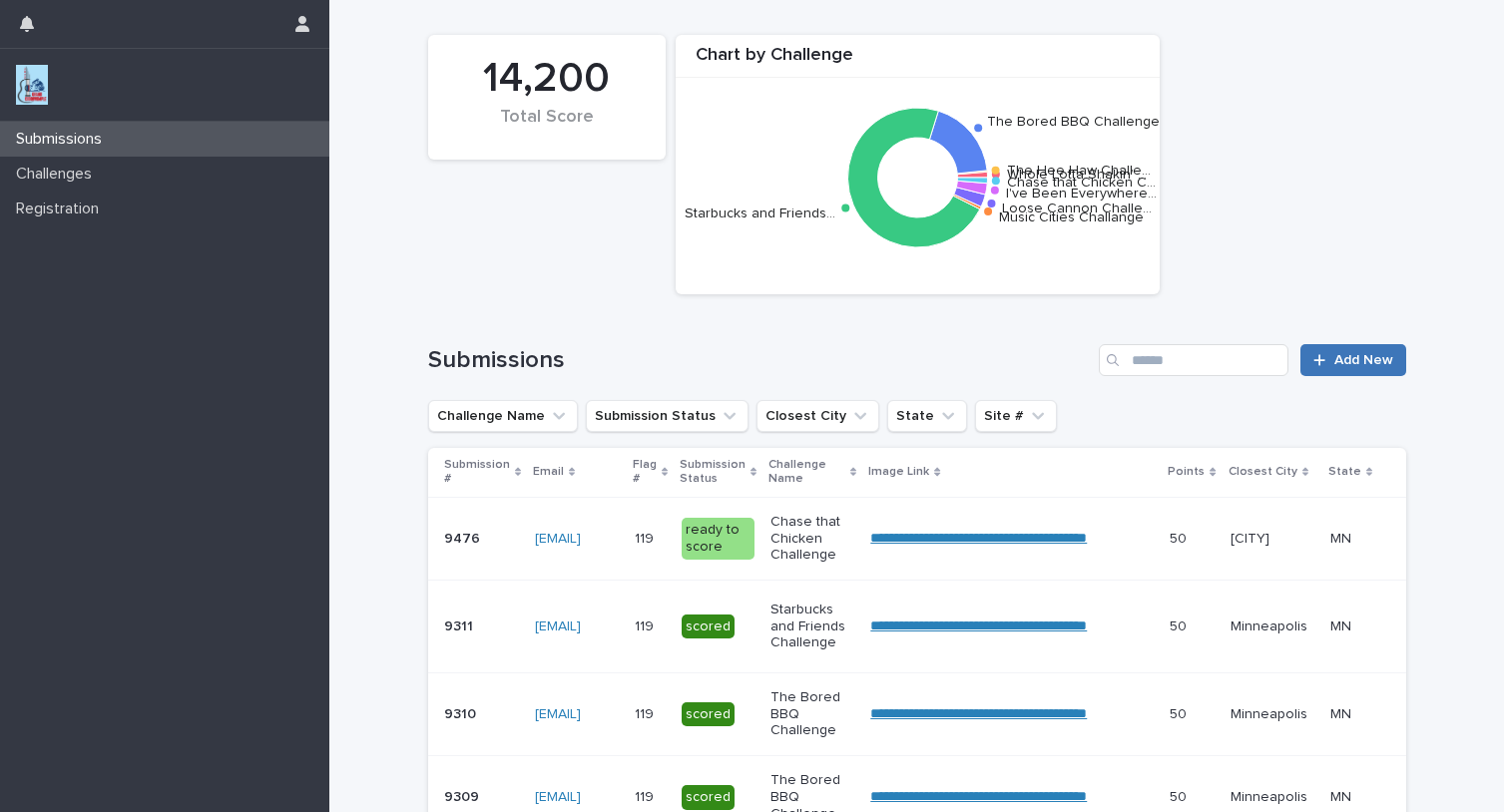 click on "Add New" at bounding box center (1363, 360) 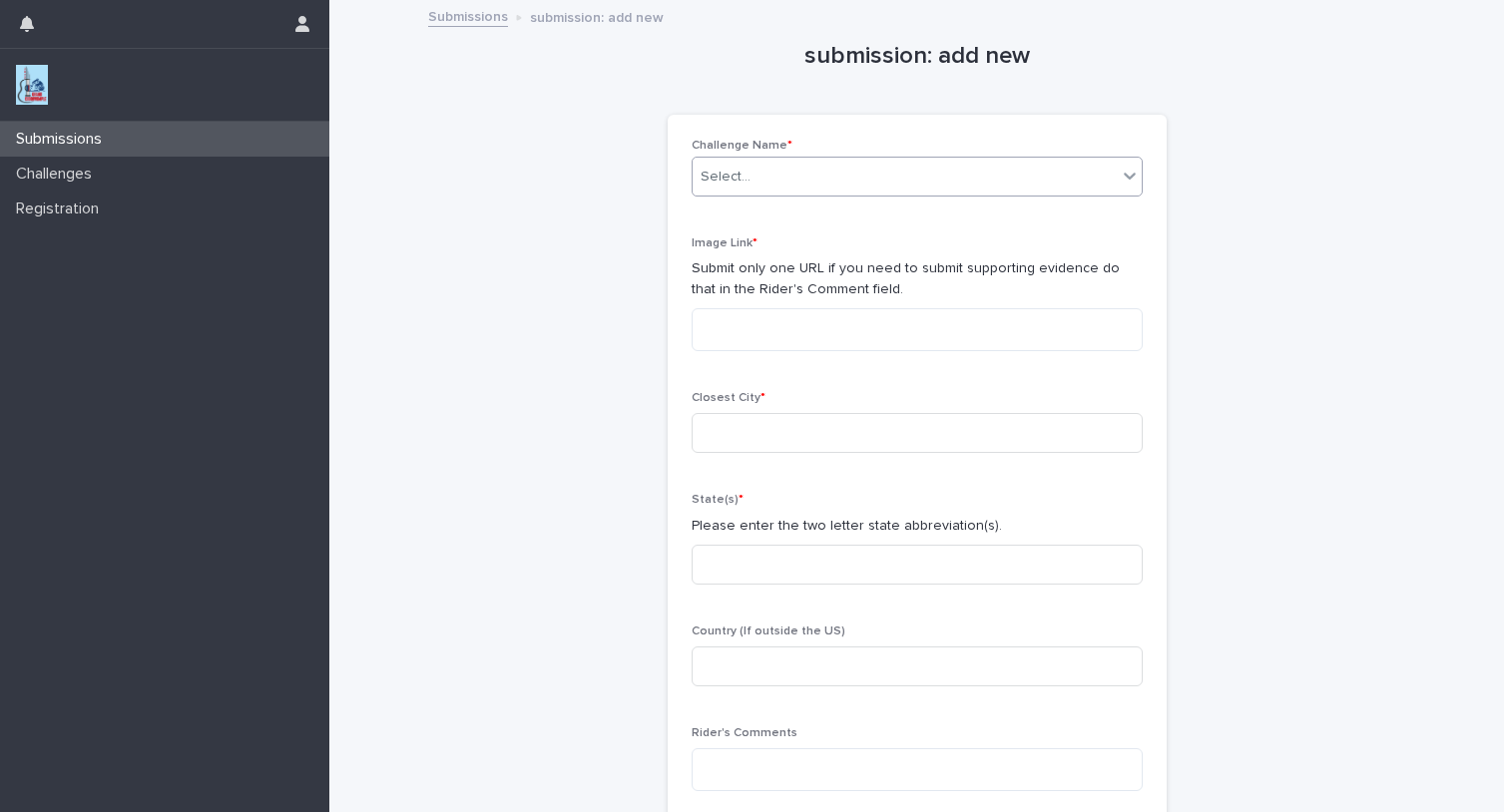 click on "Select..." at bounding box center (904, 177) 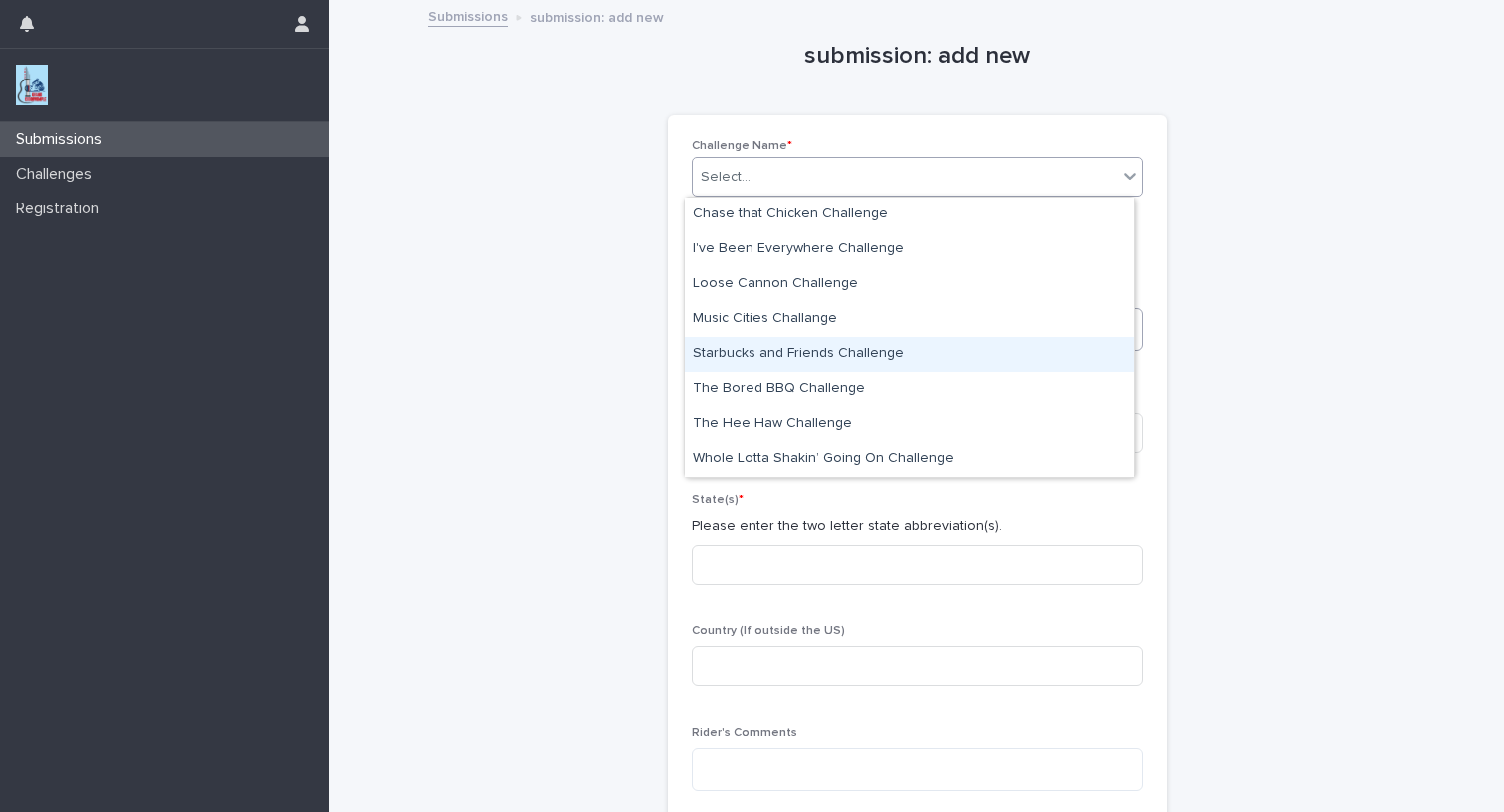 click on "Starbucks and Friends Challenge" at bounding box center [909, 354] 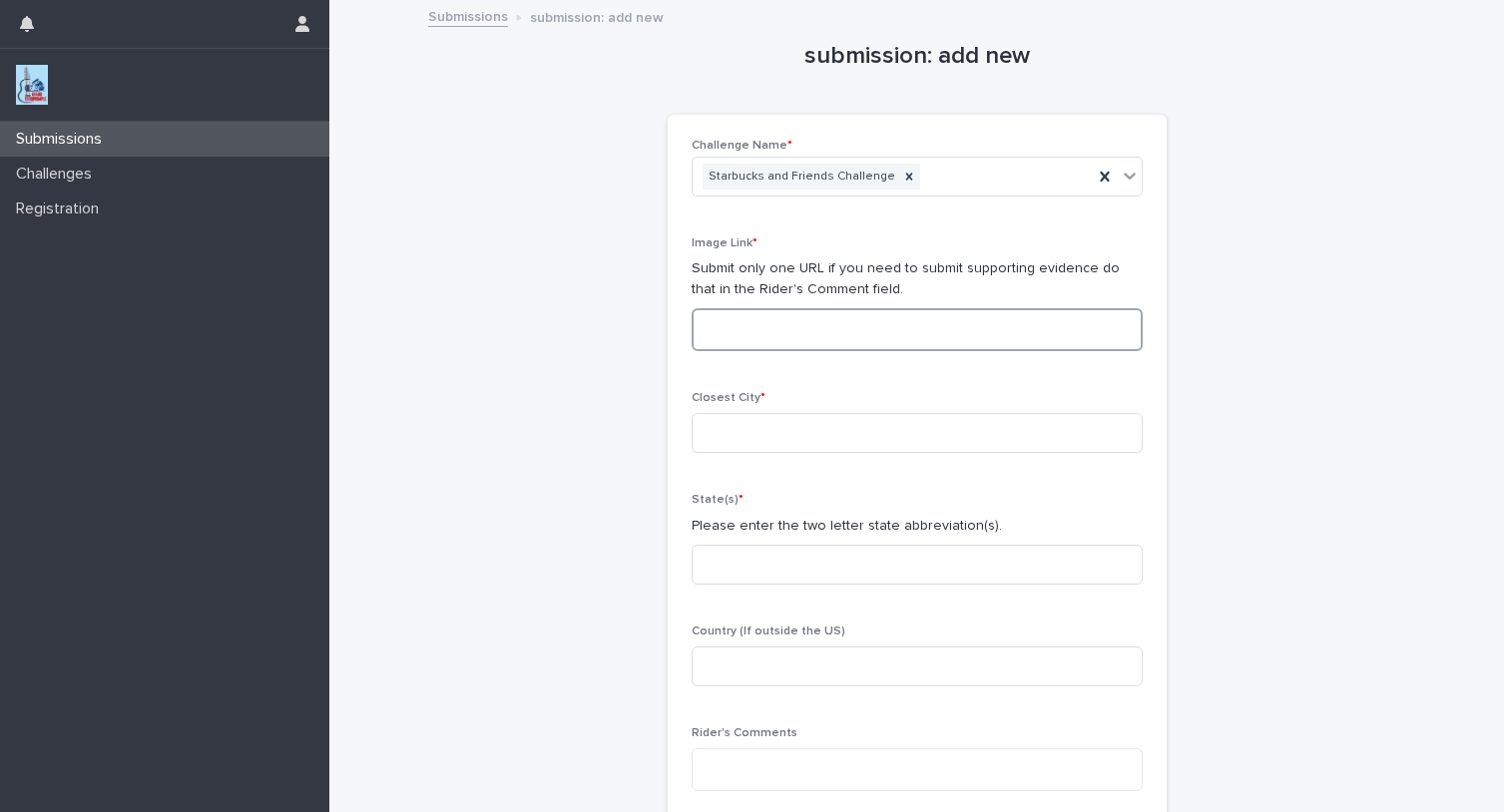 click at bounding box center [917, 329] 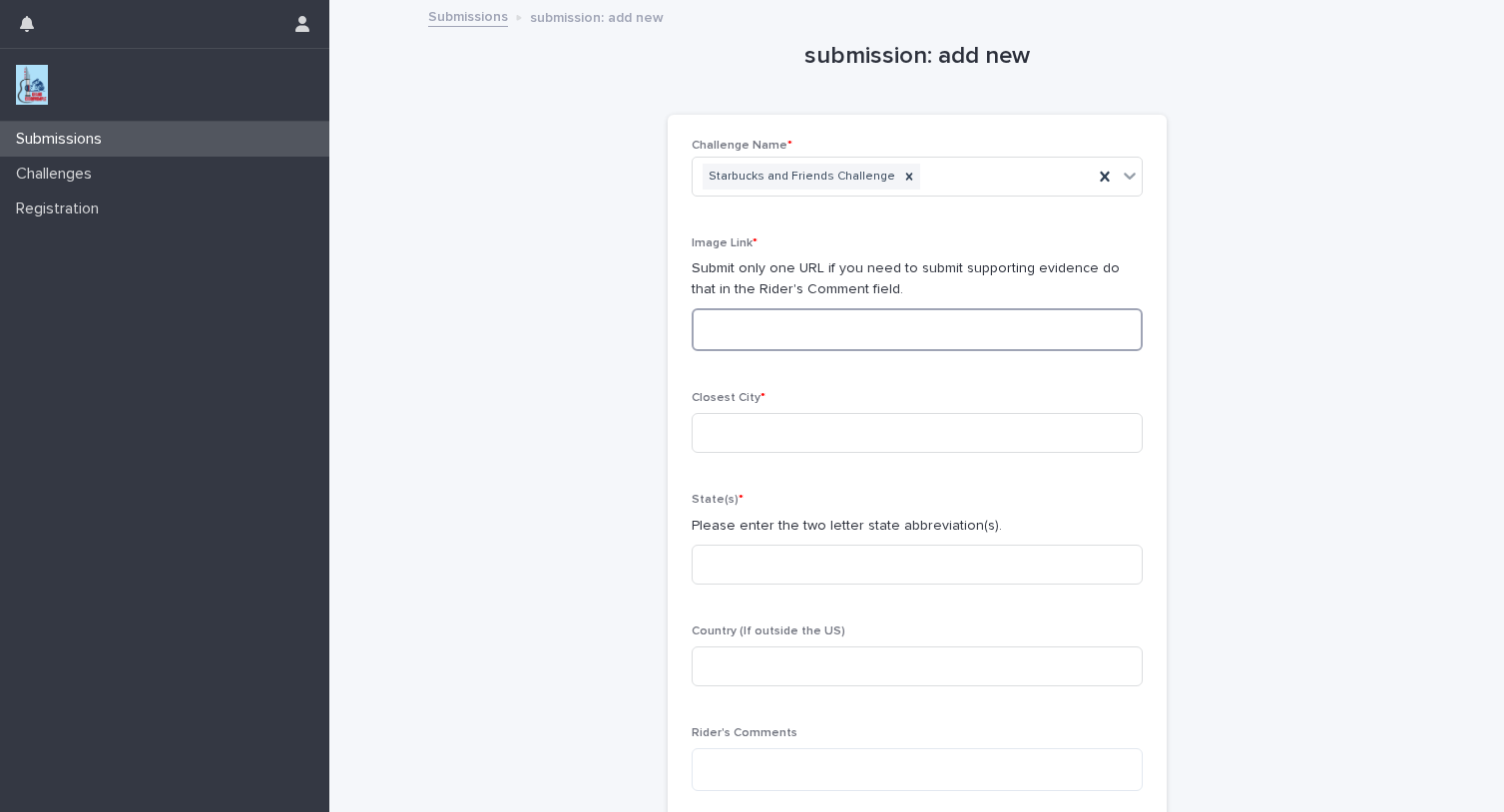 paste on "**********" 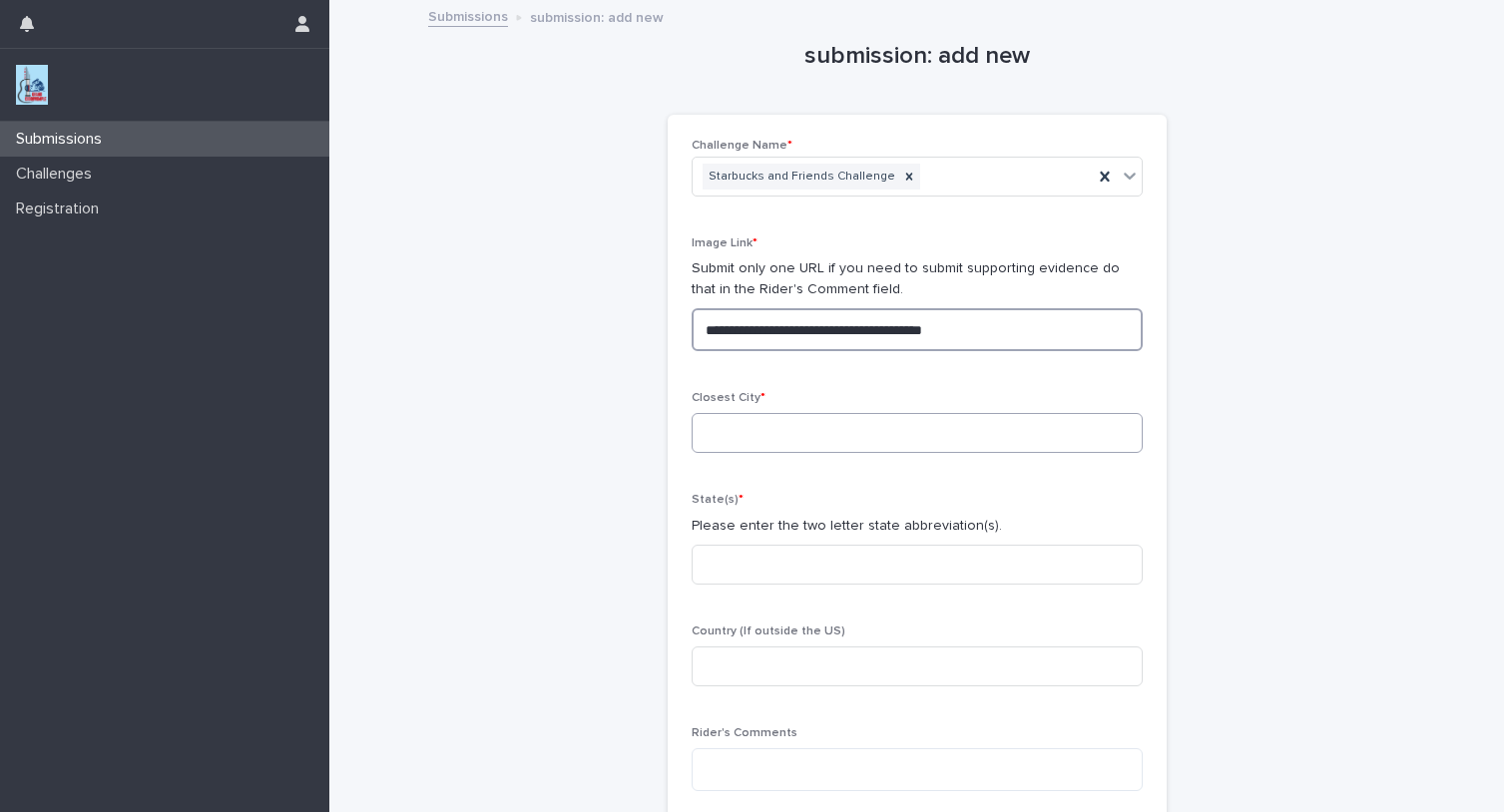 type on "**********" 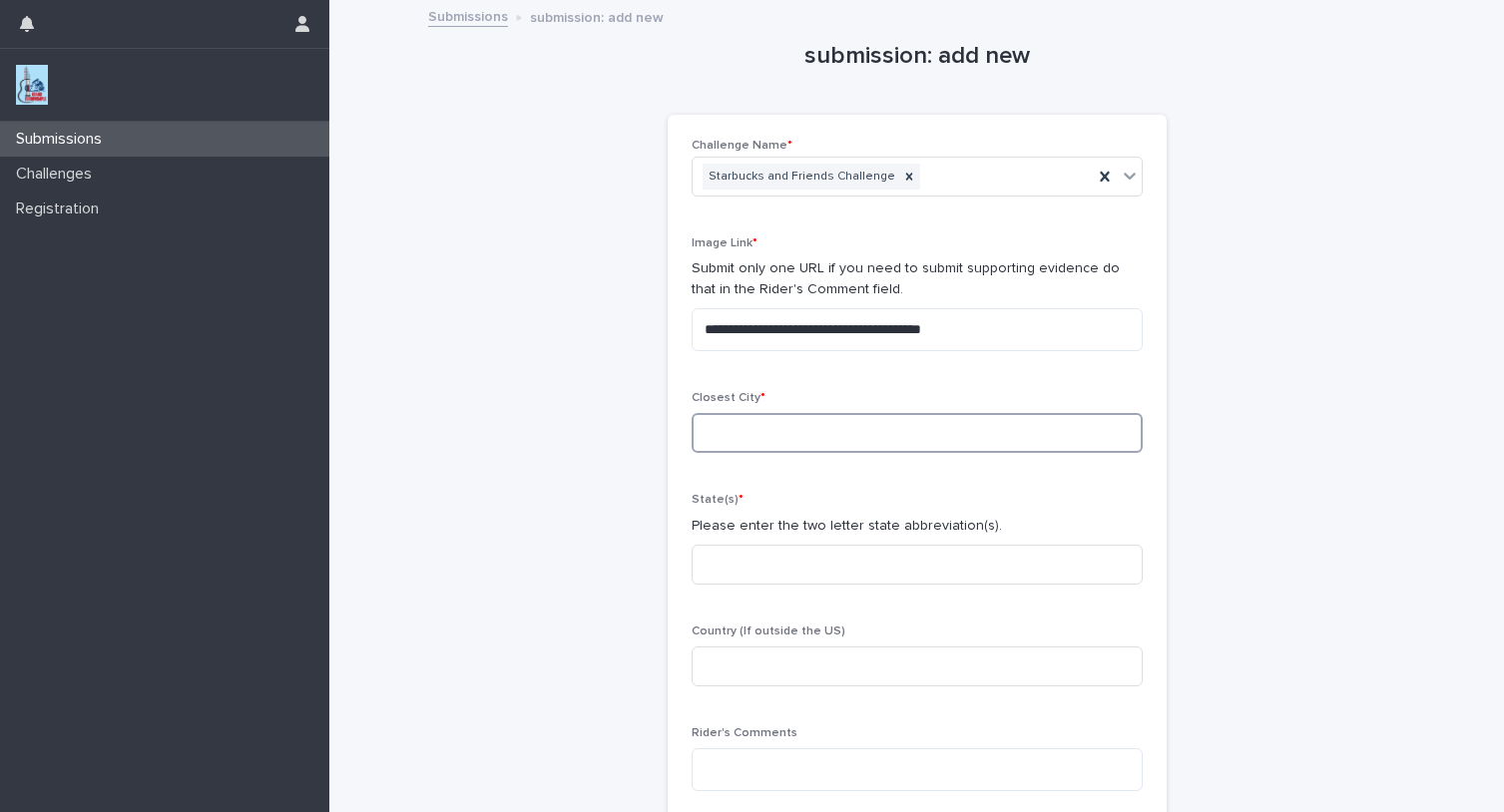click at bounding box center (917, 433) 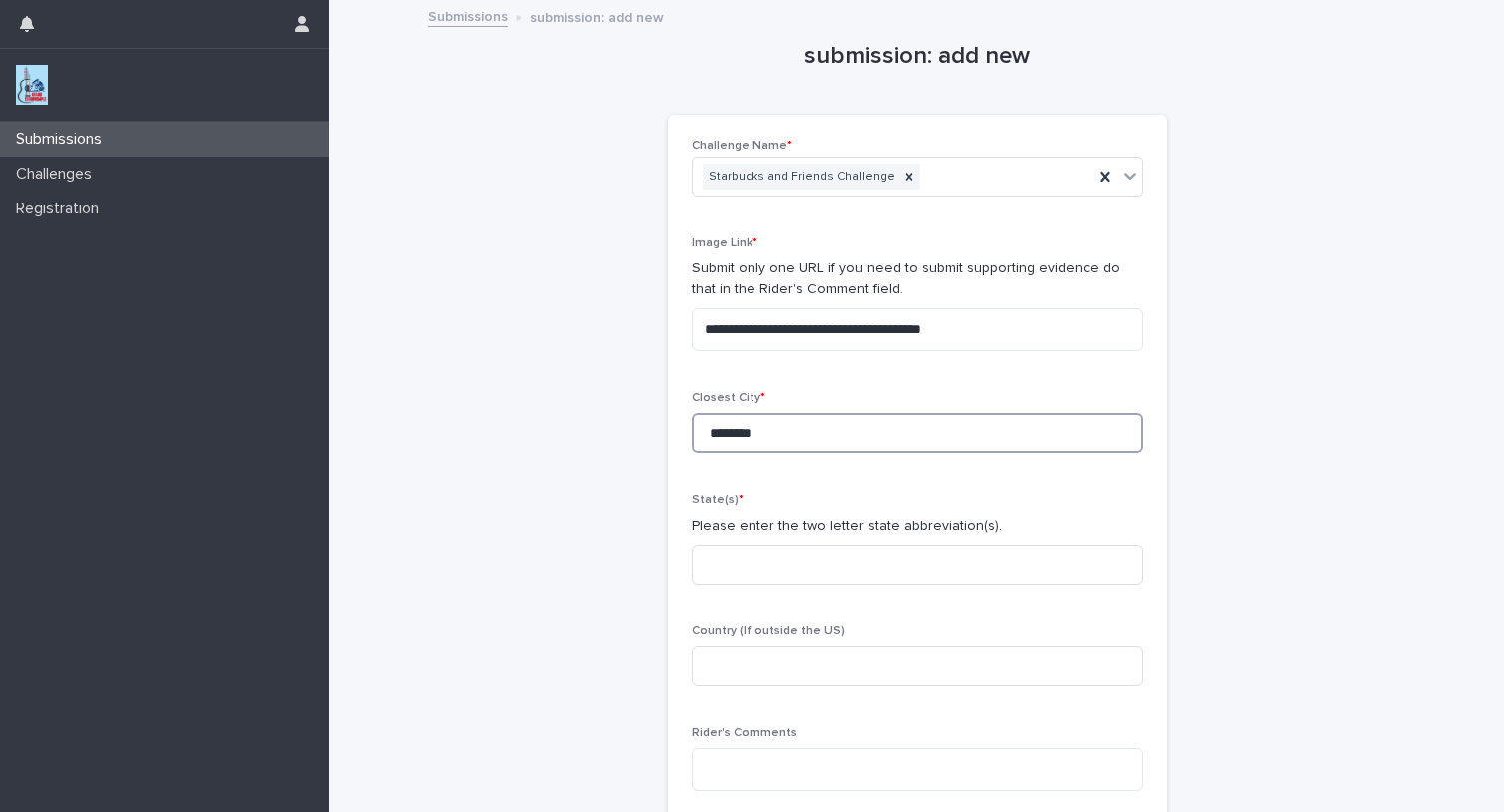 type on "********" 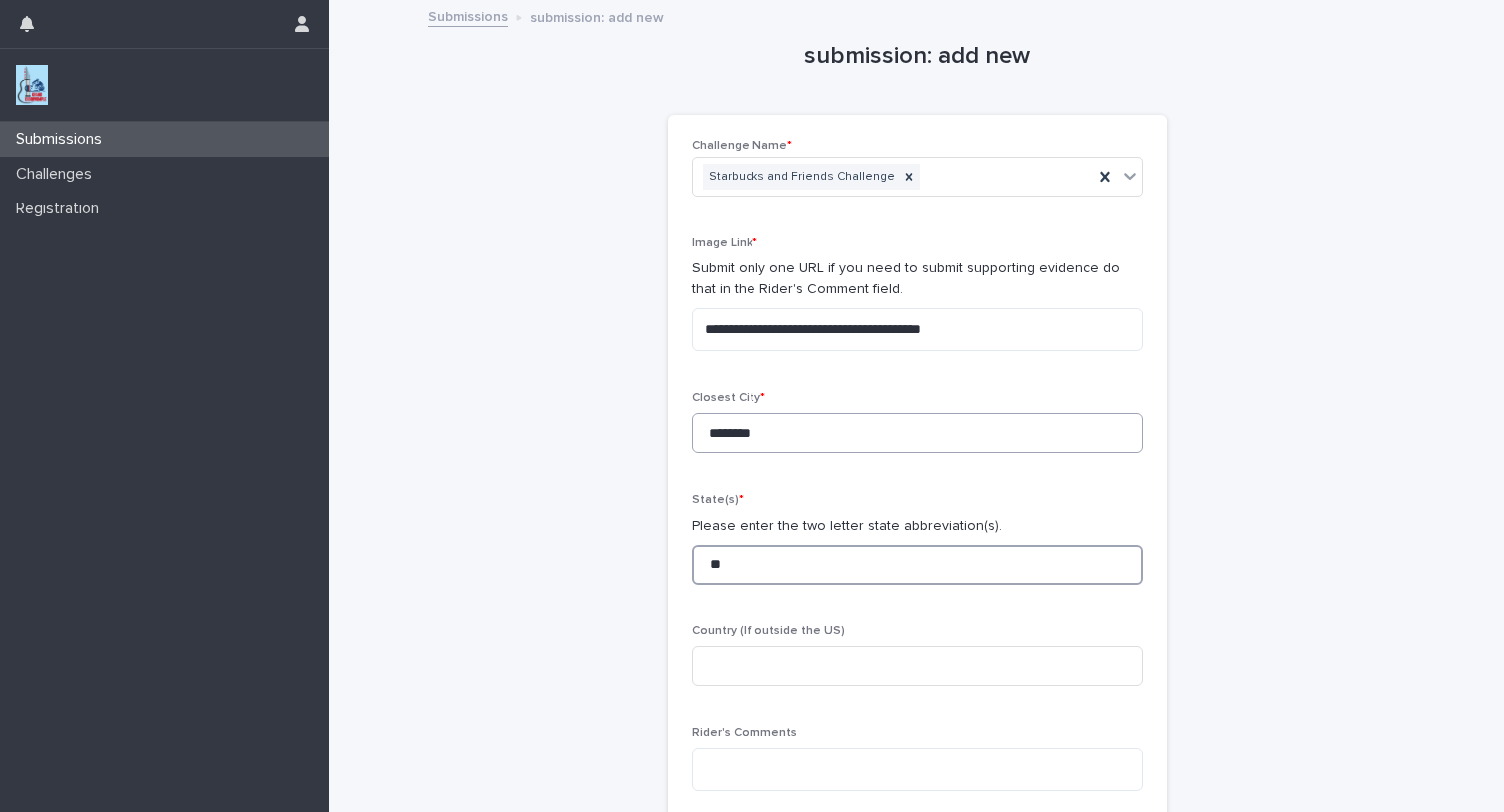 type on "**" 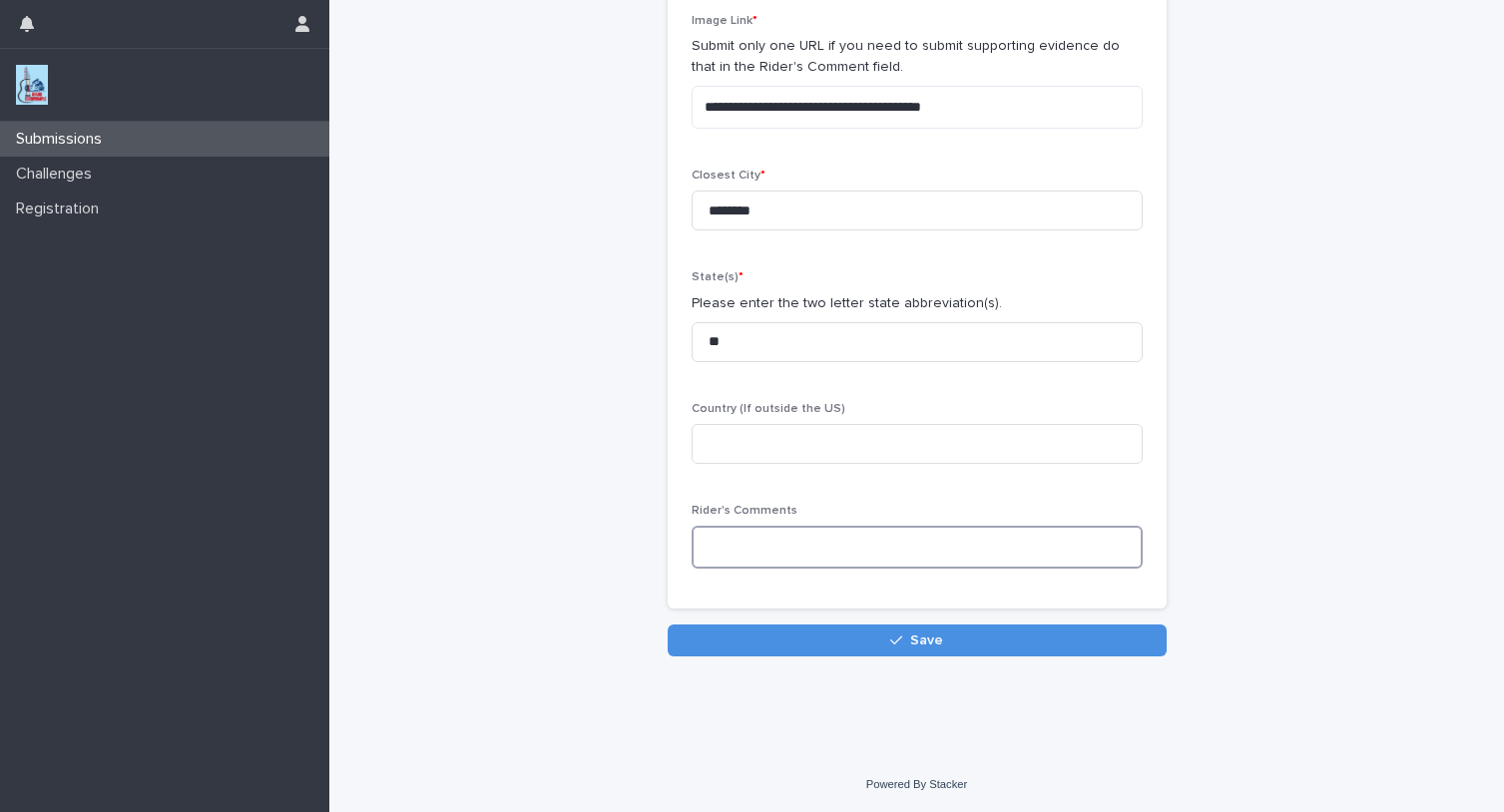 scroll, scrollTop: 223, scrollLeft: 0, axis: vertical 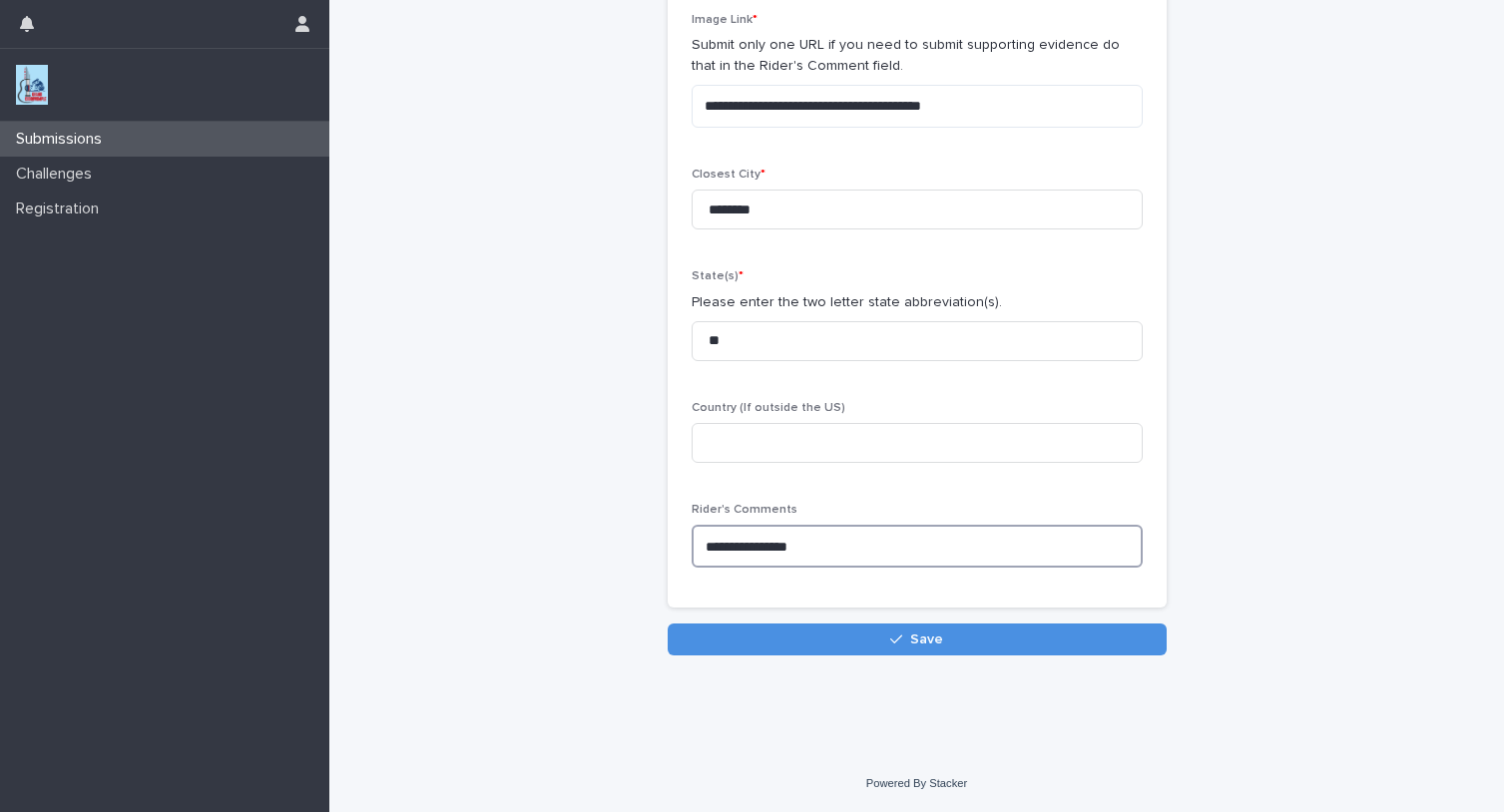 paste on "**********" 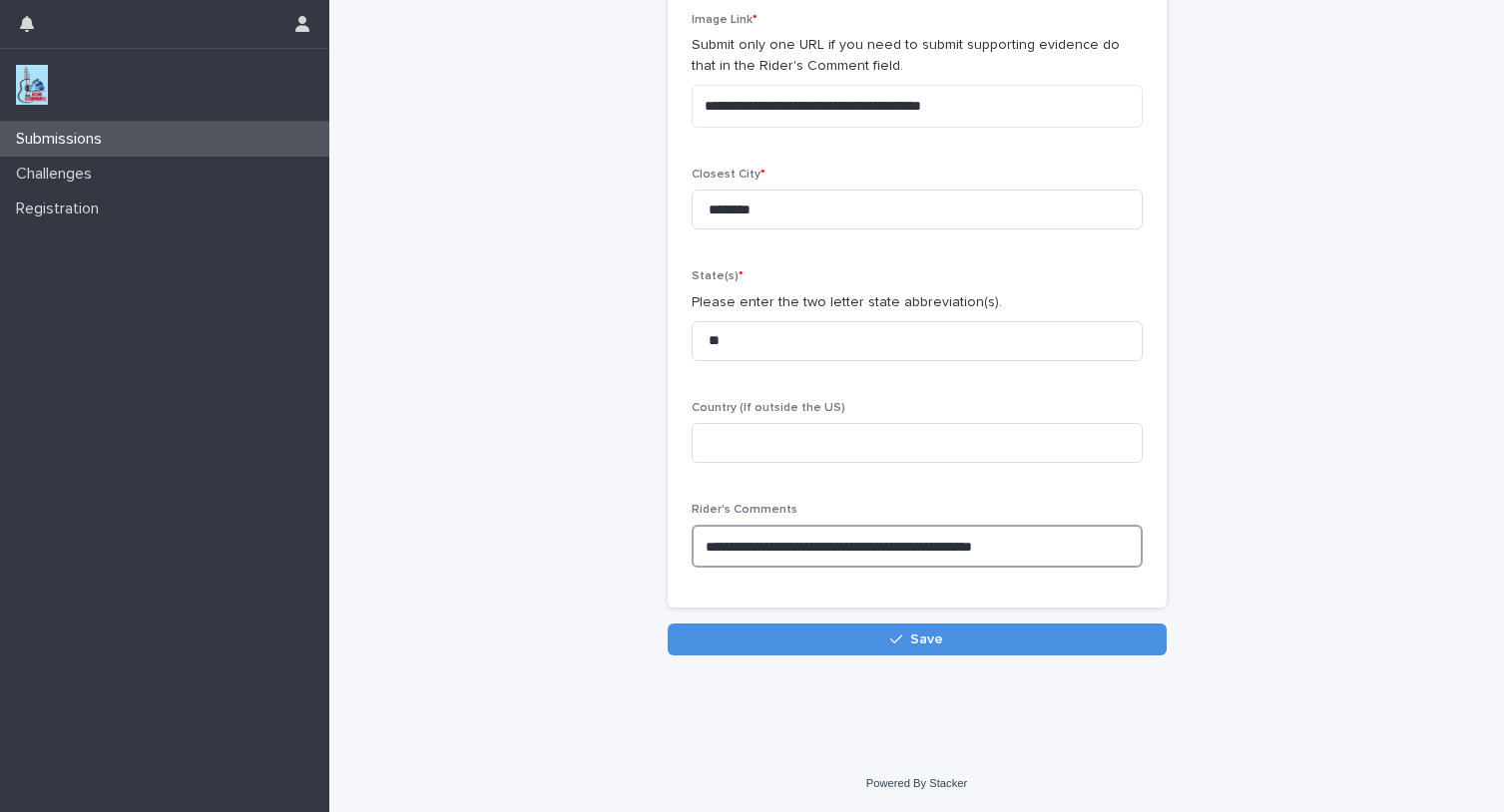 click on "**********" at bounding box center (917, 546) 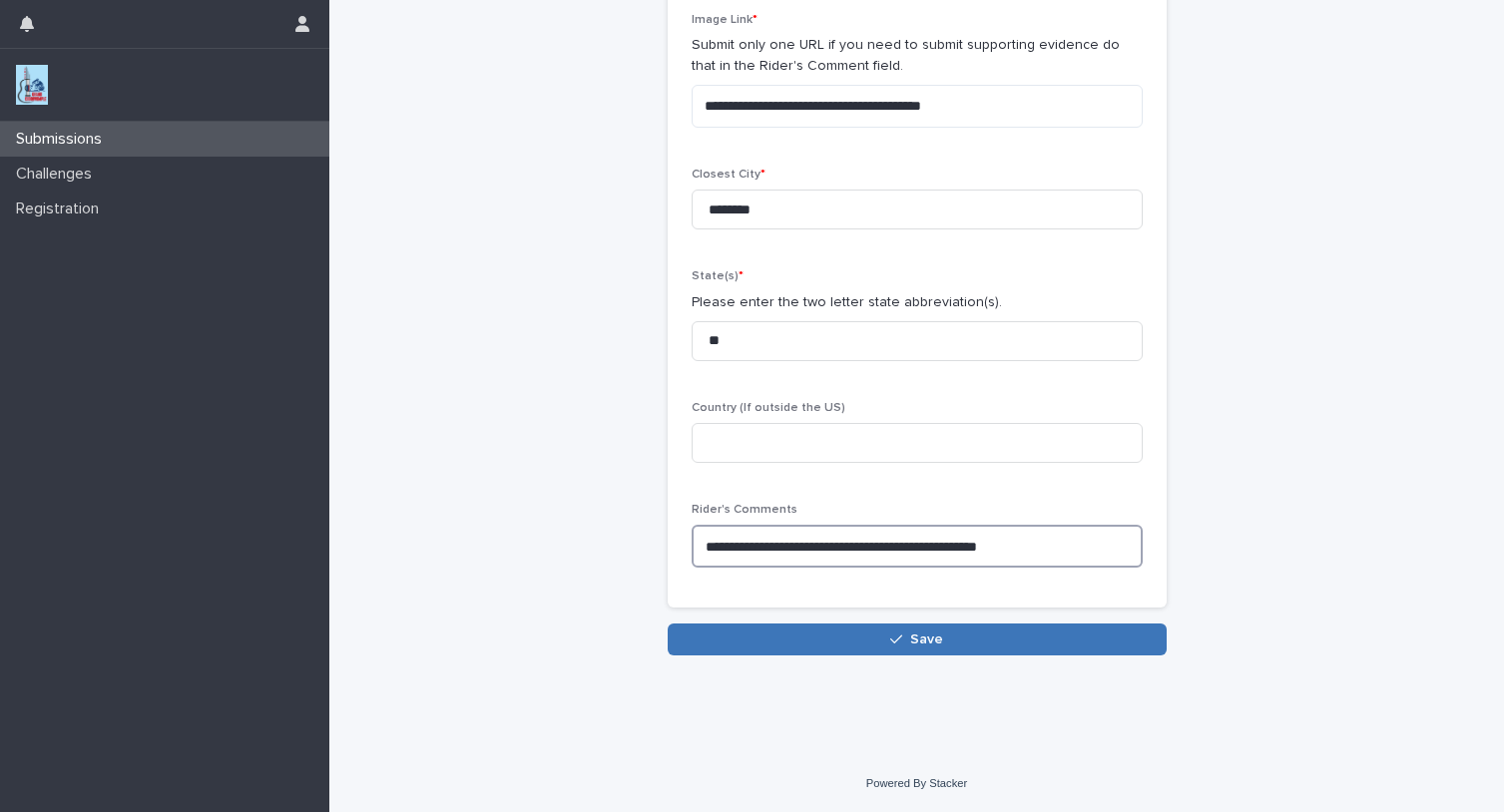 type on "**********" 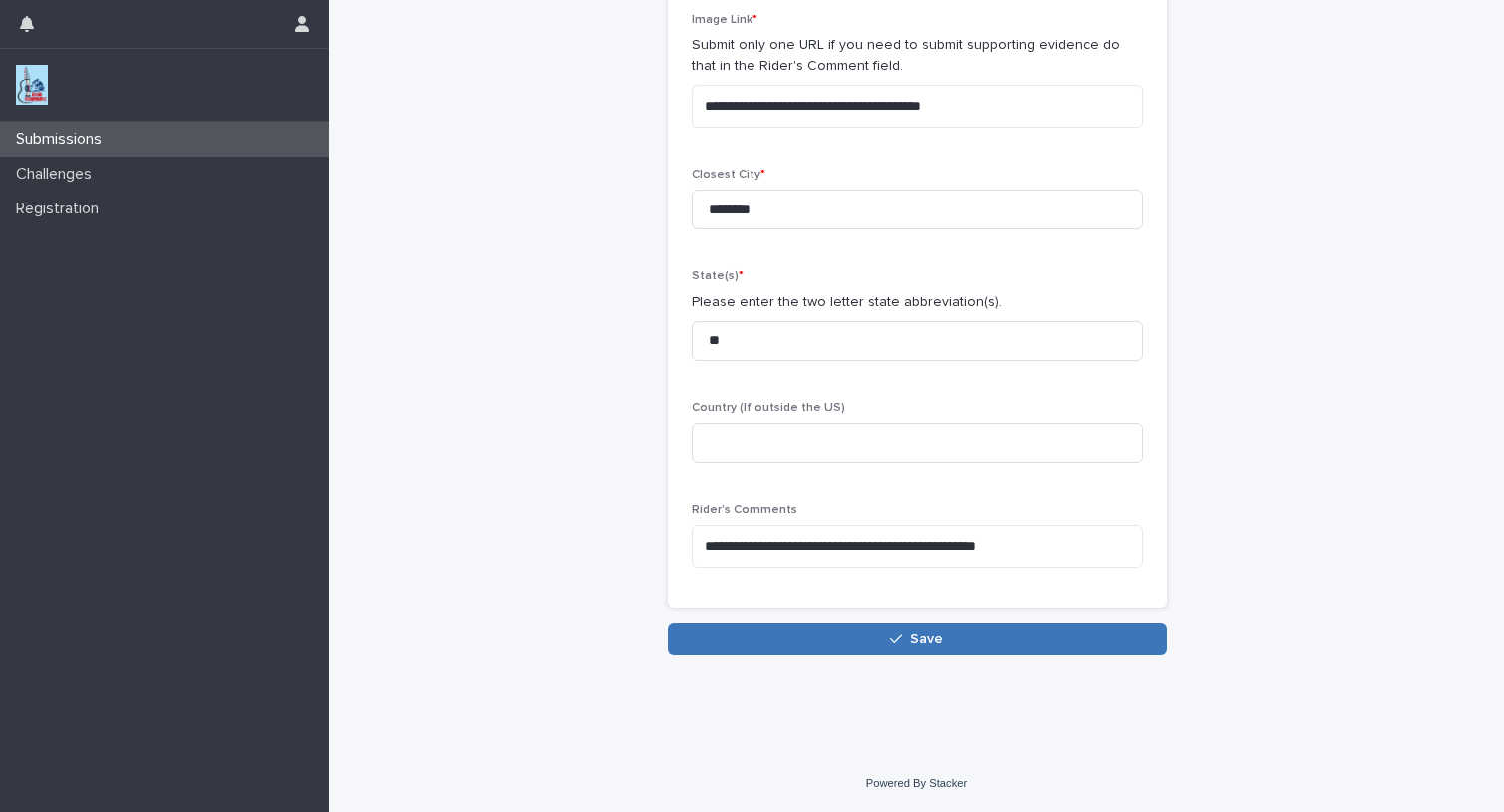 click on "Save" at bounding box center [917, 639] 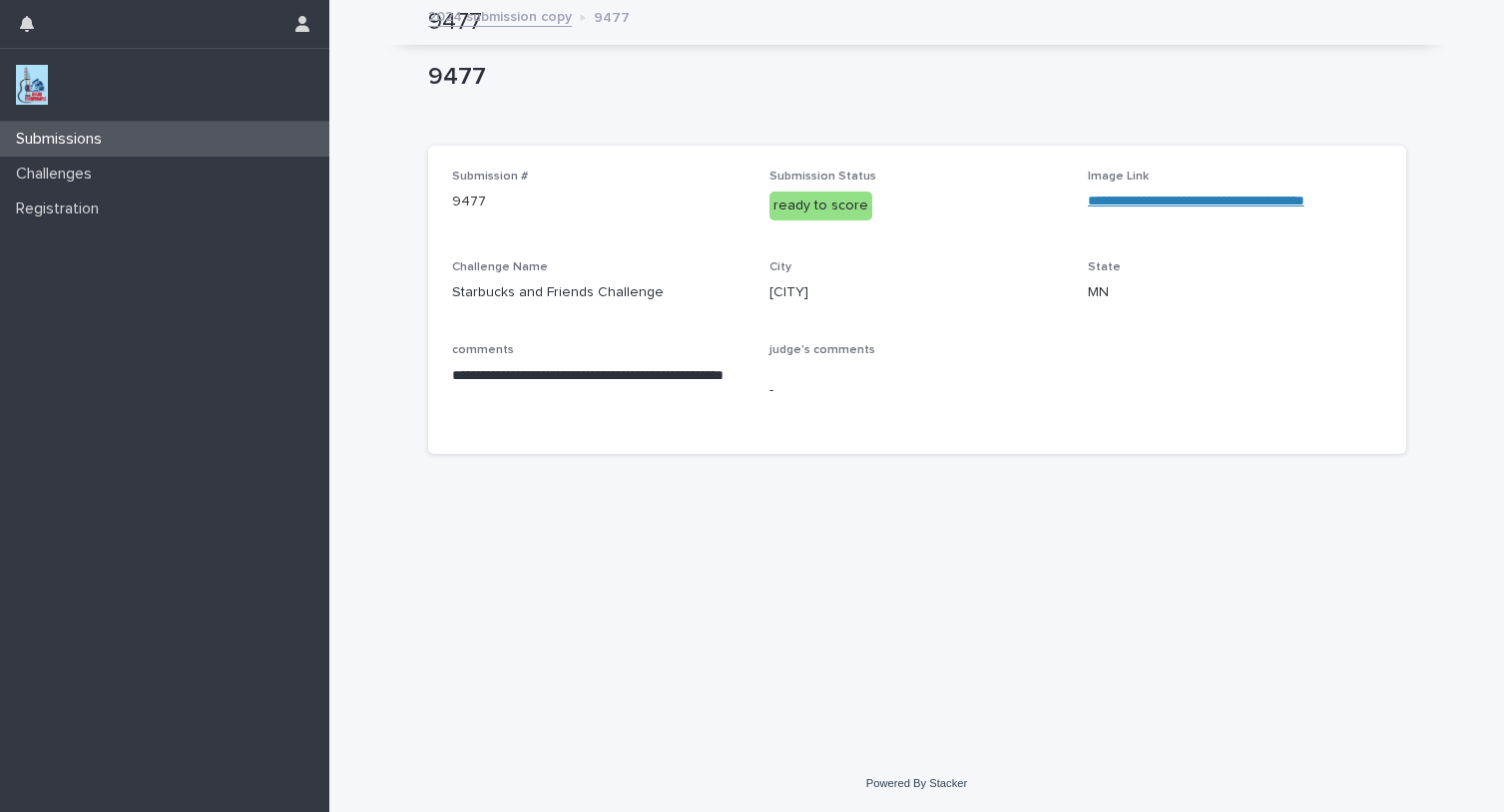 scroll, scrollTop: 0, scrollLeft: 0, axis: both 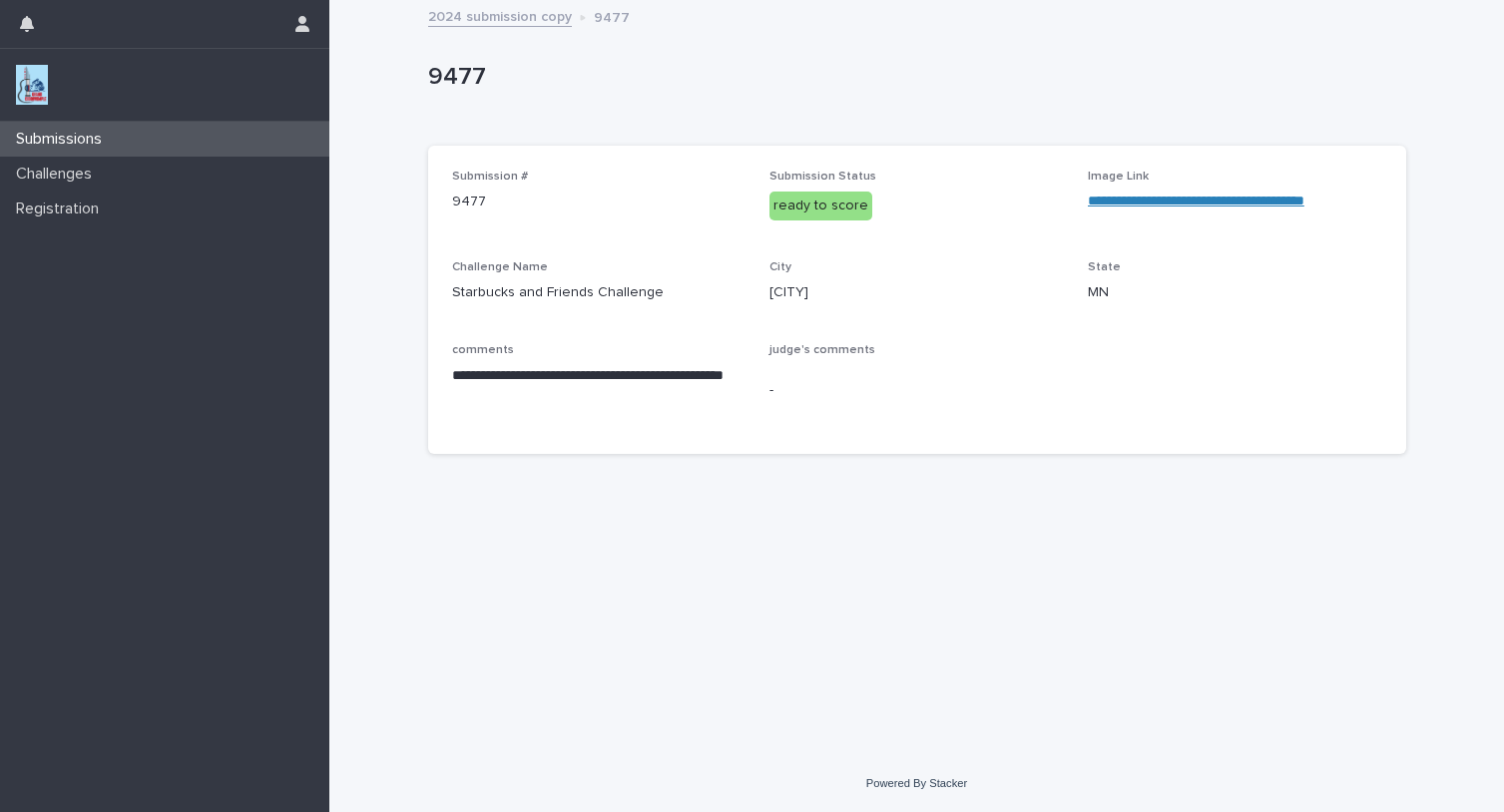 click on "2024 submission copy" at bounding box center [500, 15] 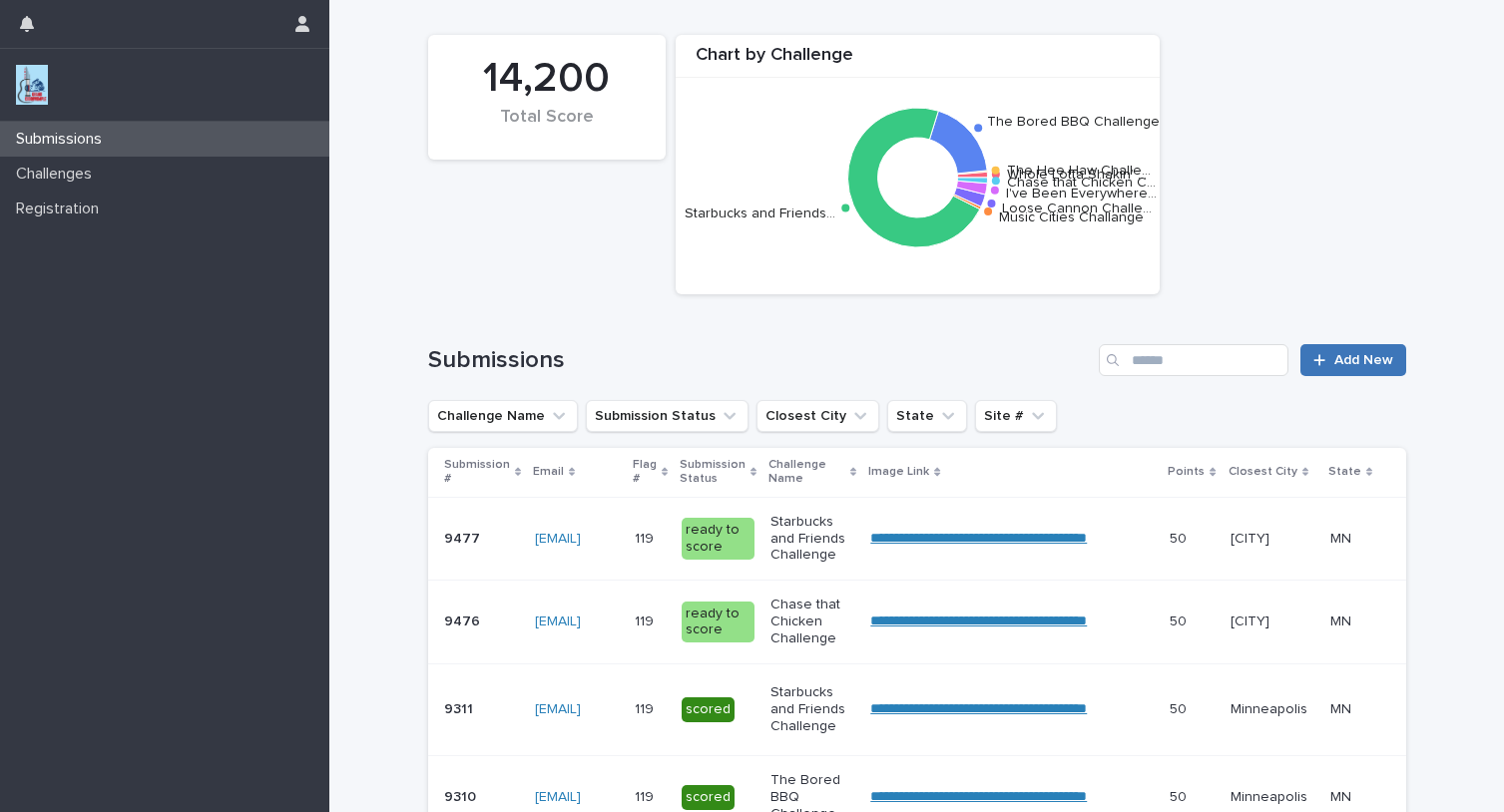 click at bounding box center (1323, 360) 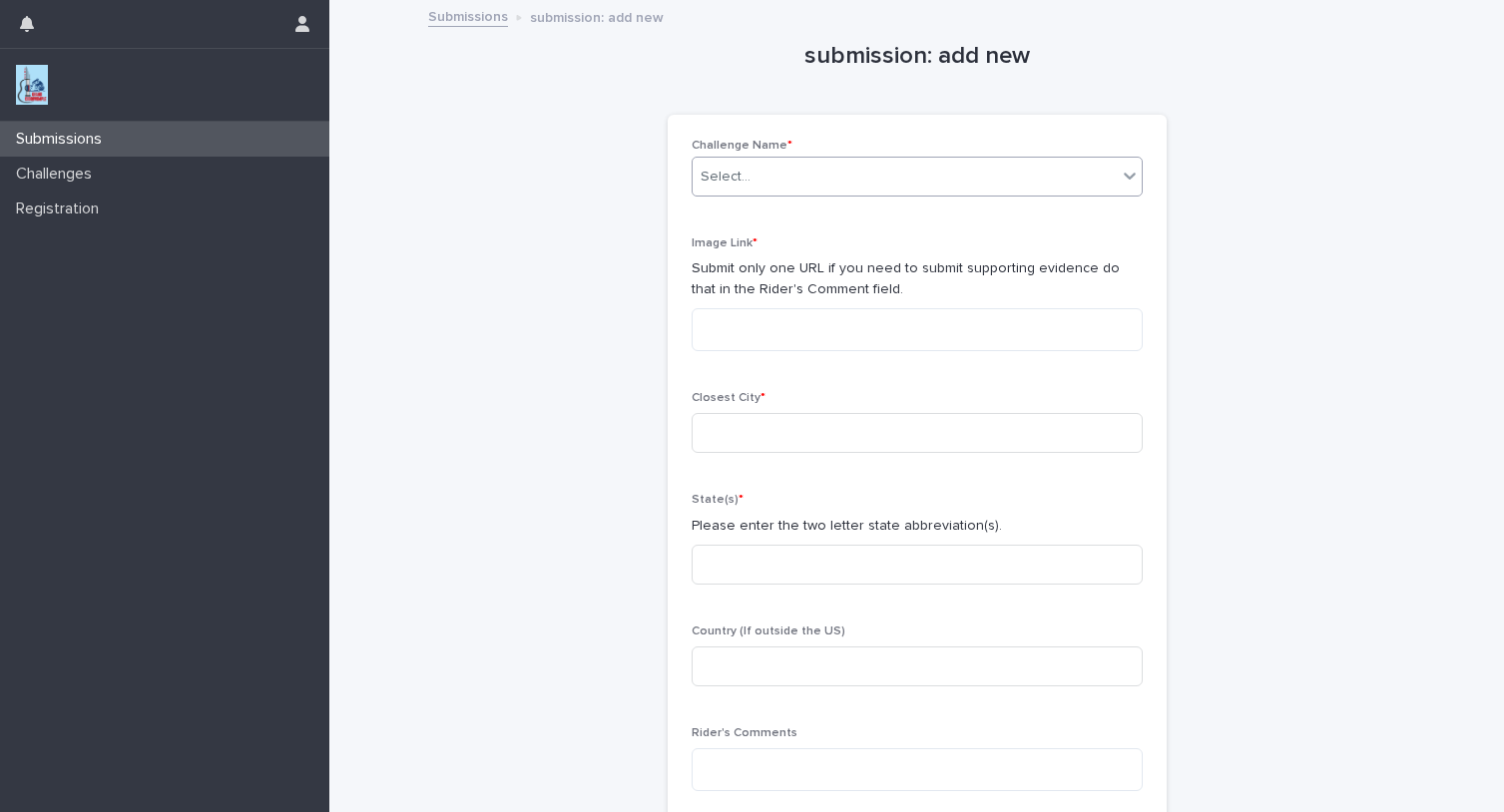 click on "Select..." at bounding box center [726, 177] 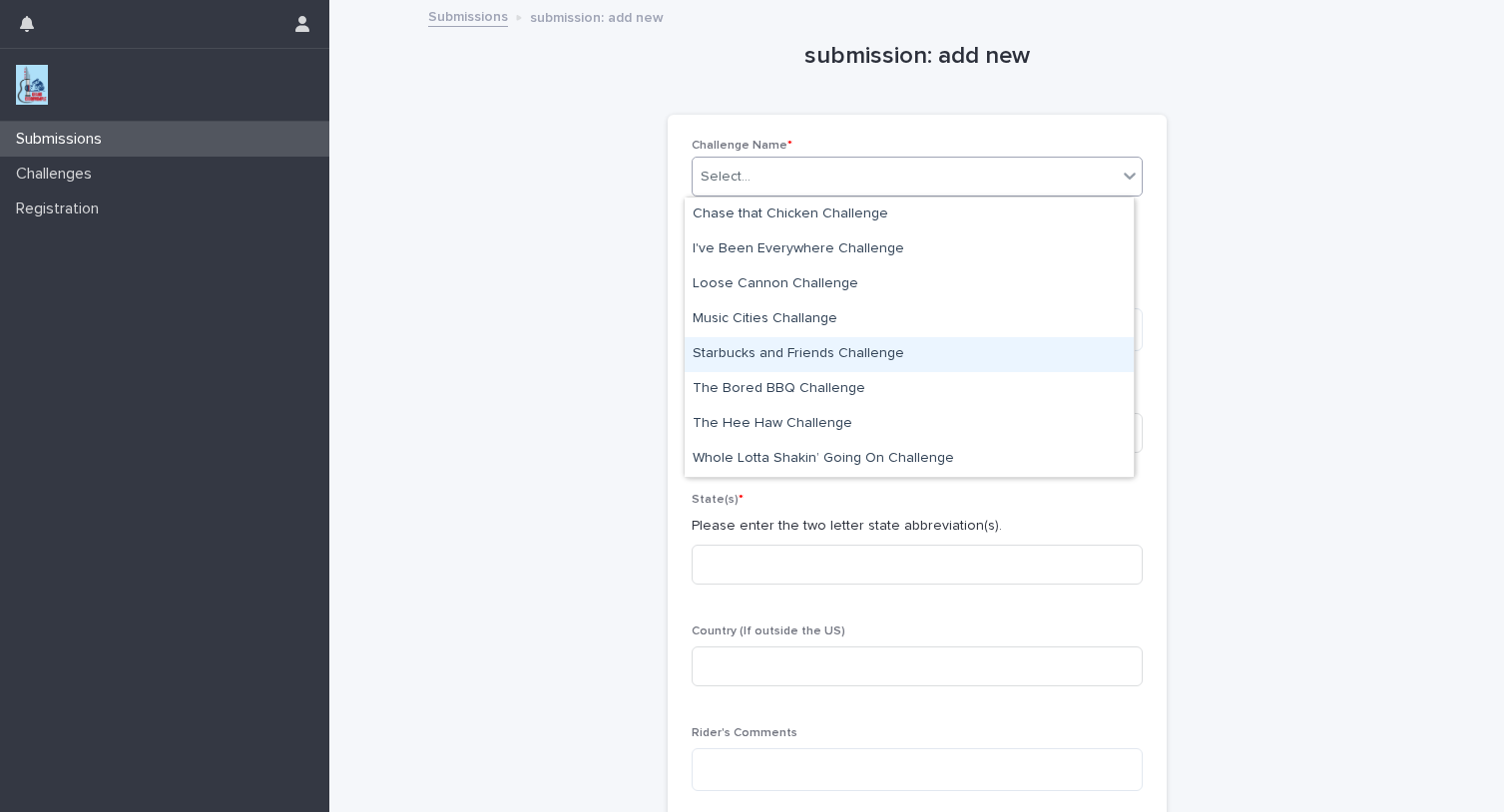 click on "Starbucks and Friends Challenge" at bounding box center (909, 354) 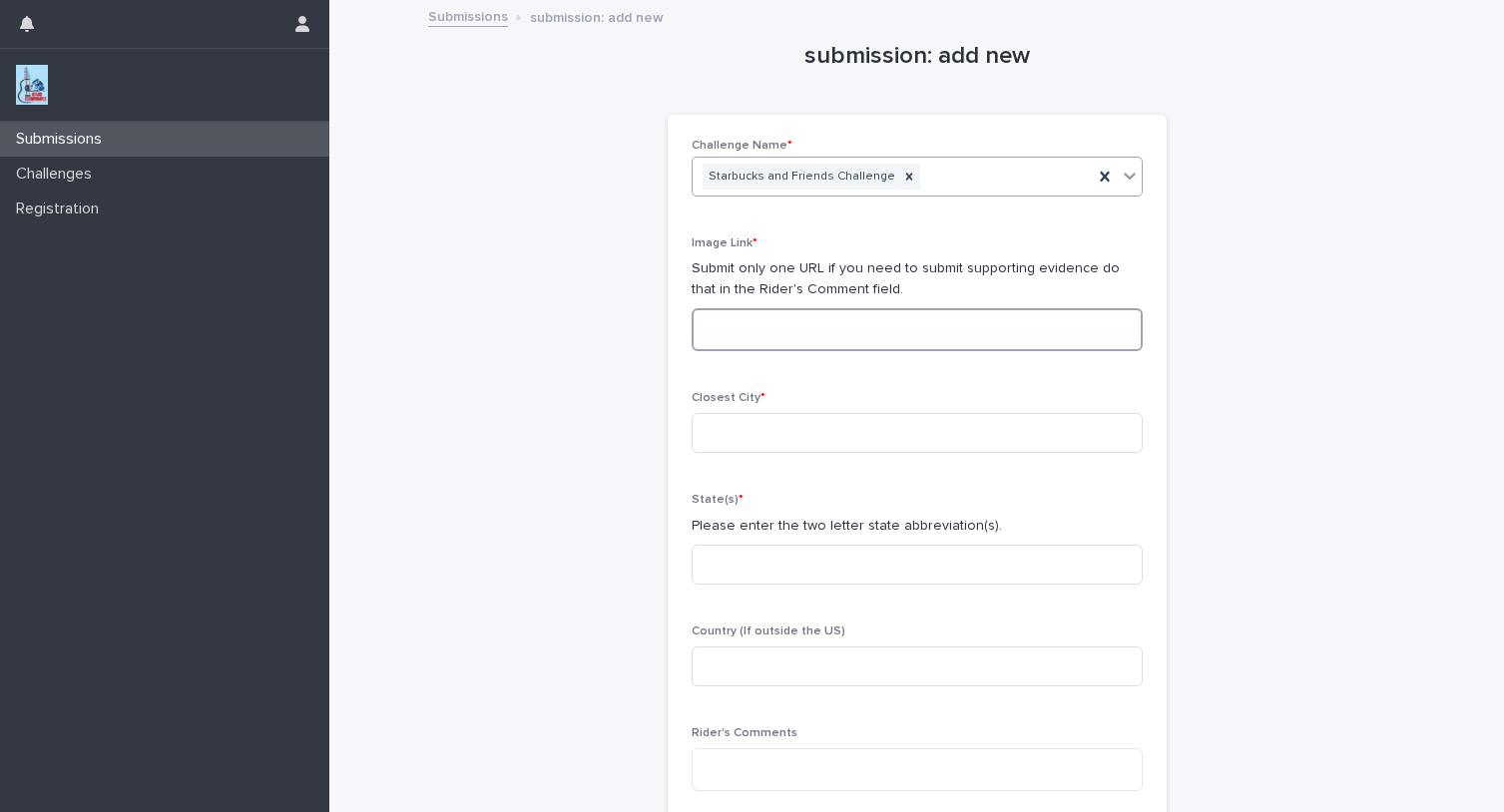 click at bounding box center [917, 329] 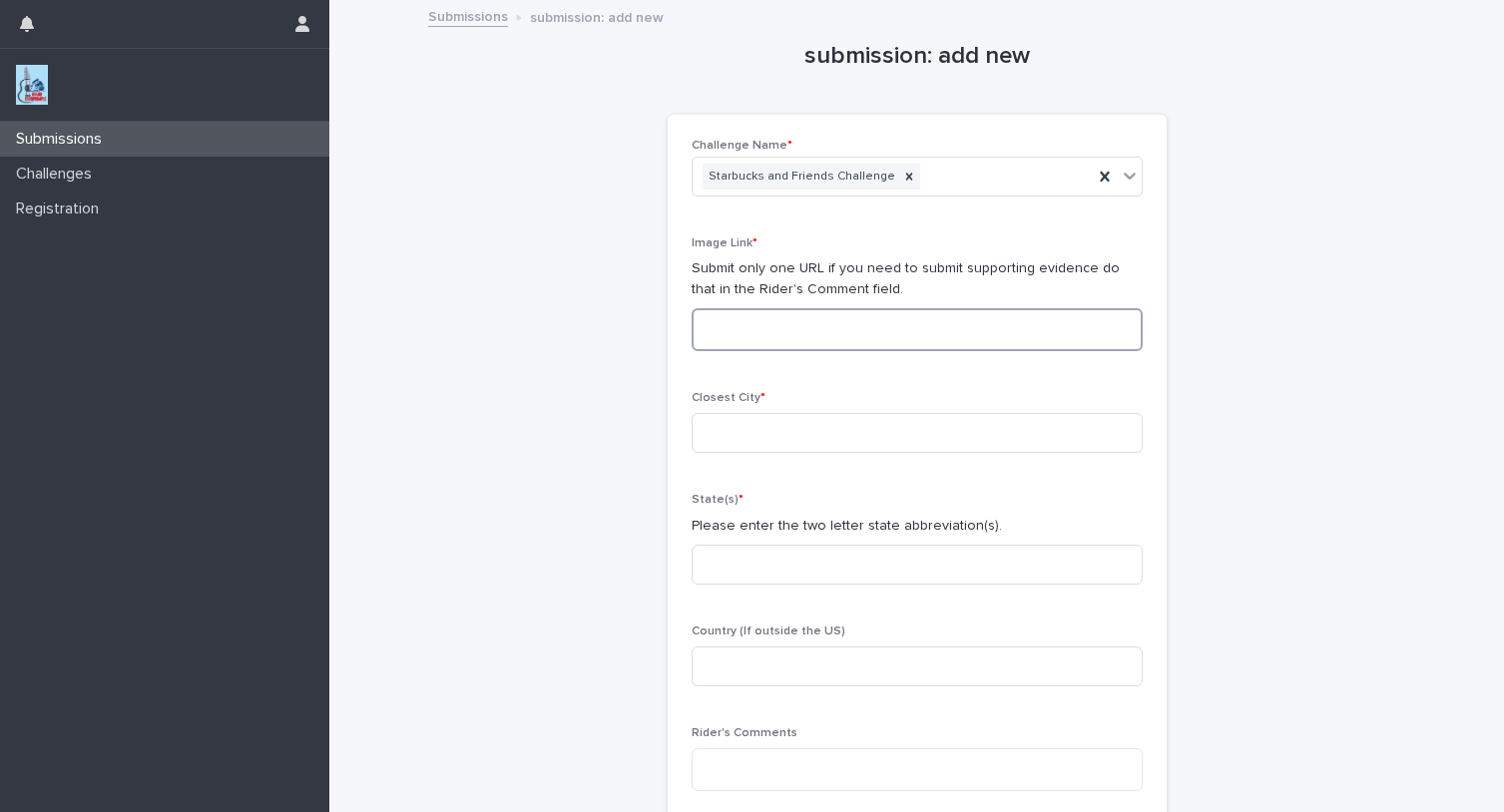 paste on "**********" 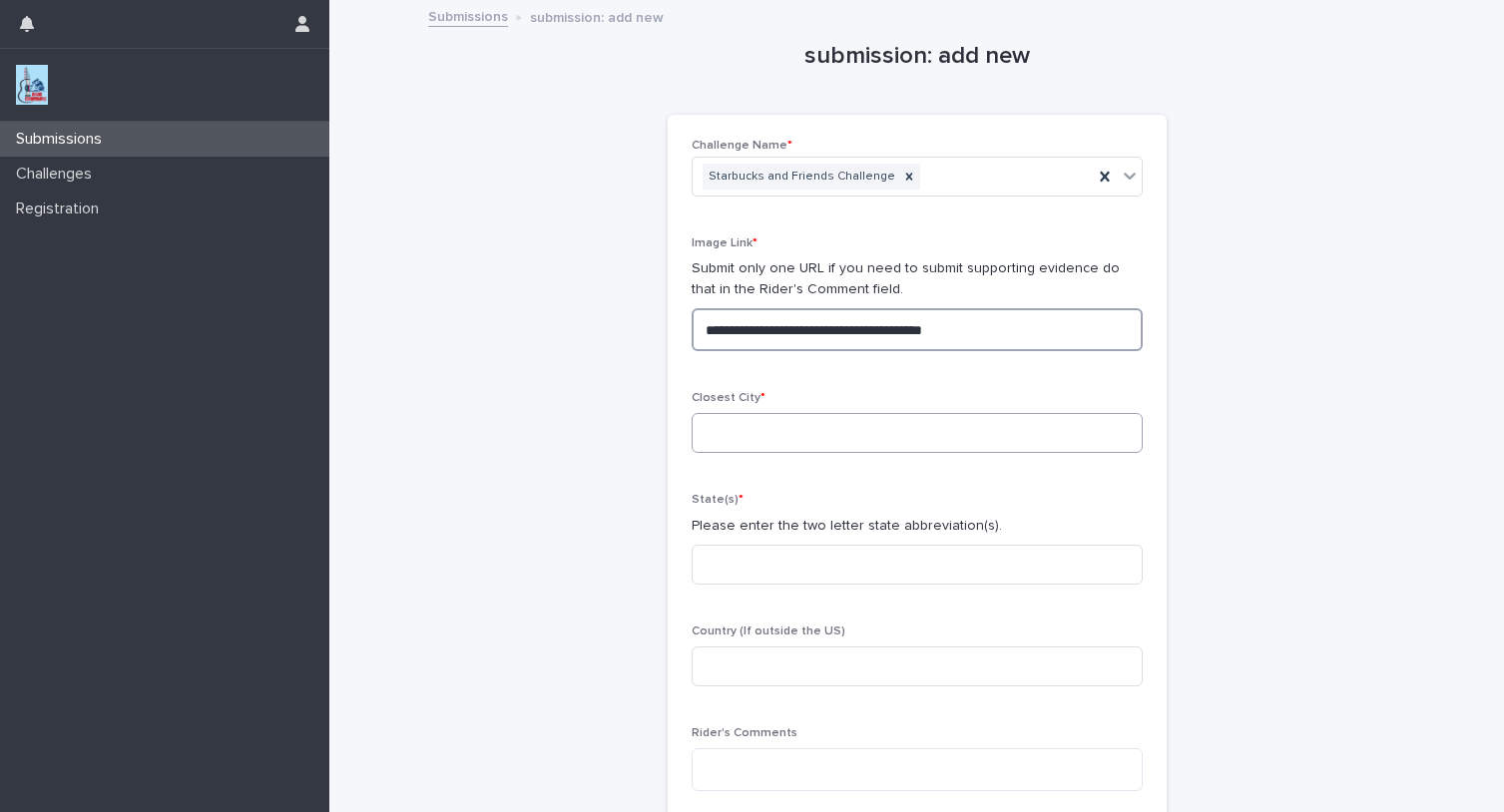 type on "**********" 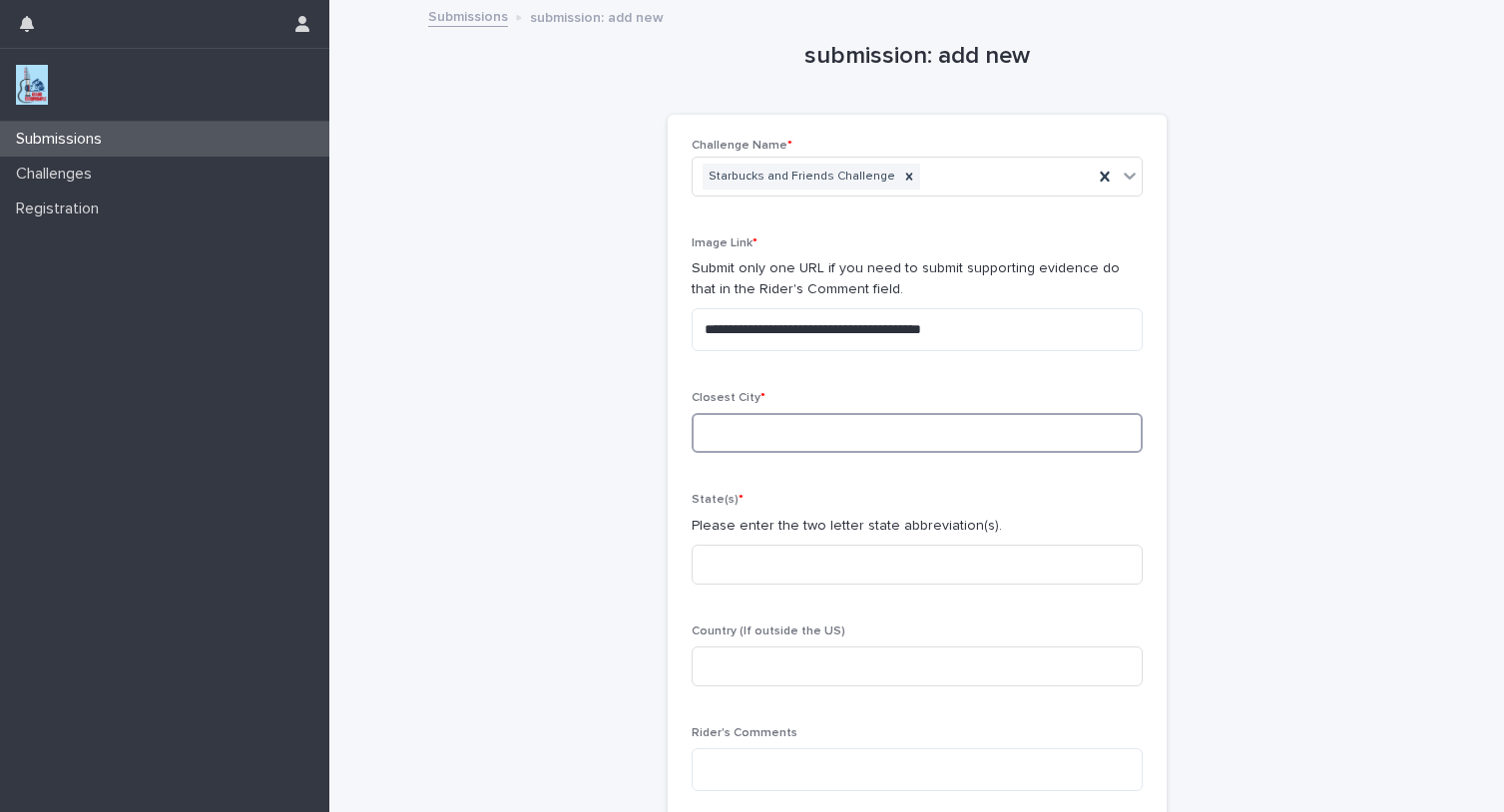 click at bounding box center [917, 433] 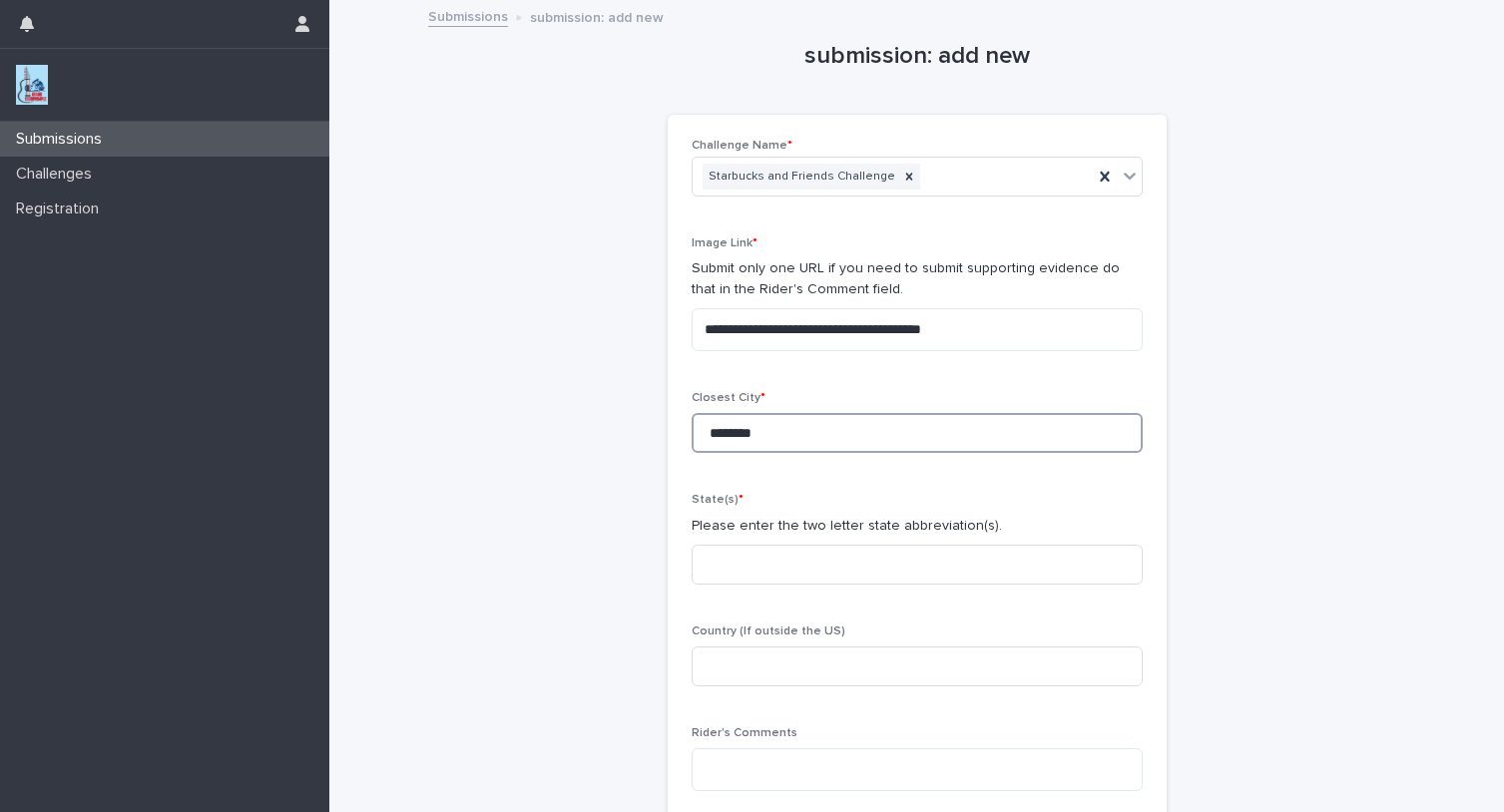 type on "********" 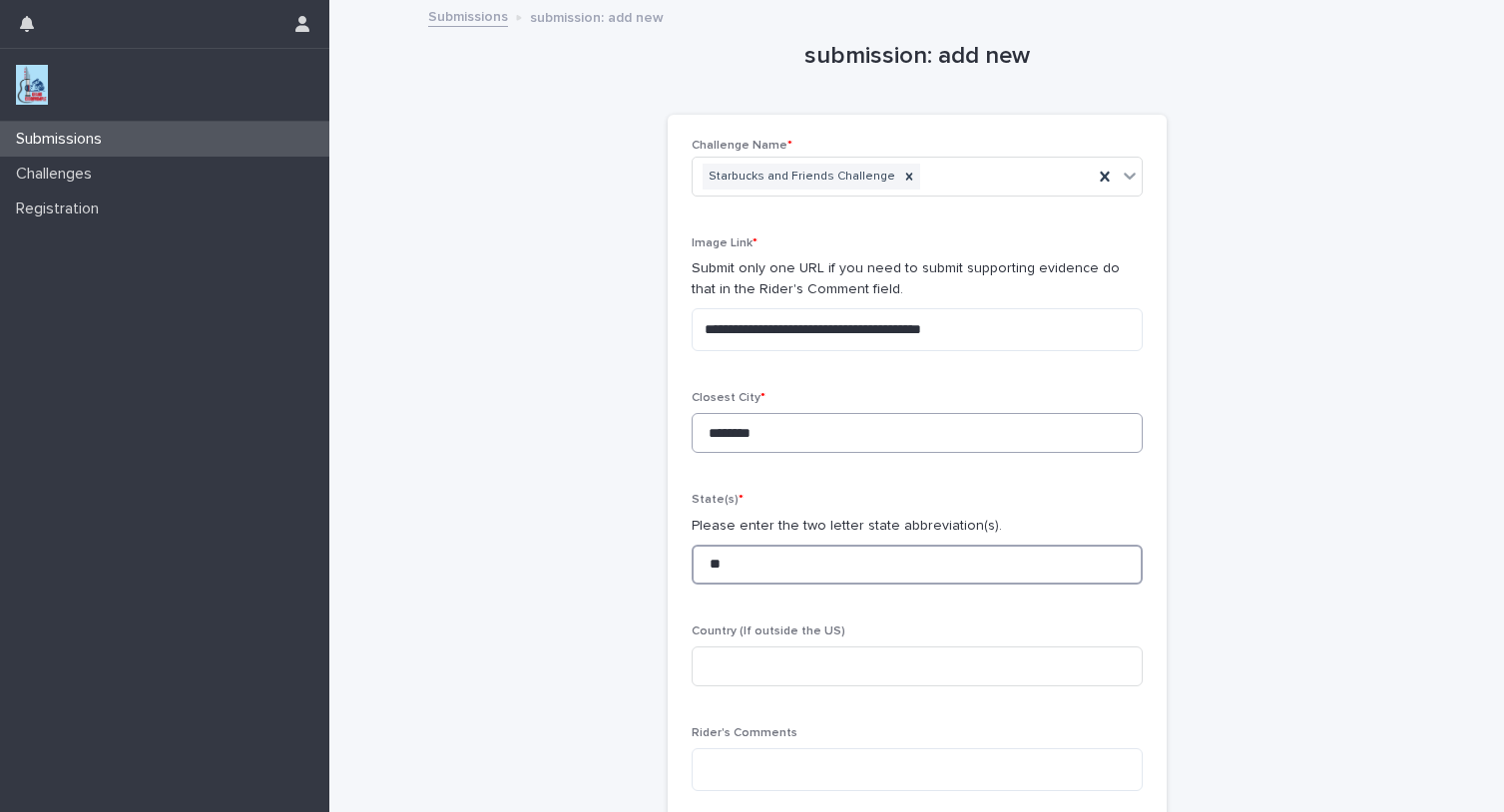 type on "**" 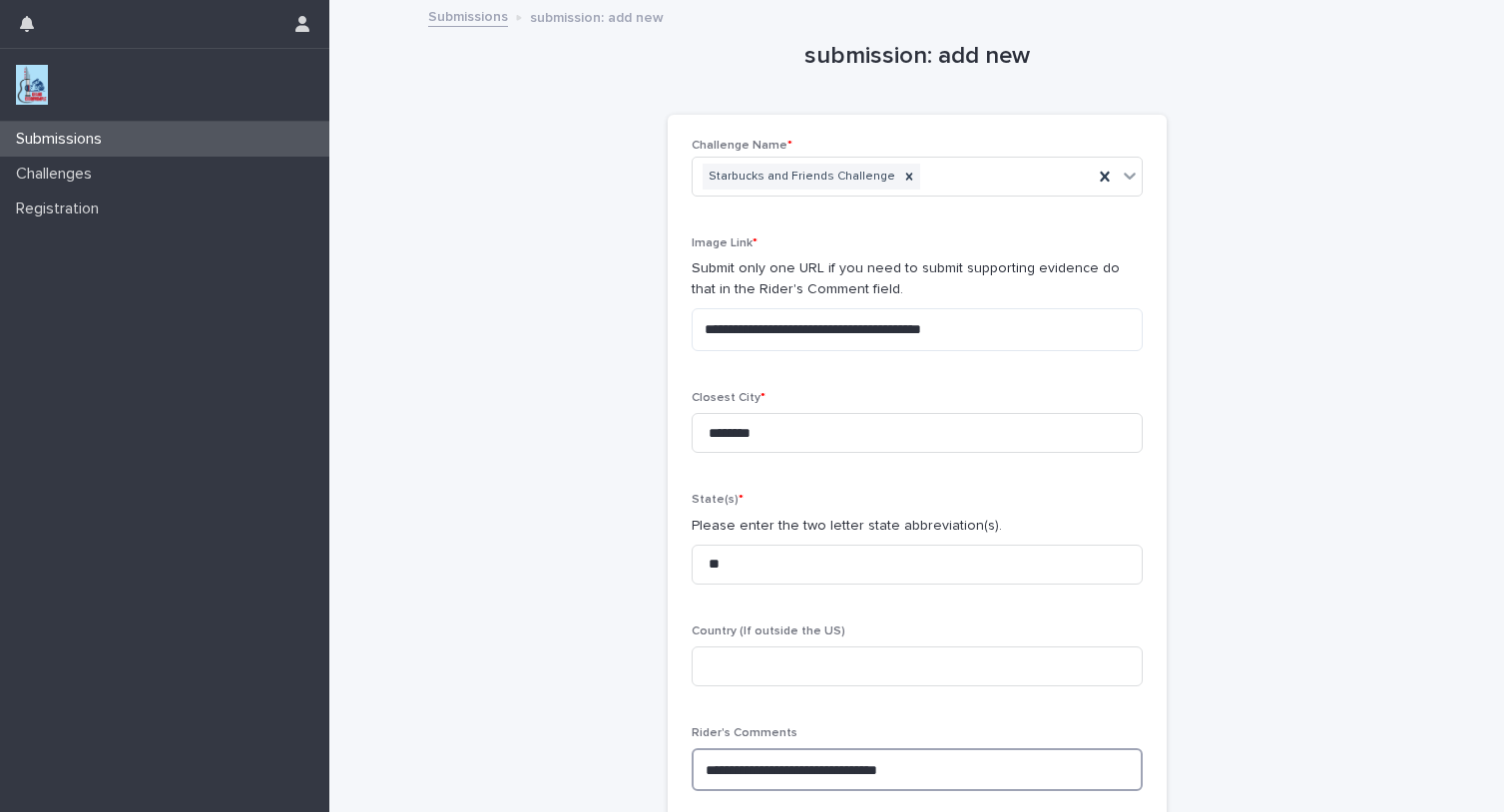 type on "**********" 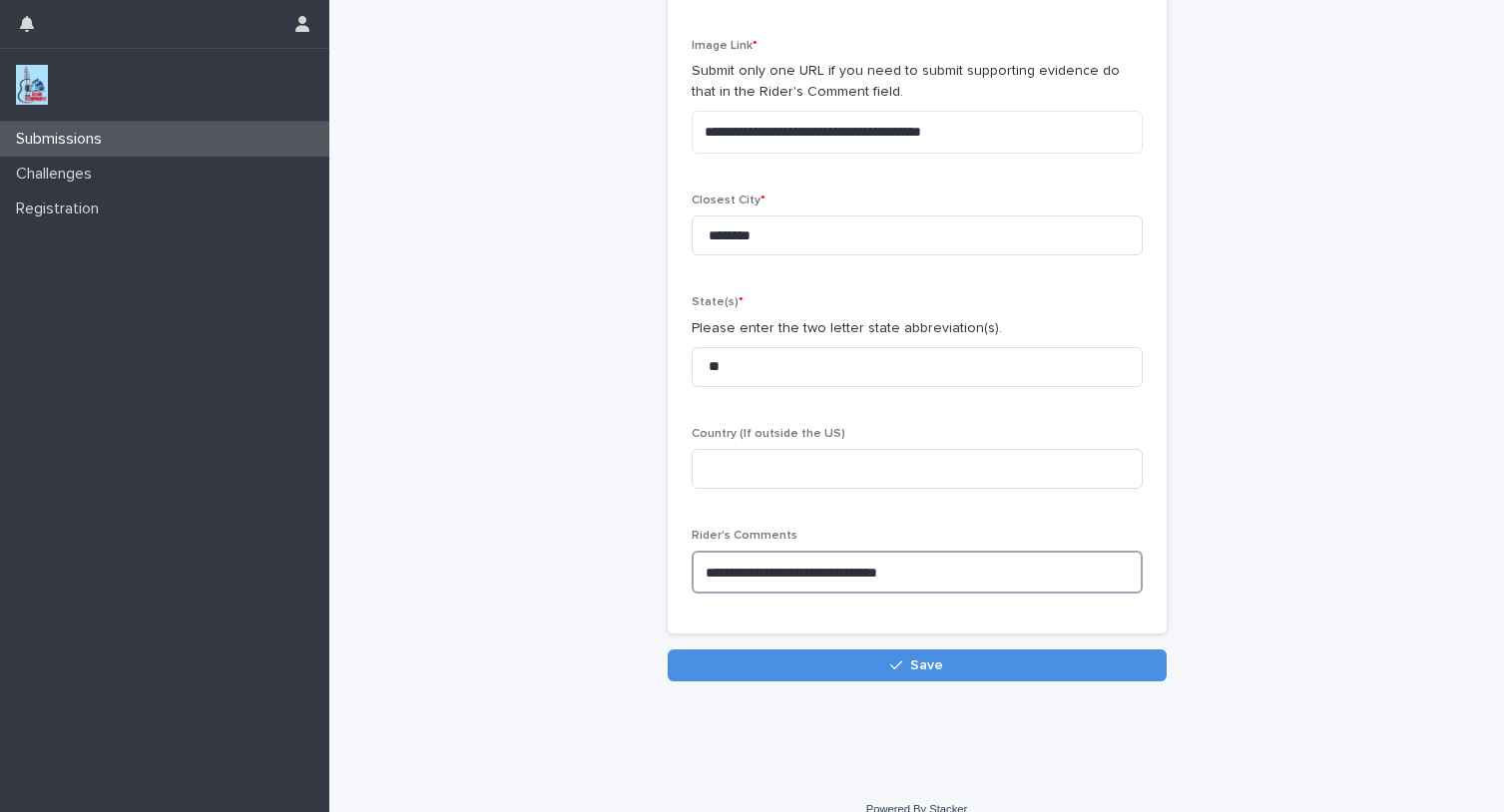 scroll, scrollTop: 223, scrollLeft: 0, axis: vertical 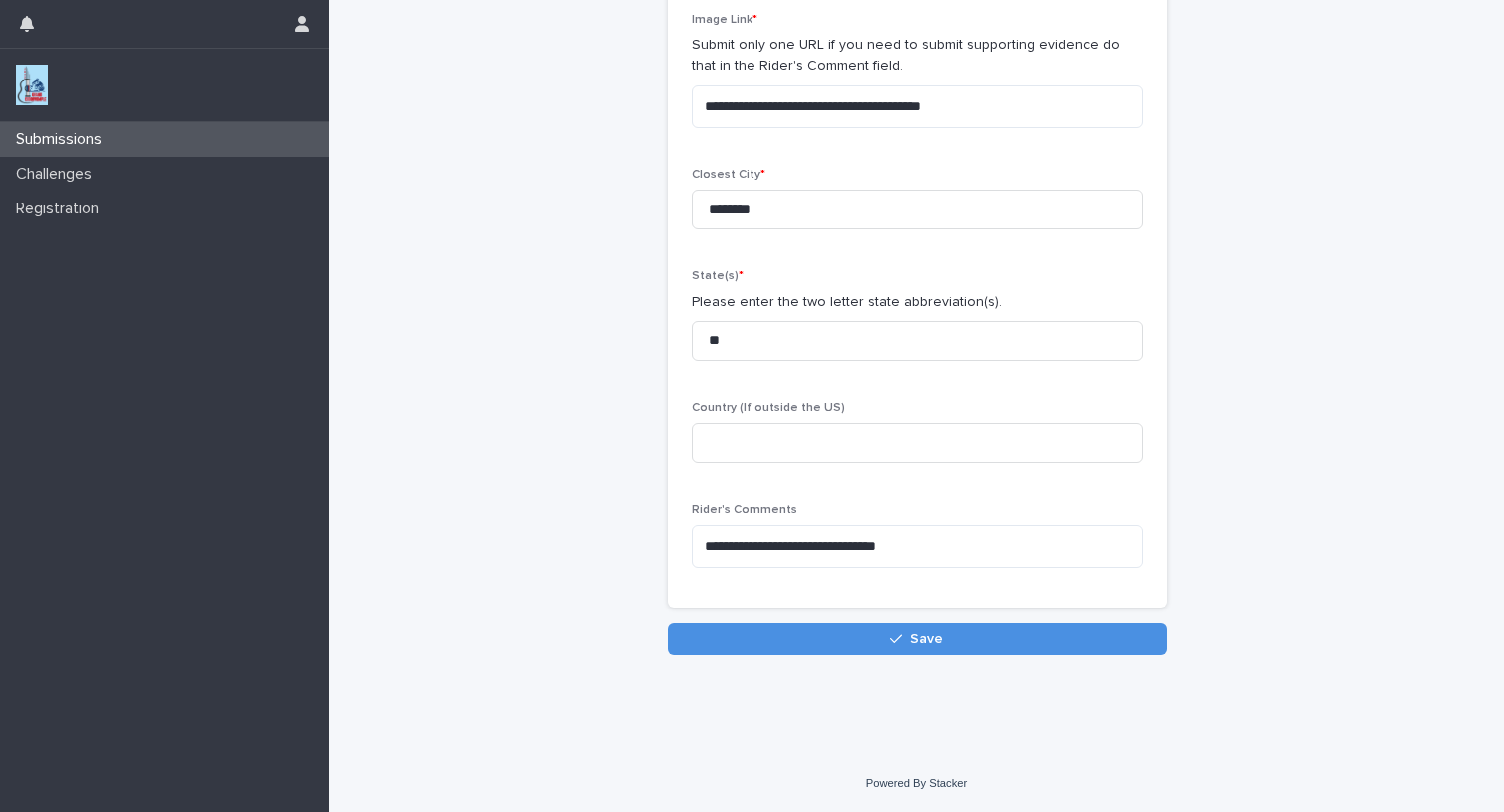 click on "Save" at bounding box center [926, 639] 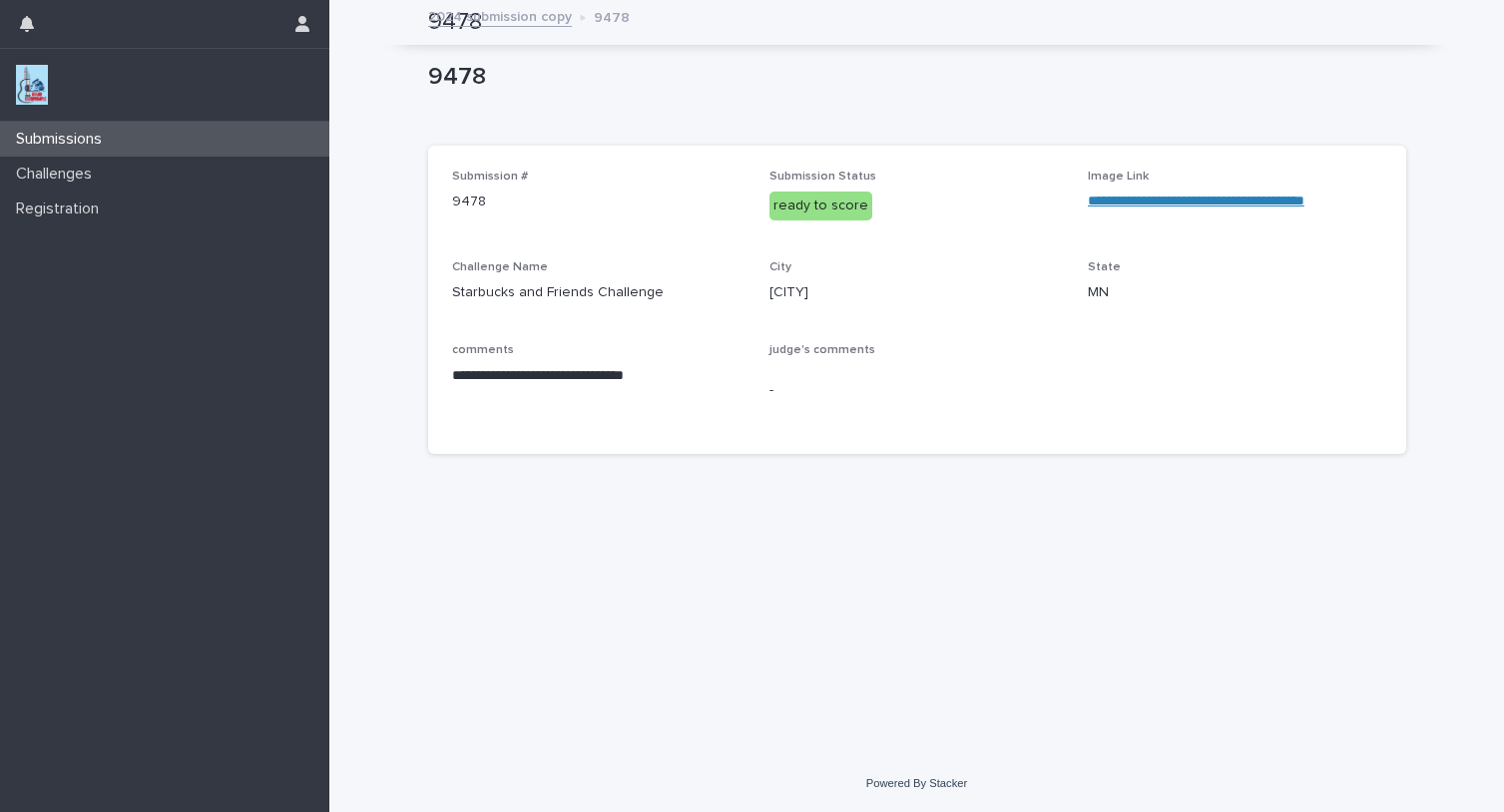 scroll, scrollTop: 0, scrollLeft: 0, axis: both 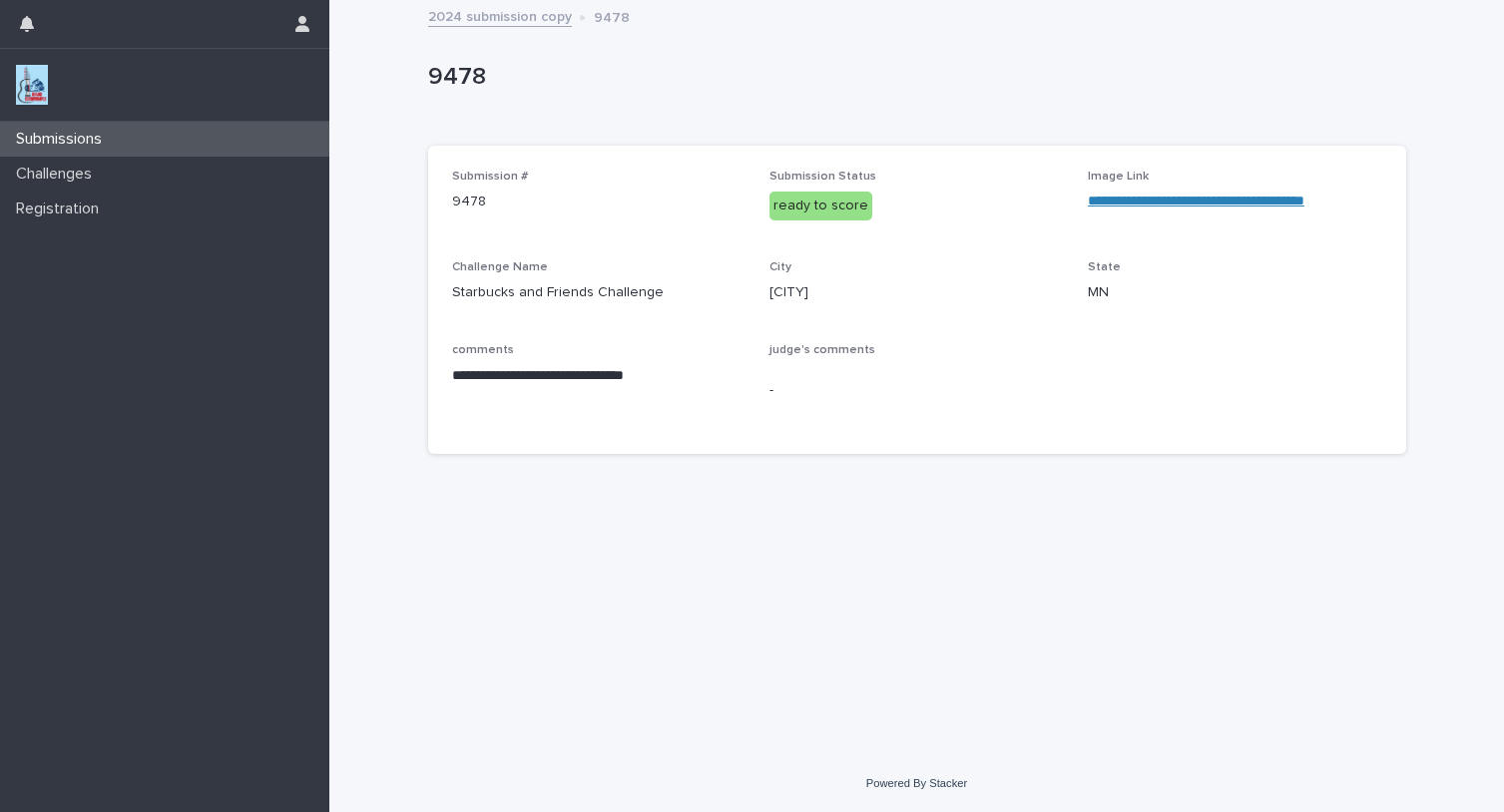 click on "2024 submission copy" at bounding box center [500, 15] 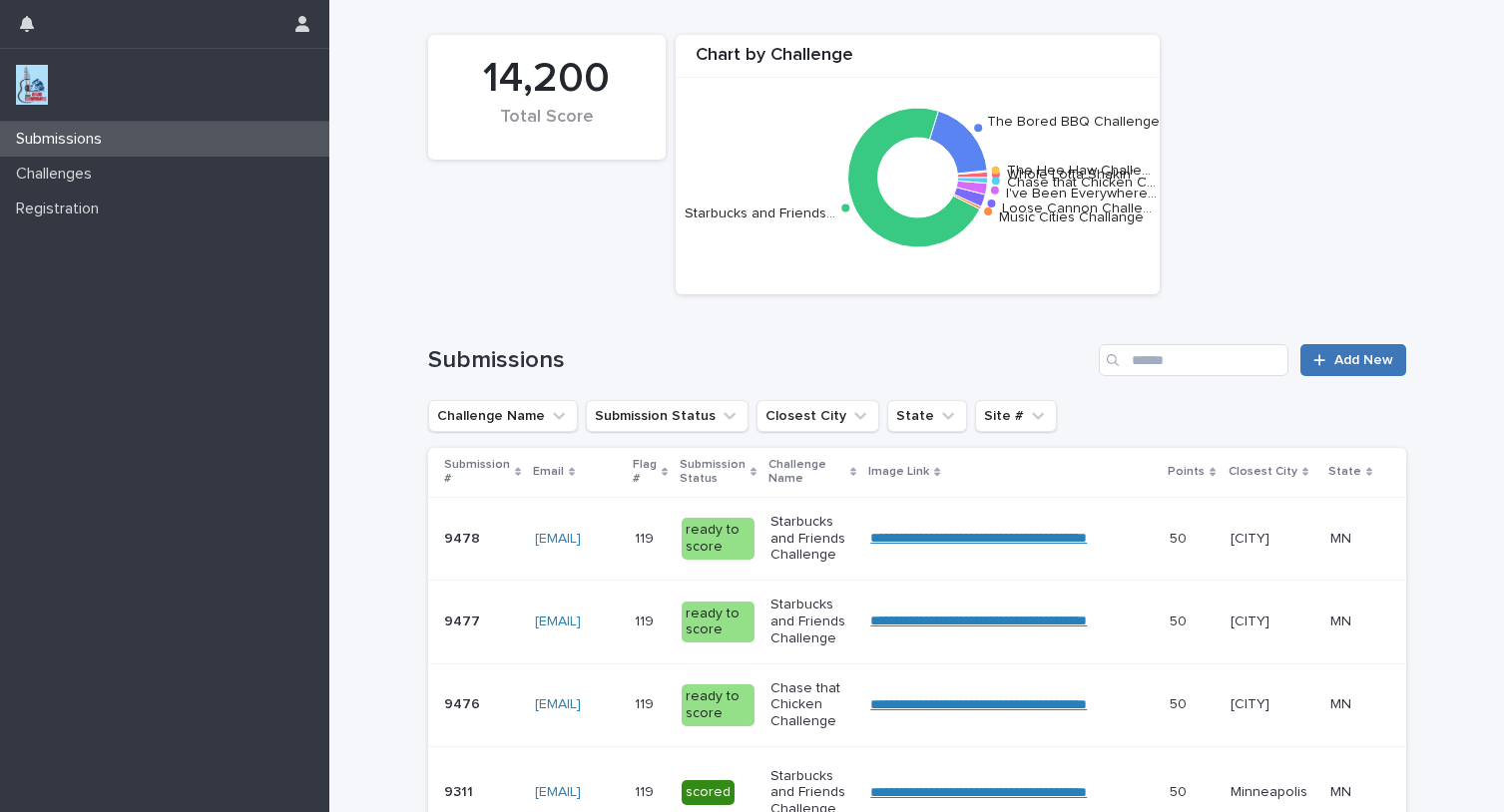 click on "Add New" at bounding box center [1363, 360] 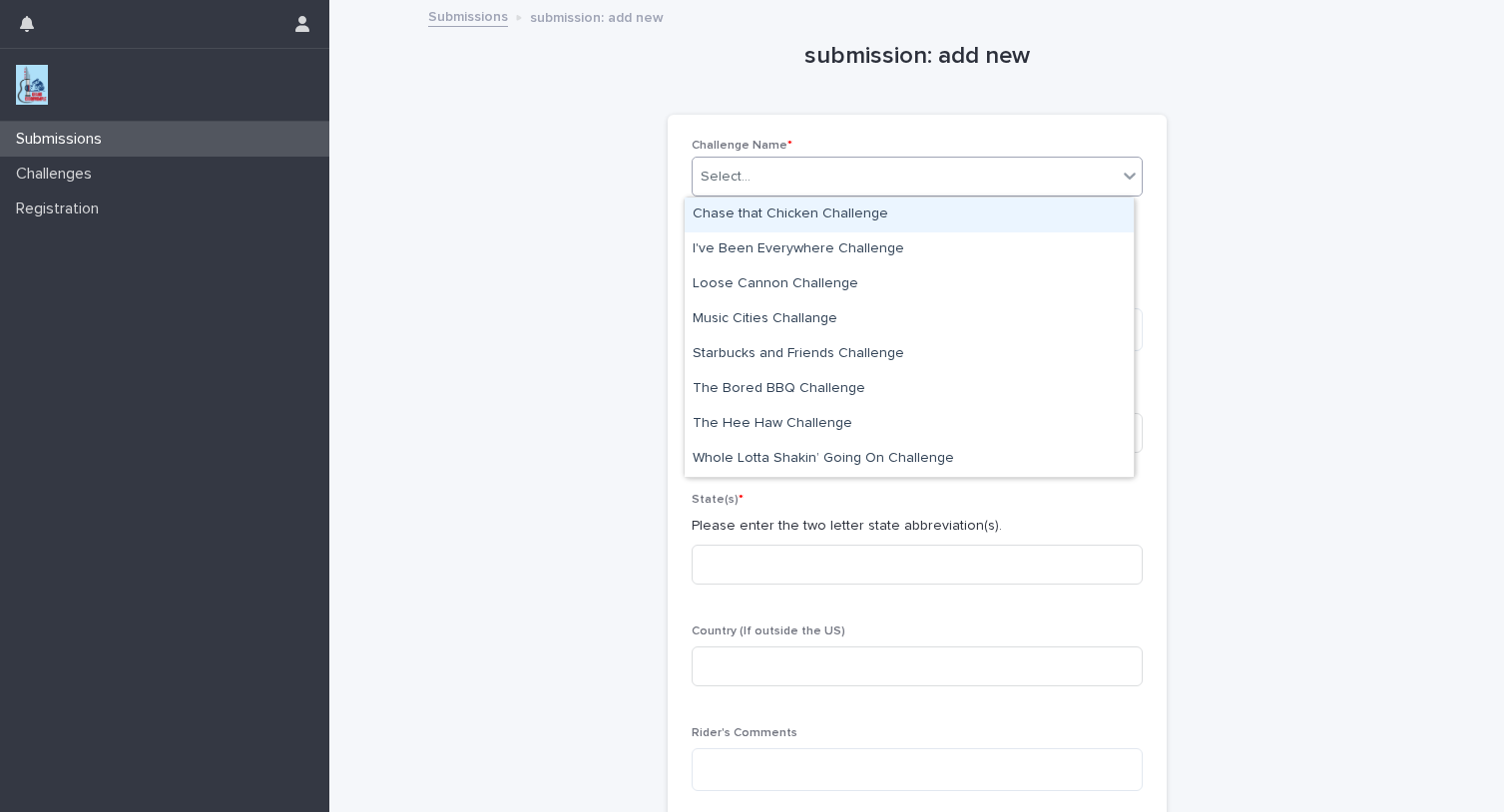 click on "Select..." at bounding box center (904, 177) 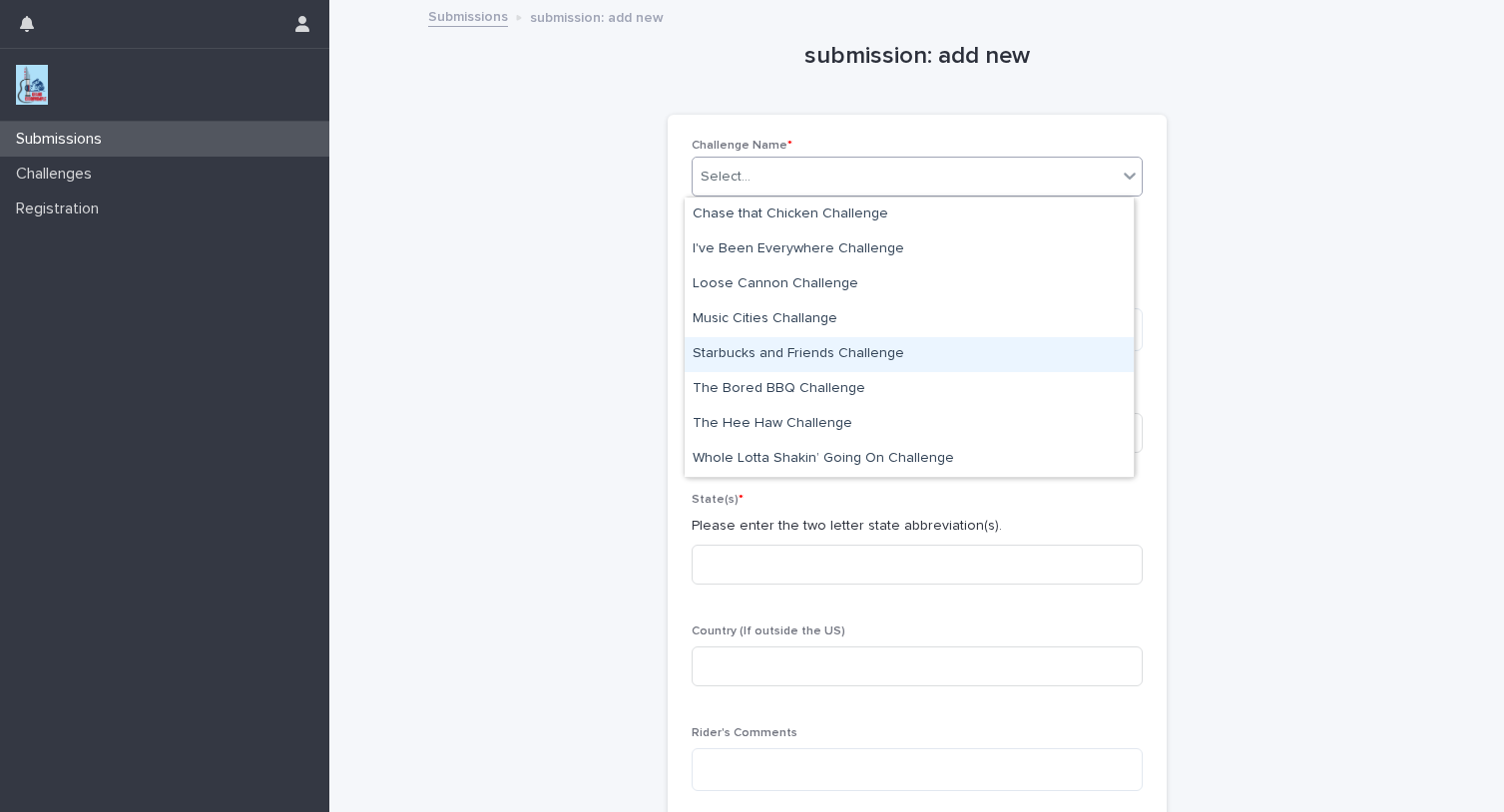 click on "Starbucks and Friends Challenge" at bounding box center [909, 354] 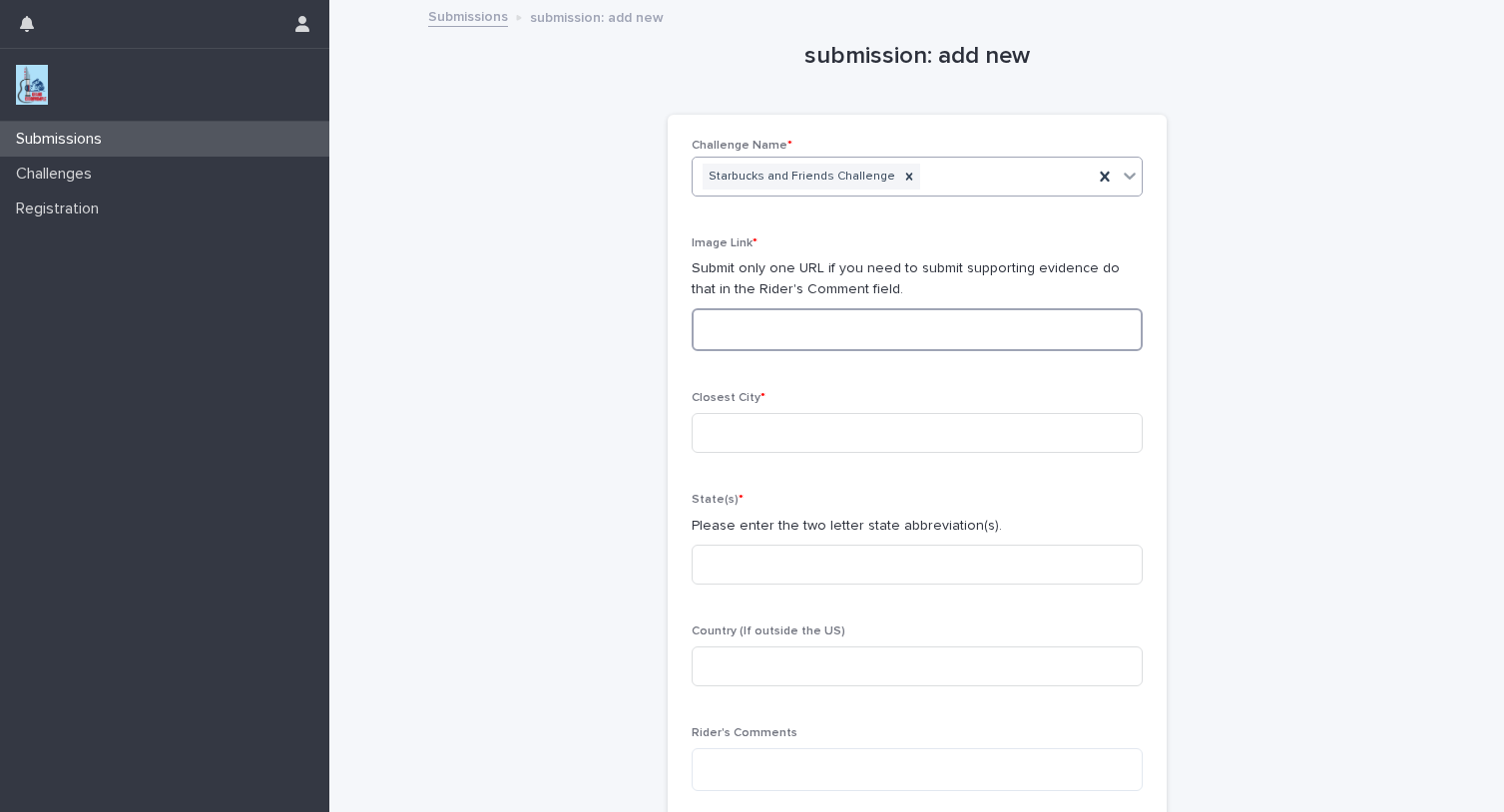 click at bounding box center (917, 329) 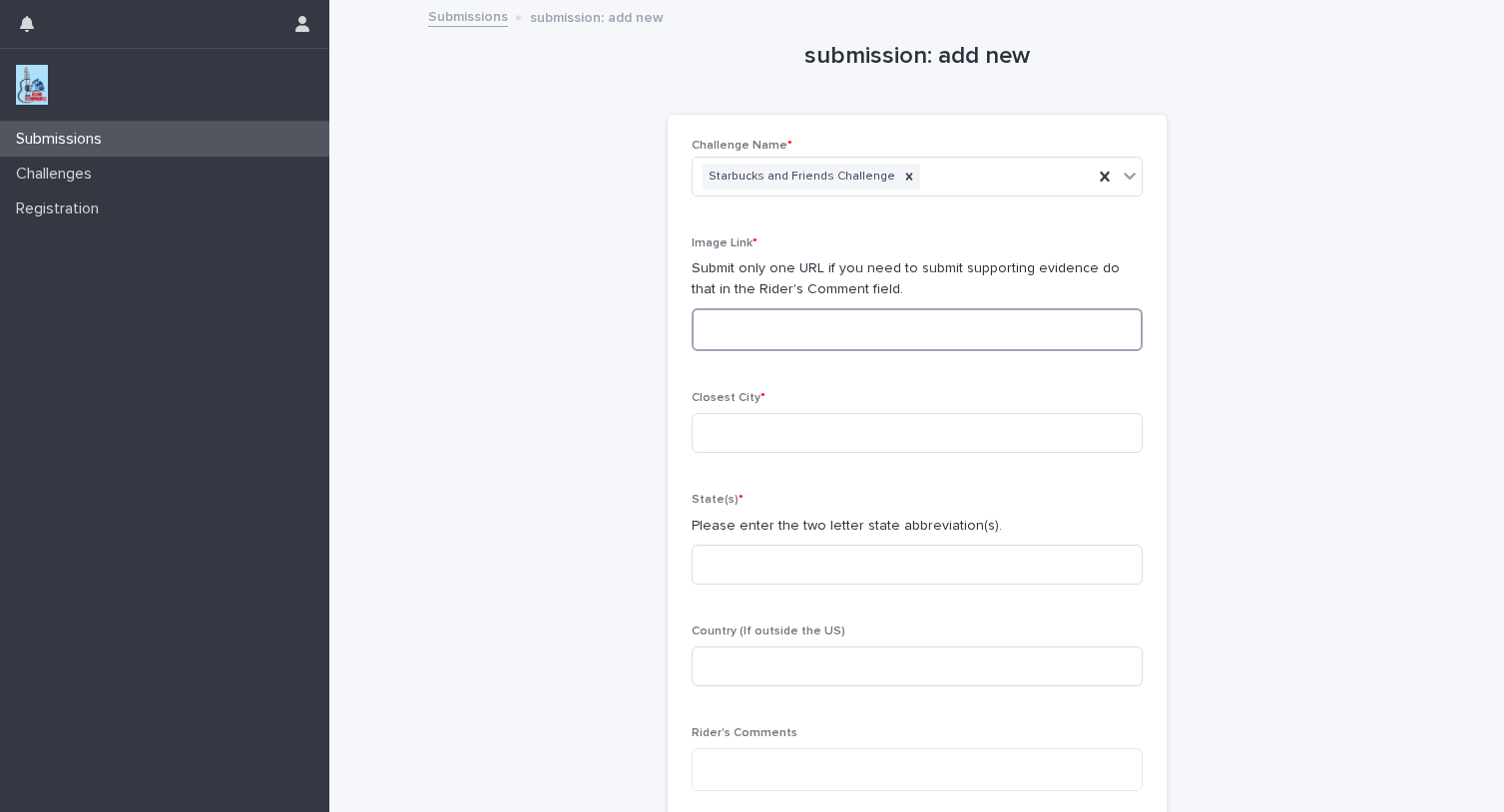 paste on "**********" 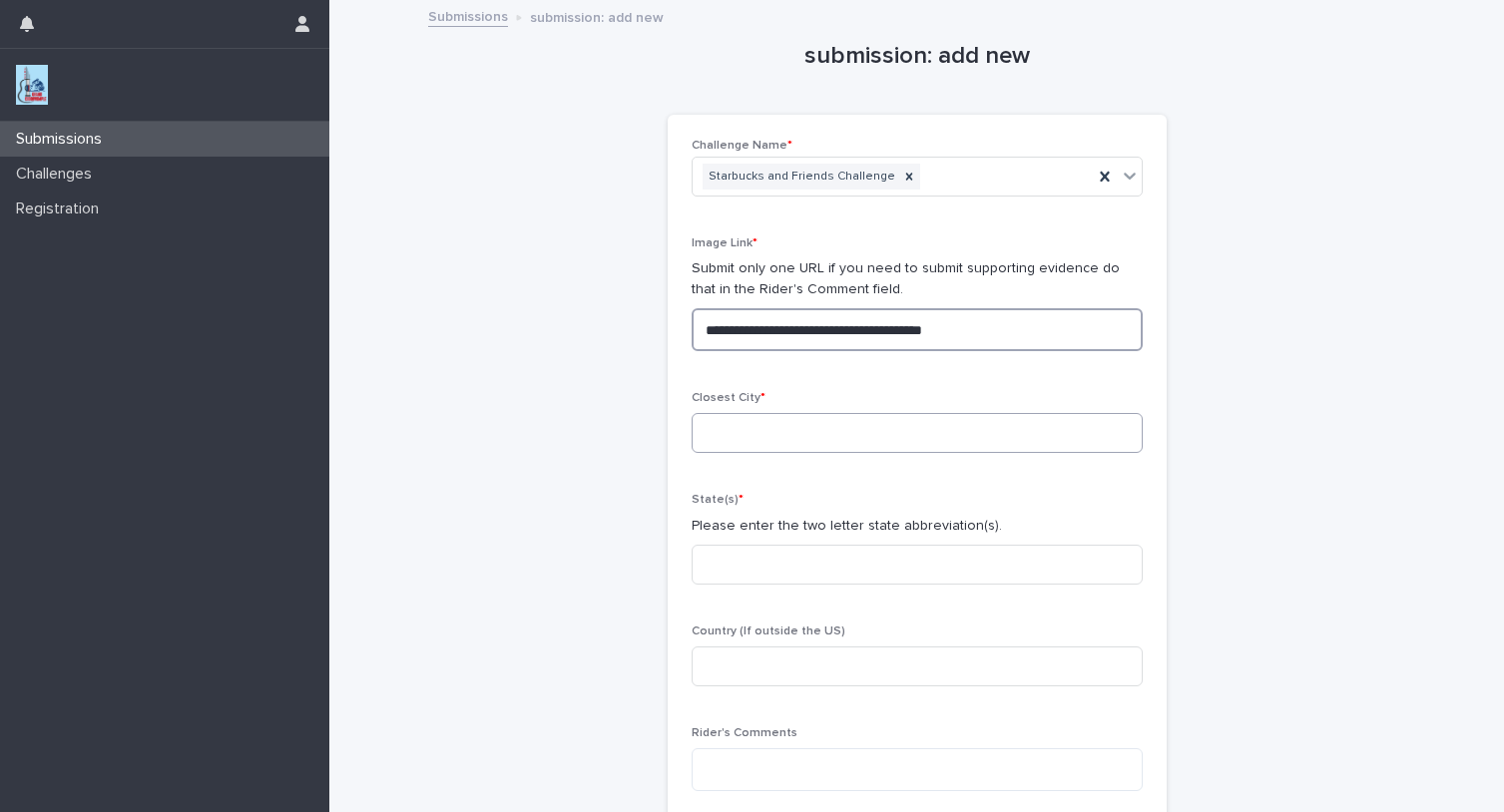 type on "**********" 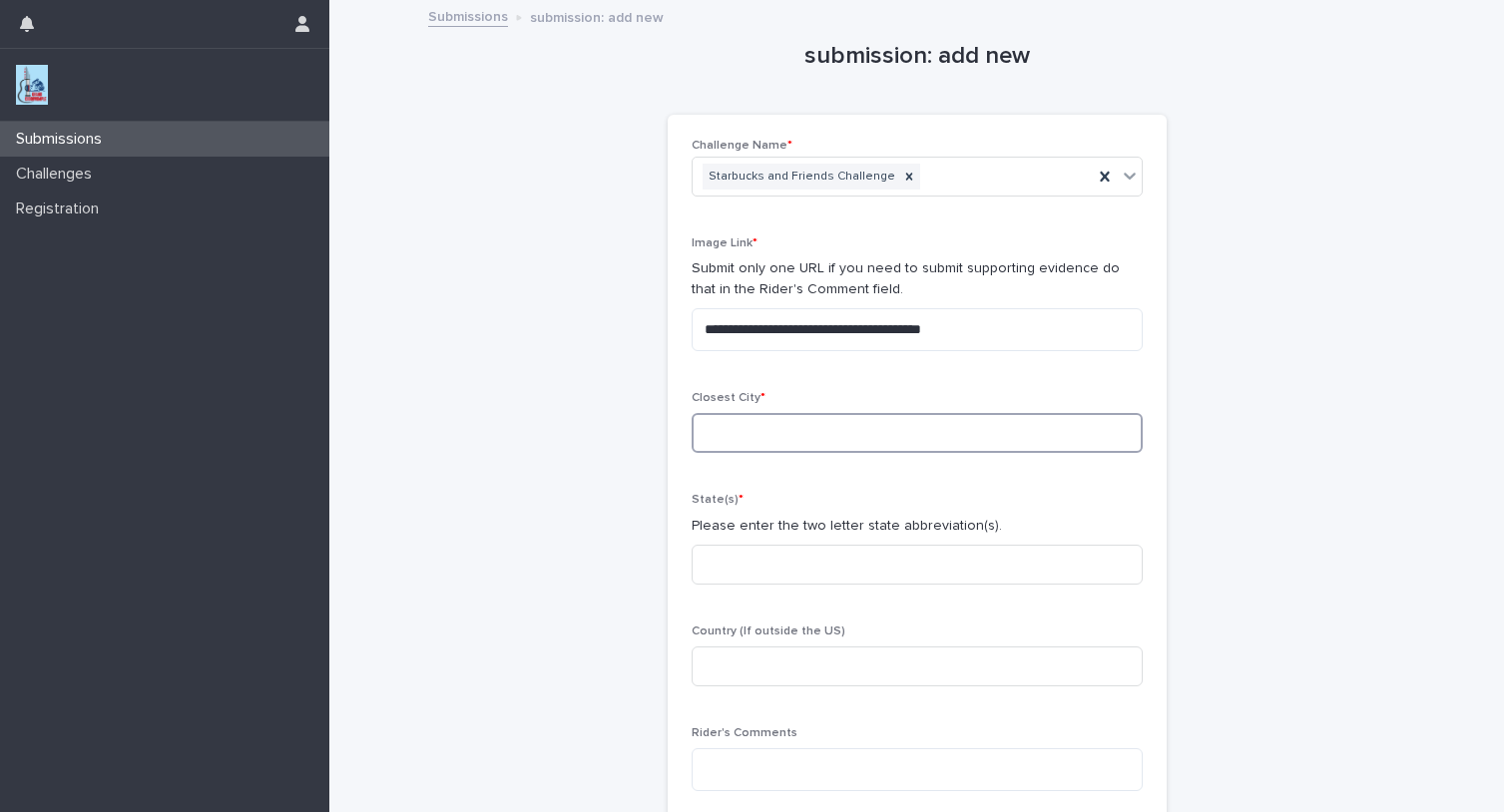 click at bounding box center (917, 433) 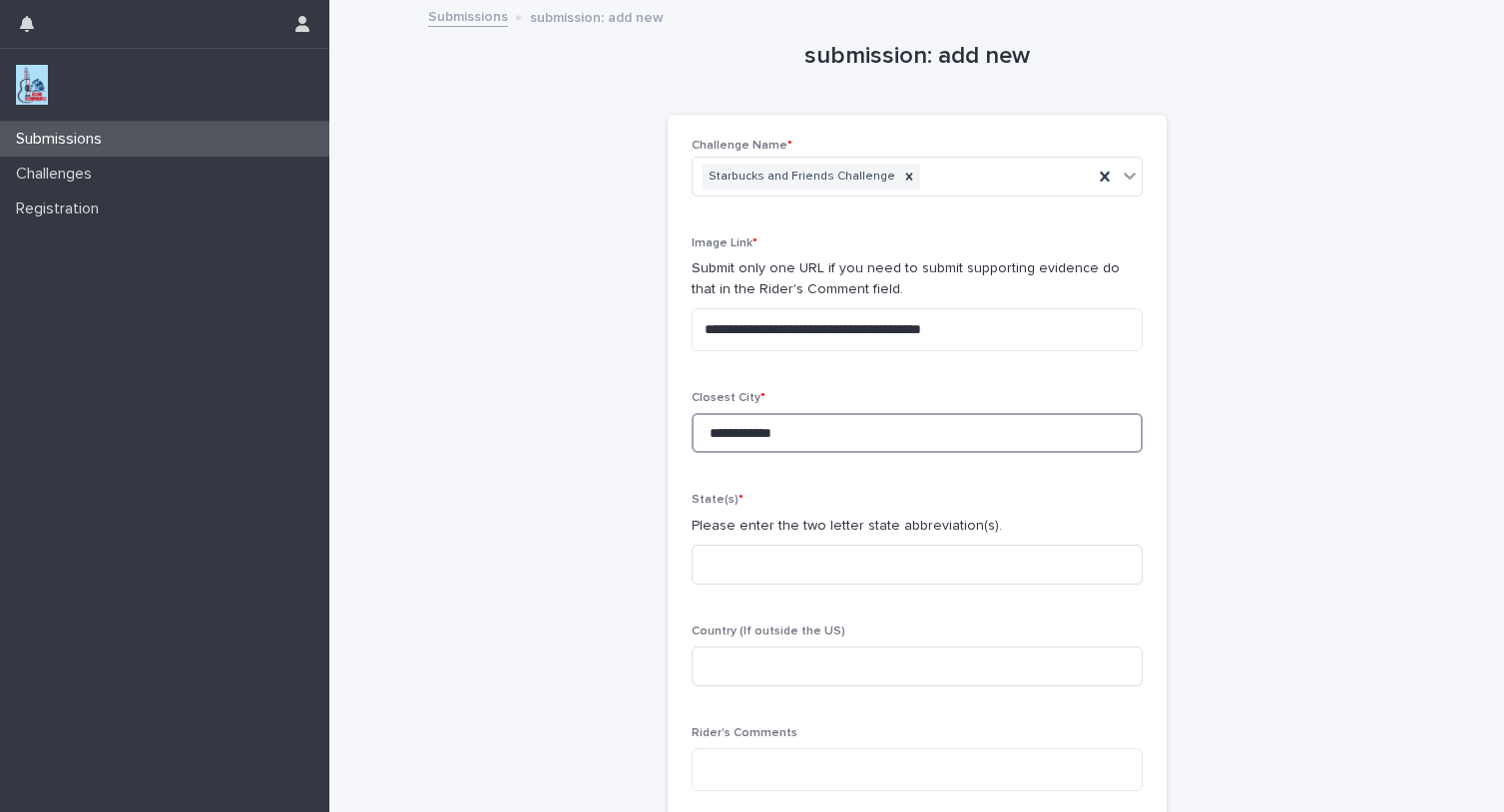 drag, startPoint x: 807, startPoint y: 437, endPoint x: 677, endPoint y: 425, distance: 130.55267 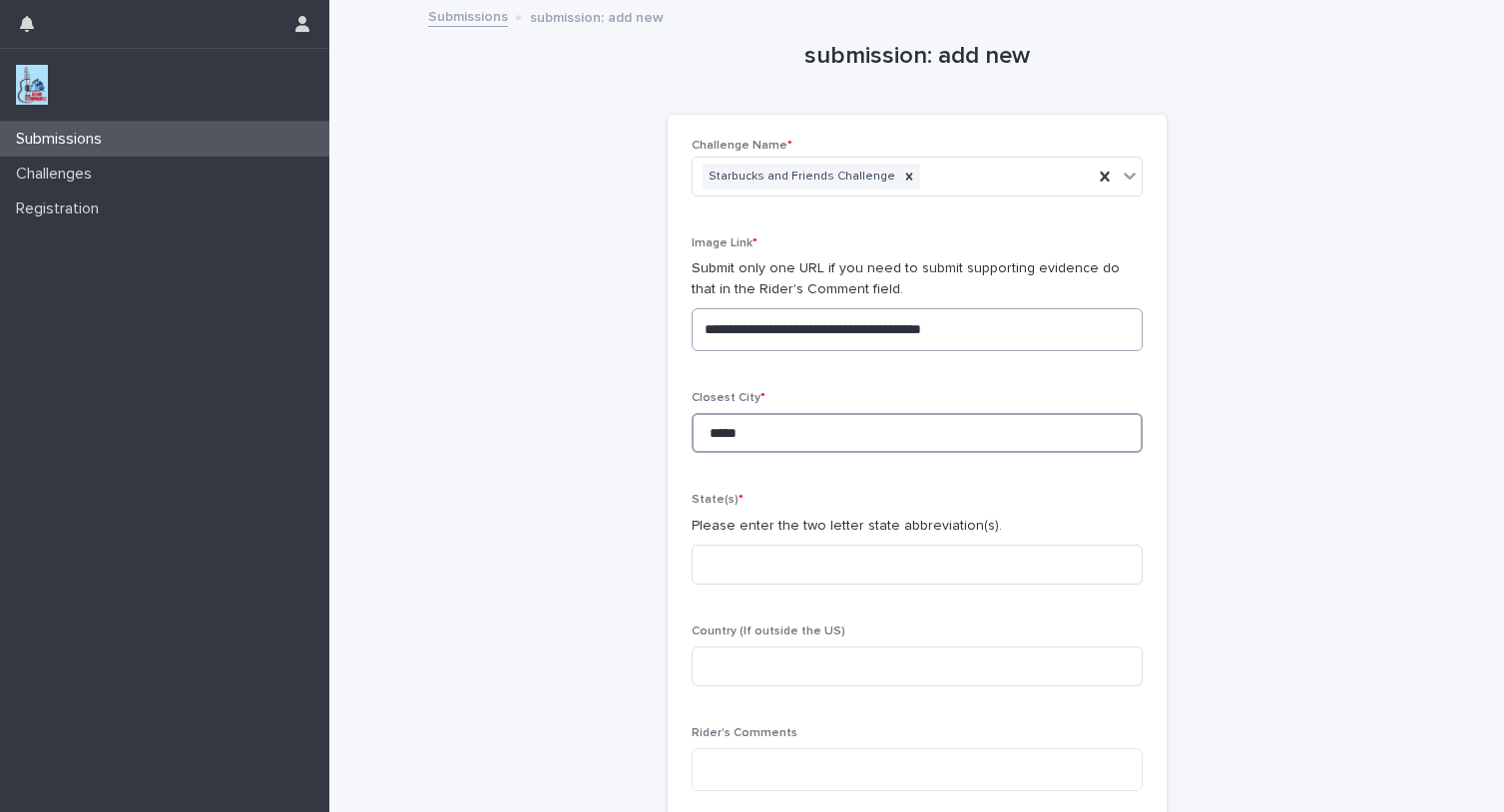 type on "*****" 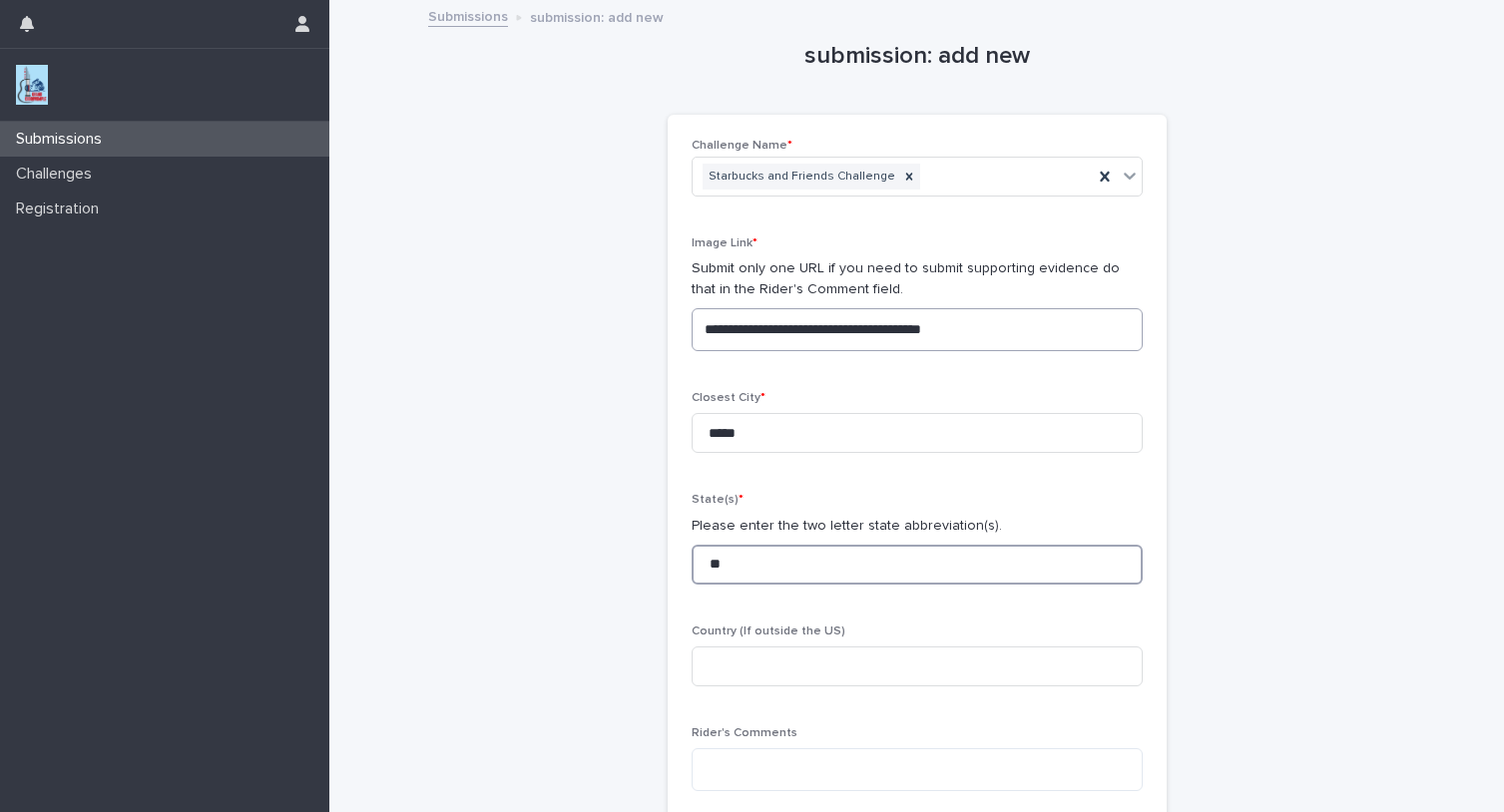 type on "**" 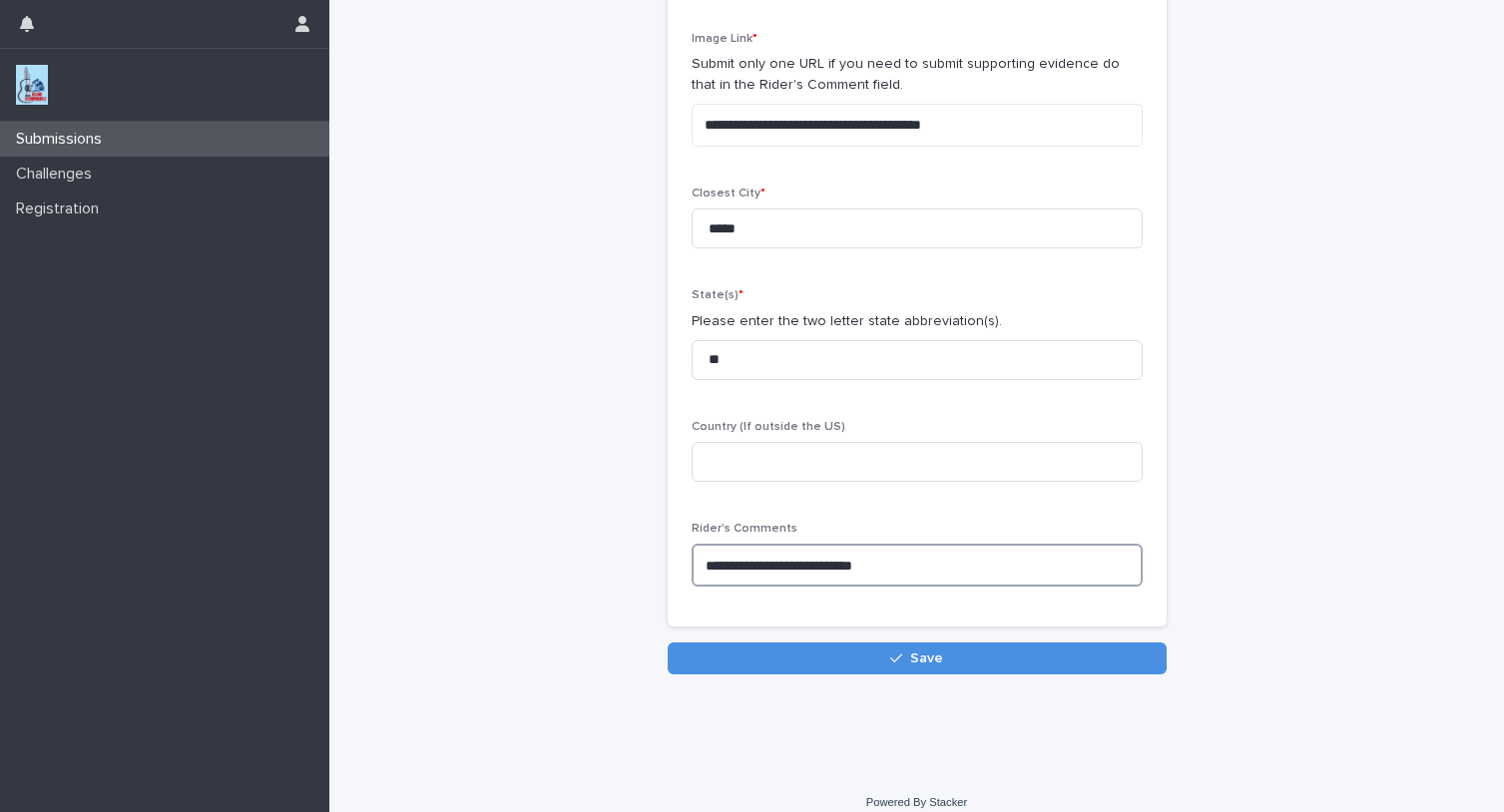 scroll, scrollTop: 223, scrollLeft: 0, axis: vertical 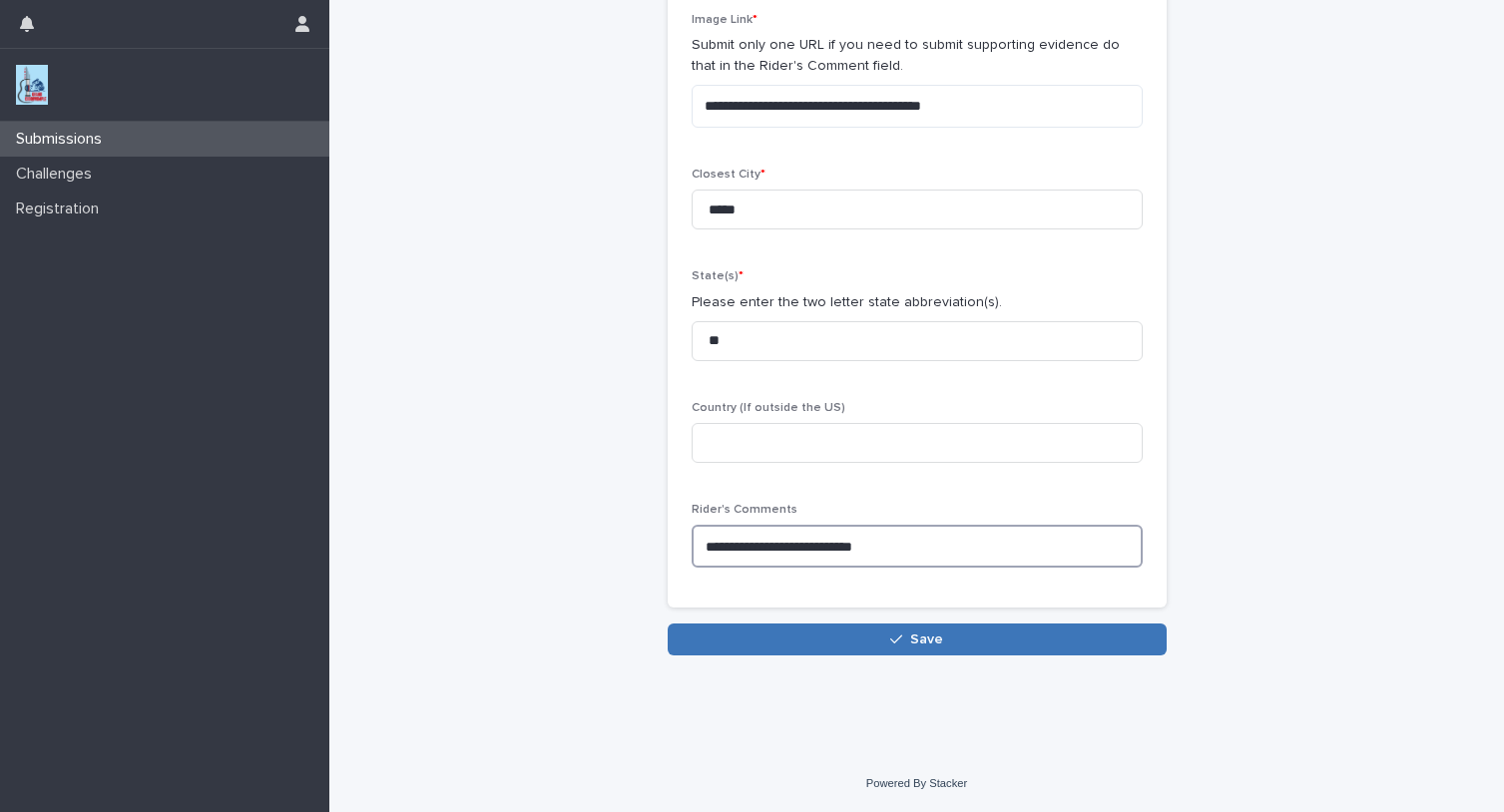 type on "**********" 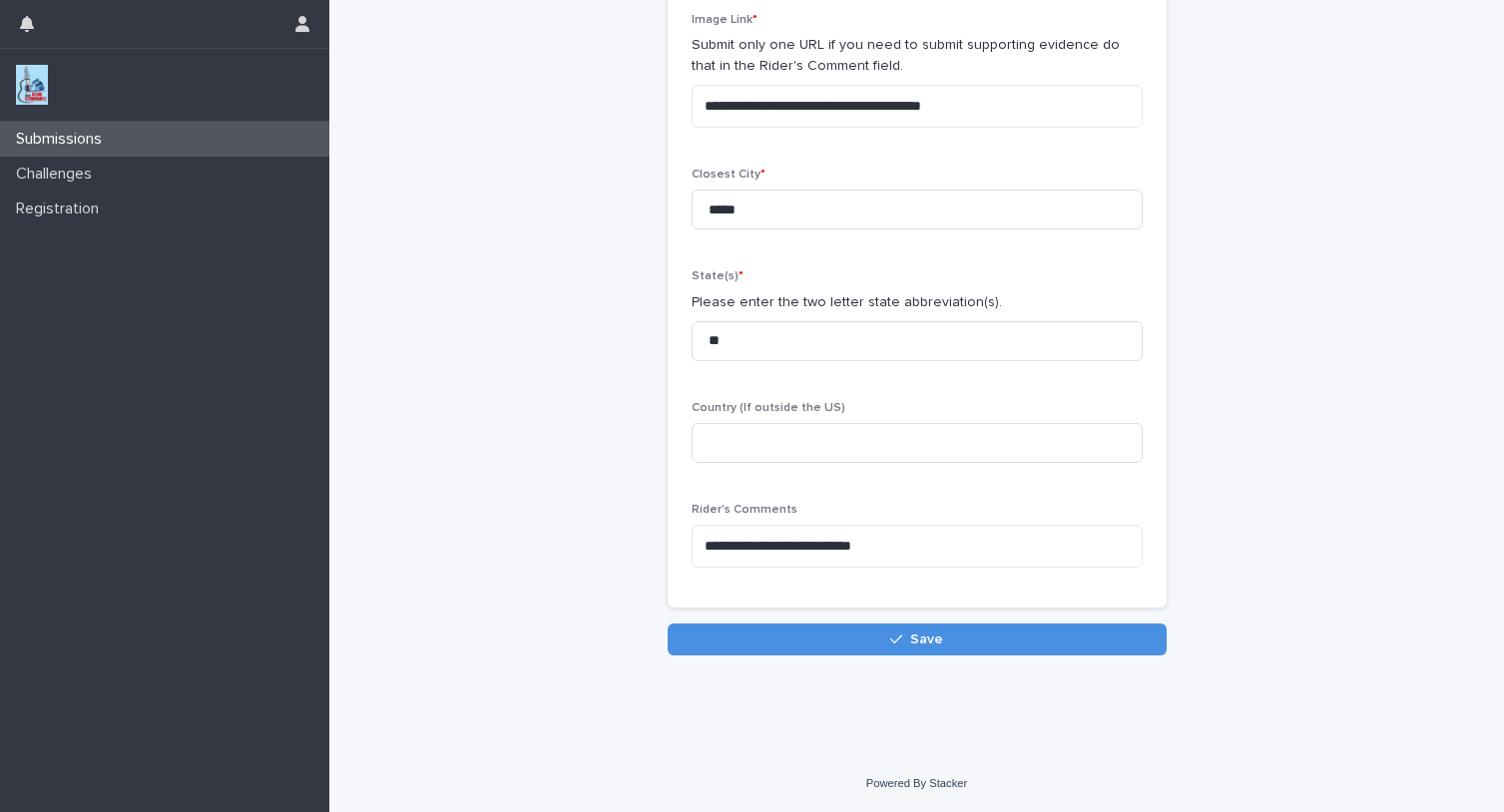 drag, startPoint x: 920, startPoint y: 641, endPoint x: 924, endPoint y: 631, distance: 10.77033 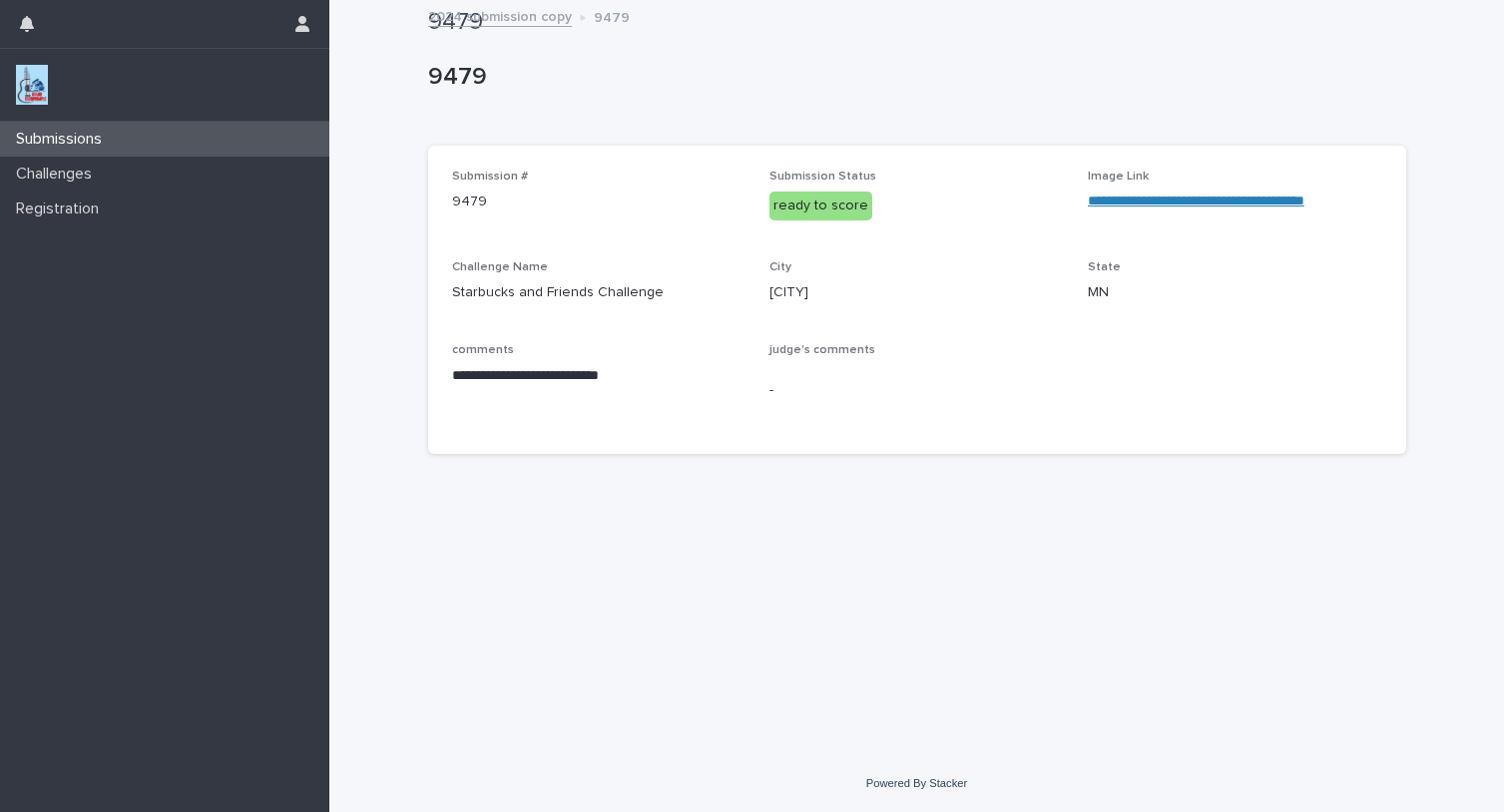 scroll, scrollTop: 0, scrollLeft: 0, axis: both 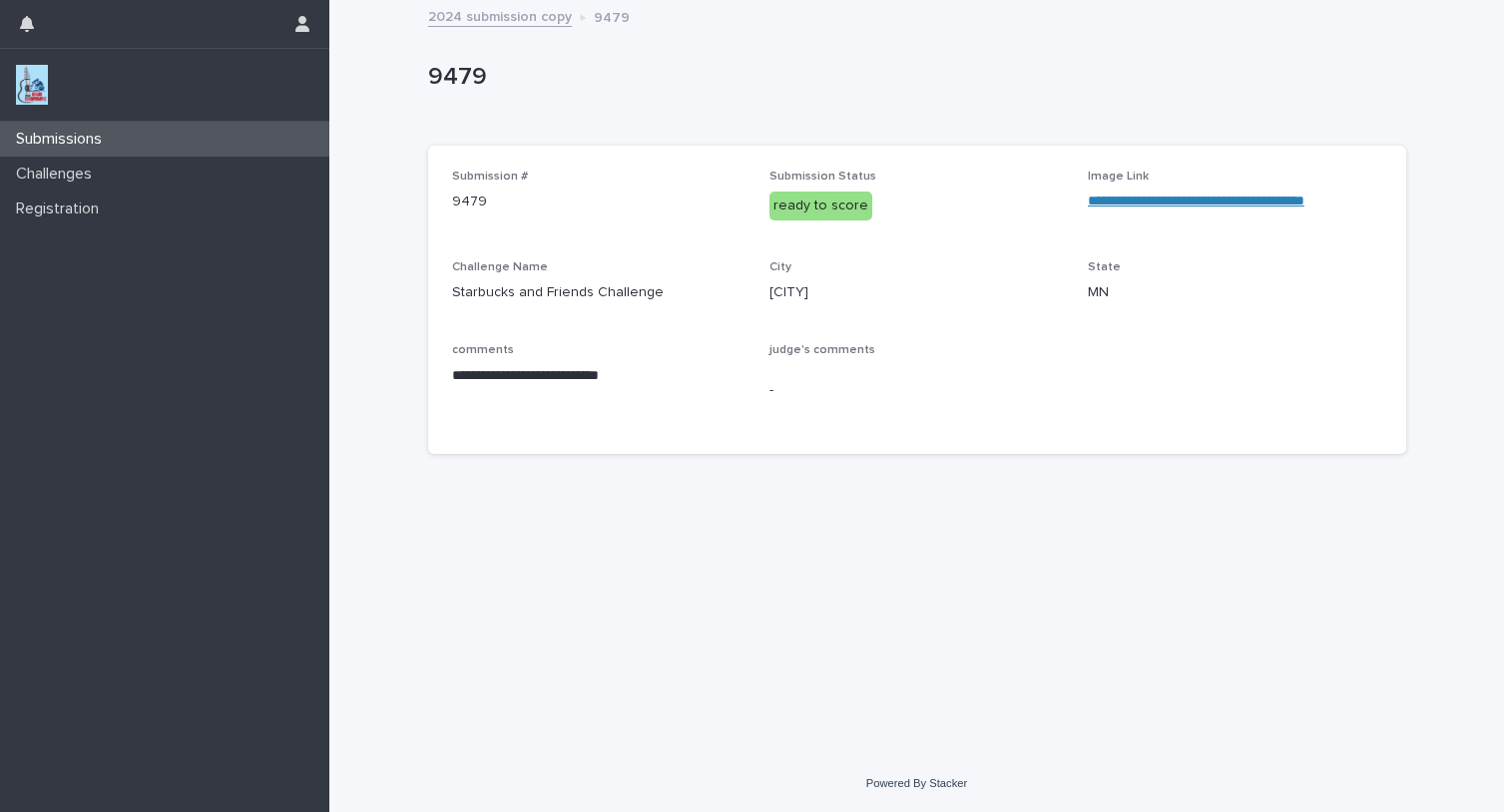 click on "2024 submission copy" at bounding box center [500, 15] 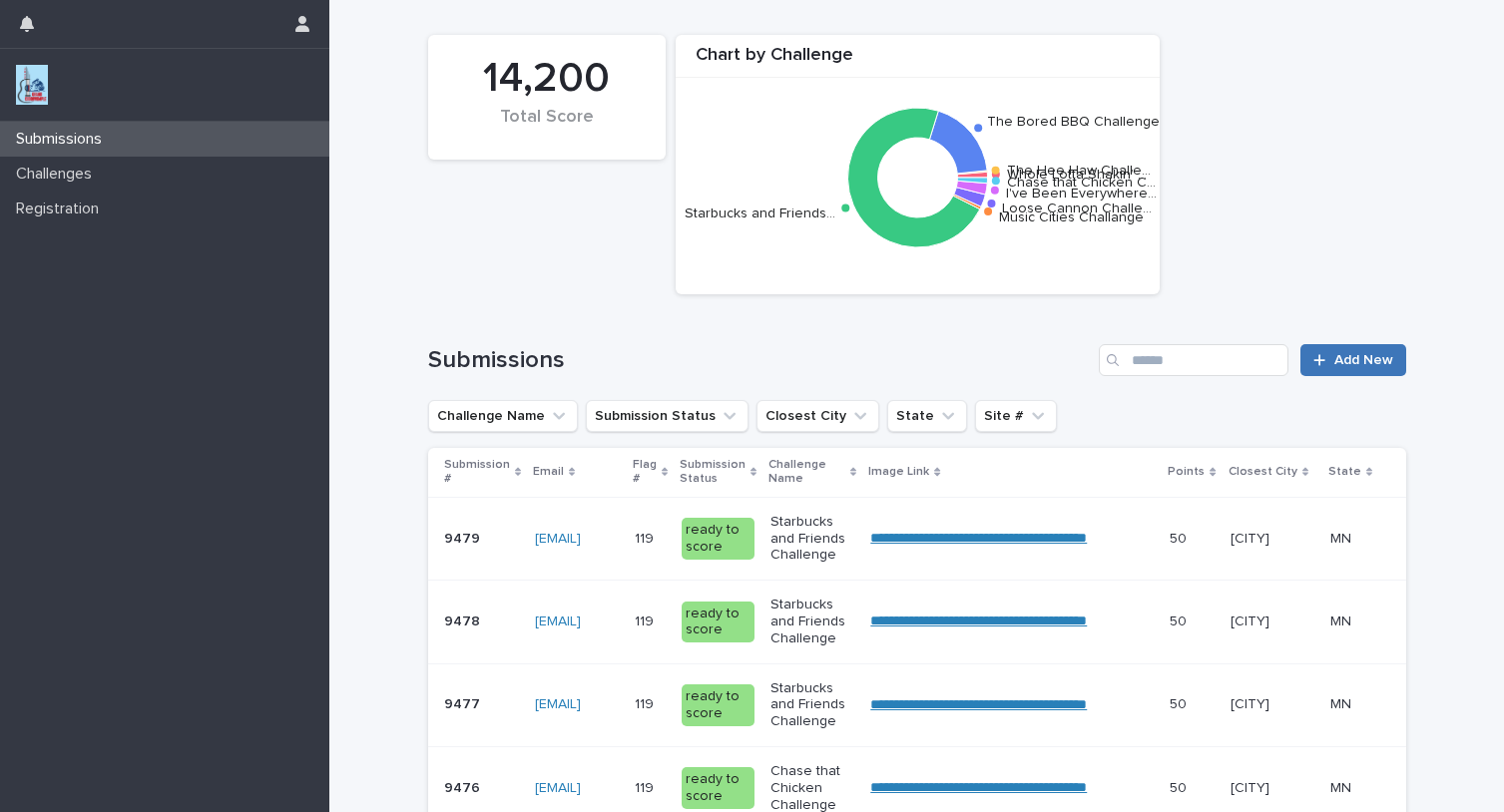 click on "Add New" at bounding box center (1352, 360) 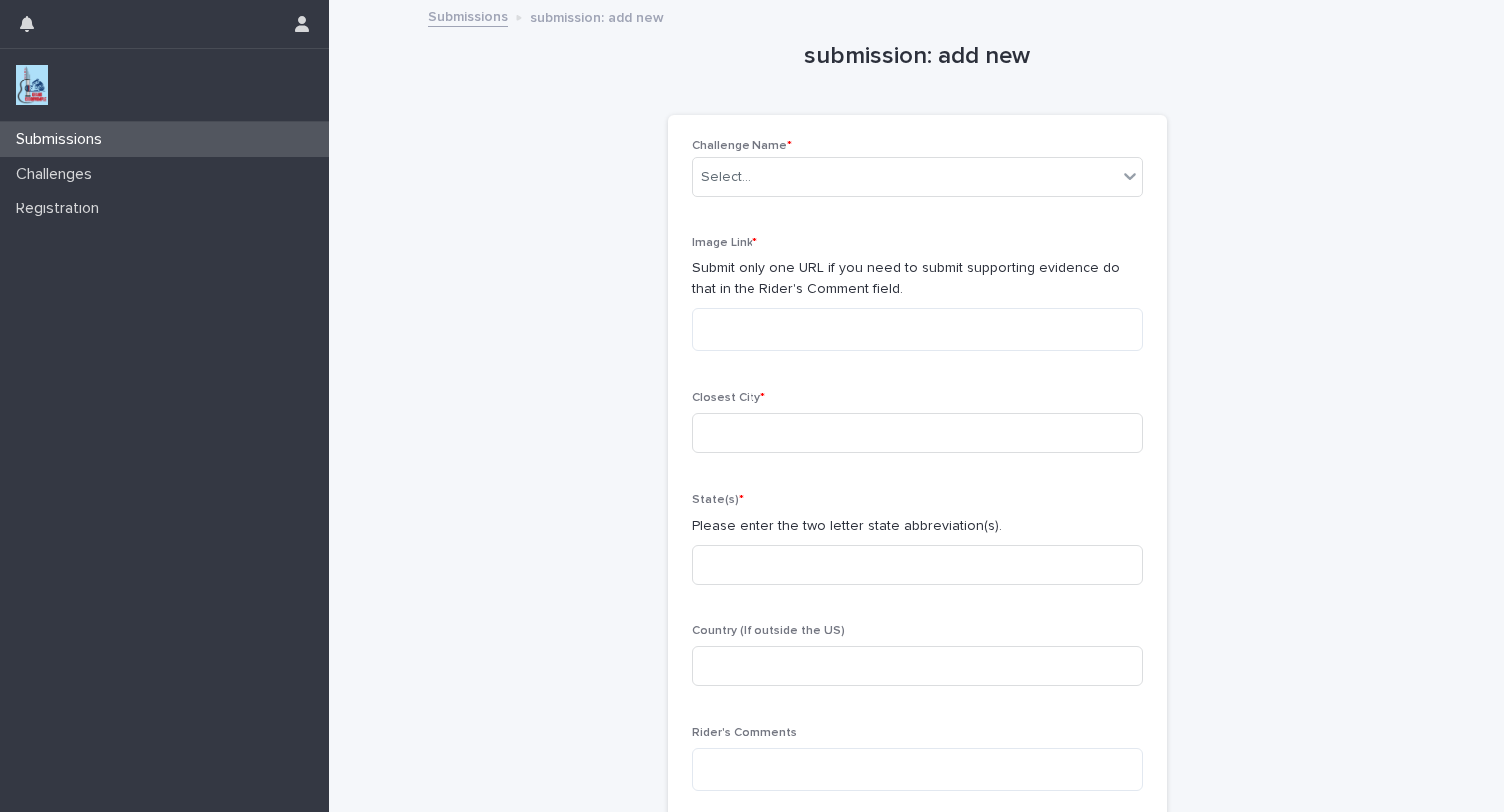 click on "Submissions" at bounding box center [468, 15] 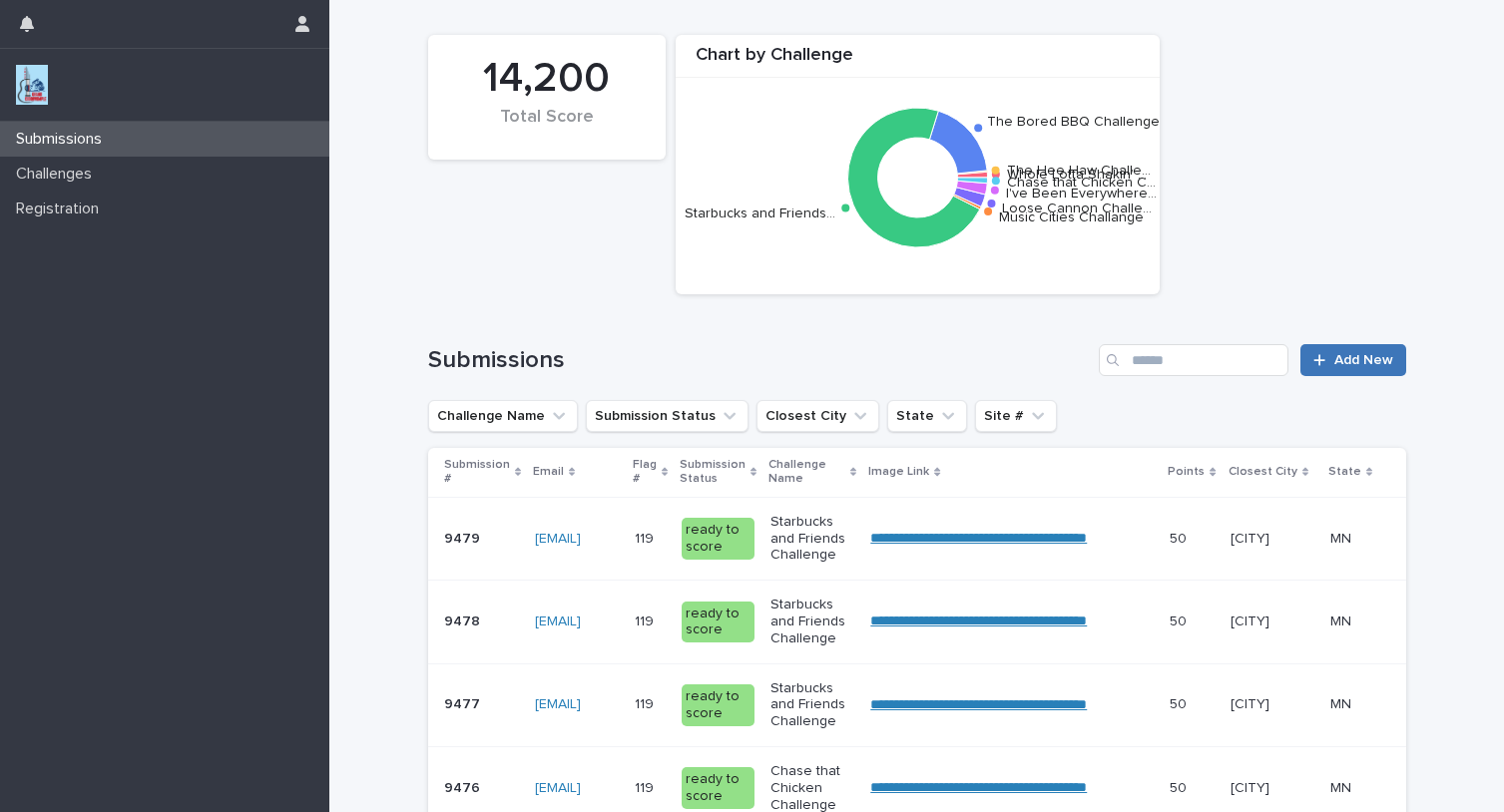 click on "Add New" at bounding box center [1363, 360] 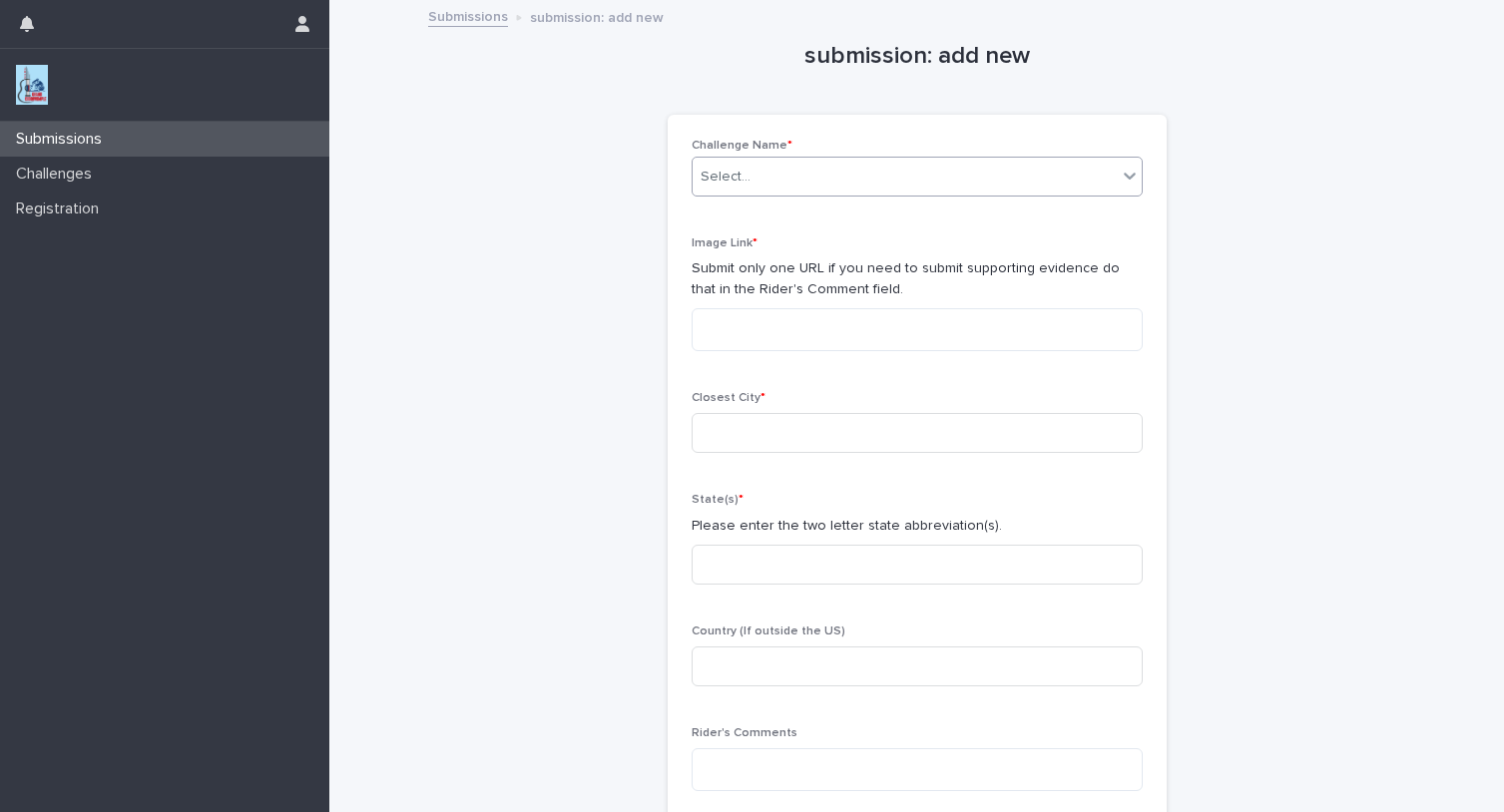 click on "Select..." at bounding box center (904, 177) 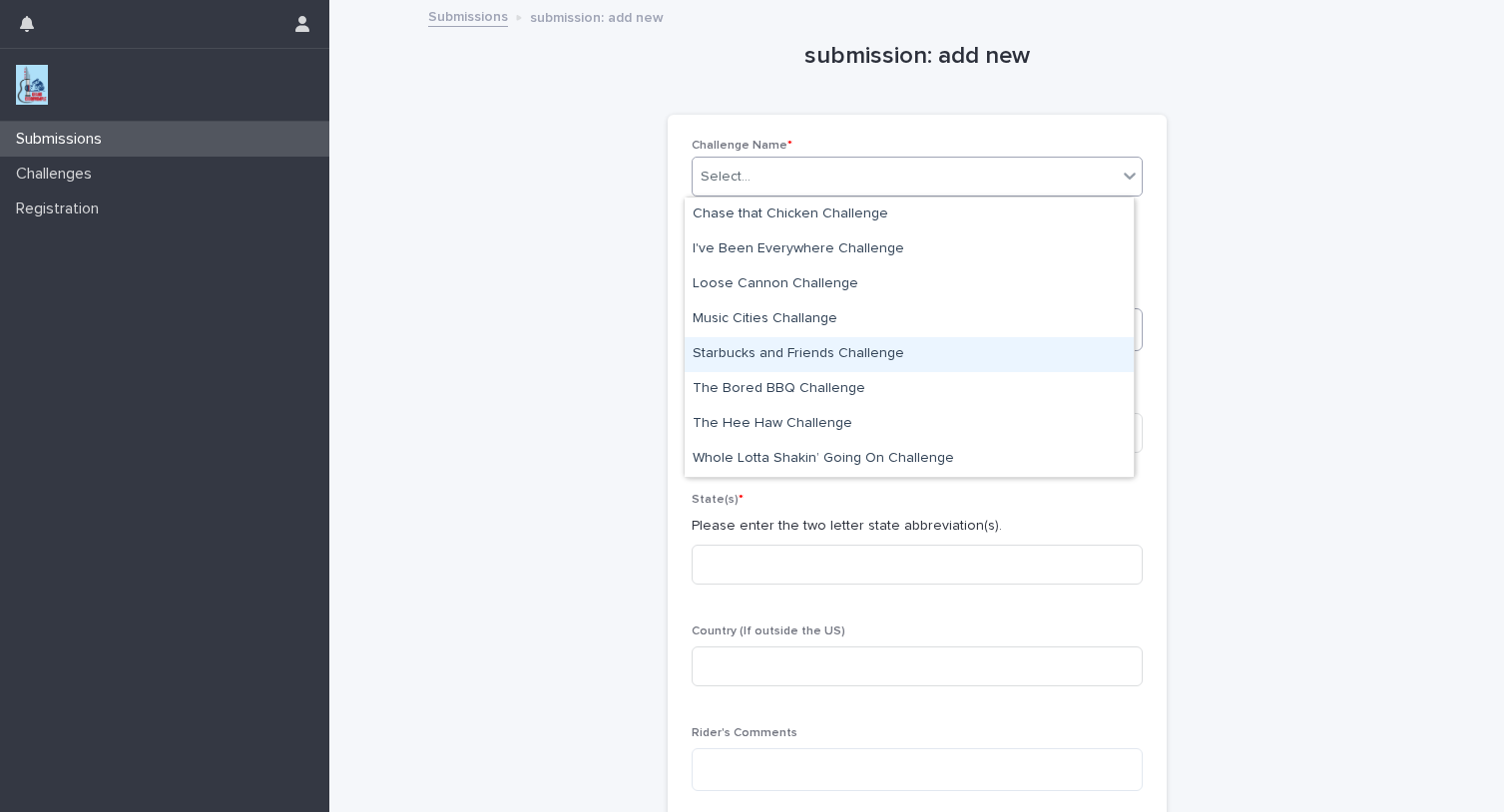 click on "Starbucks and Friends Challenge" at bounding box center [909, 354] 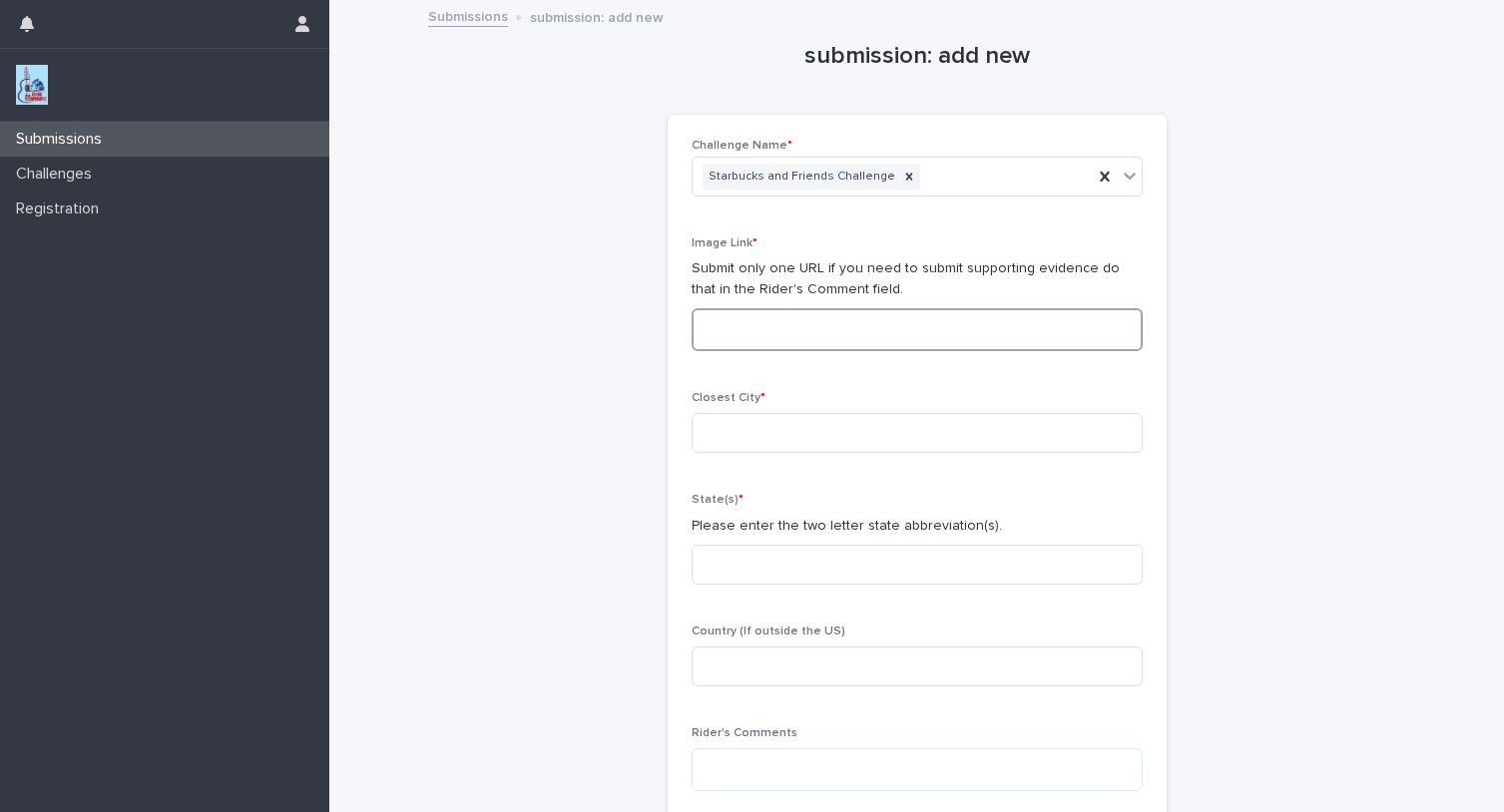 click at bounding box center (917, 329) 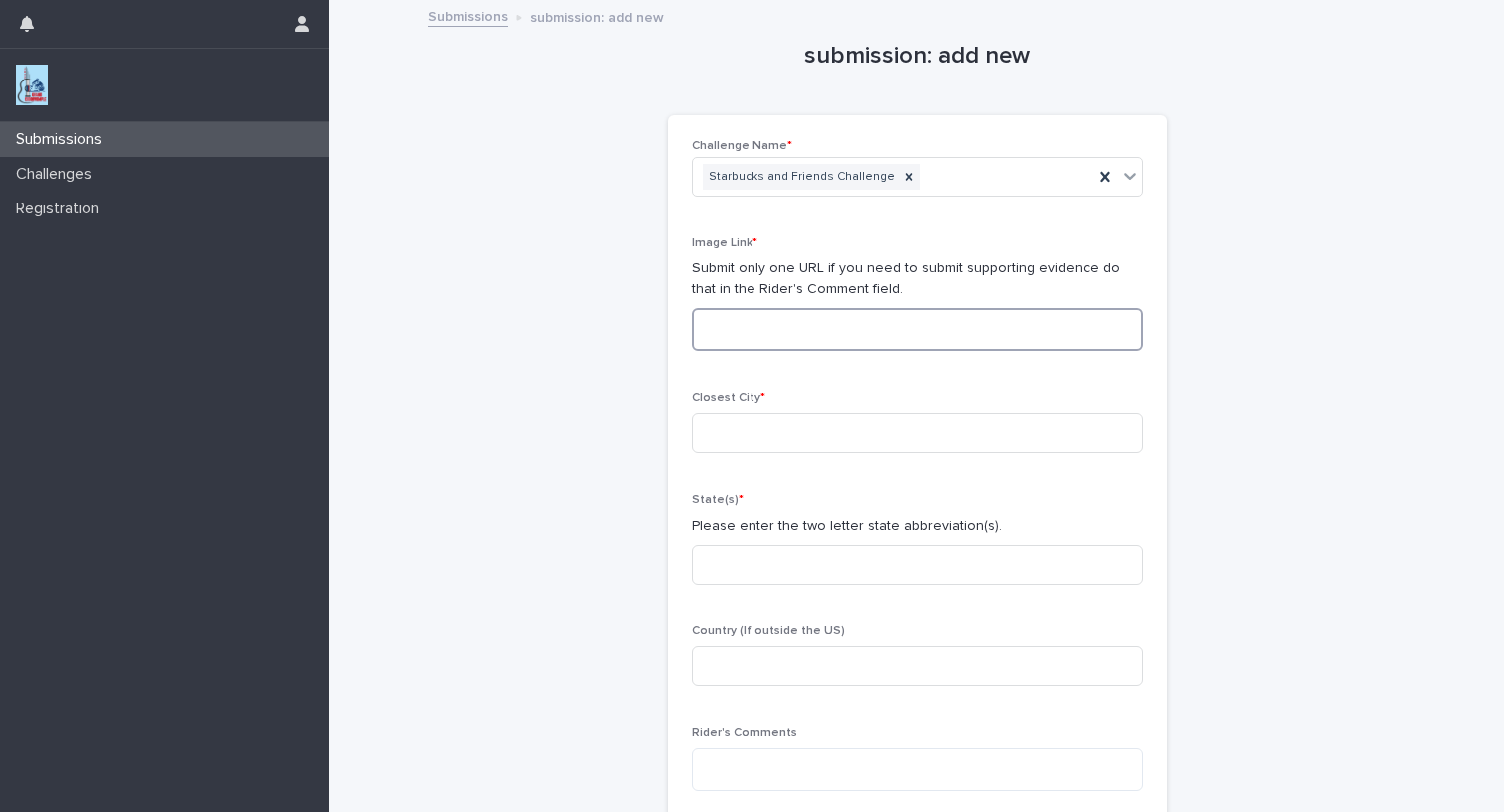 paste on "**********" 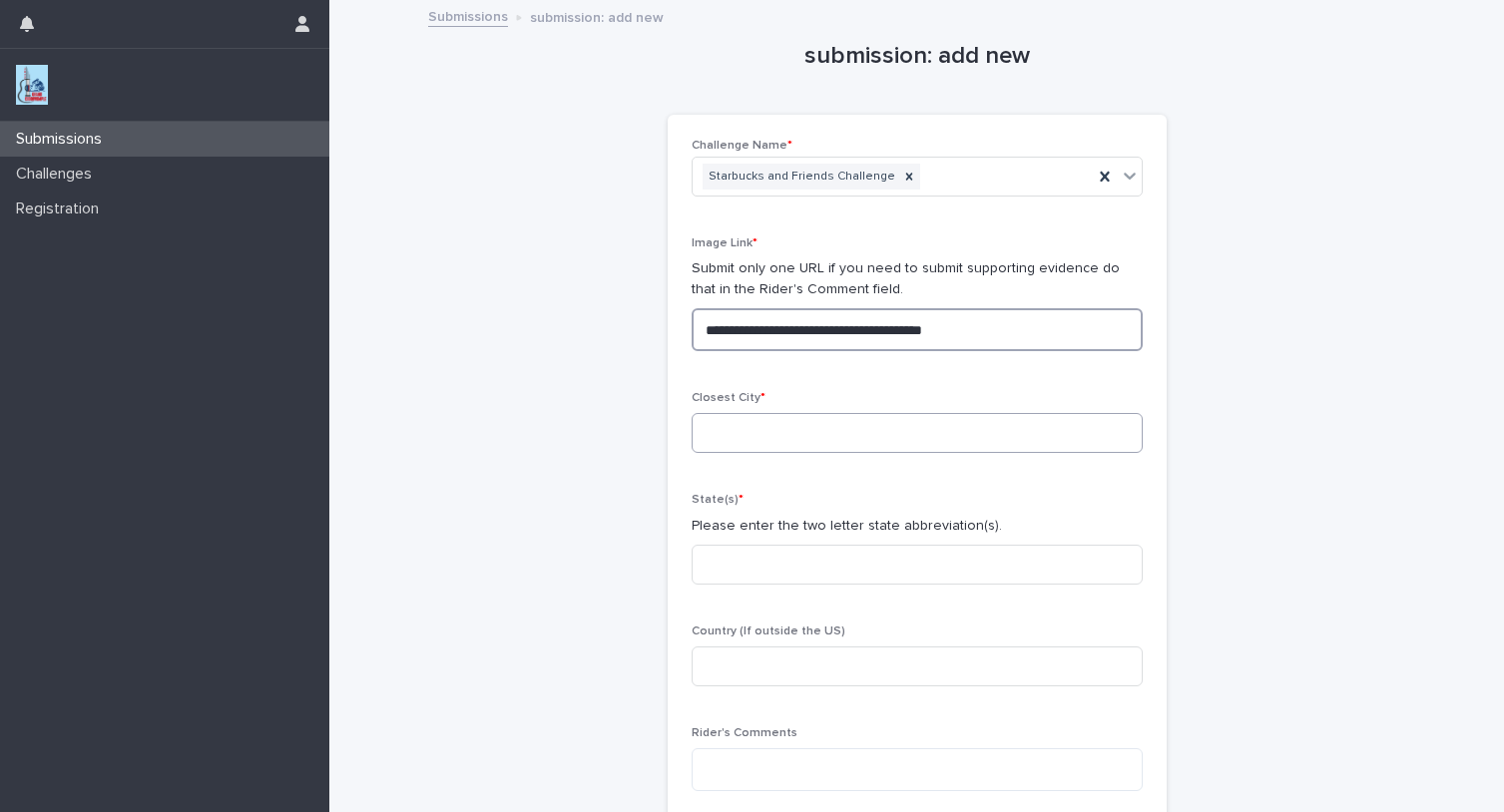 type on "**********" 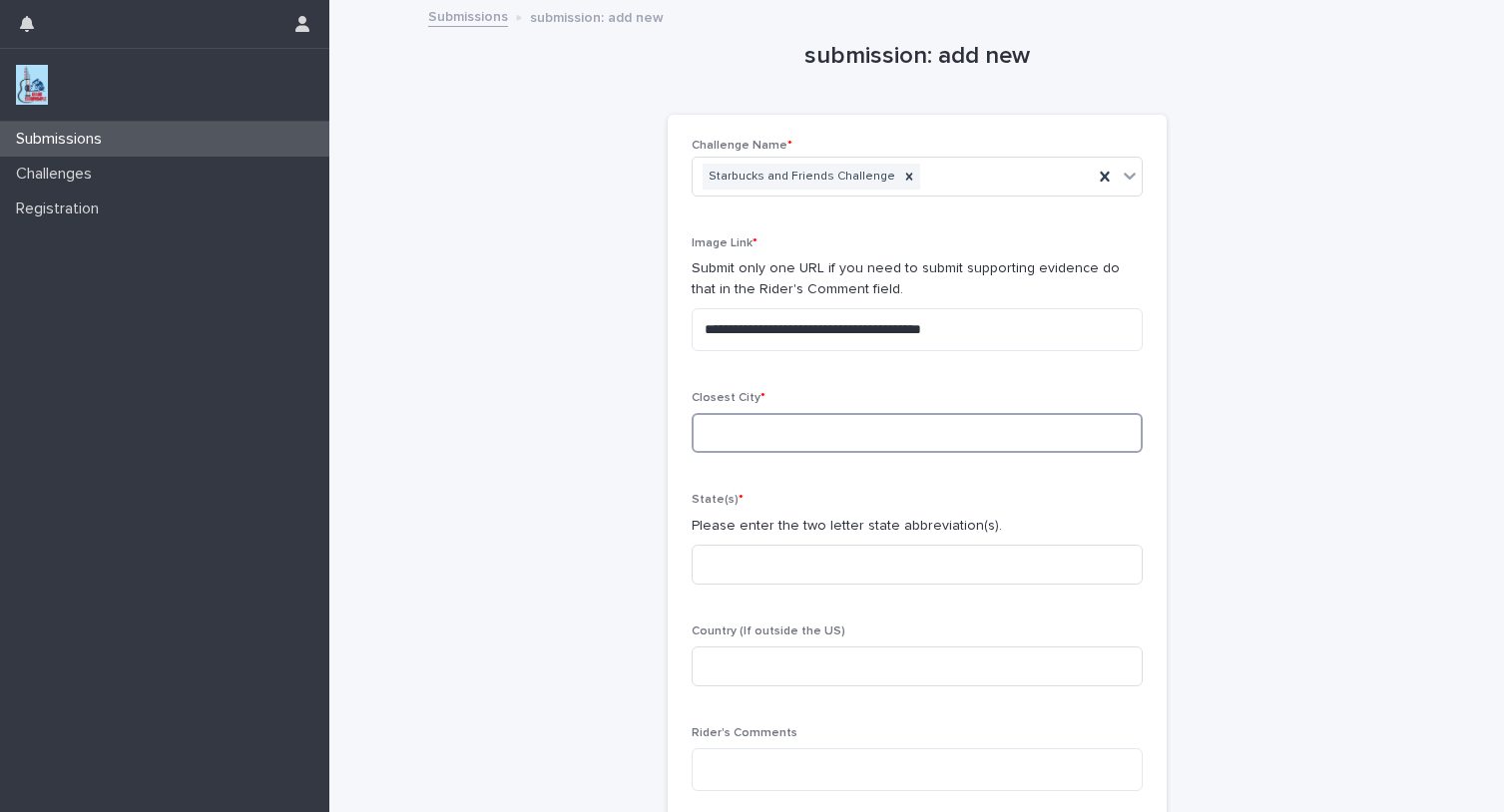 click at bounding box center [917, 433] 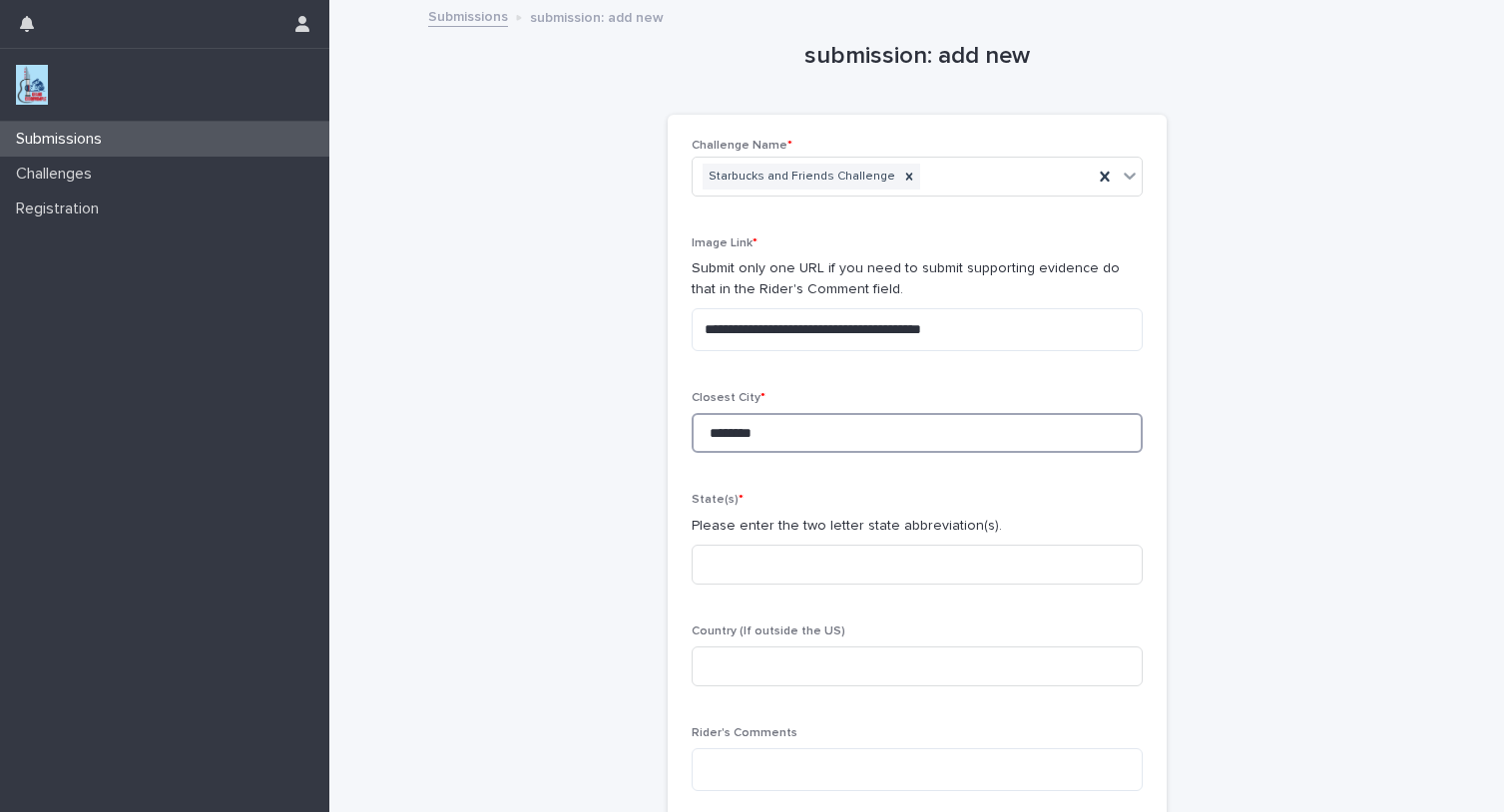 type on "********" 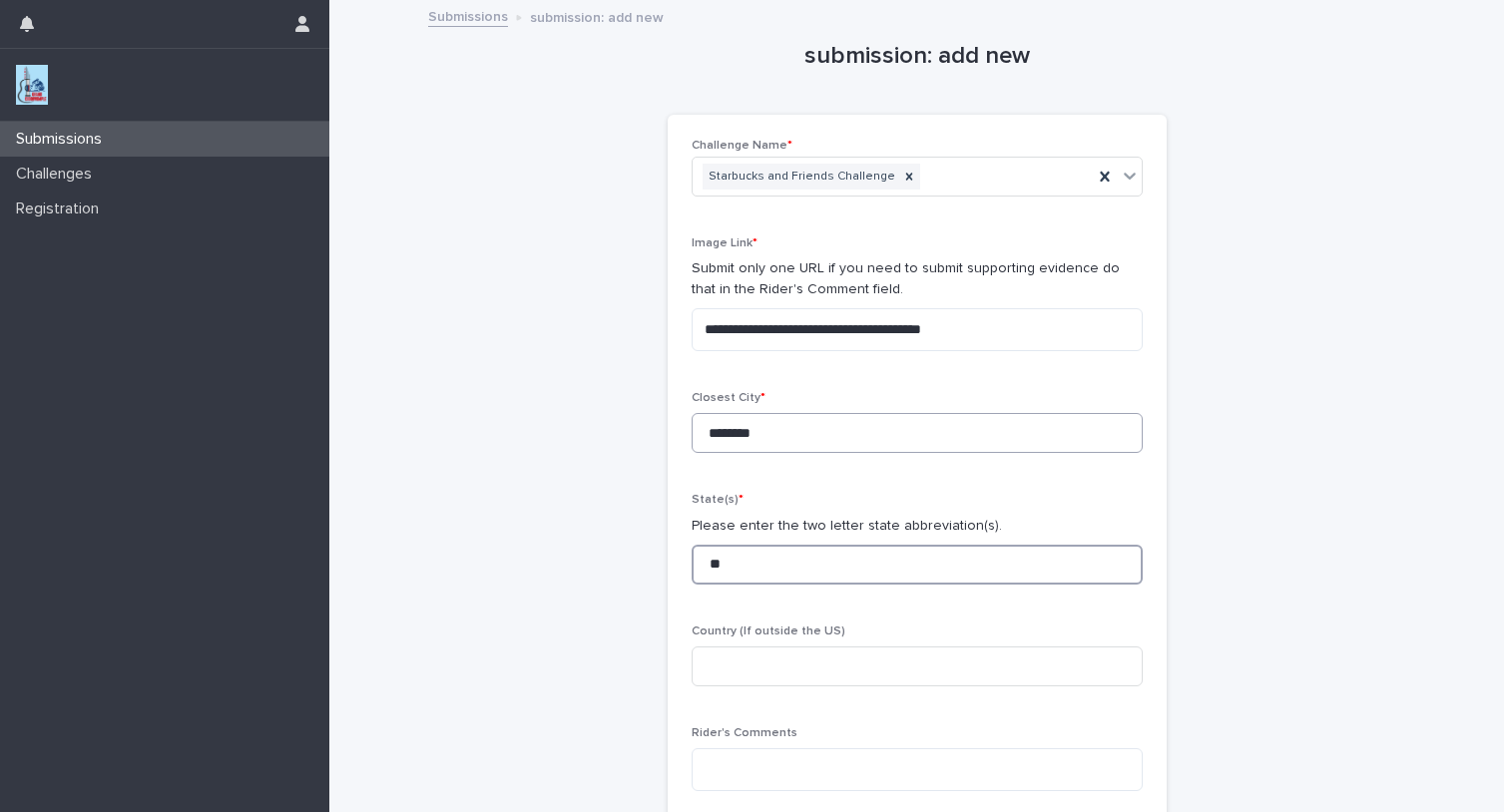 type on "**" 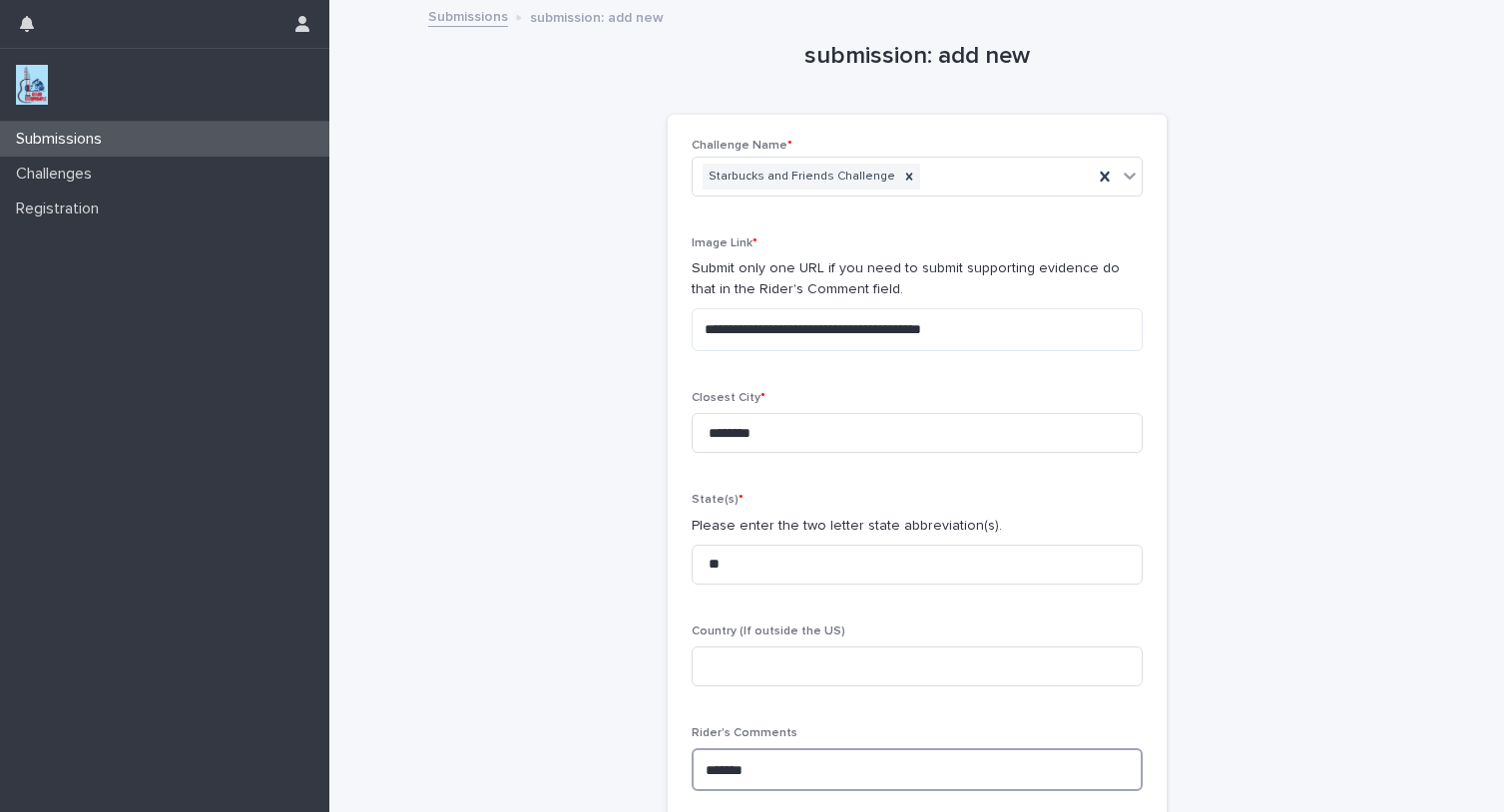 paste on "**********" 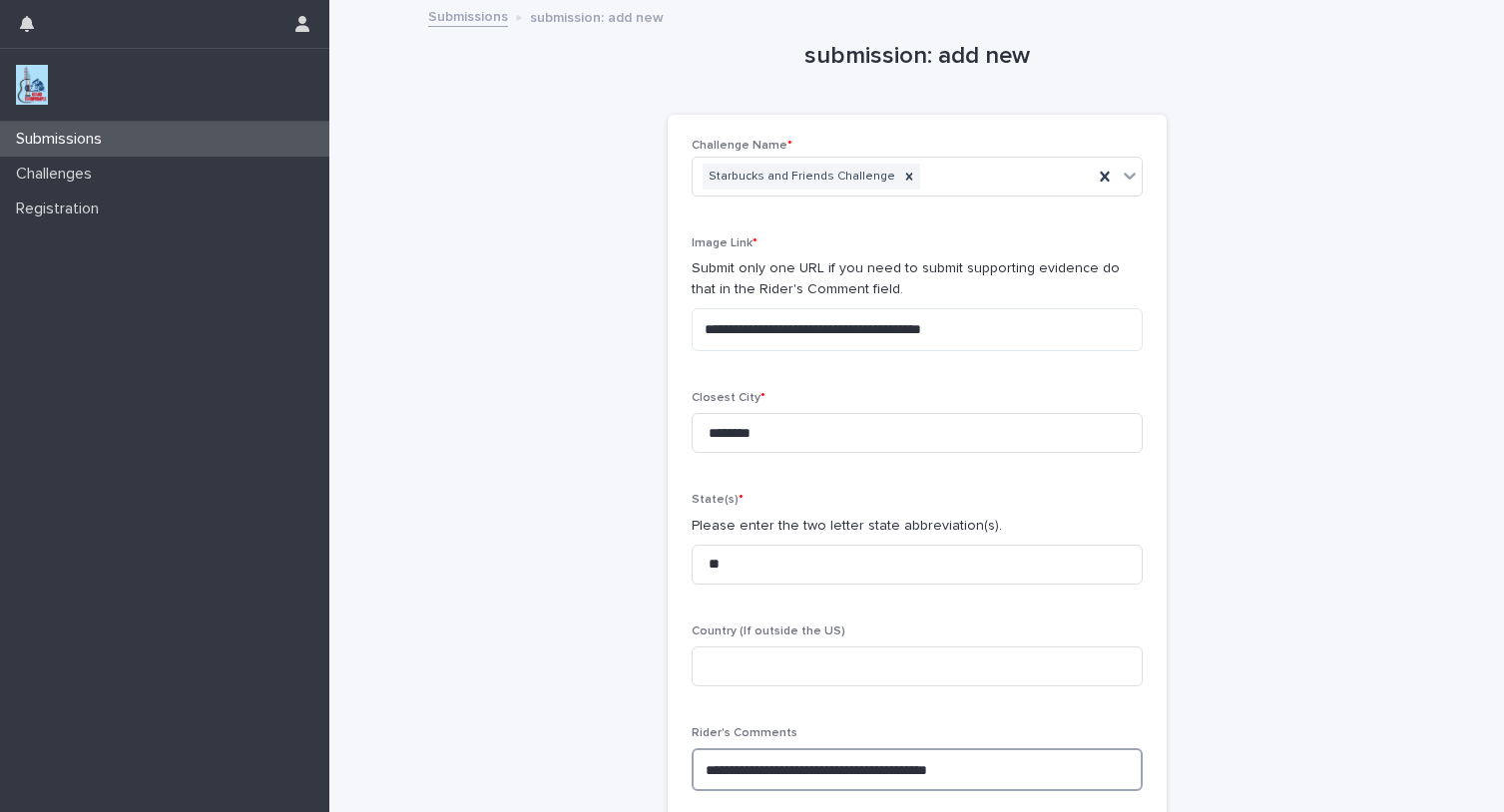 click on "**********" at bounding box center (917, 769) 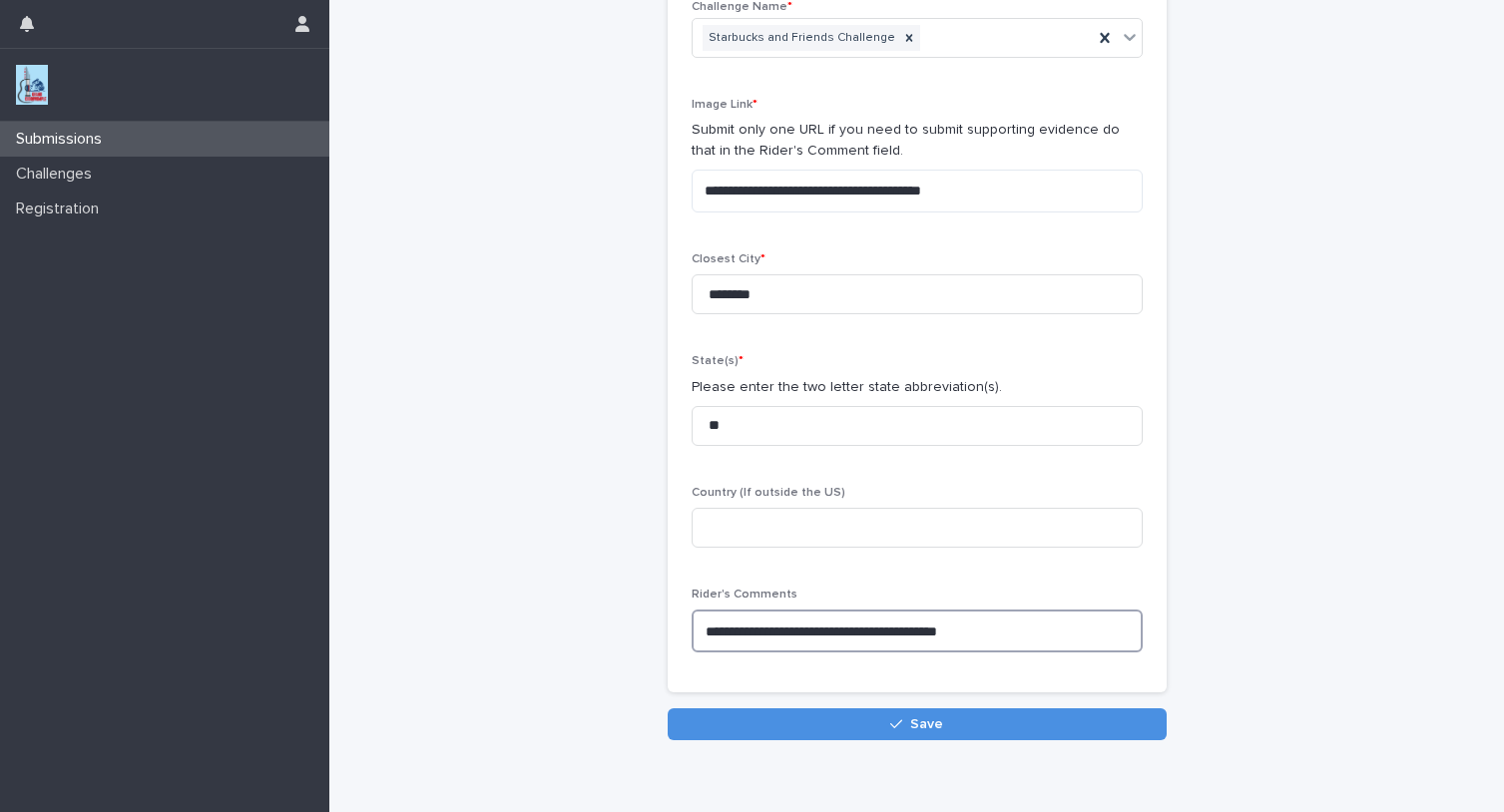 scroll, scrollTop: 223, scrollLeft: 0, axis: vertical 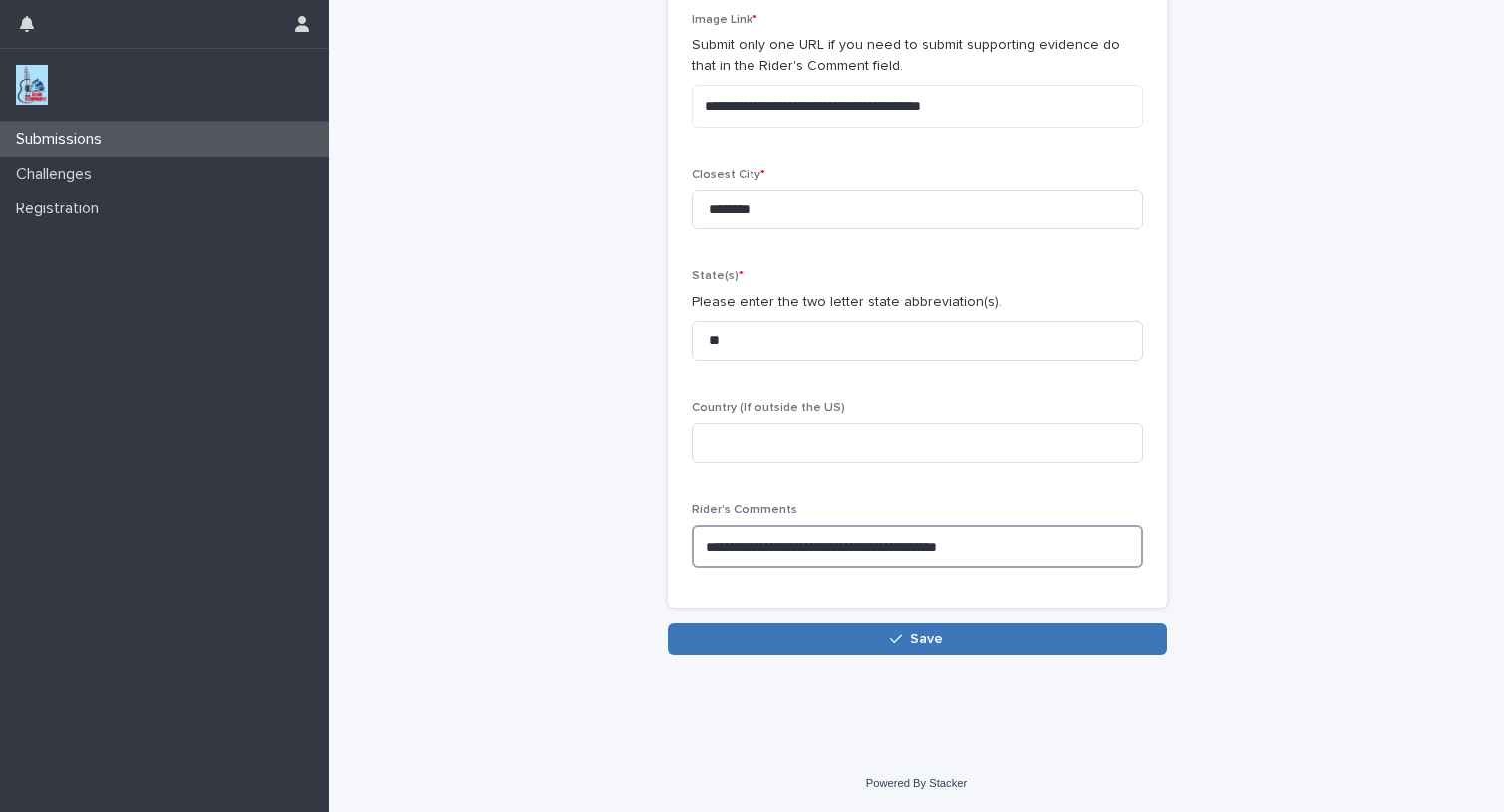 type on "**********" 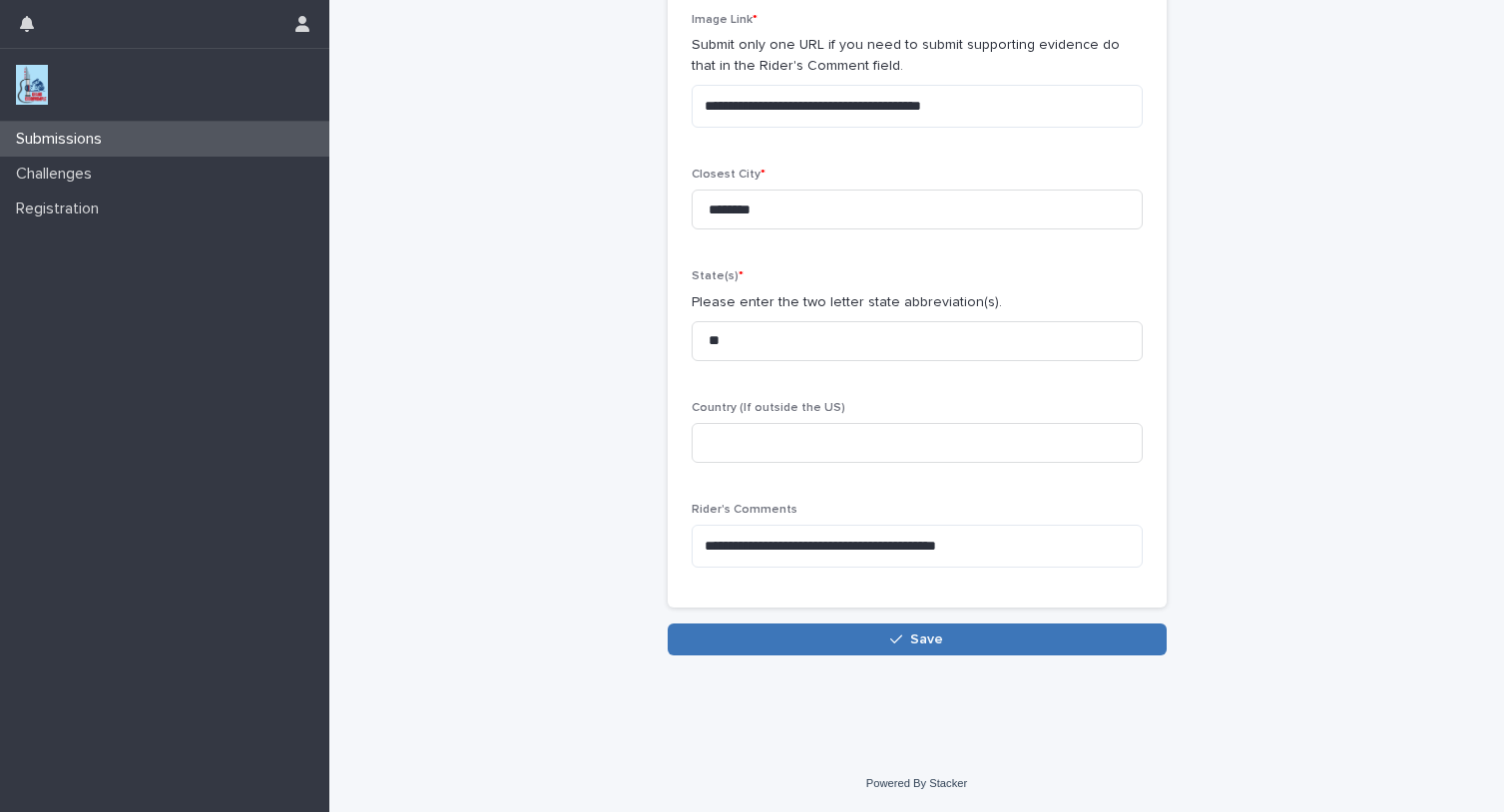 click on "Save" at bounding box center (917, 639) 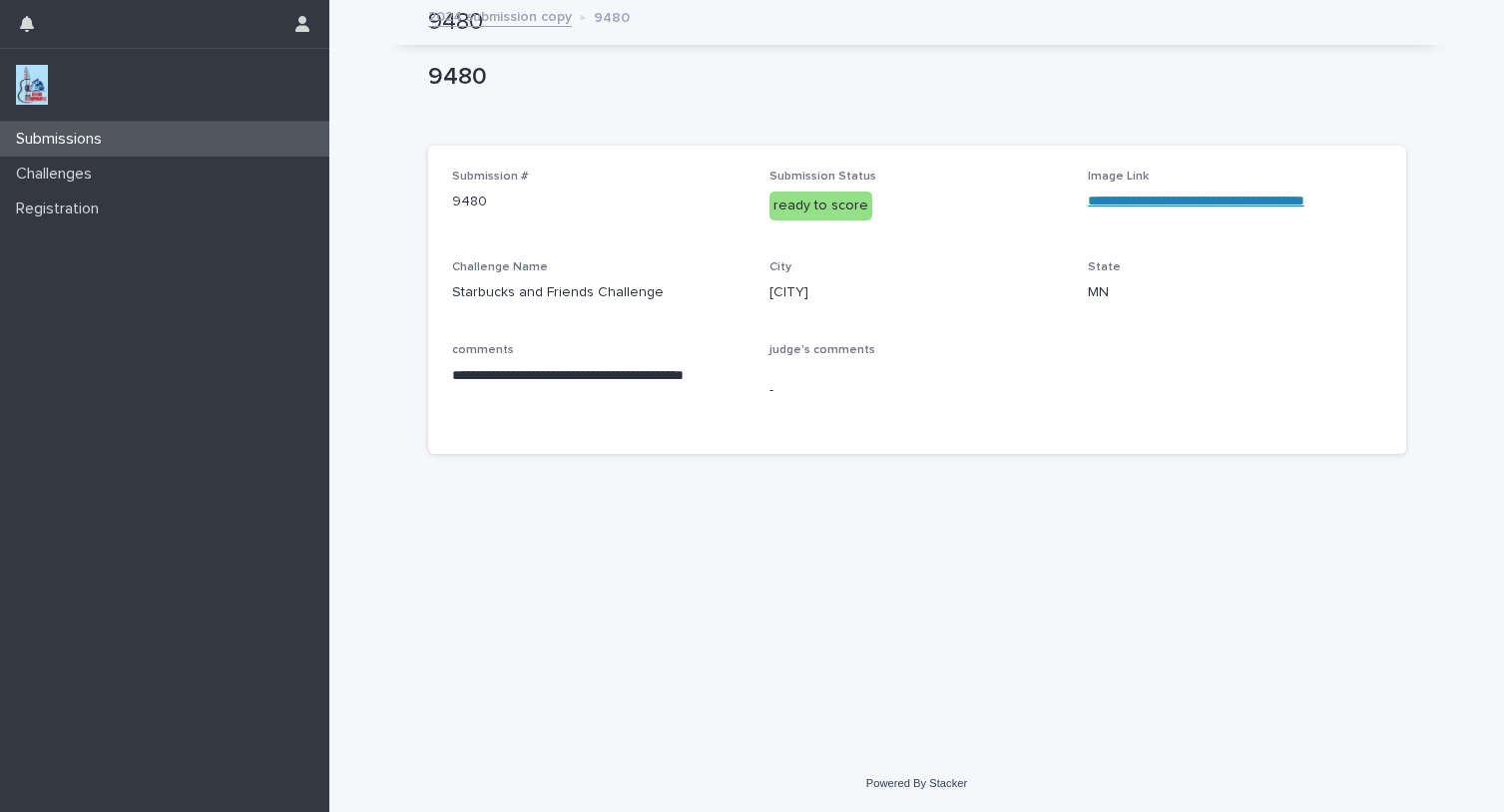 scroll, scrollTop: 0, scrollLeft: 0, axis: both 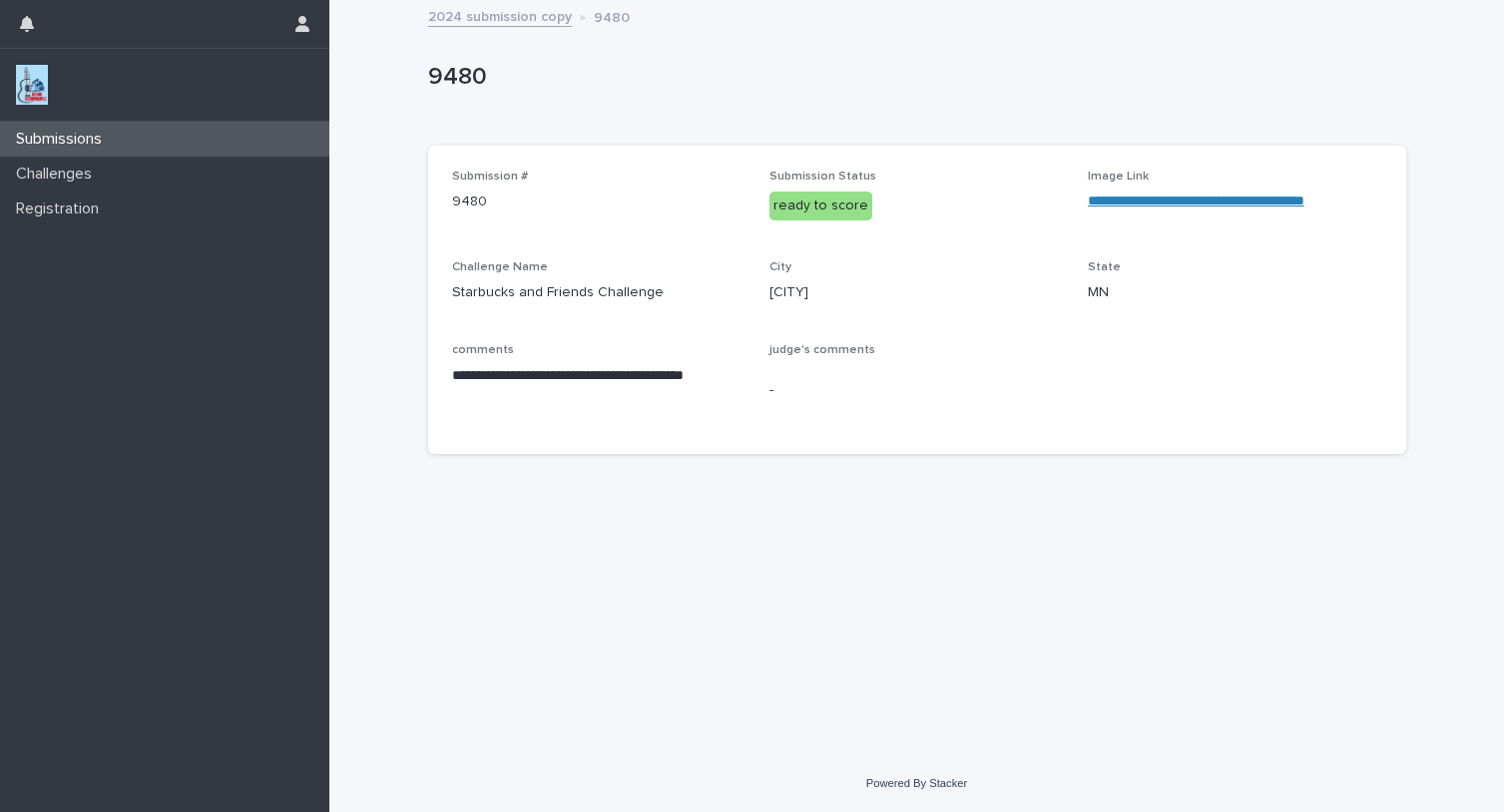 click on "2024 submission copy" at bounding box center [500, 15] 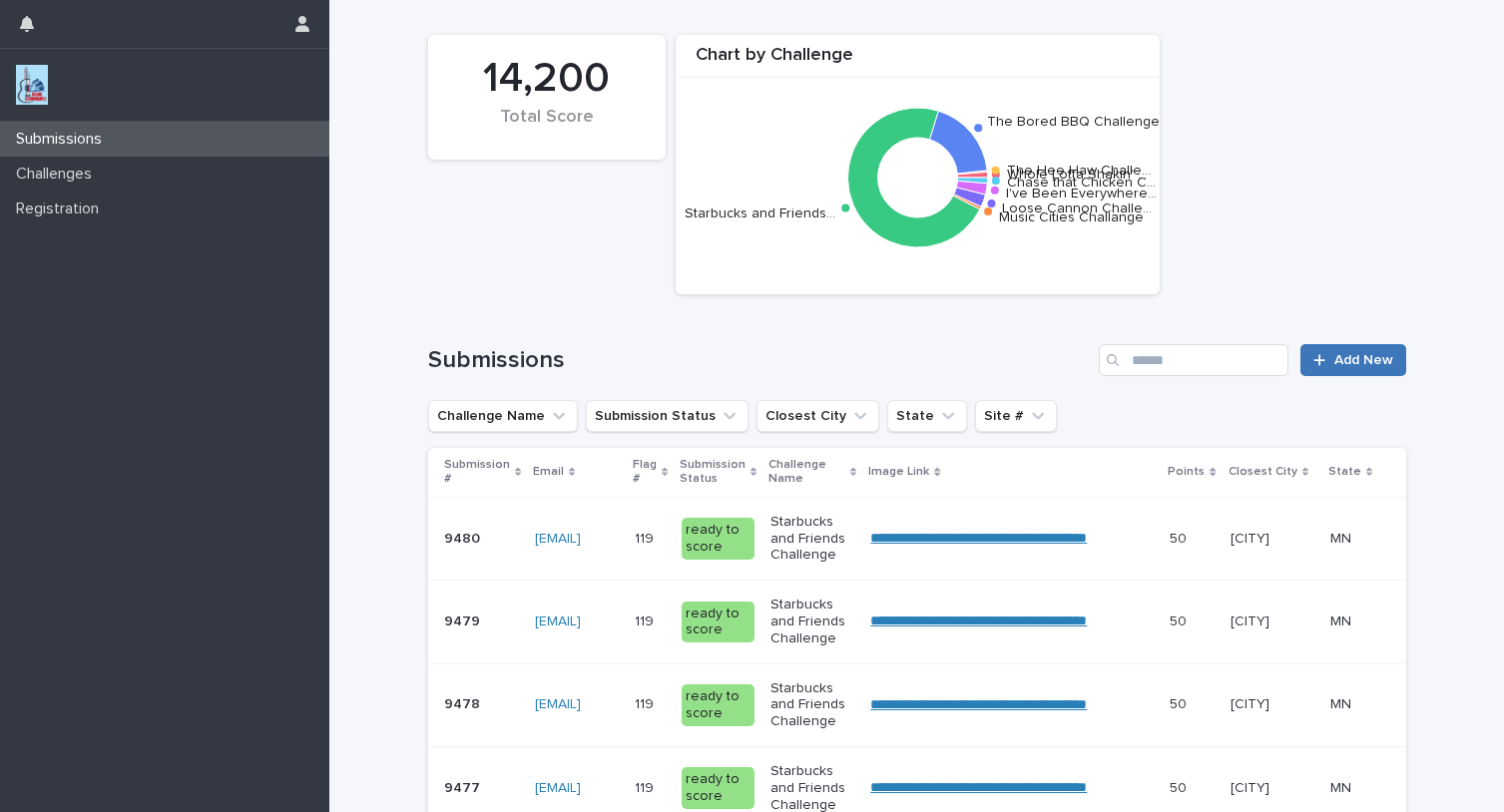 click on "Add New" at bounding box center [1363, 360] 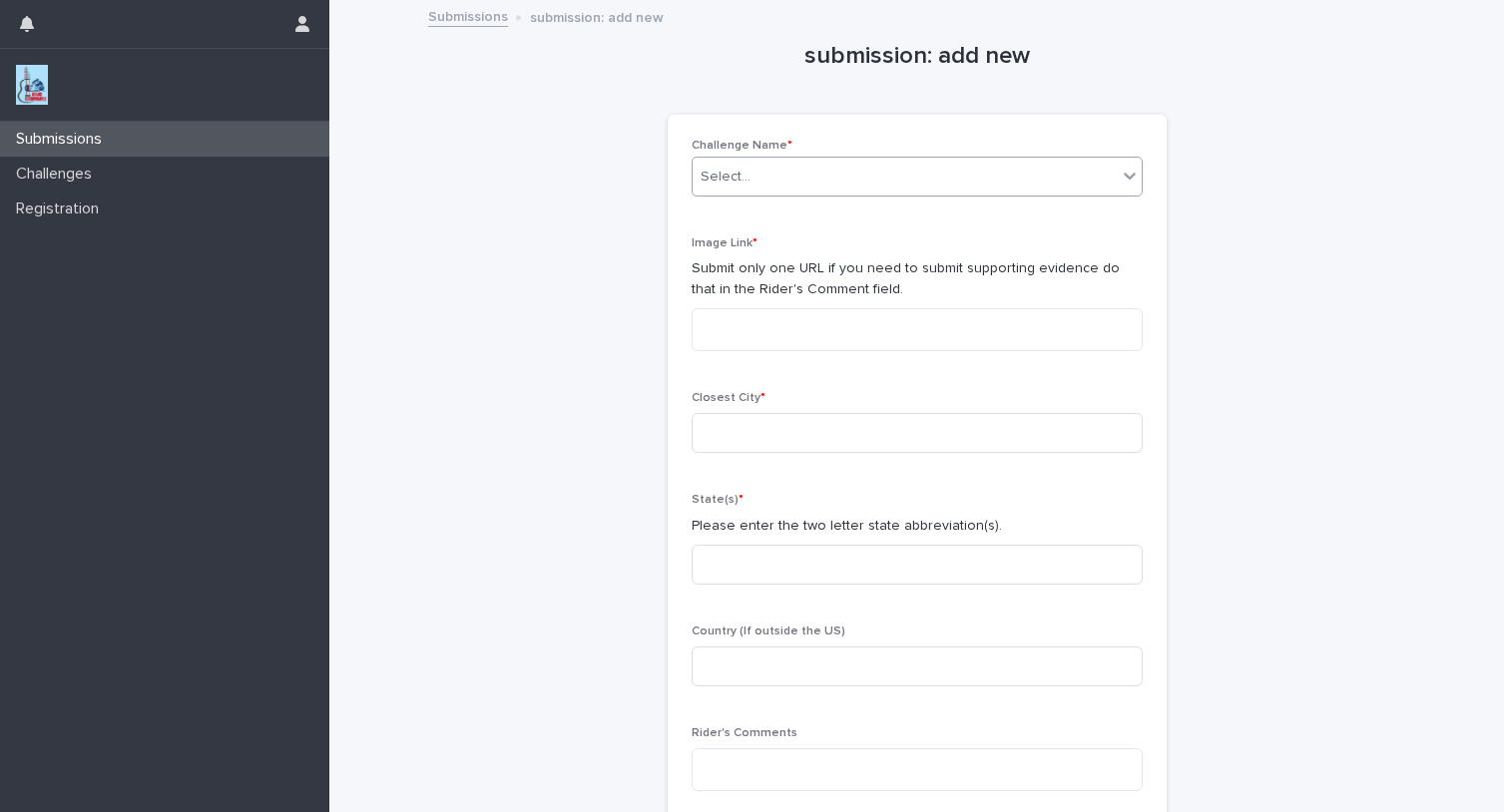 click on "Select..." at bounding box center (726, 177) 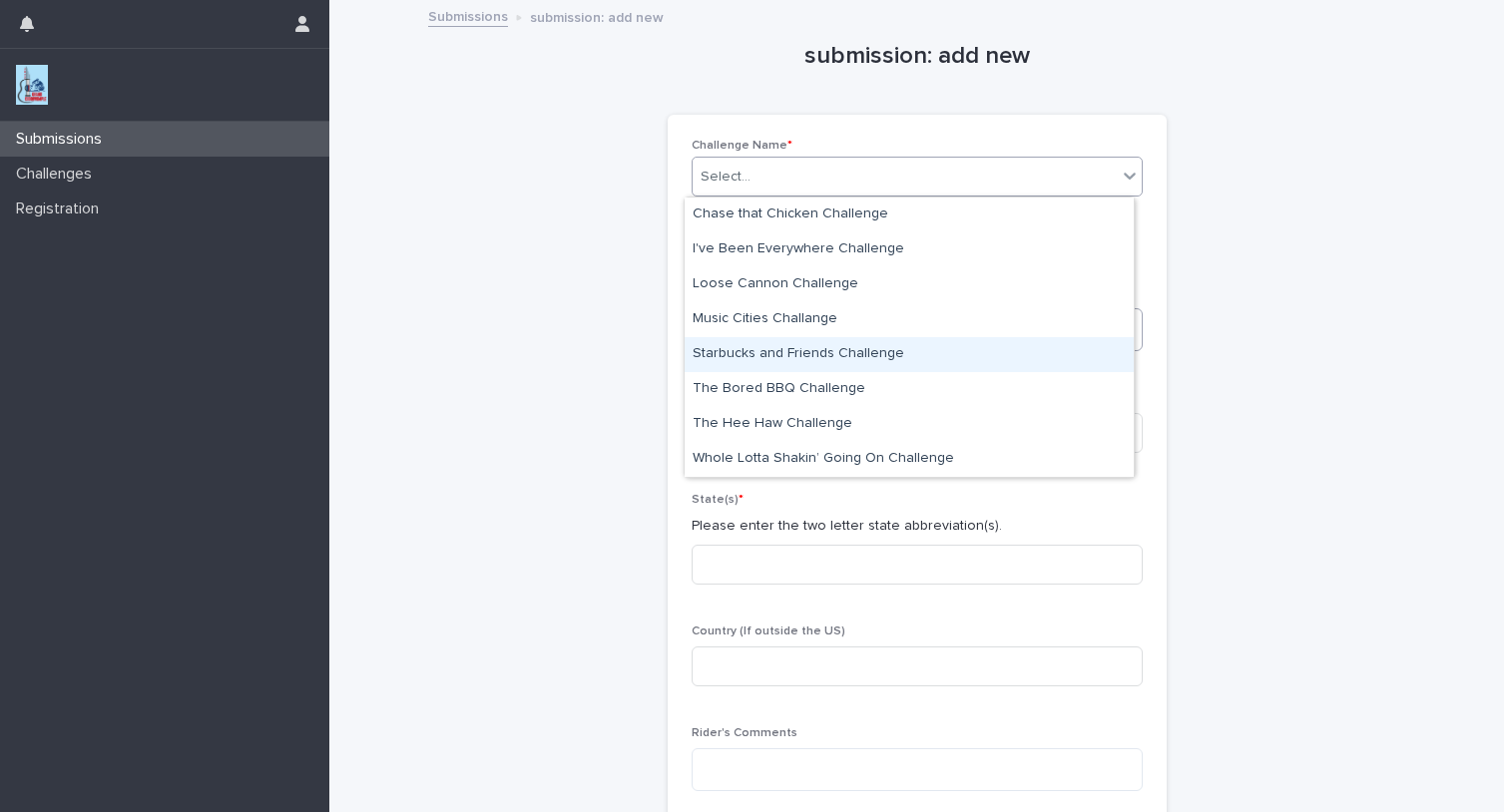 click on "Starbucks and Friends Challenge" at bounding box center (909, 354) 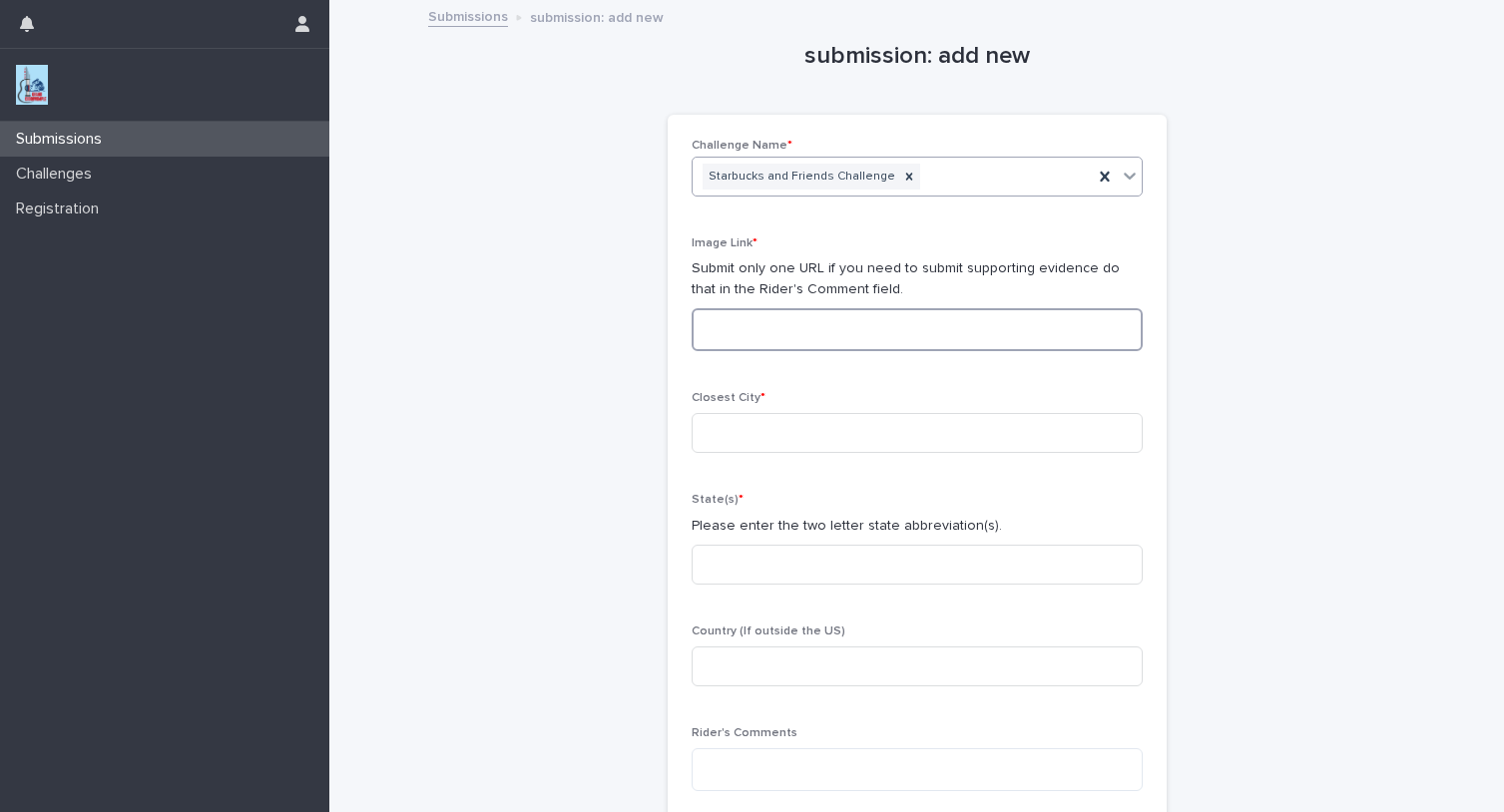 click at bounding box center (917, 329) 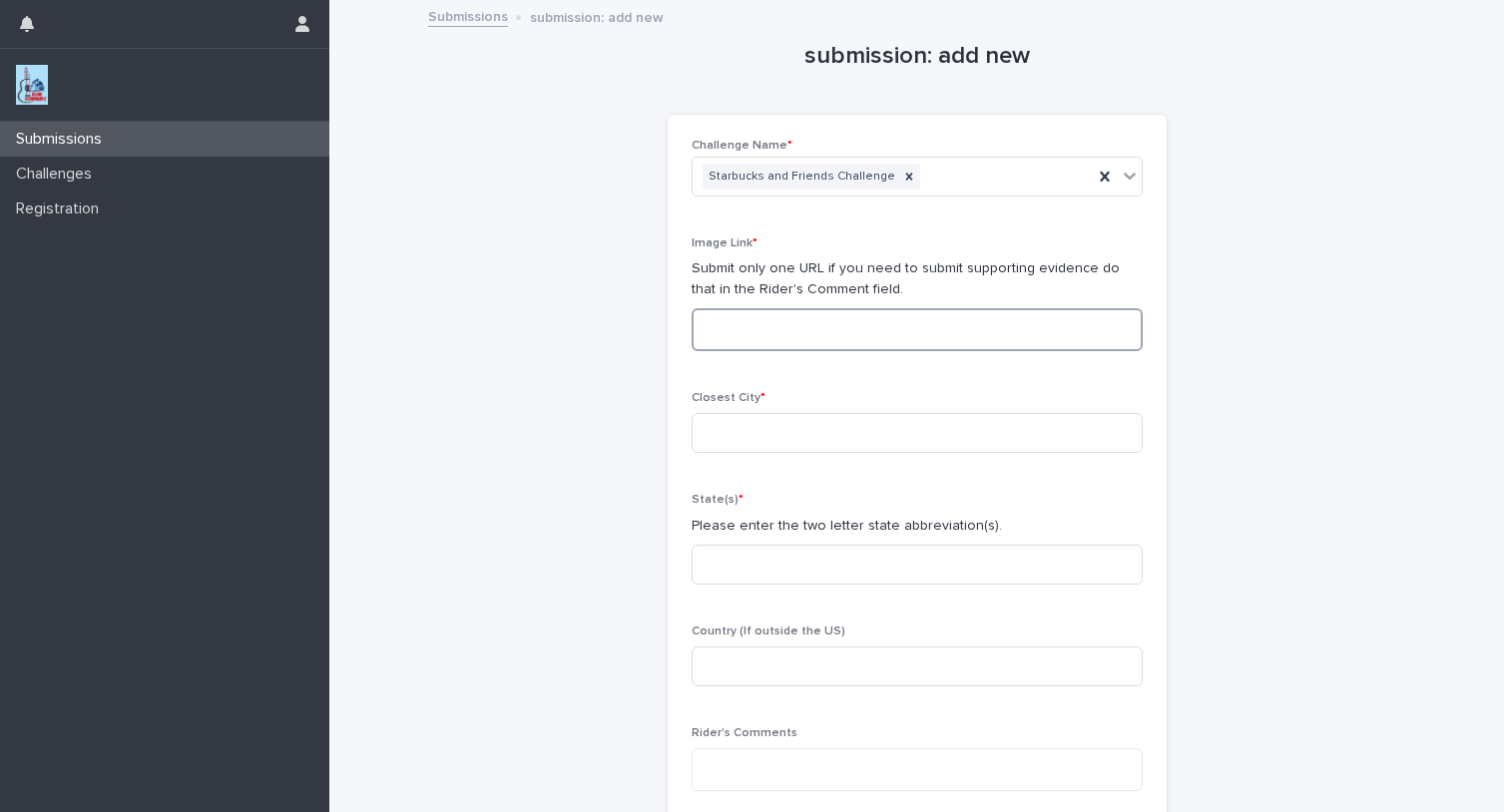 paste on "**********" 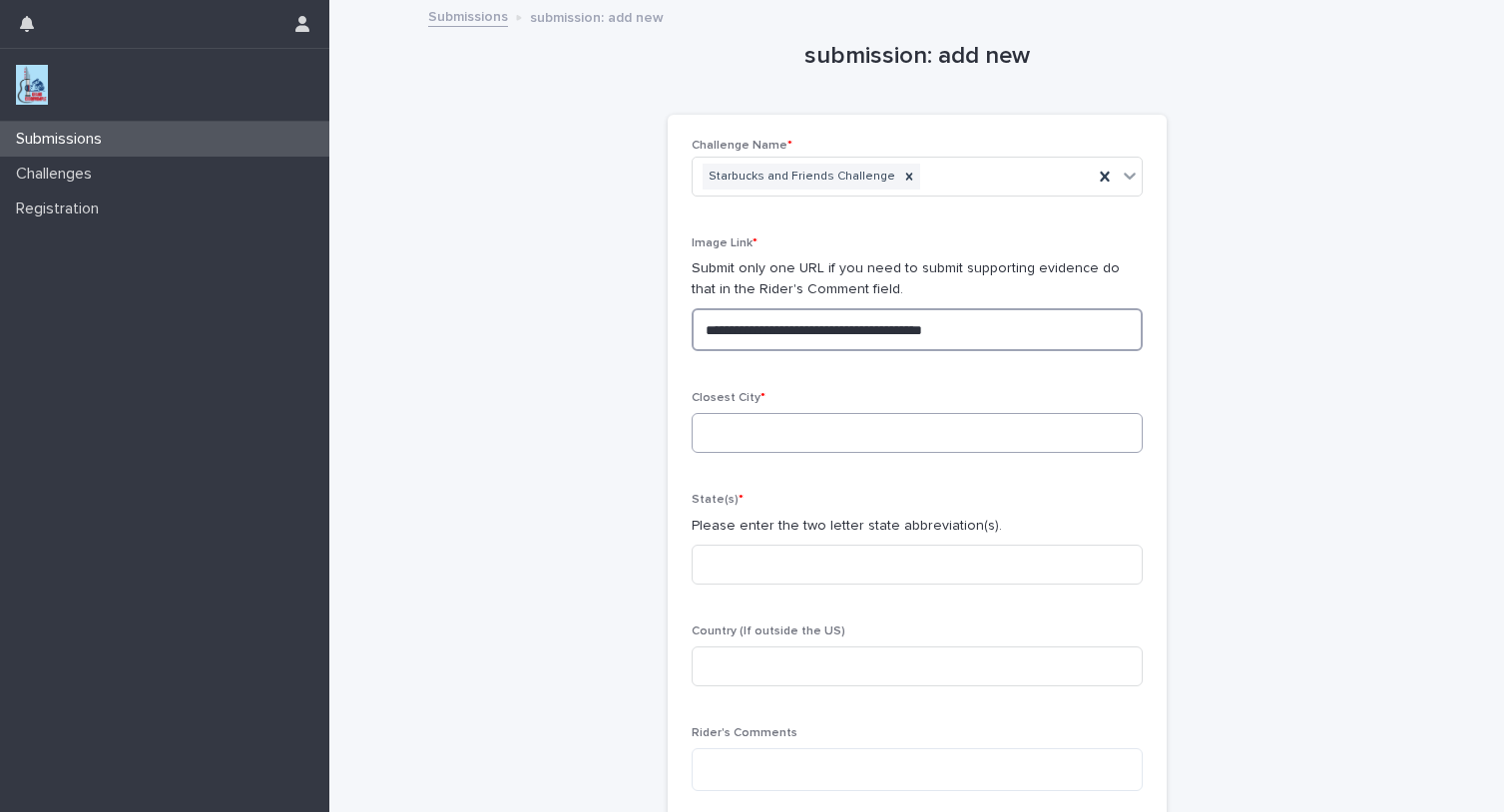 type on "**********" 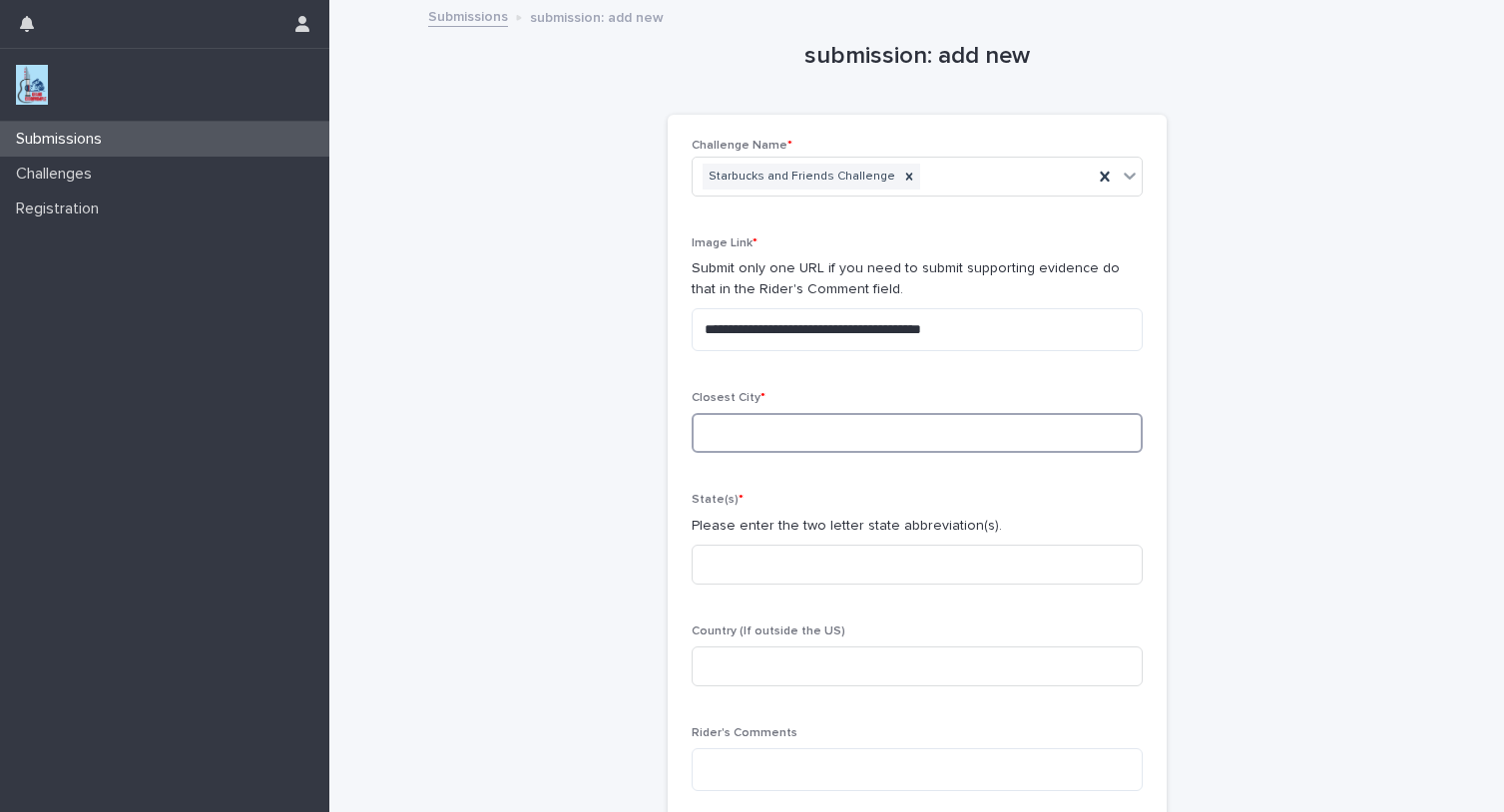 click at bounding box center (917, 433) 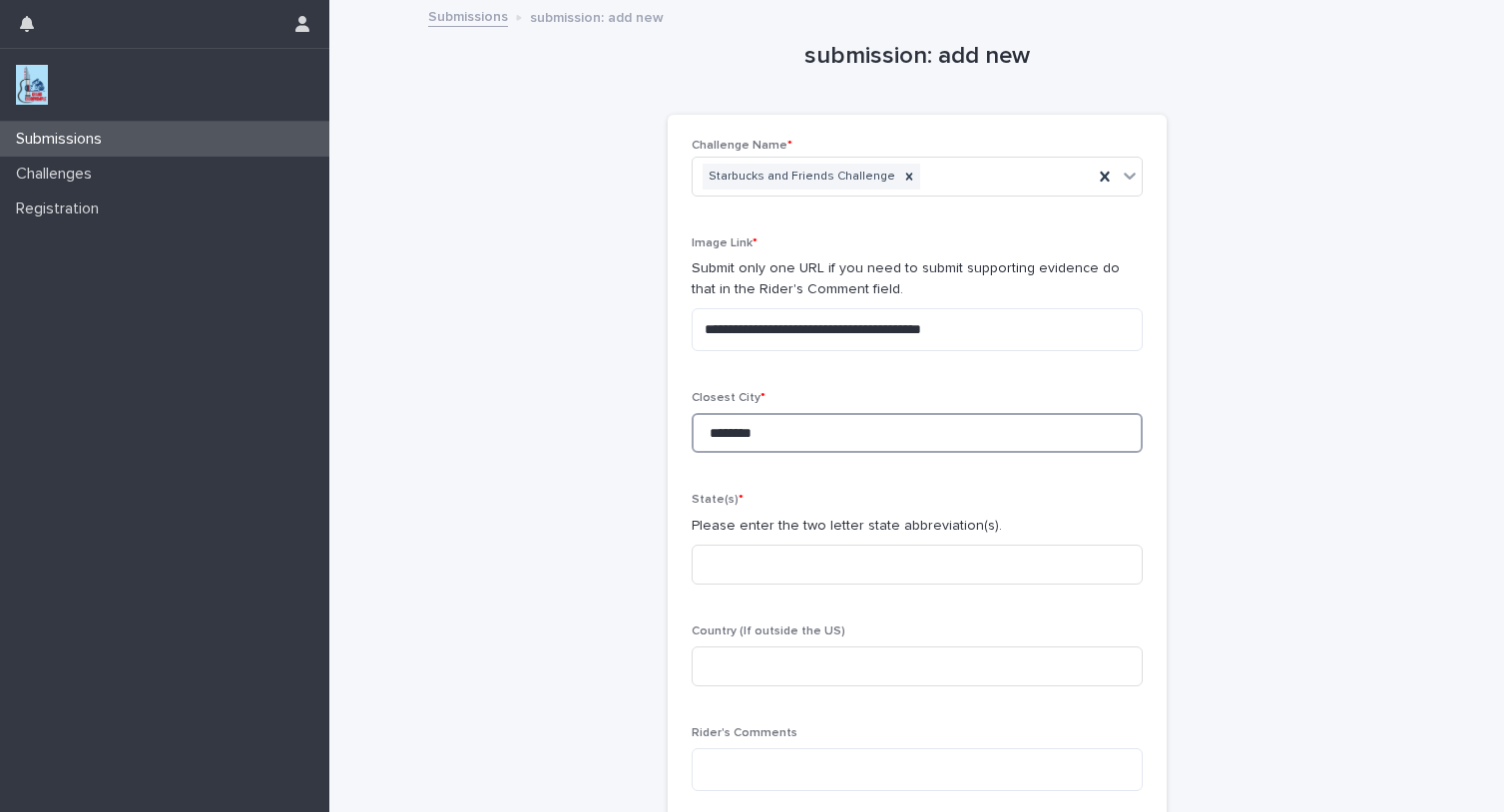 type on "********" 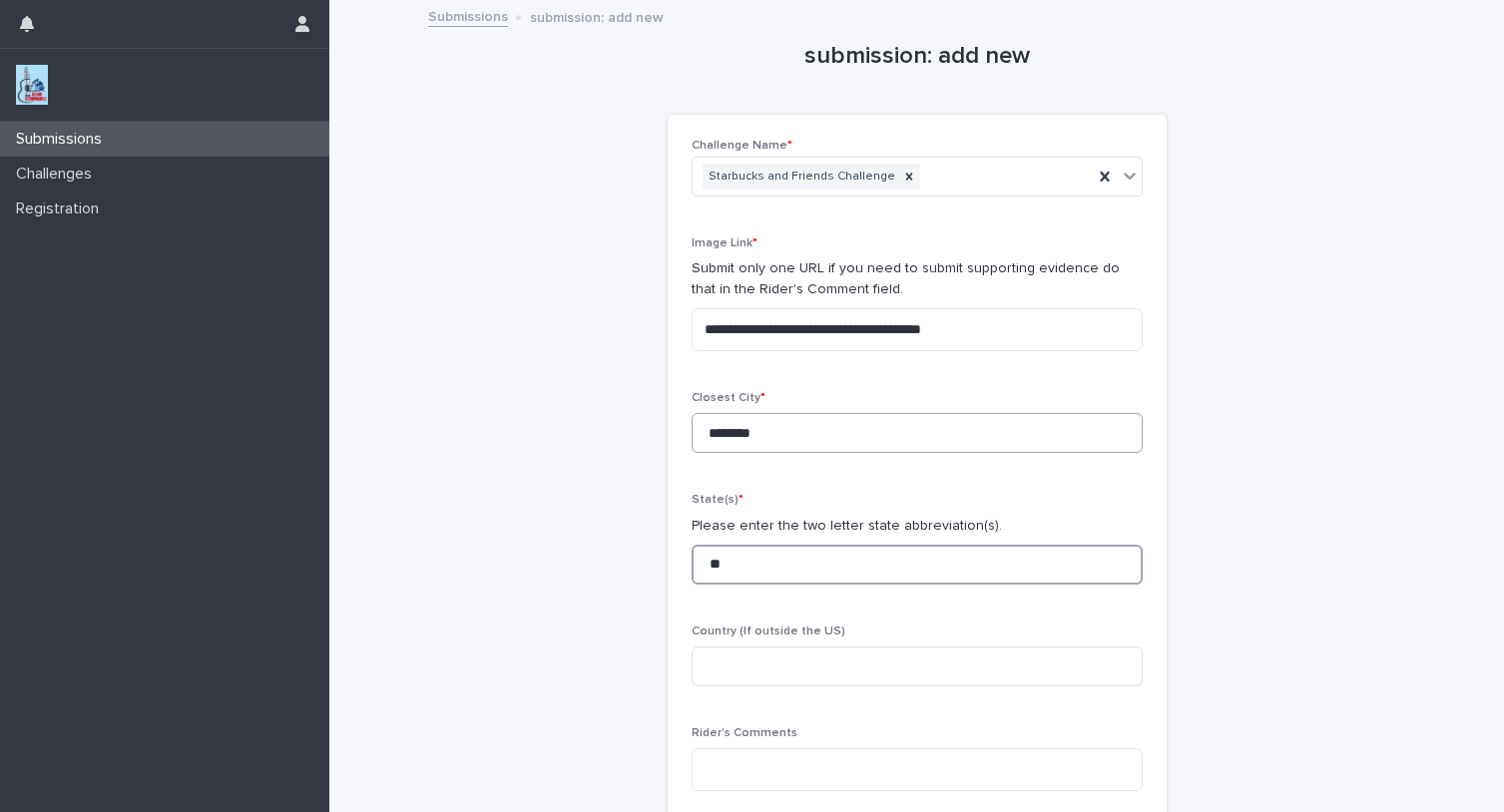 type on "**" 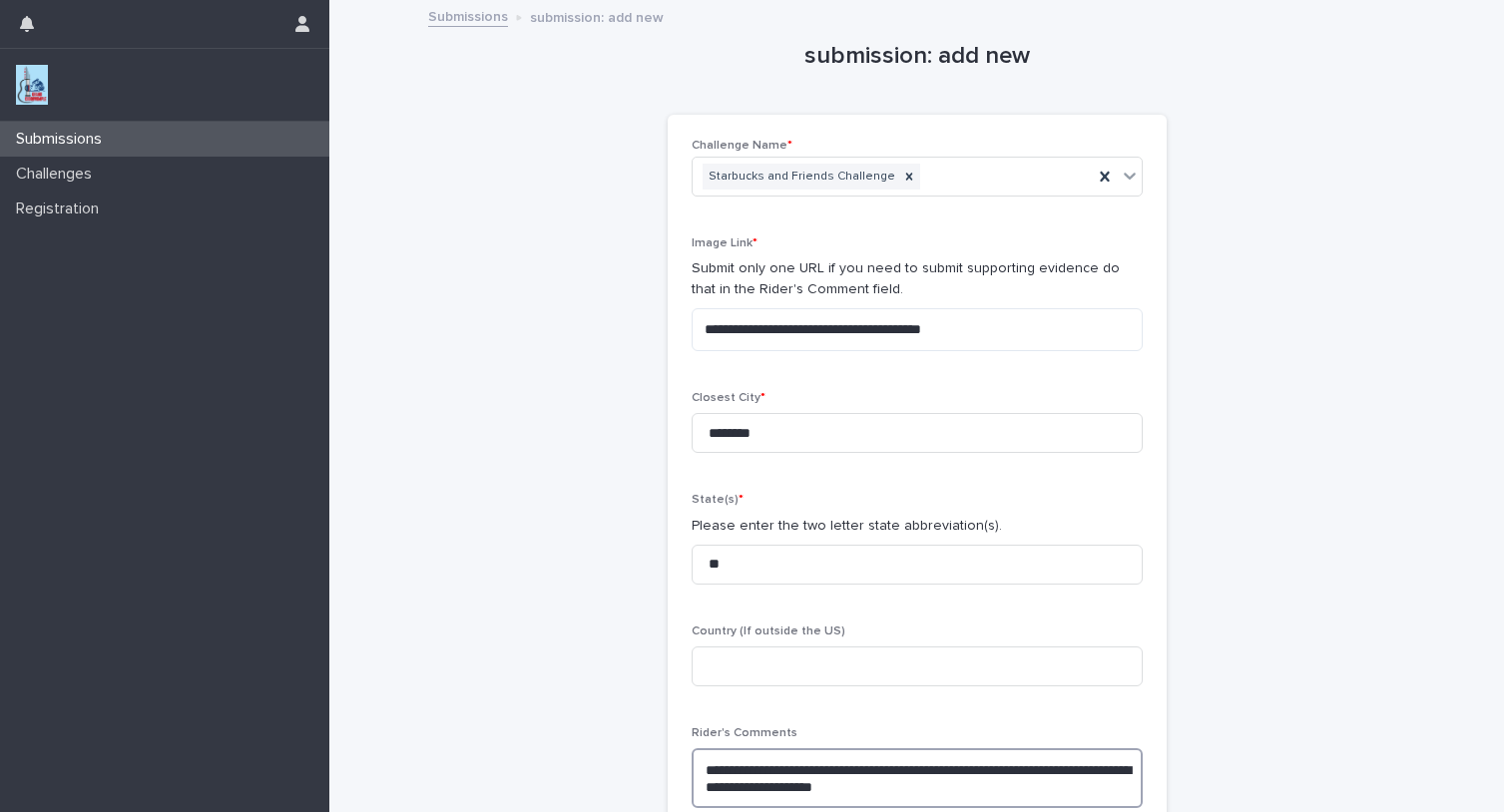 drag, startPoint x: 863, startPoint y: 789, endPoint x: 949, endPoint y: 785, distance: 86.09297 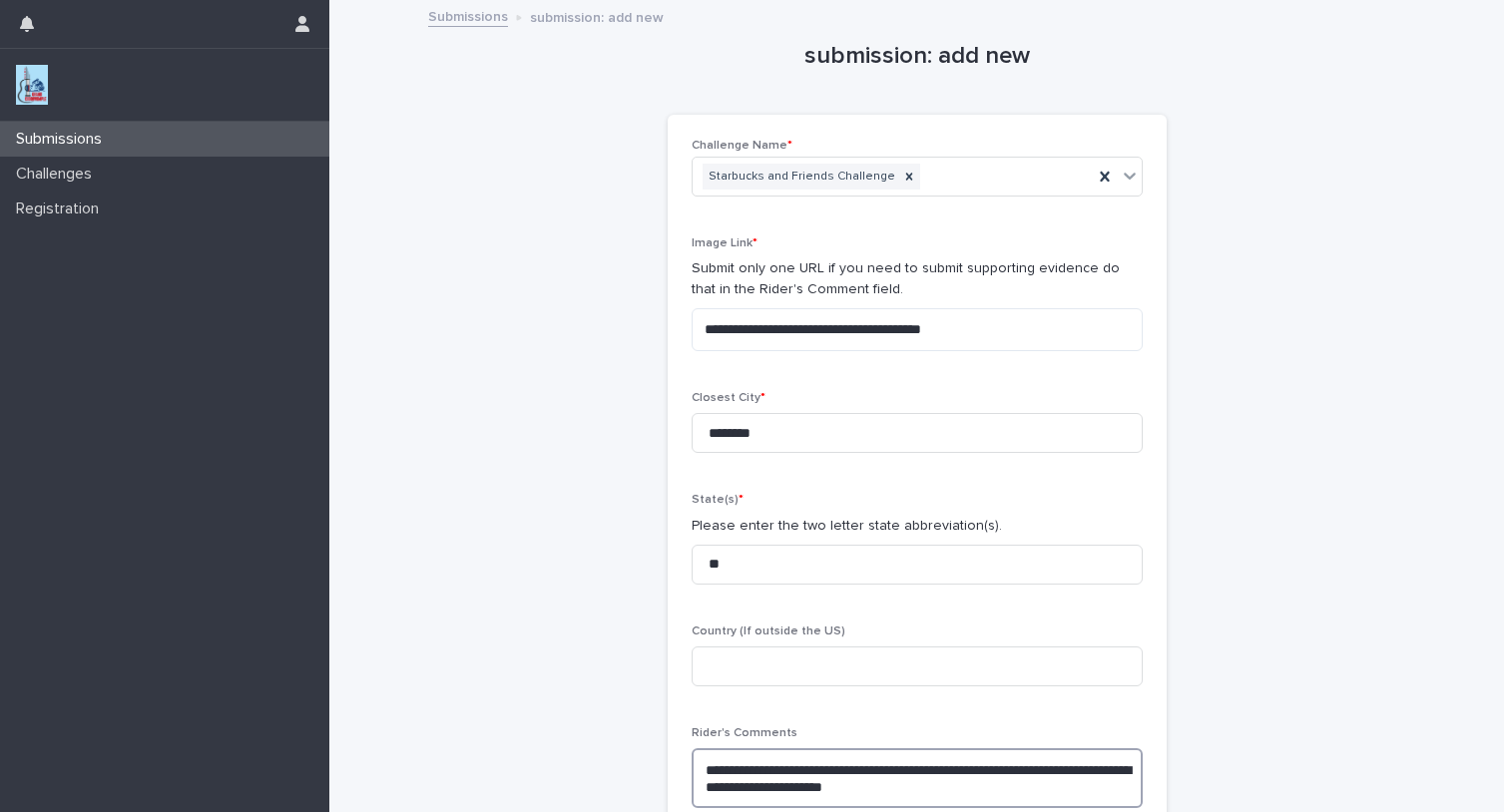 paste on "**********" 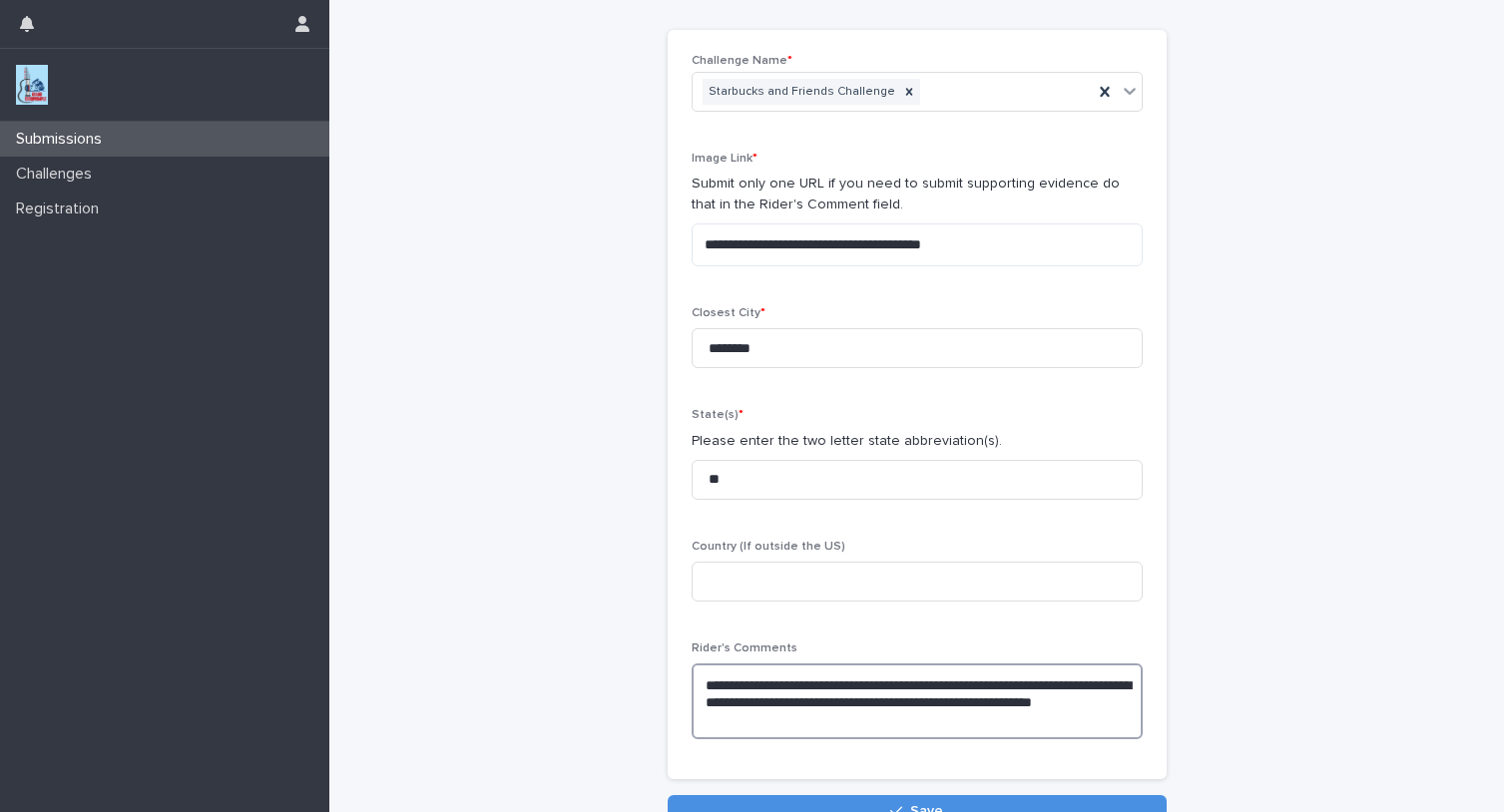 scroll, scrollTop: 104, scrollLeft: 0, axis: vertical 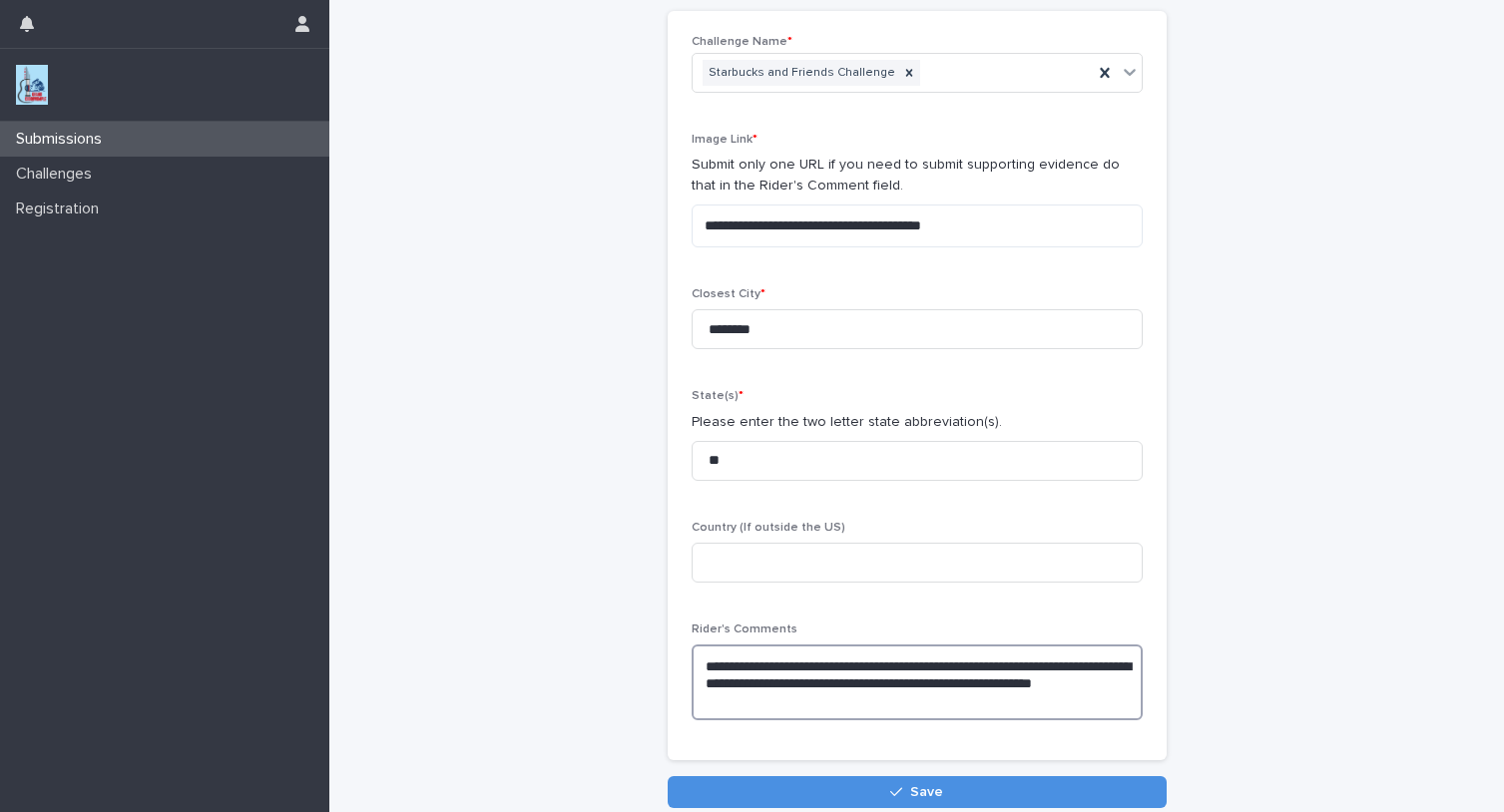 click on "**********" at bounding box center [917, 682] 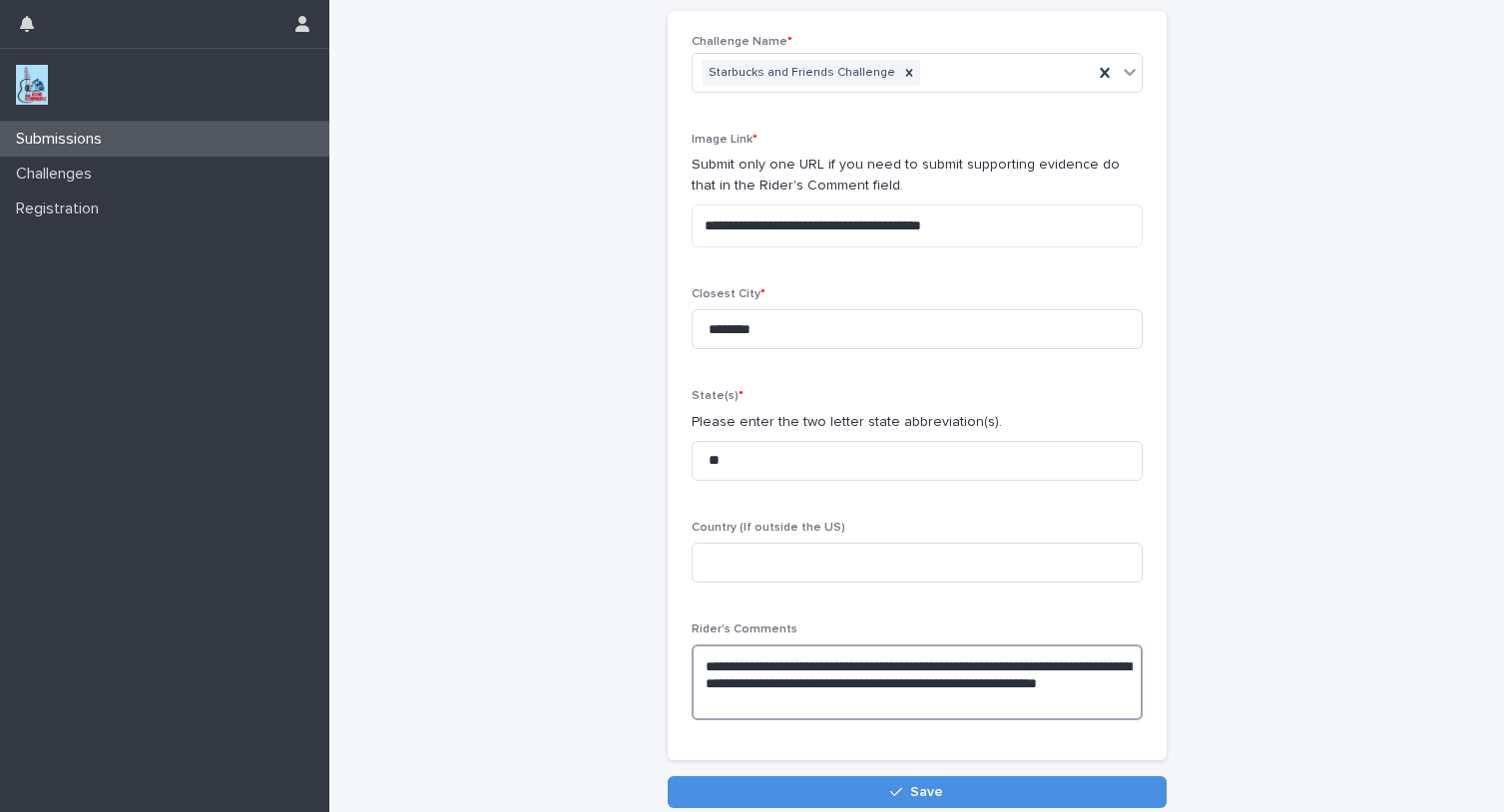 click on "**********" at bounding box center (917, 682) 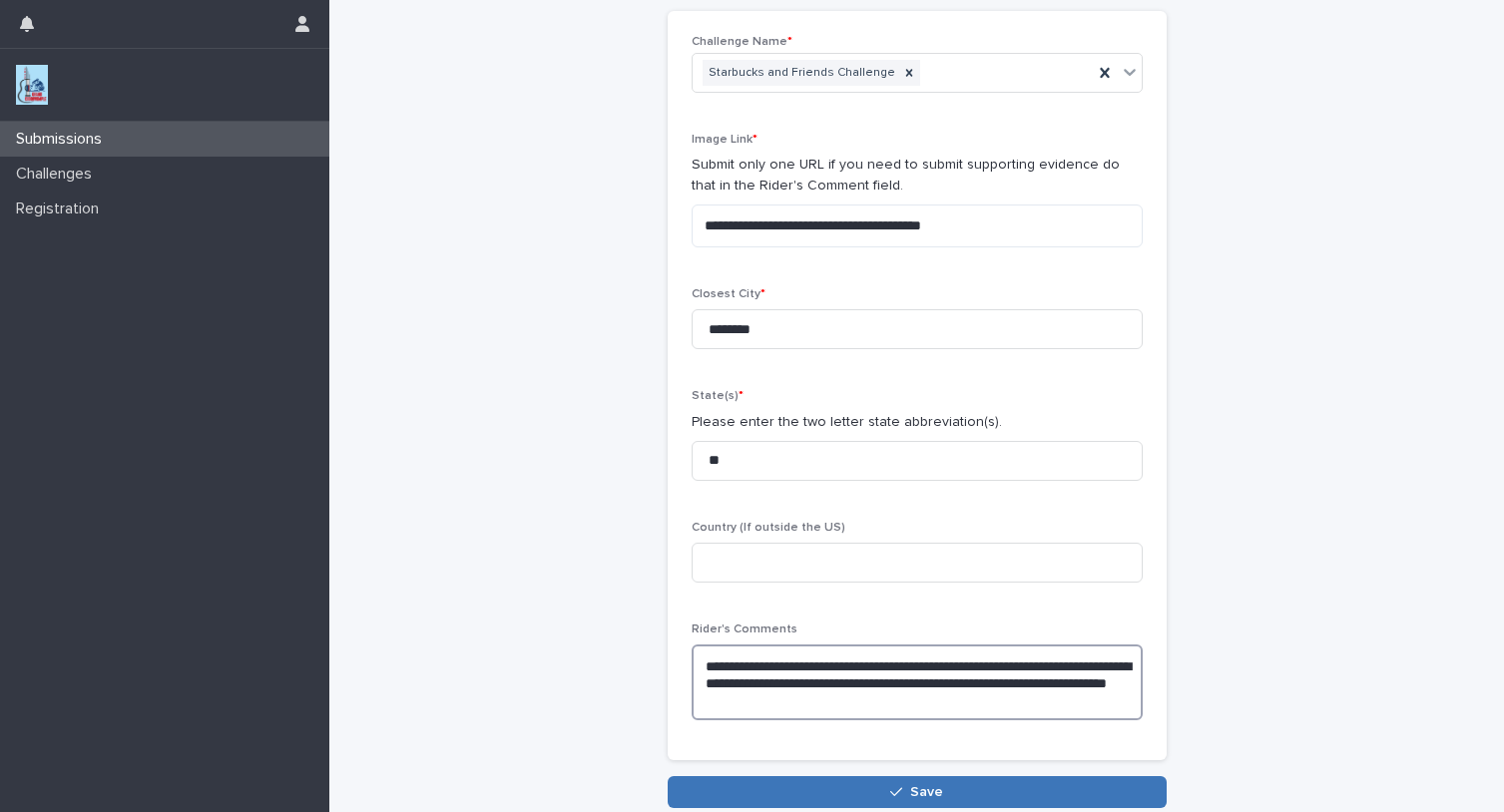 type on "**********" 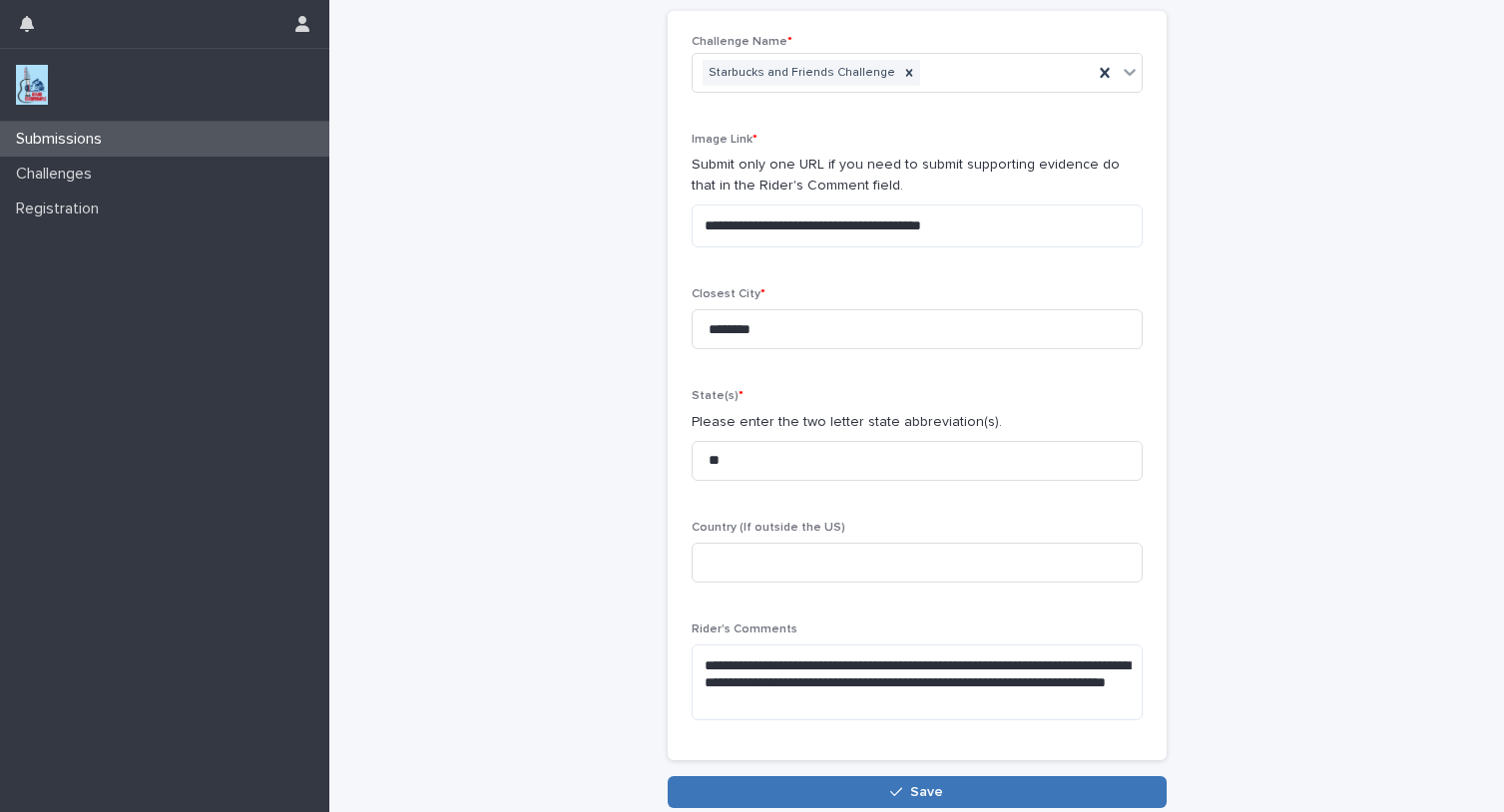 click on "Save" at bounding box center [926, 792] 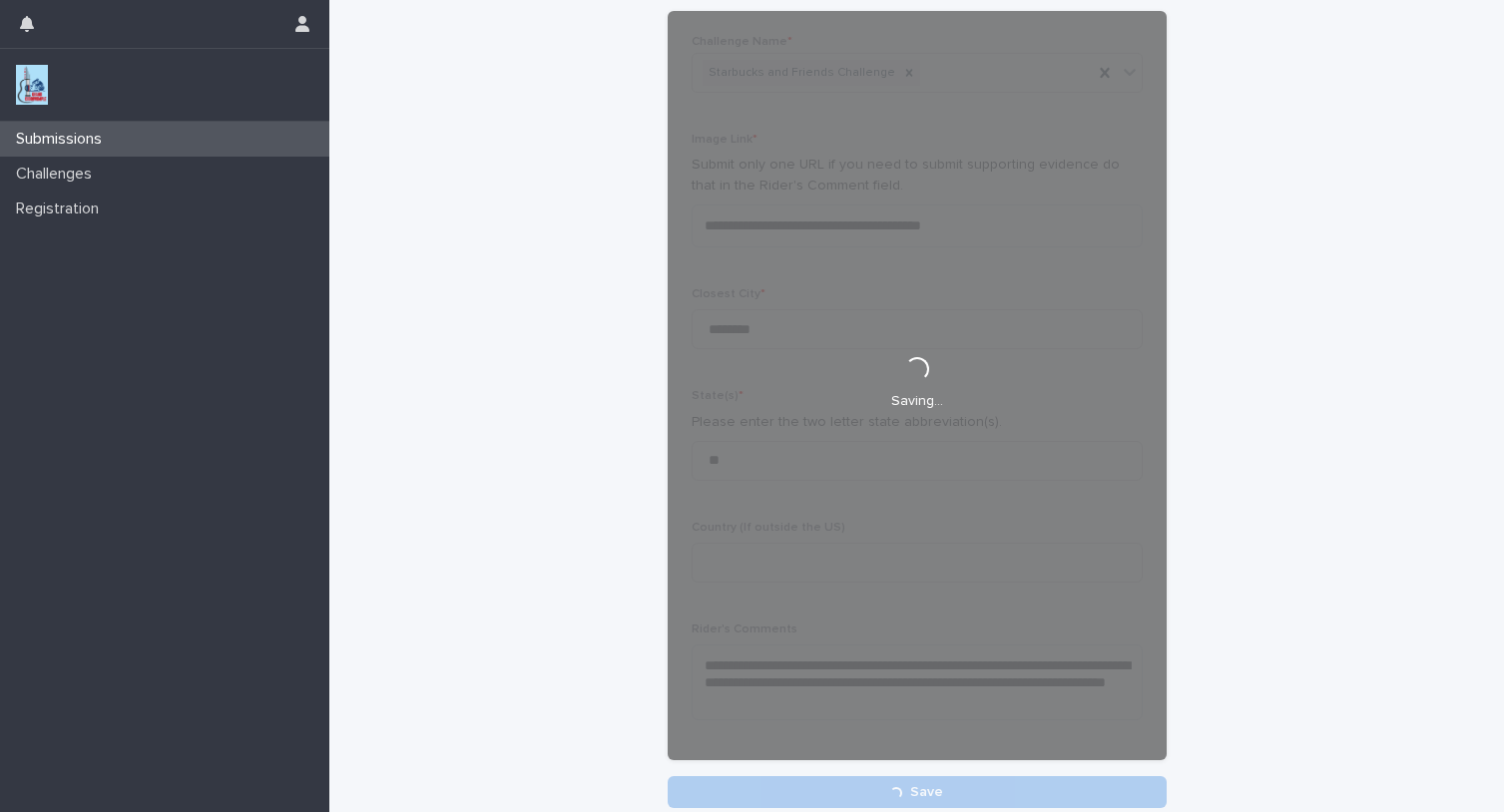 scroll, scrollTop: 0, scrollLeft: 0, axis: both 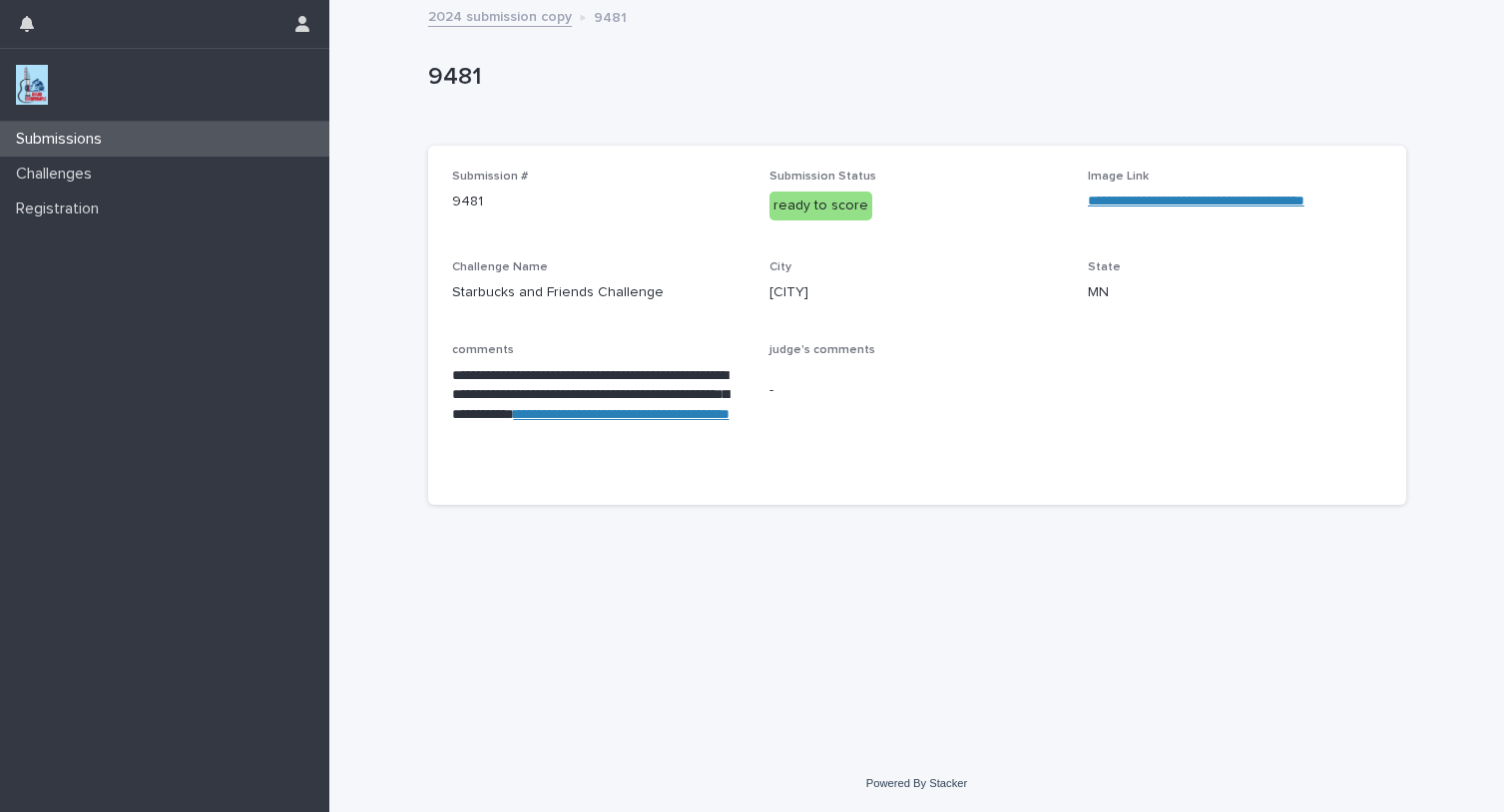 click on "**********" at bounding box center [622, 414] 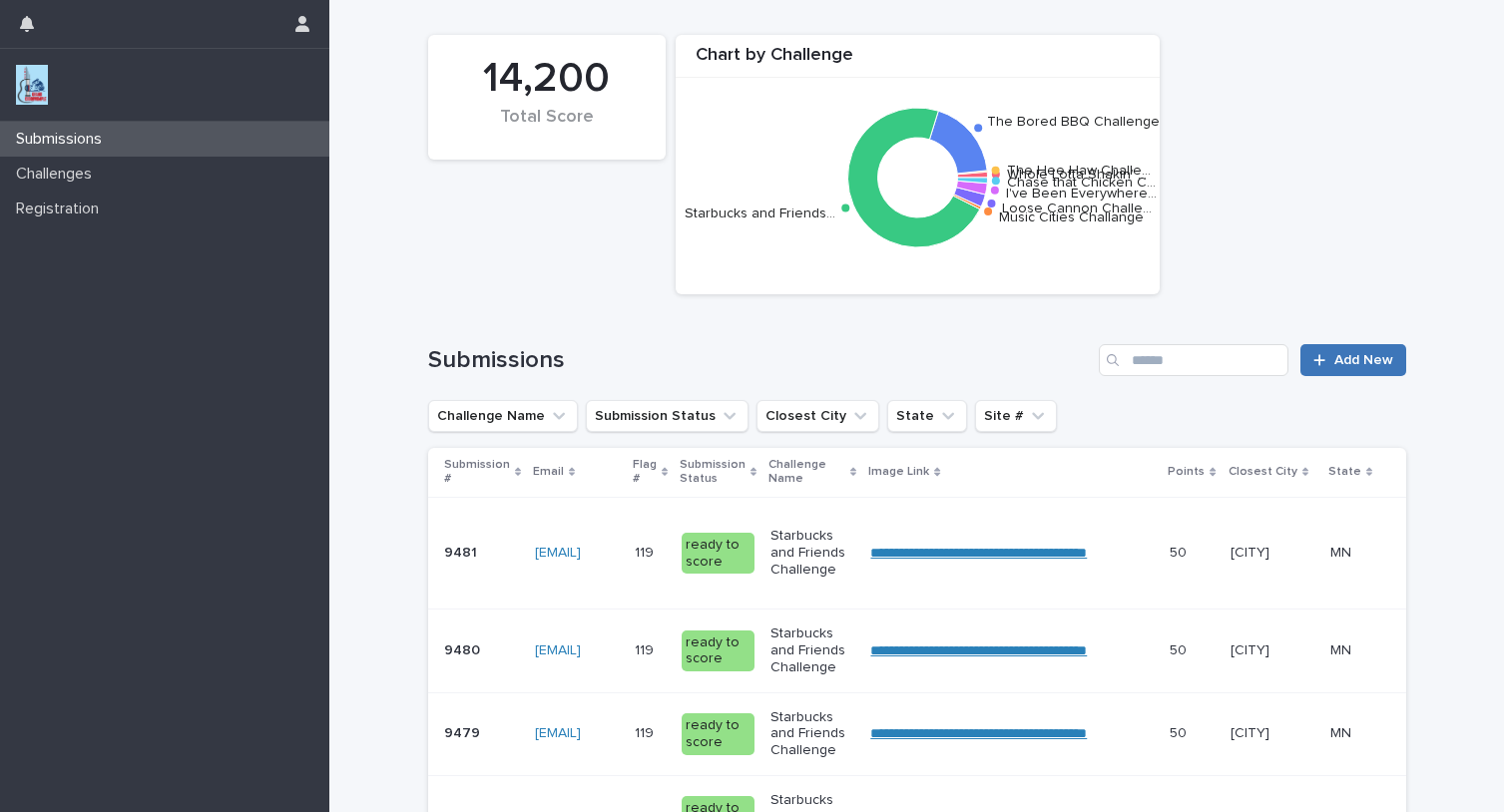 click on "Add New" at bounding box center (1363, 360) 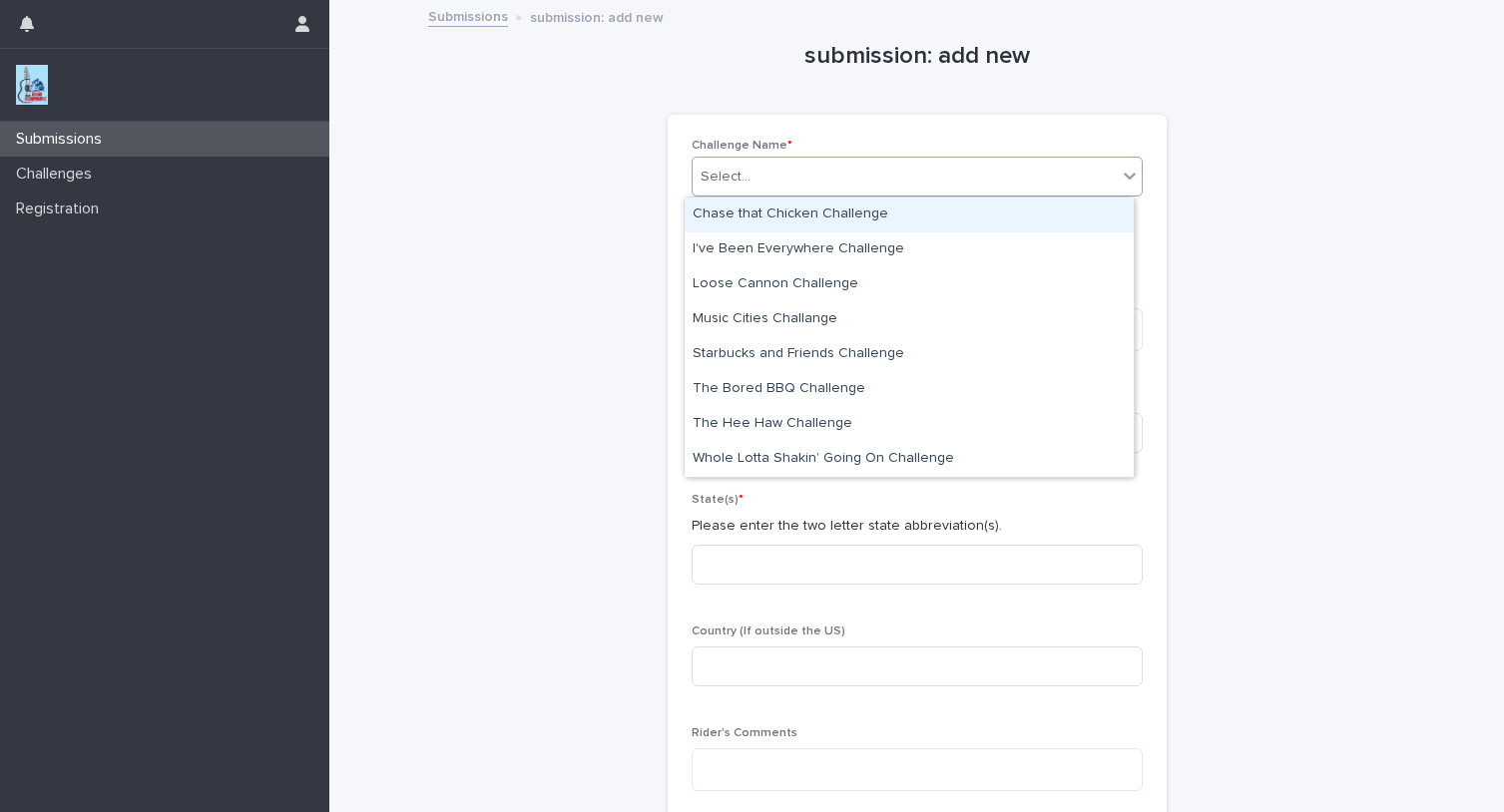 click at bounding box center [753, 177] 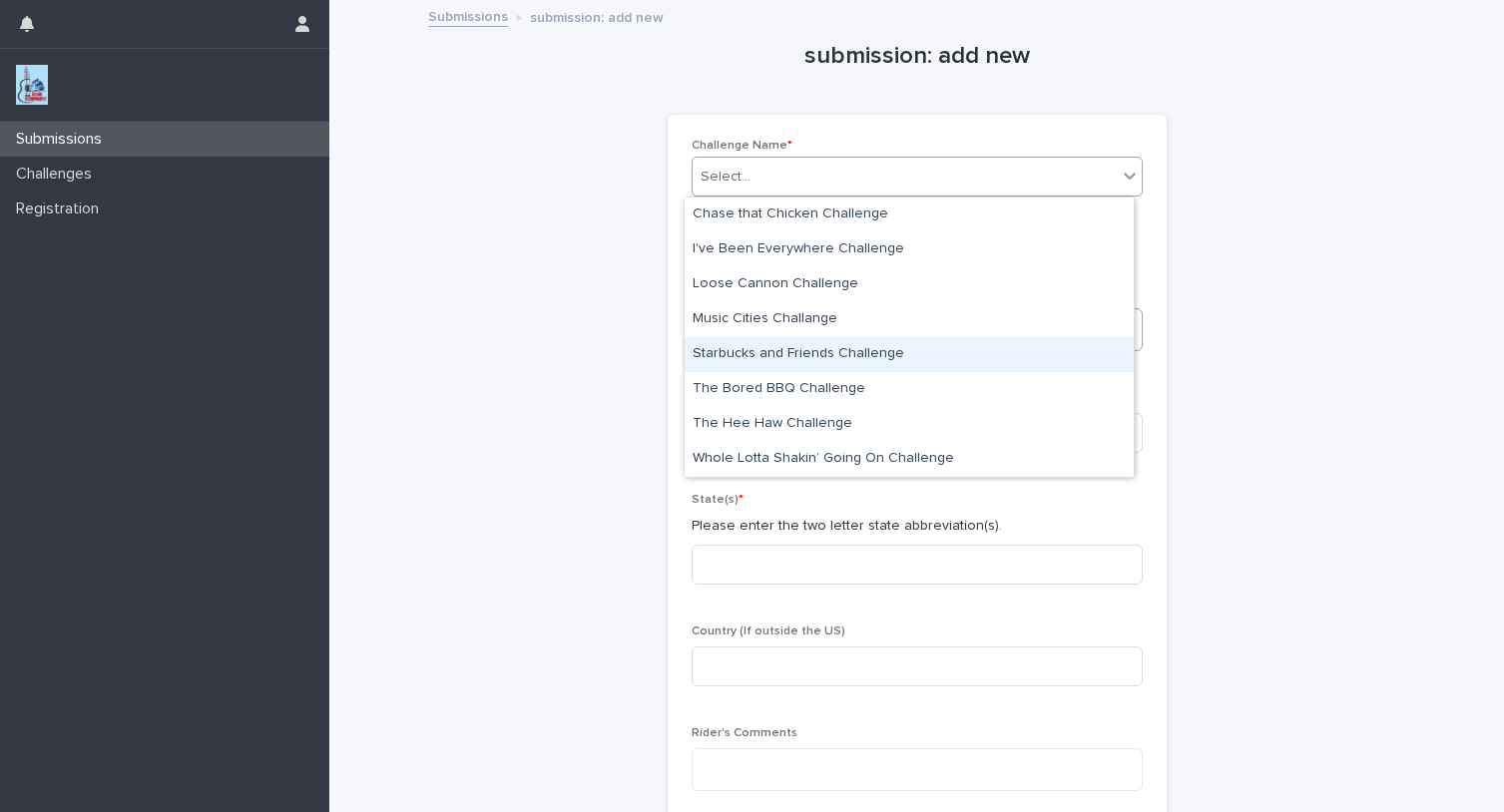 drag, startPoint x: 744, startPoint y: 346, endPoint x: 735, endPoint y: 335, distance: 14.21267 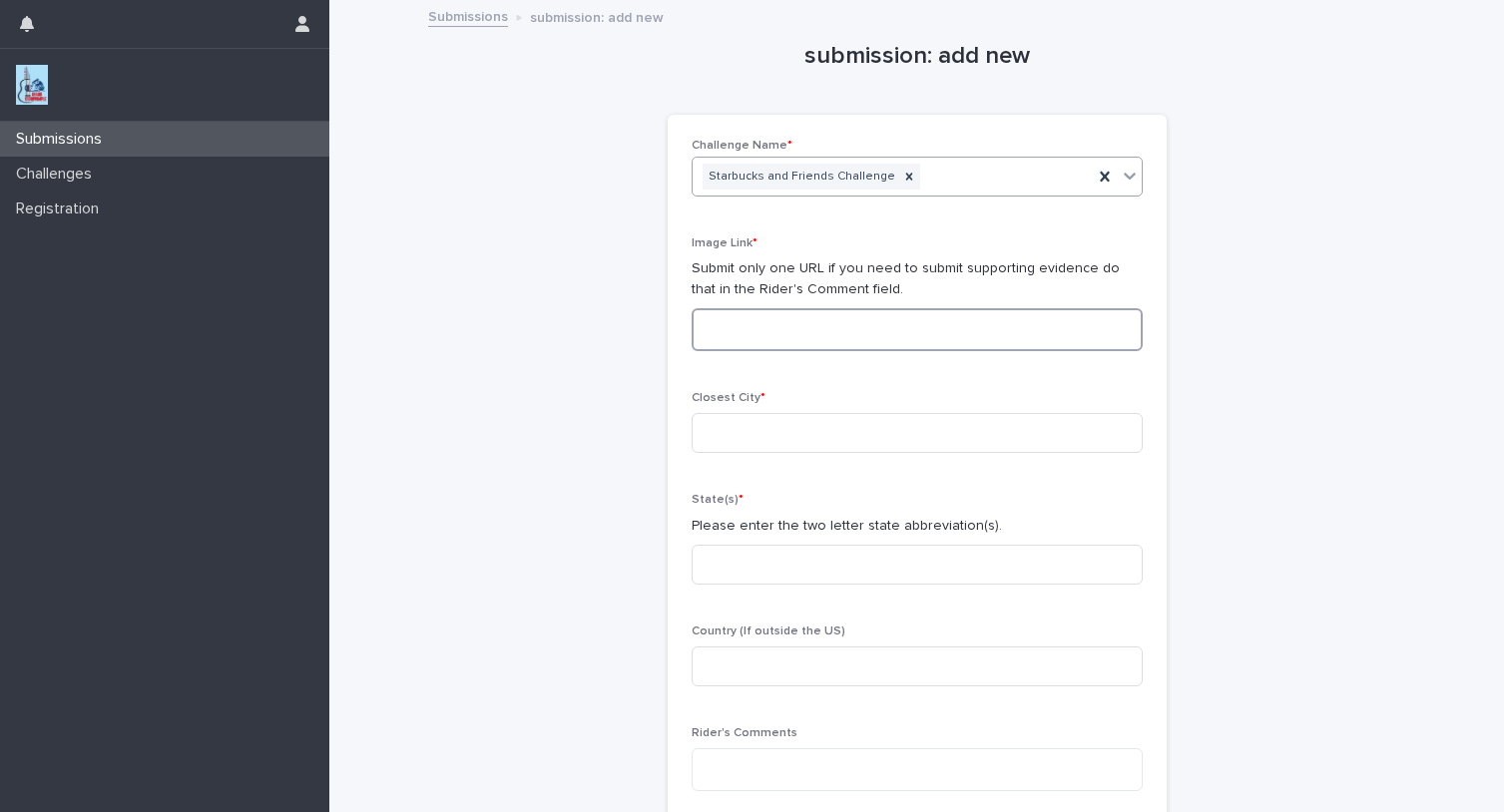 click at bounding box center (917, 329) 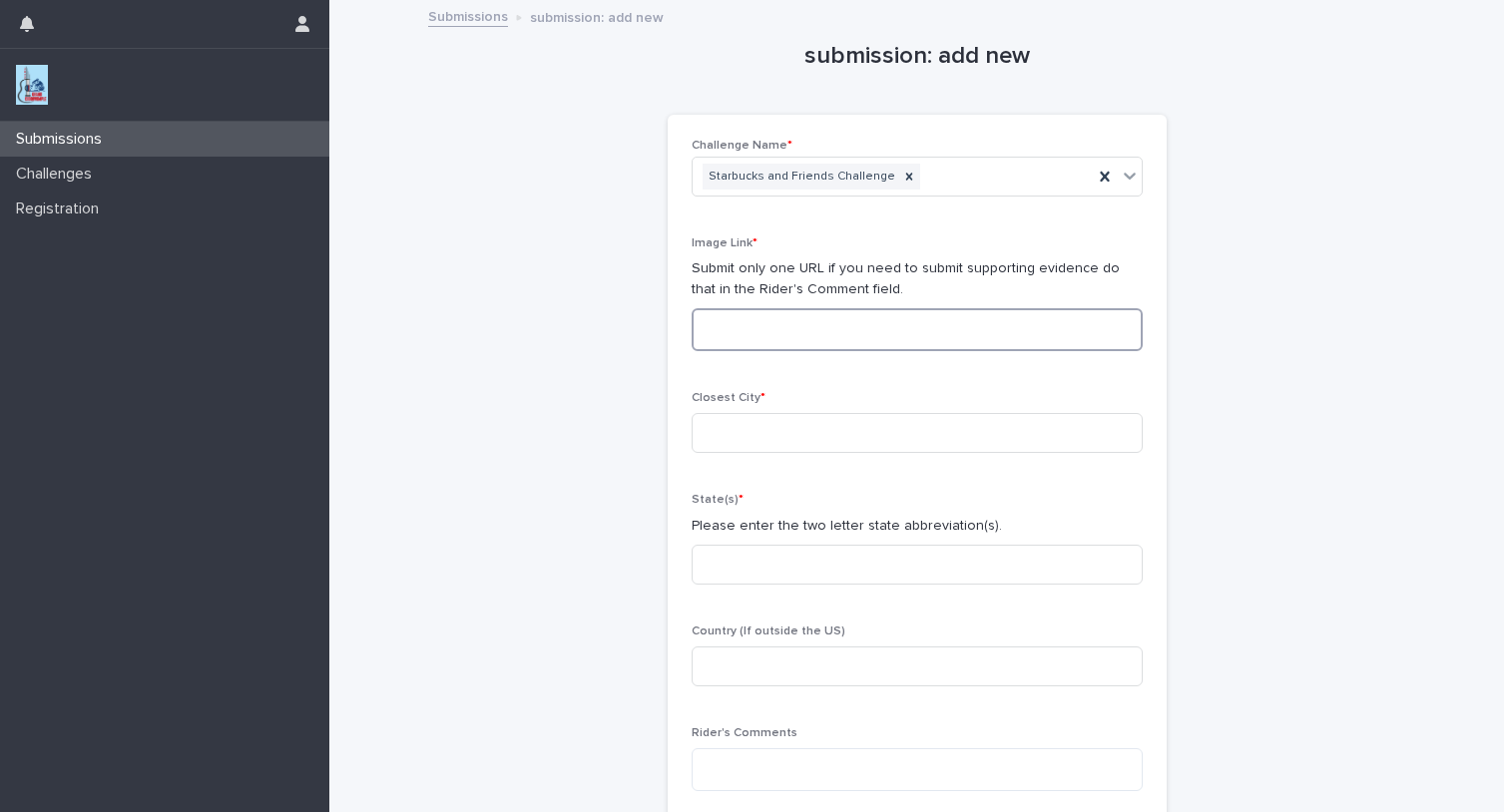 paste on "**********" 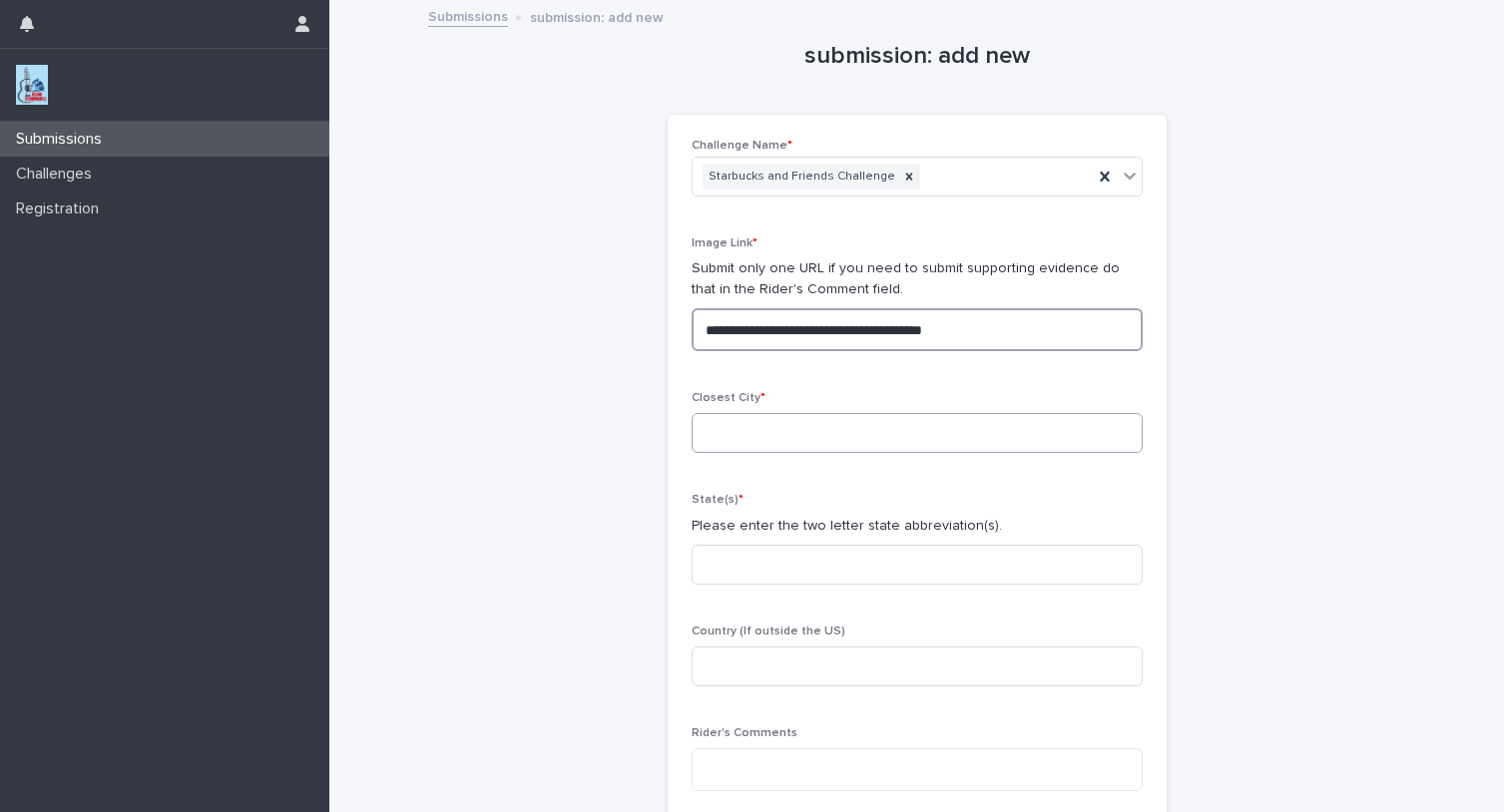 type on "**********" 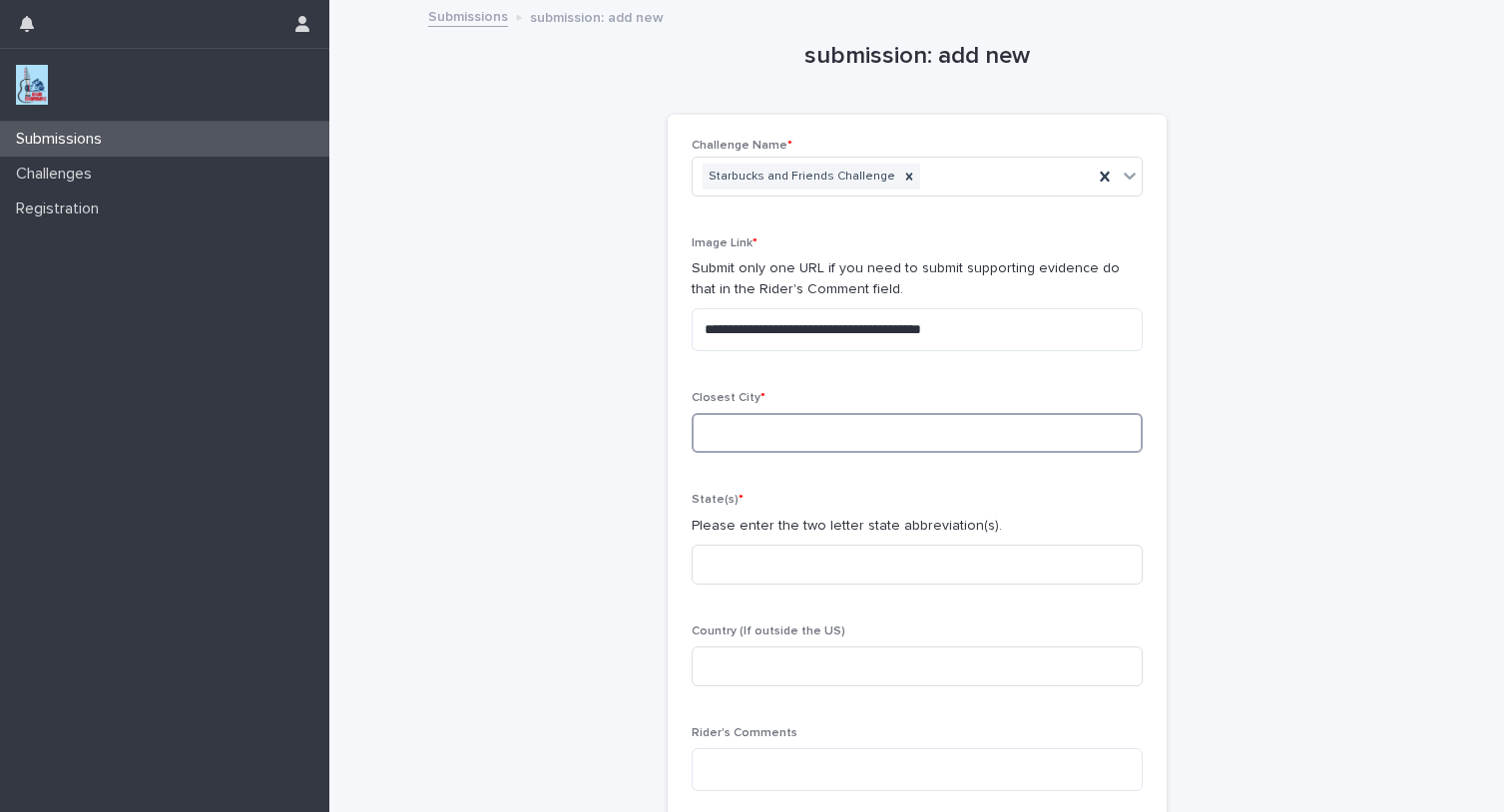 click at bounding box center (917, 433) 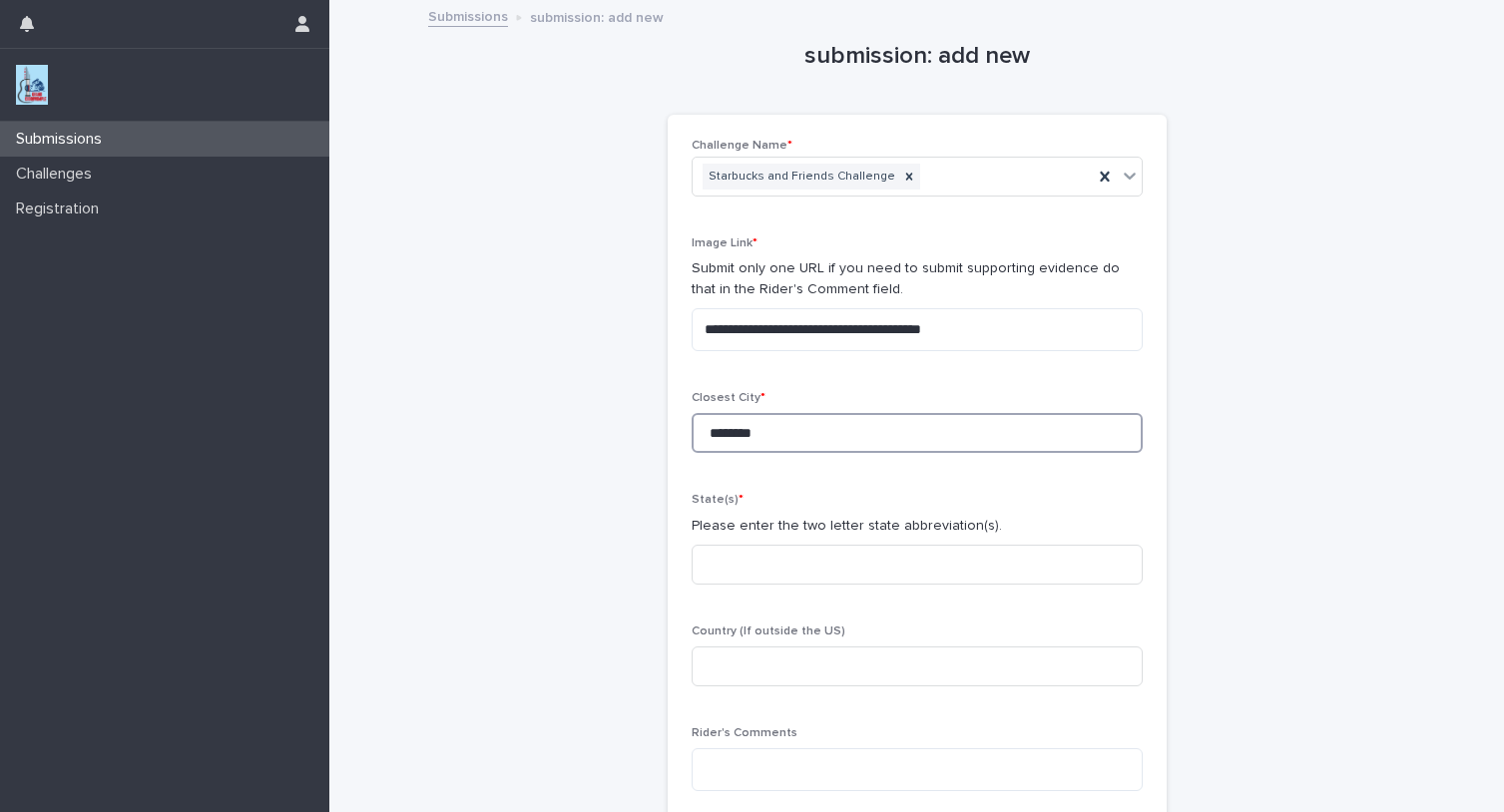 type on "********" 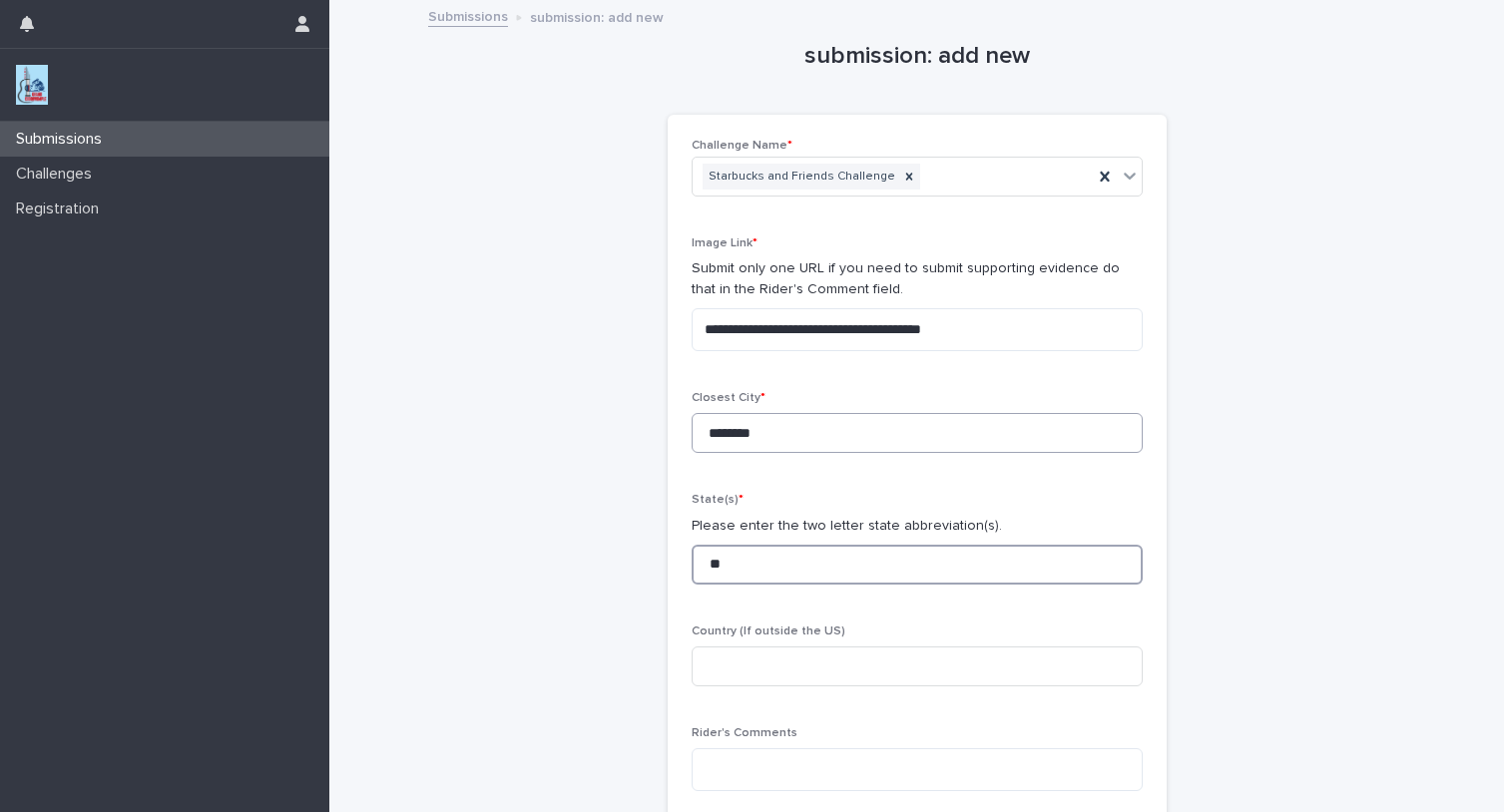 type on "**" 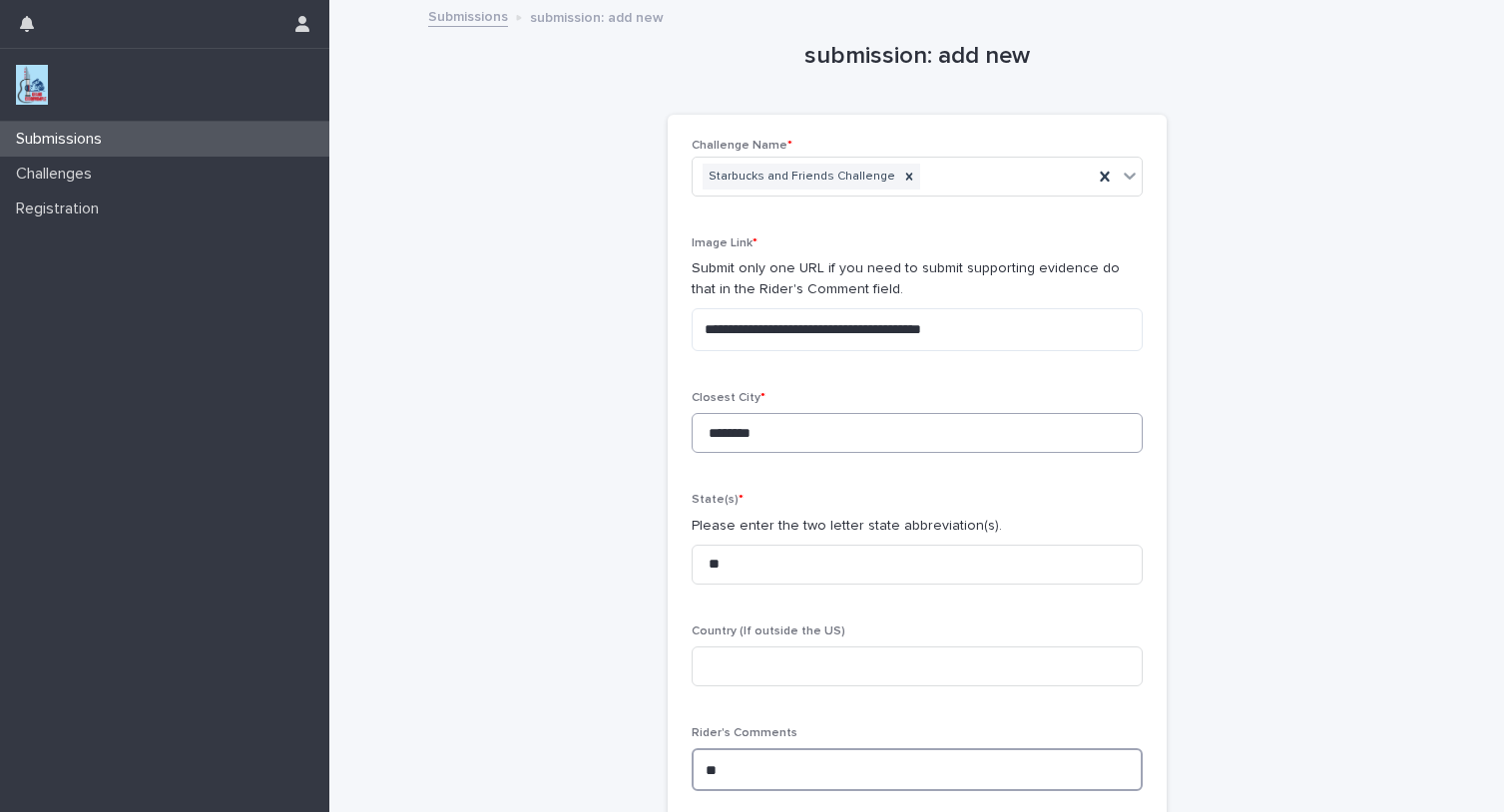 type on "*" 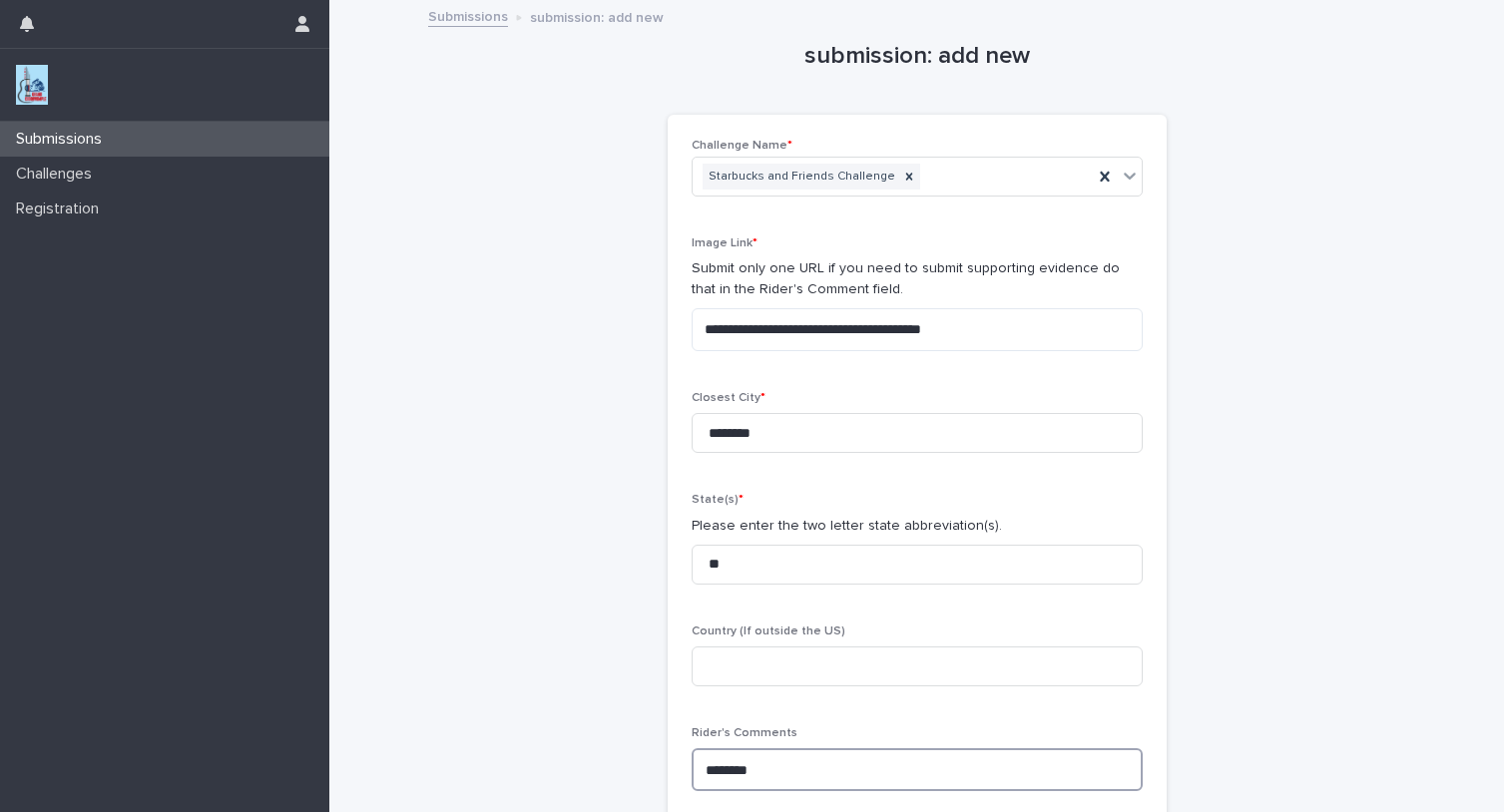 click on "*******" at bounding box center [917, 769] 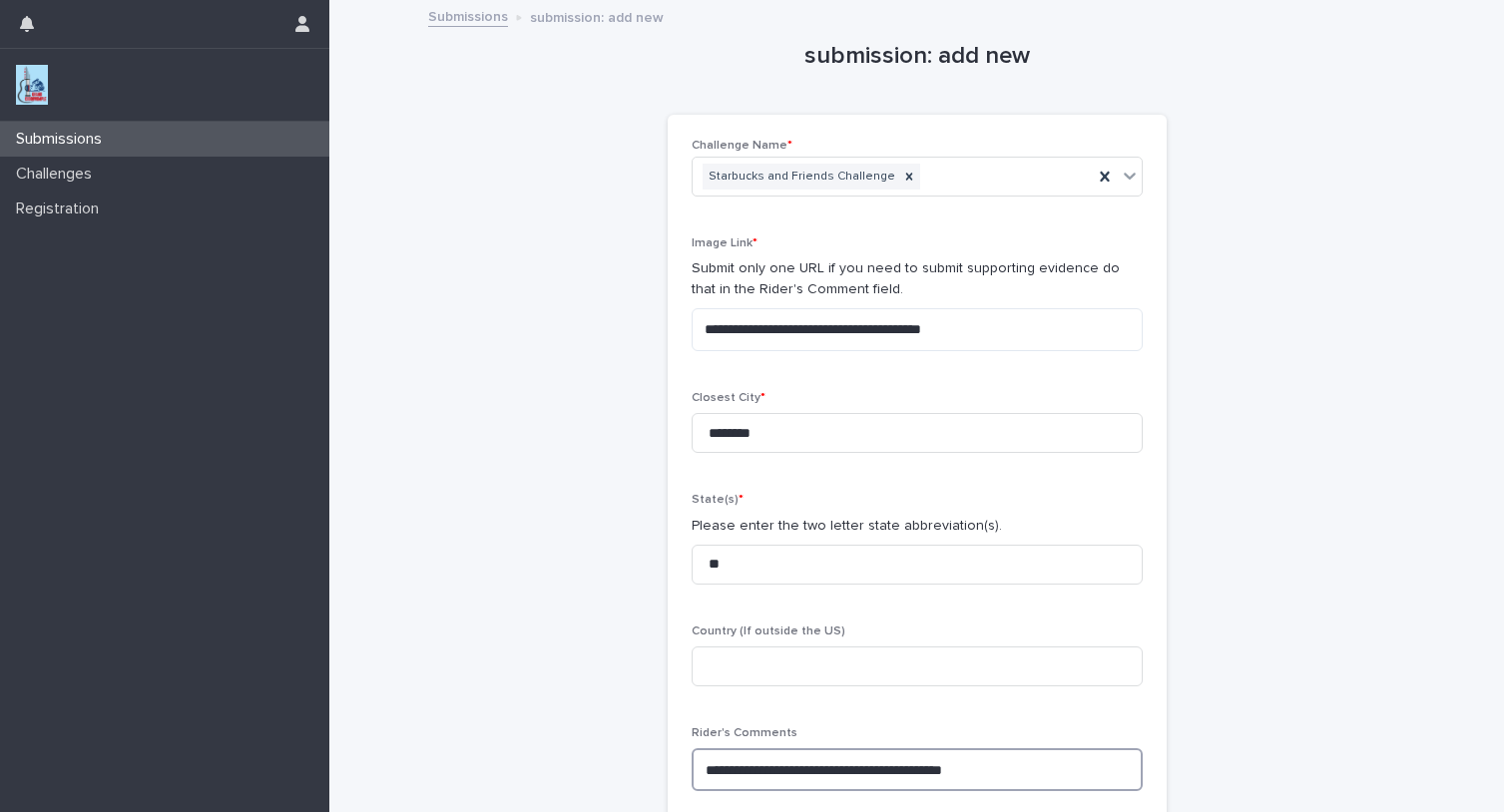 click on "**********" at bounding box center (917, 769) 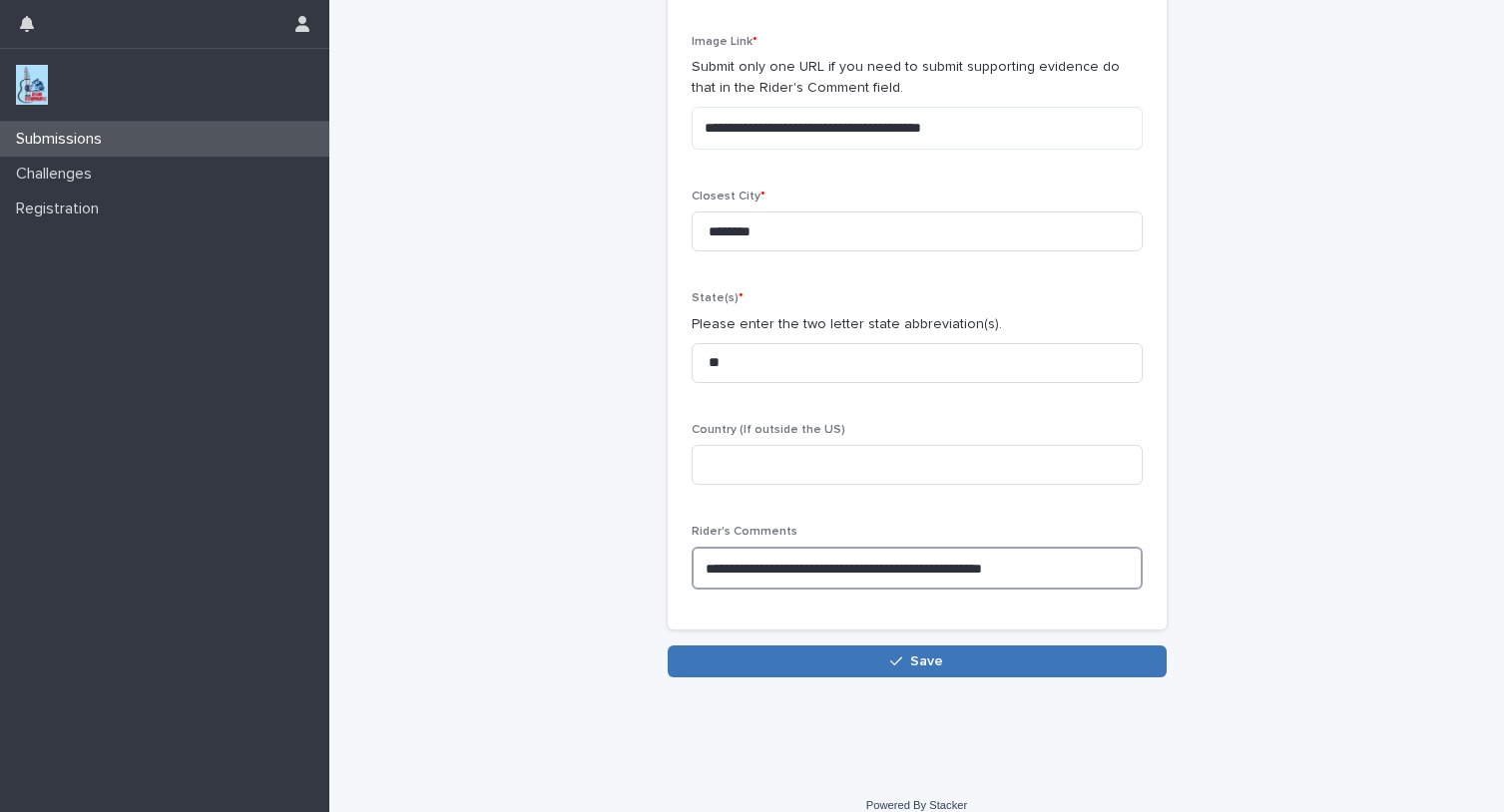 scroll, scrollTop: 203, scrollLeft: 0, axis: vertical 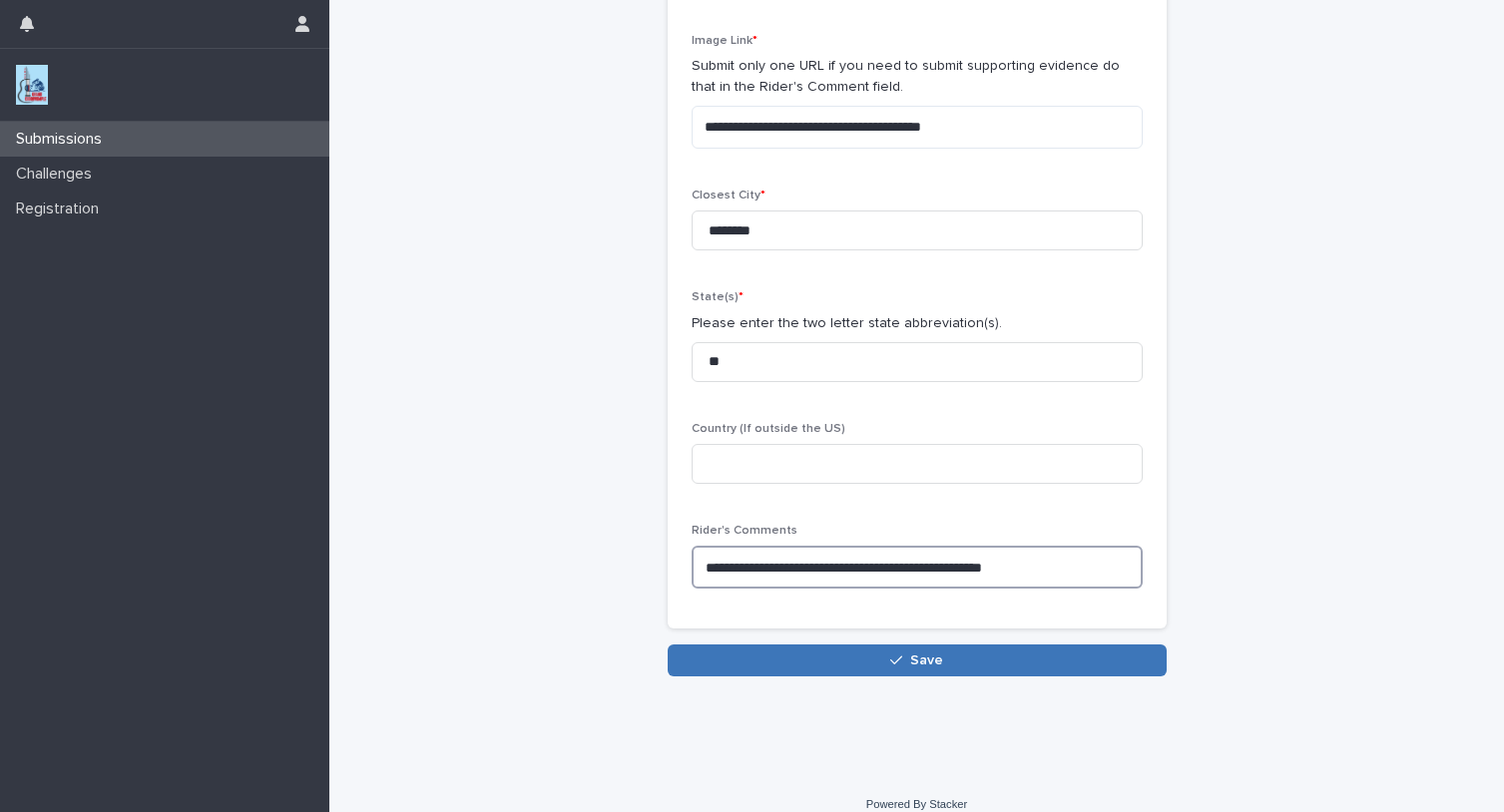 type on "**********" 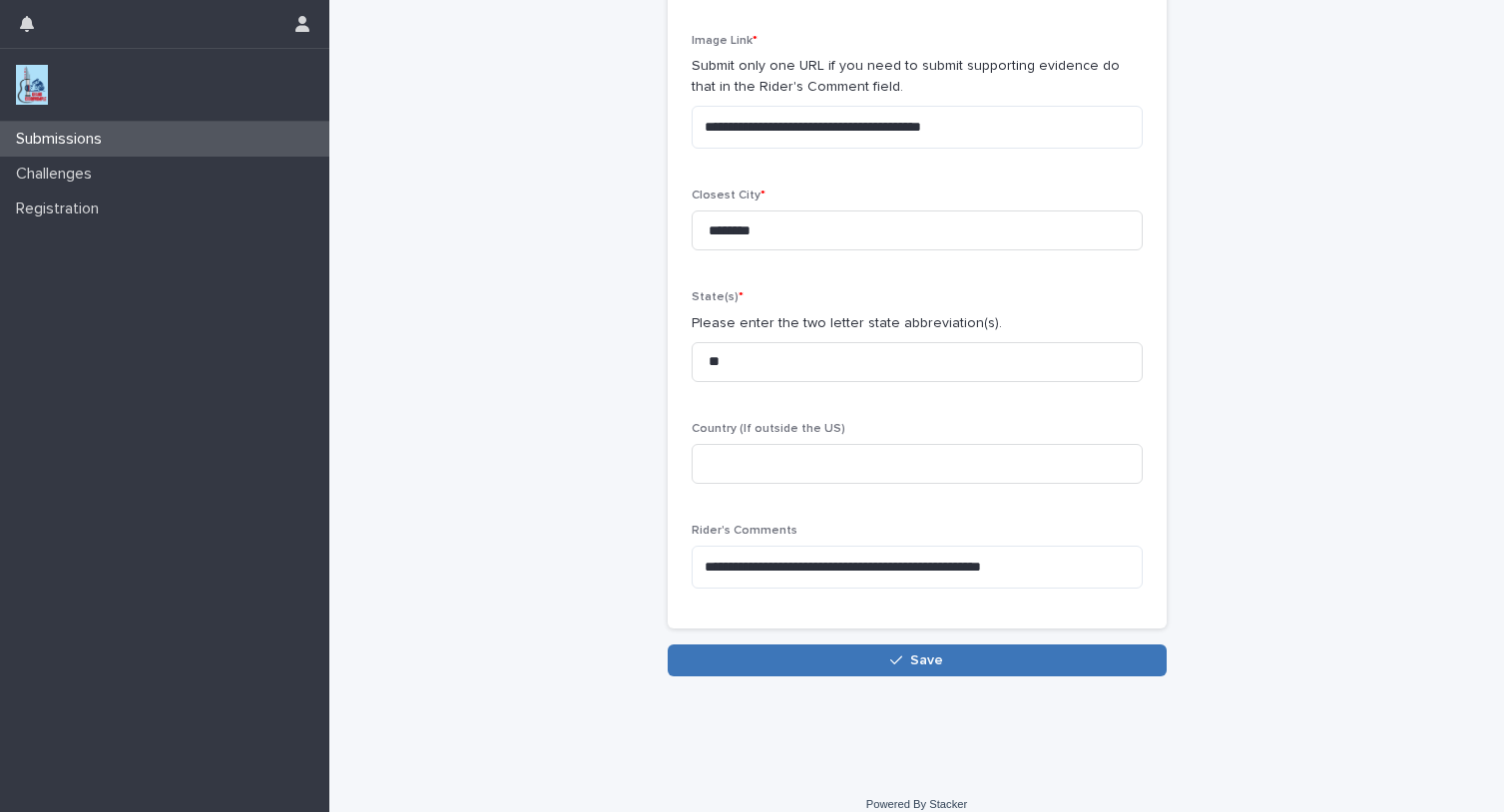click on "Save" at bounding box center [926, 660] 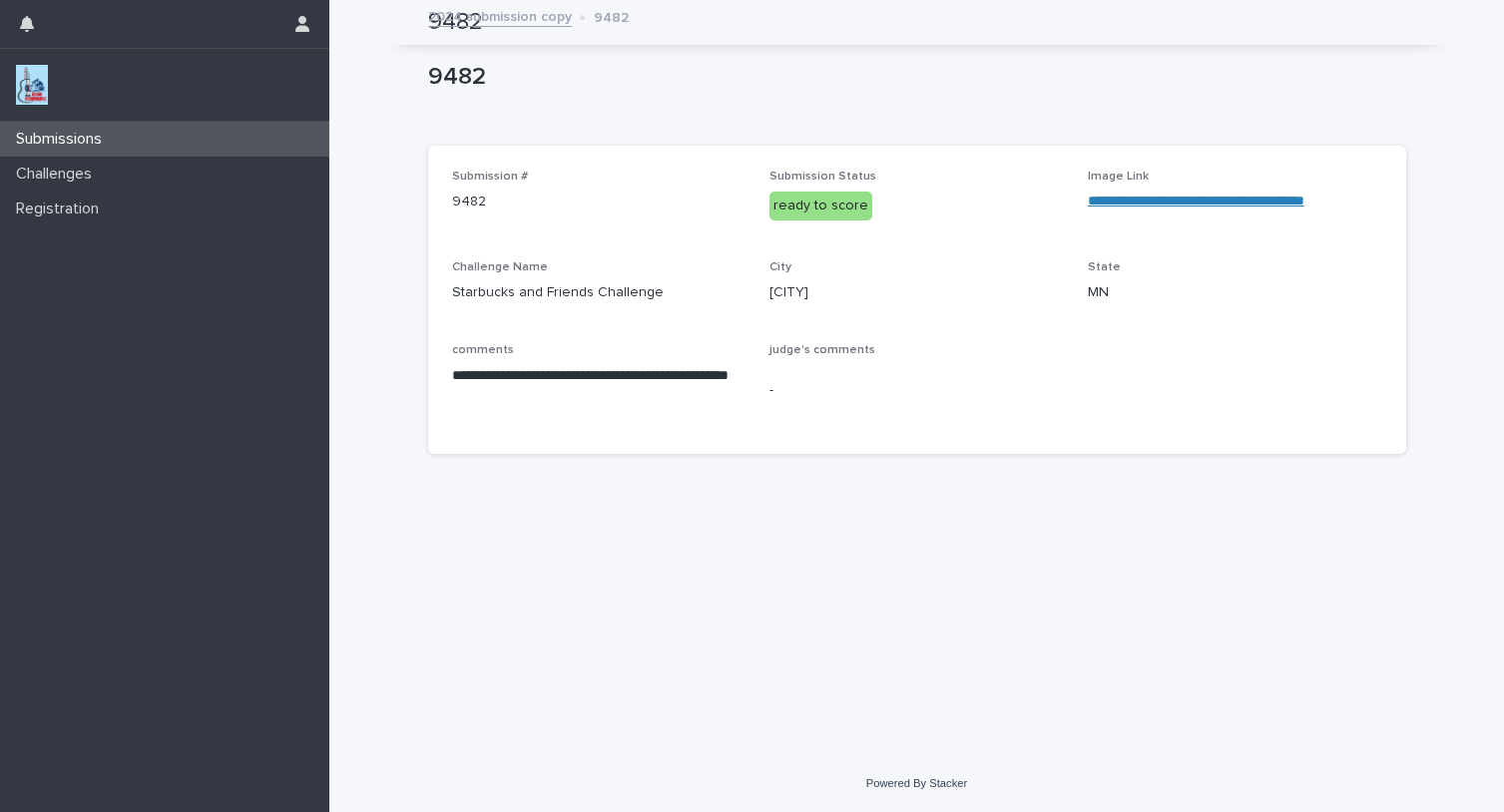 scroll, scrollTop: 0, scrollLeft: 0, axis: both 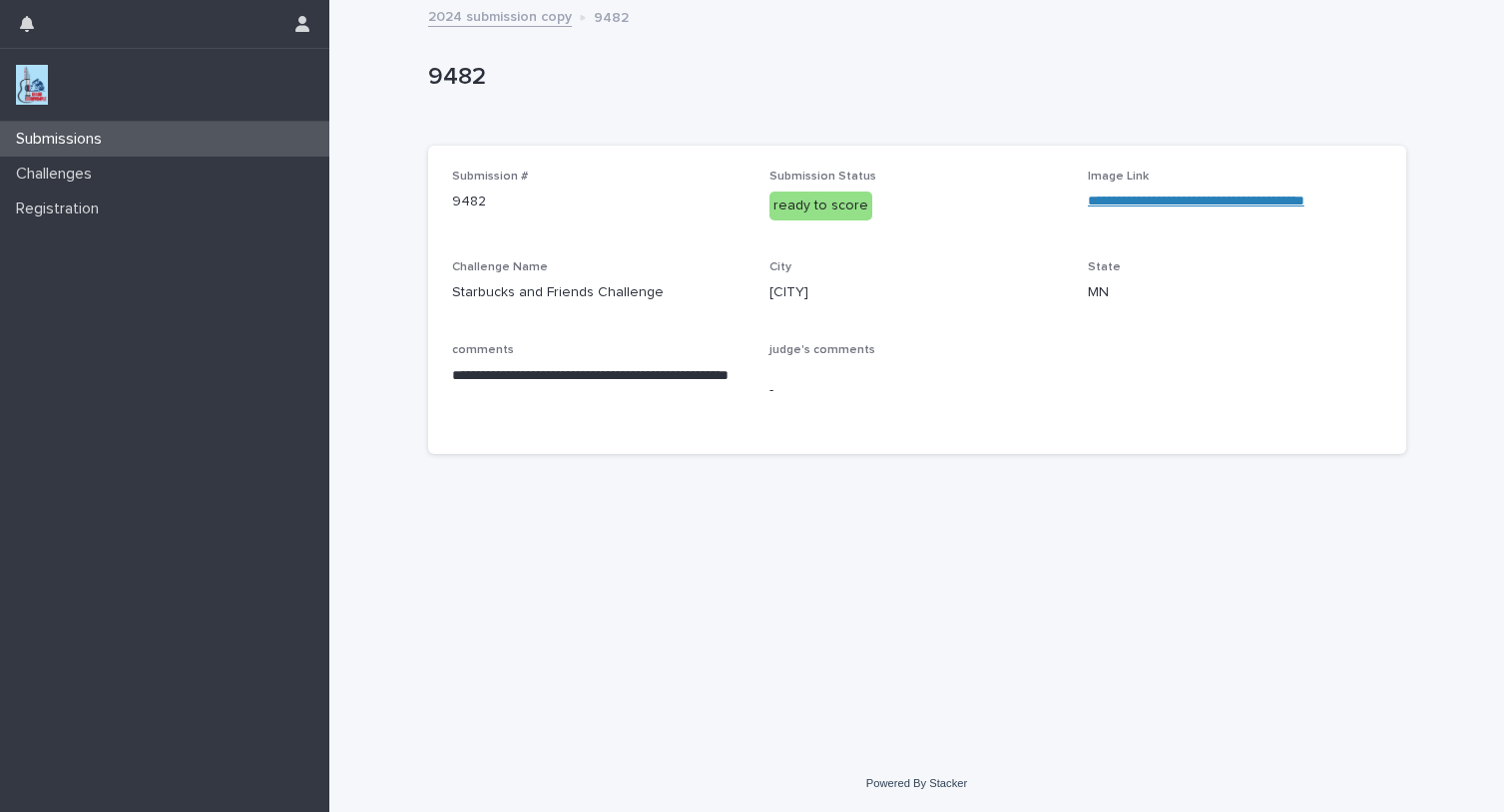 click on "2024 submission copy" at bounding box center (500, 15) 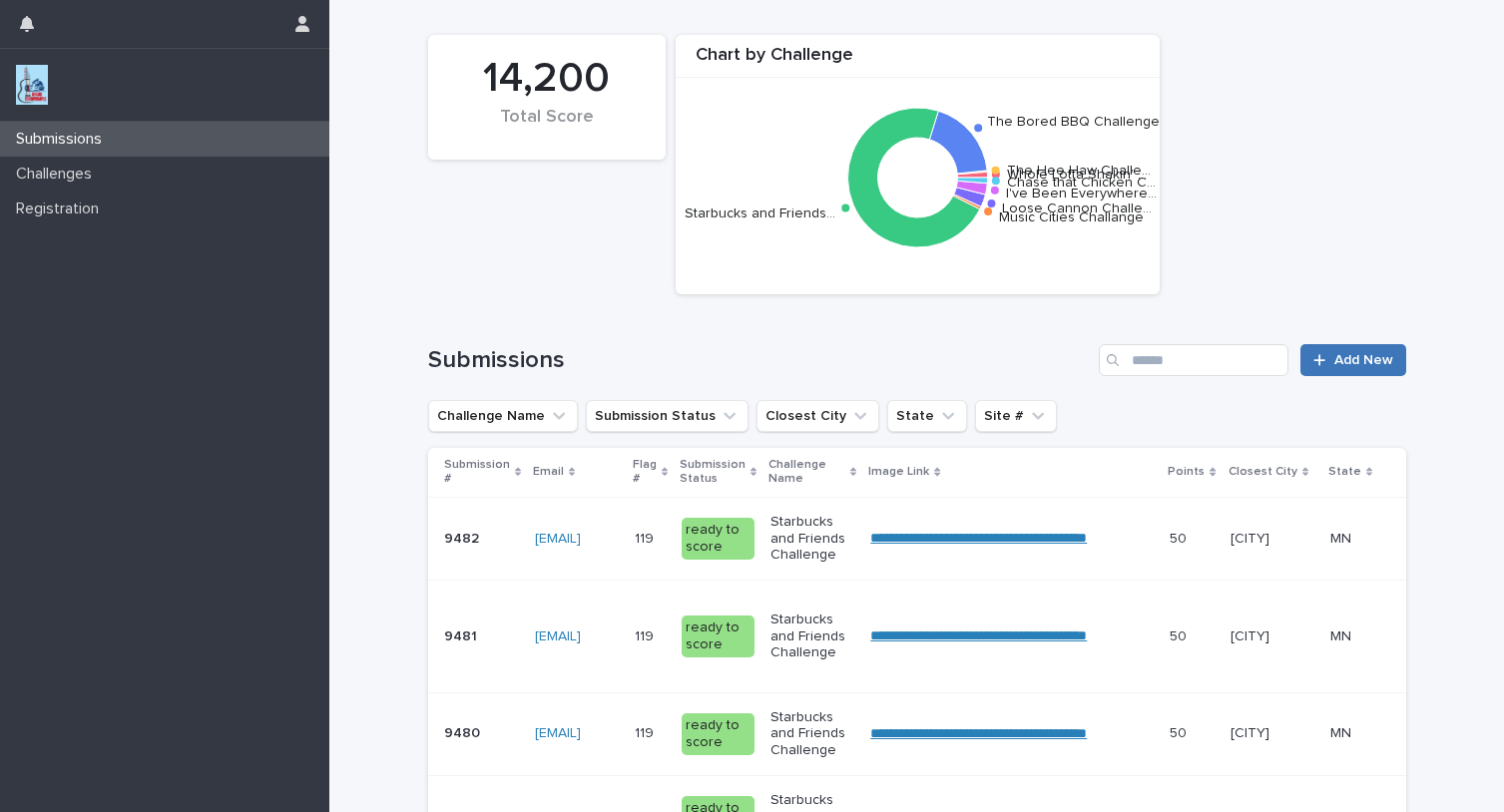 drag, startPoint x: 1352, startPoint y: 350, endPoint x: 1336, endPoint y: 349, distance: 16.03122 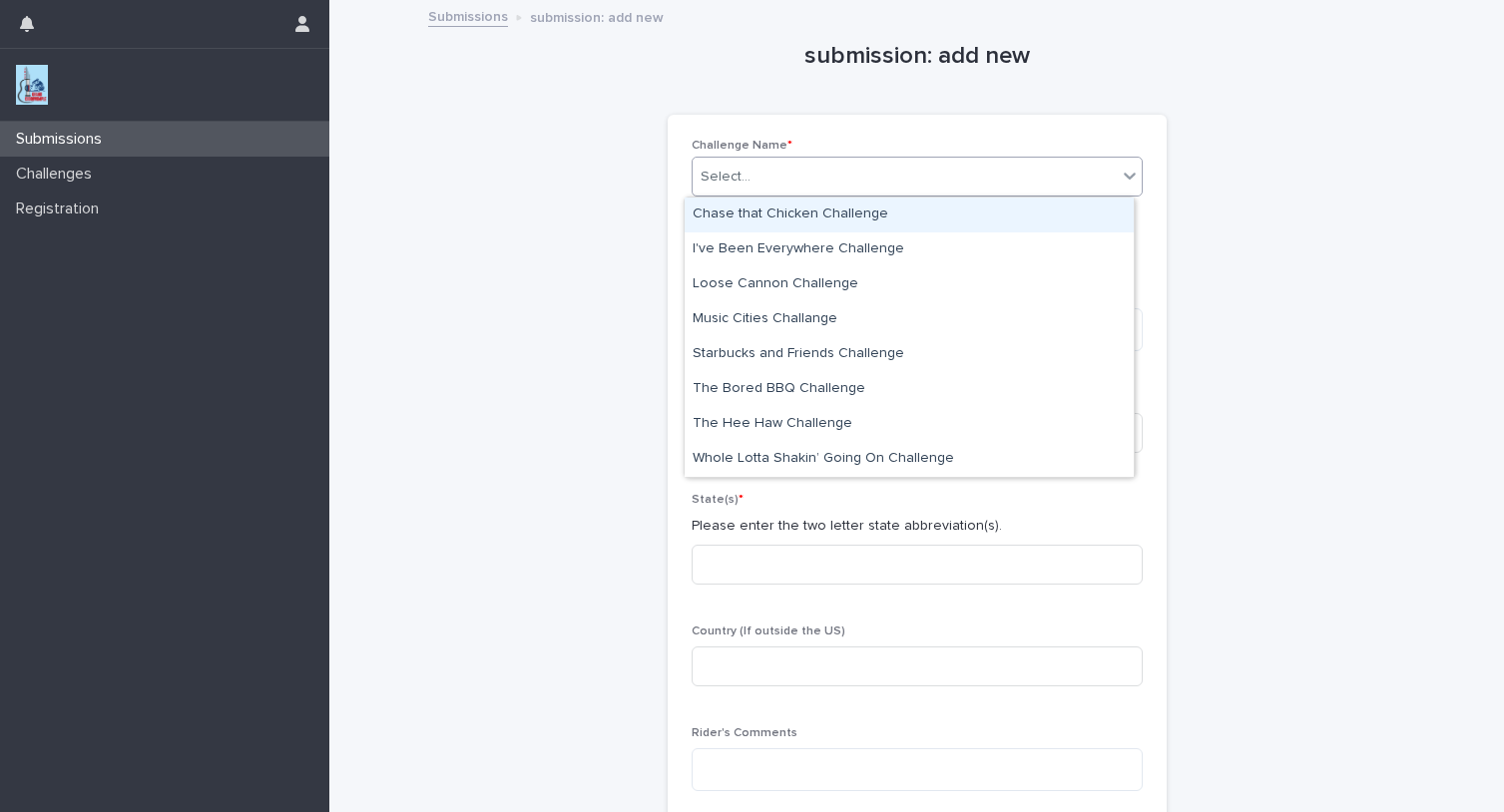 click on "Select..." at bounding box center [904, 177] 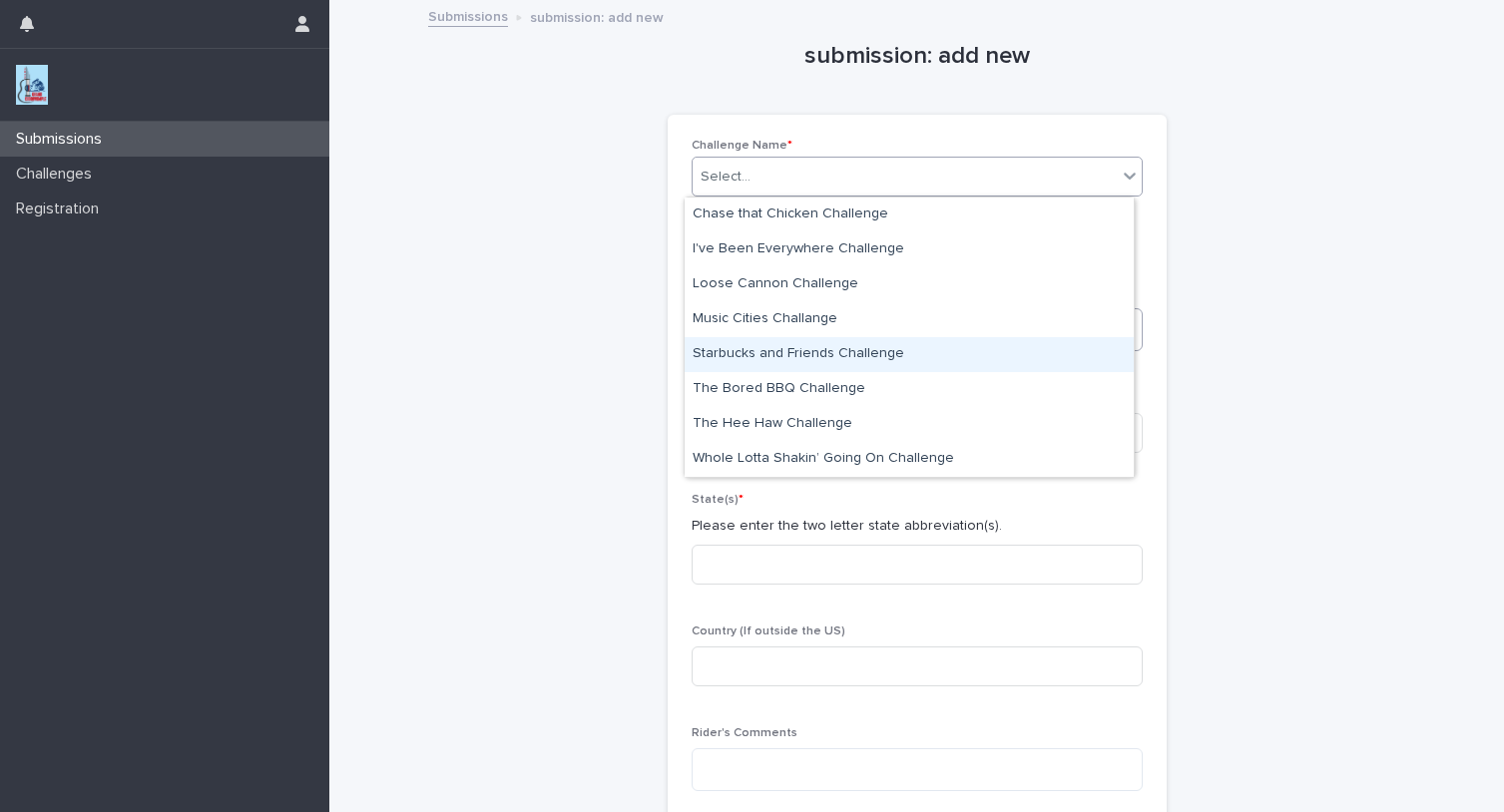 drag, startPoint x: 763, startPoint y: 334, endPoint x: 758, endPoint y: 346, distance: 13 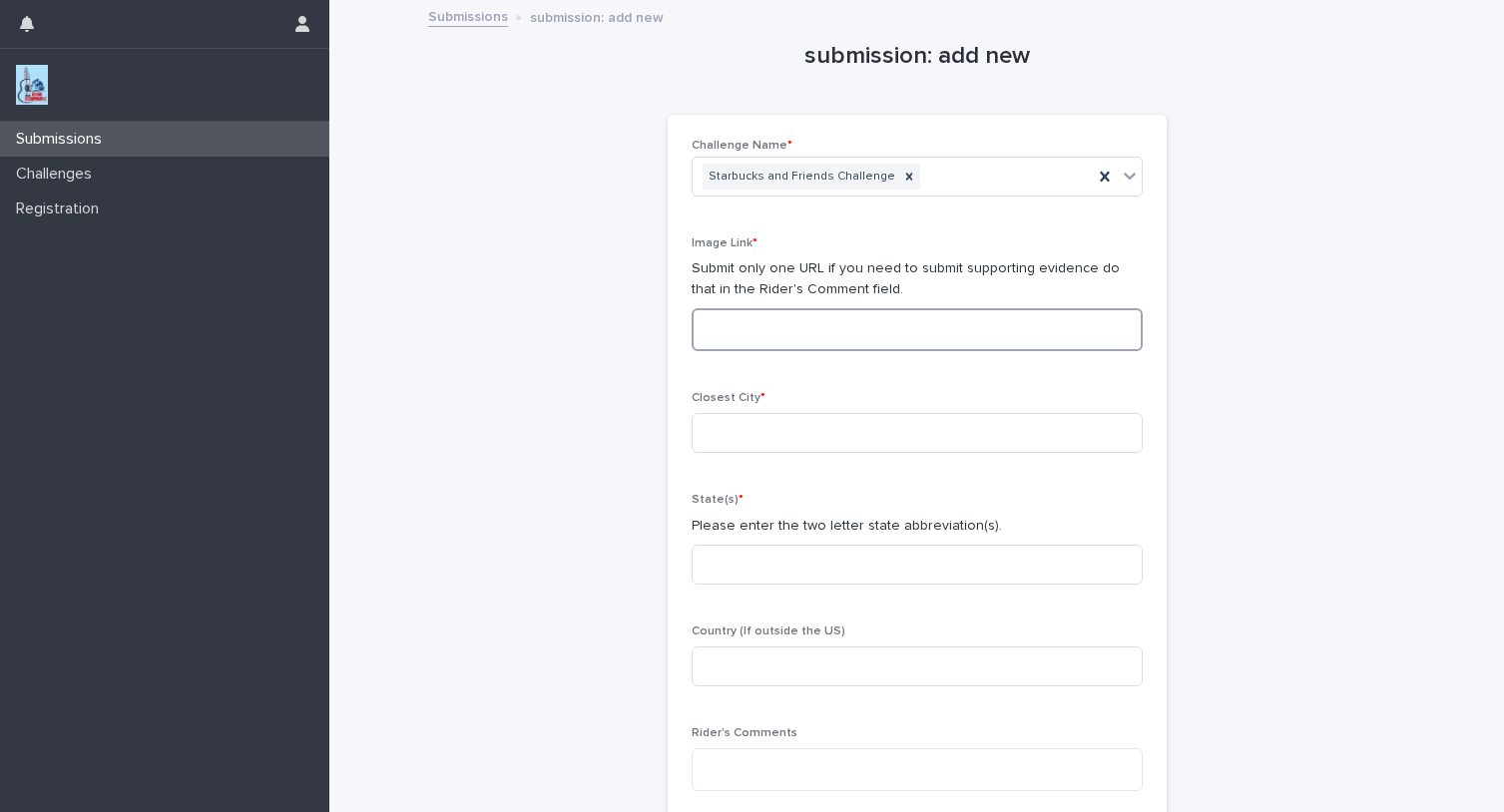 click at bounding box center [917, 329] 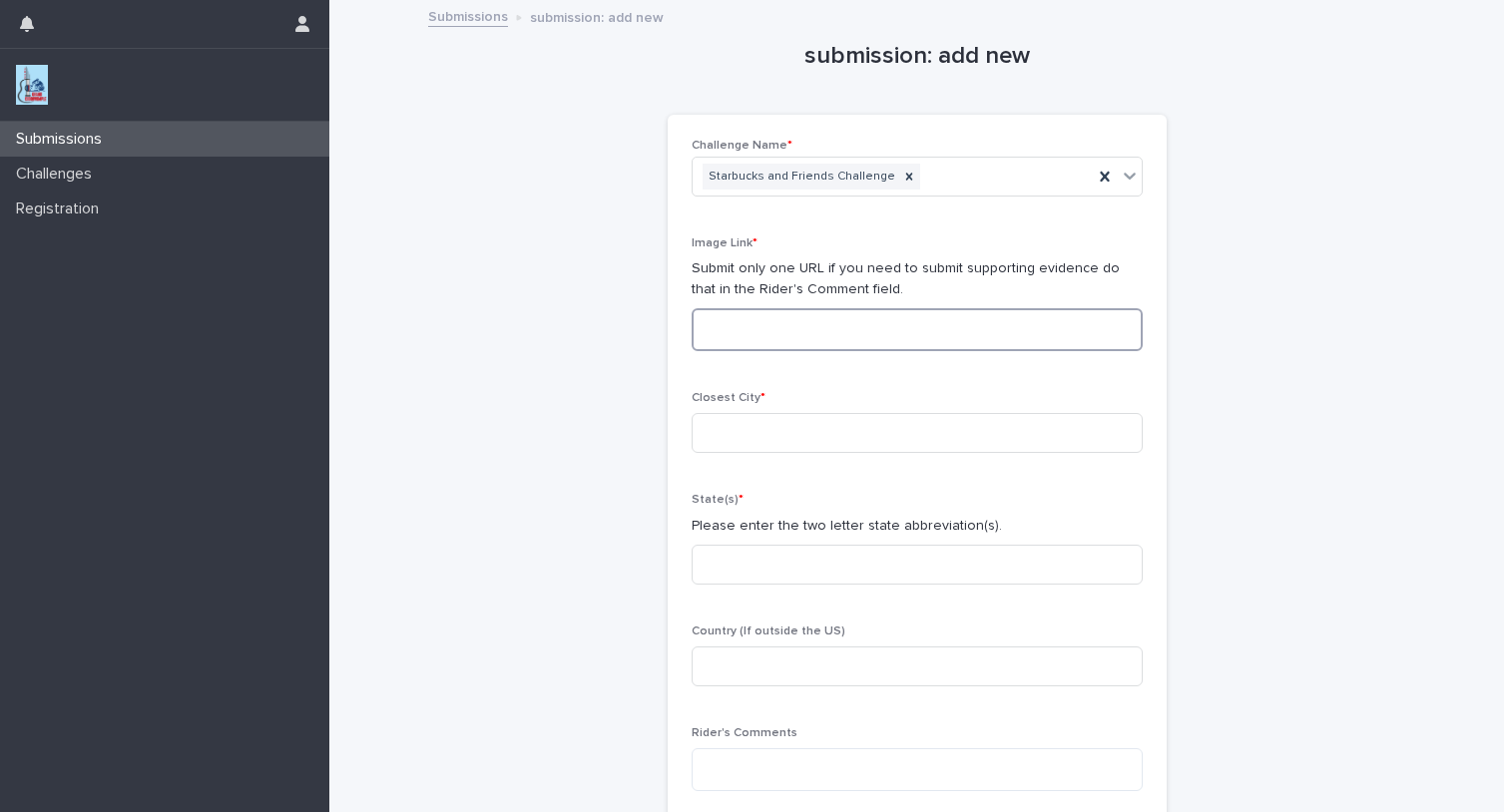 paste on "**********" 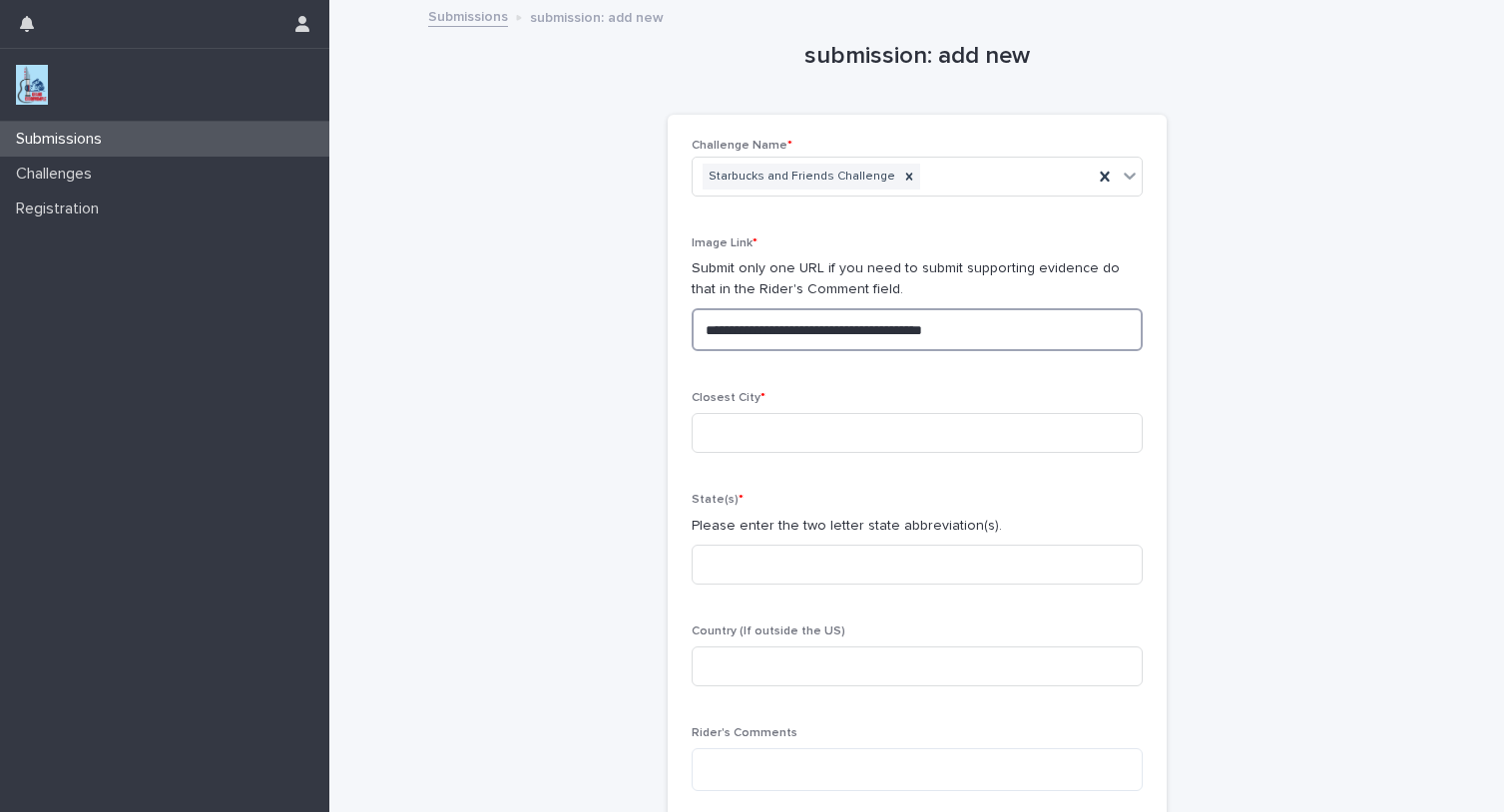 type on "**********" 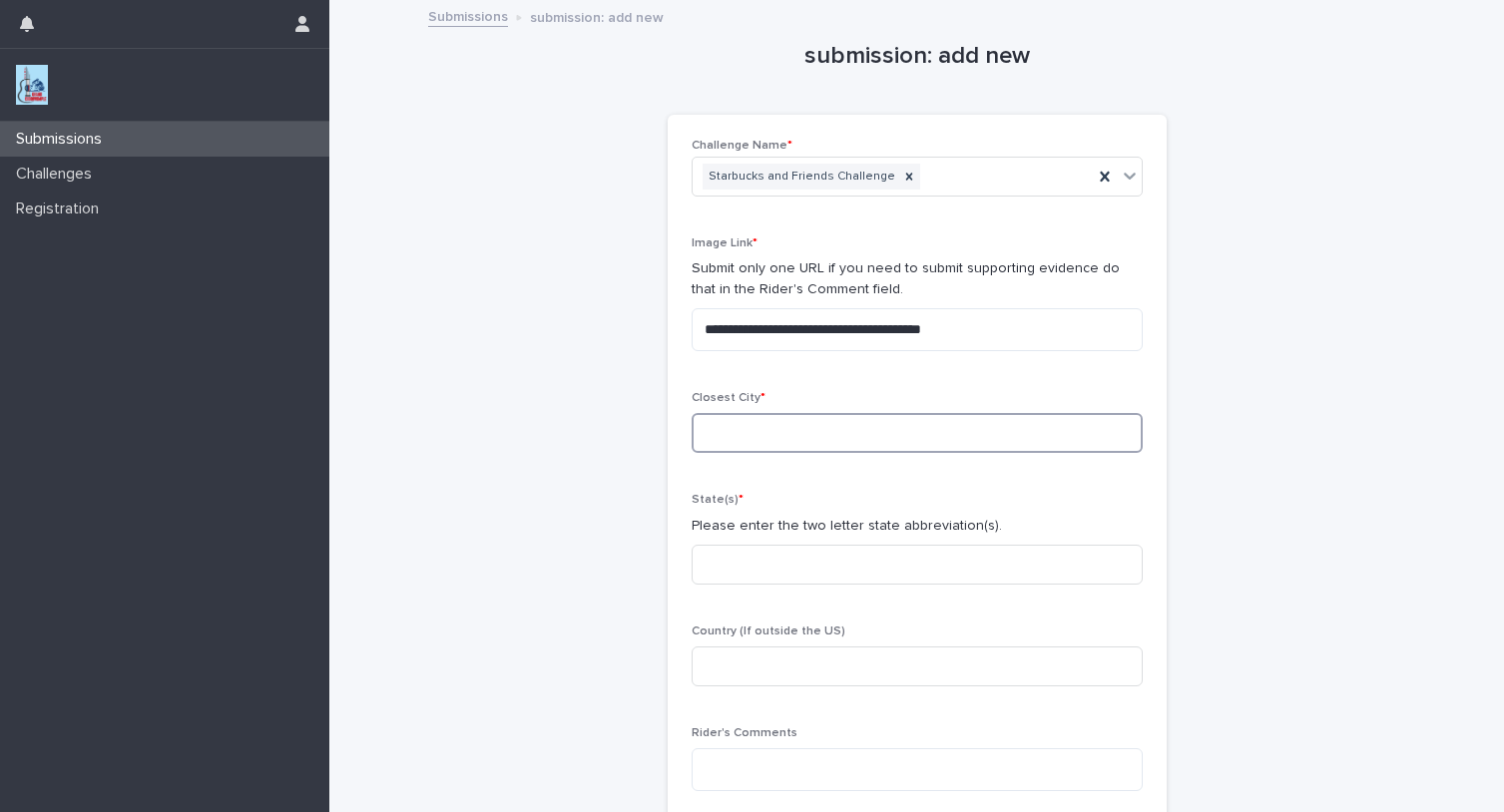 click at bounding box center [917, 433] 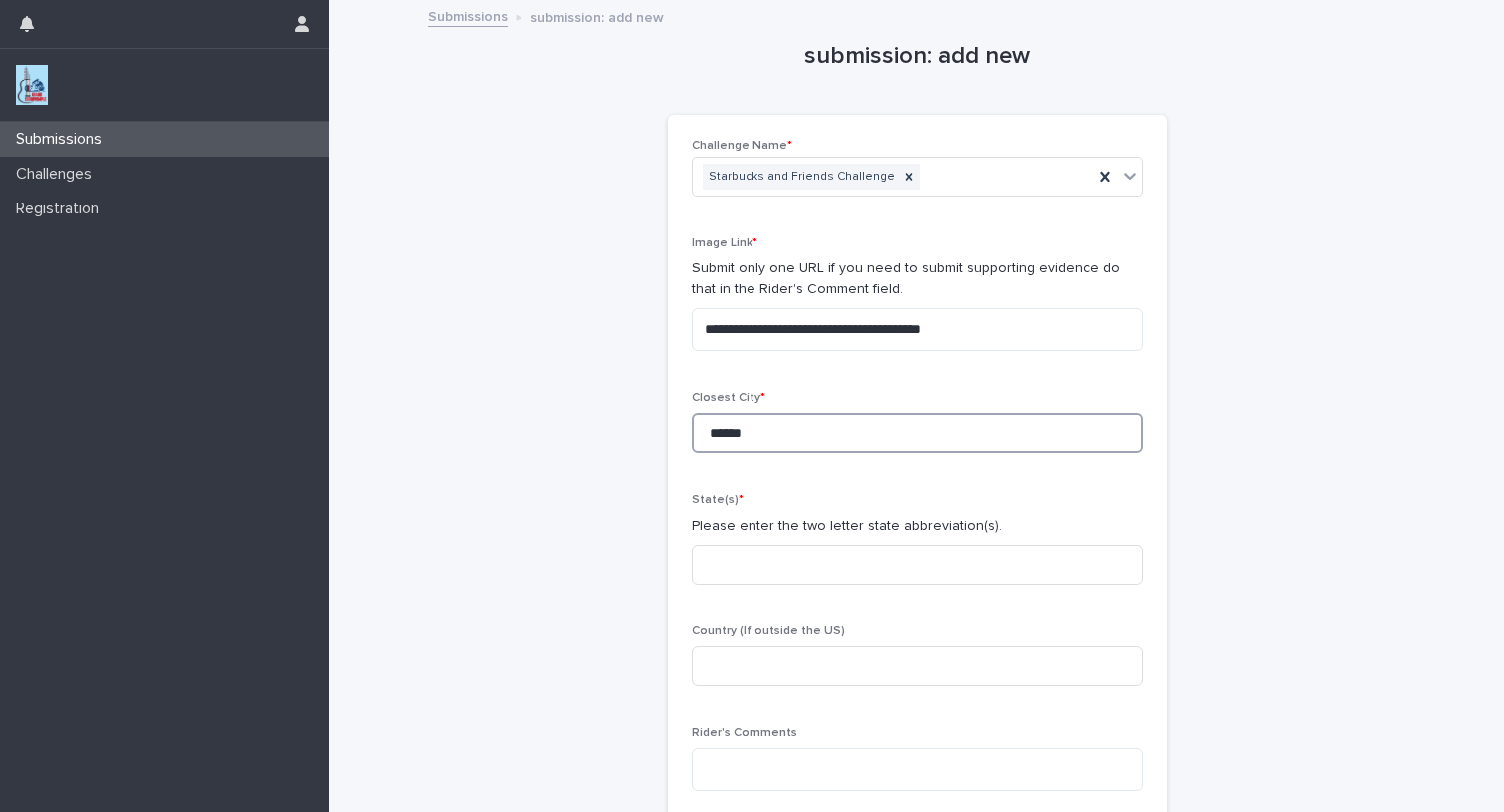 type on "******" 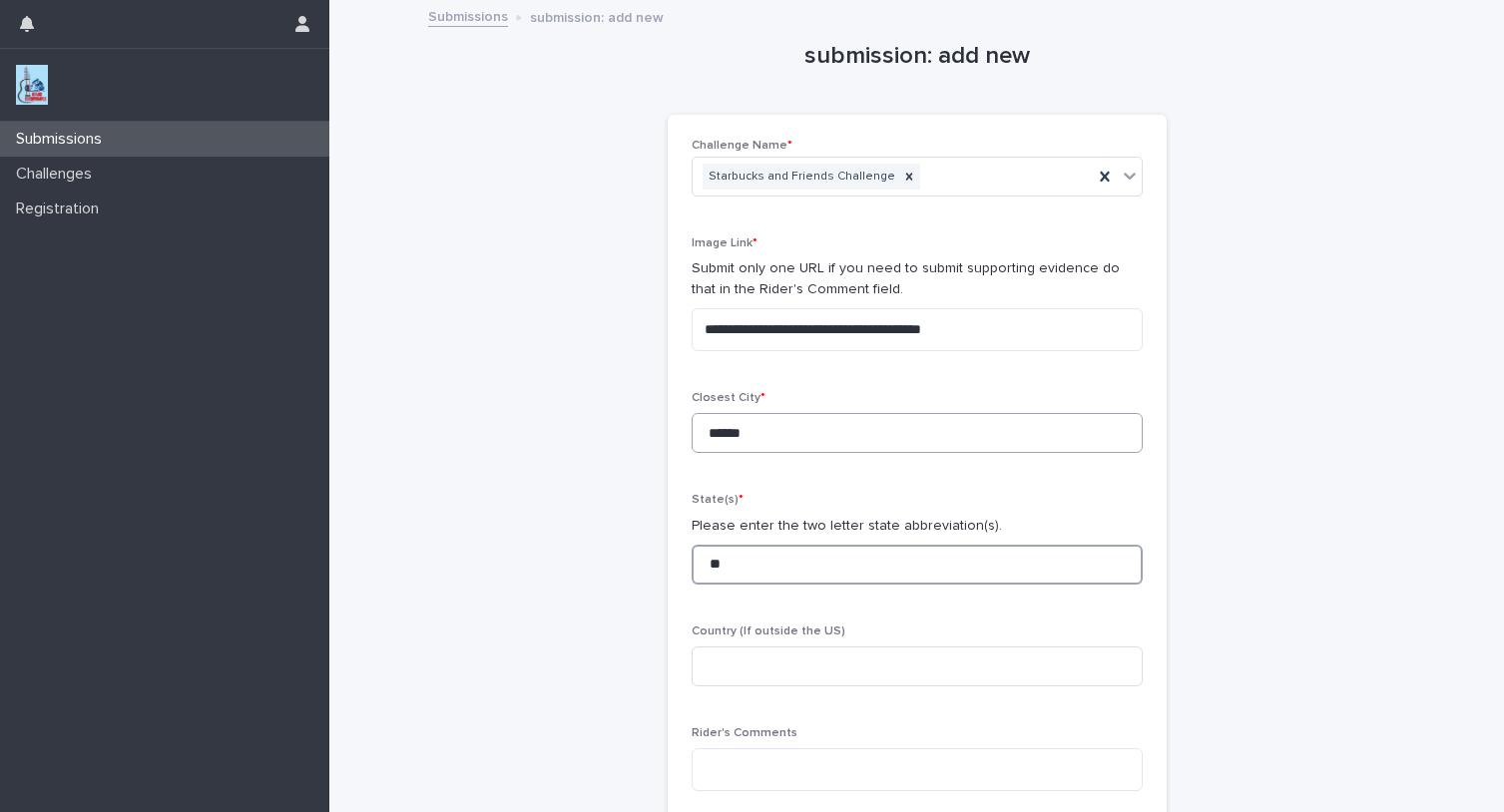 type on "*" 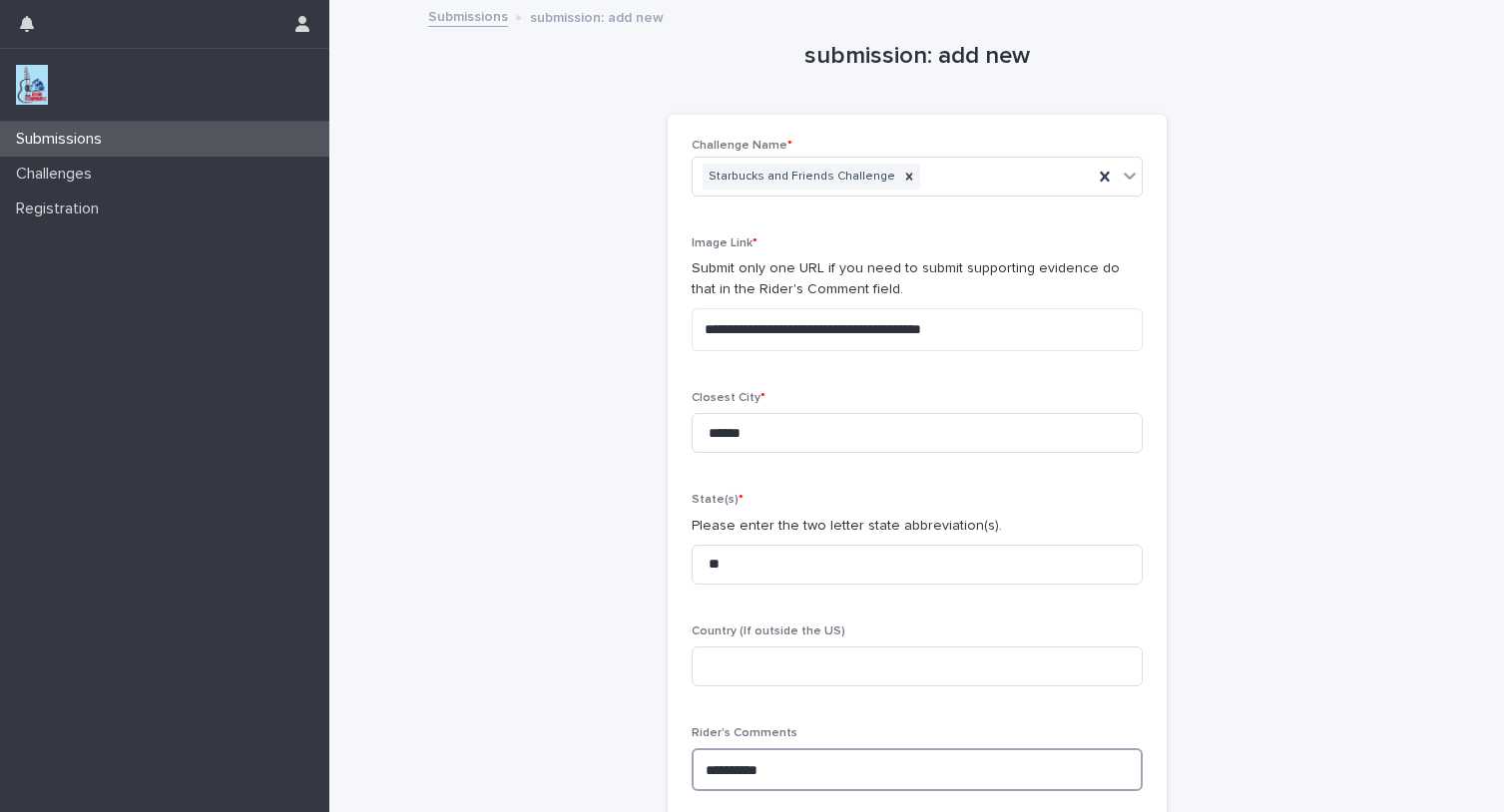 paste on "**********" 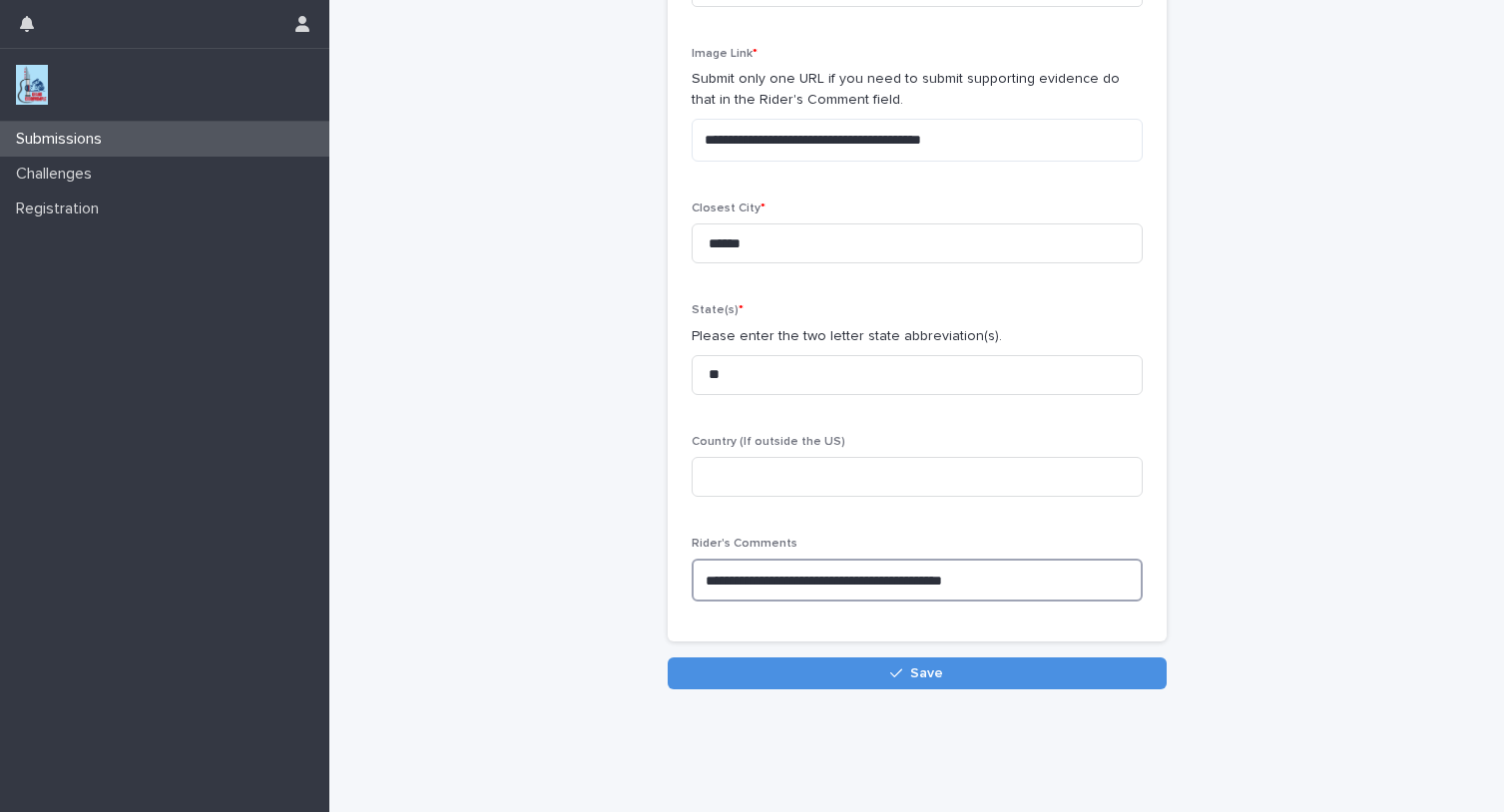 scroll, scrollTop: 223, scrollLeft: 0, axis: vertical 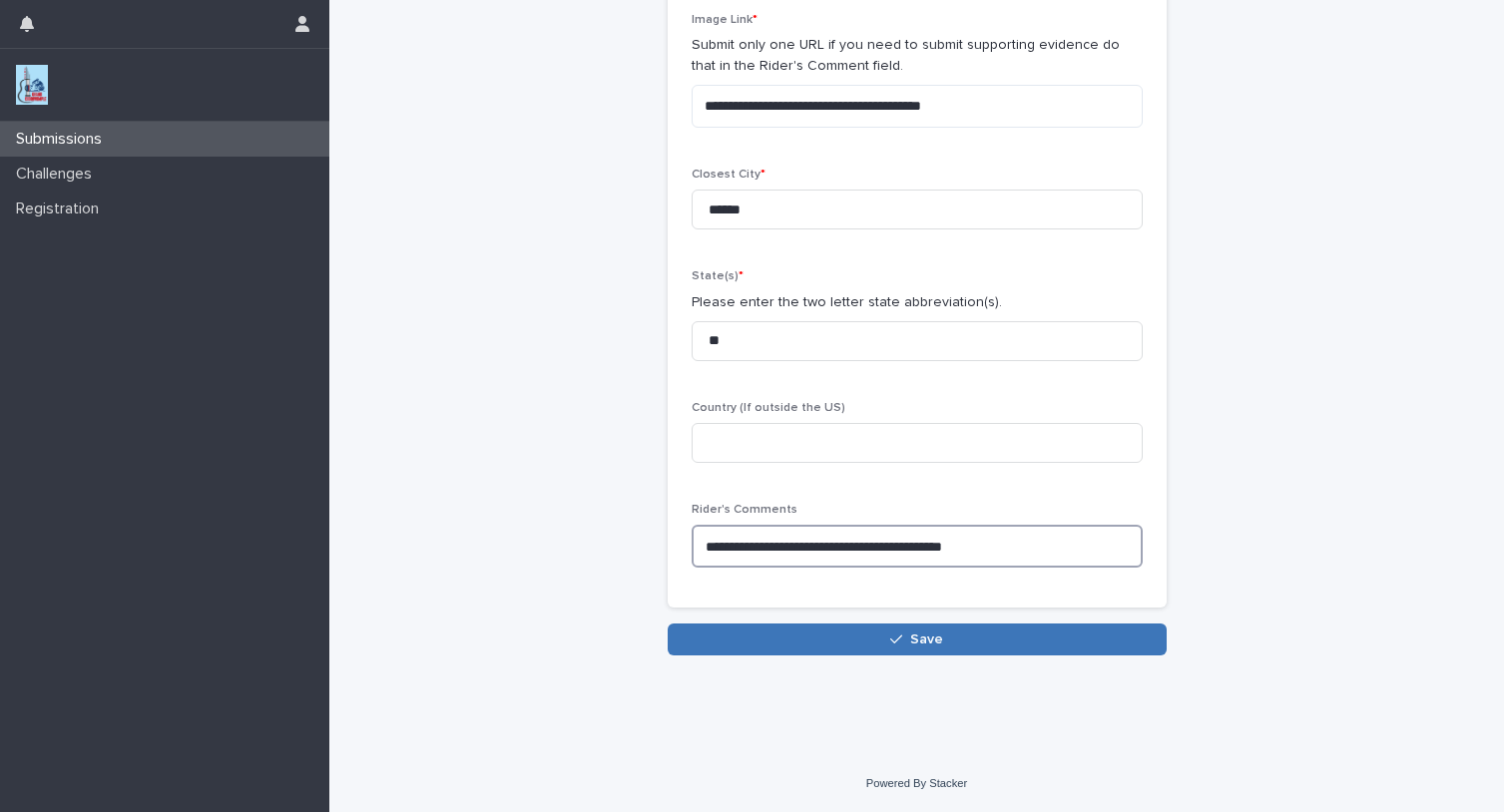 type on "**********" 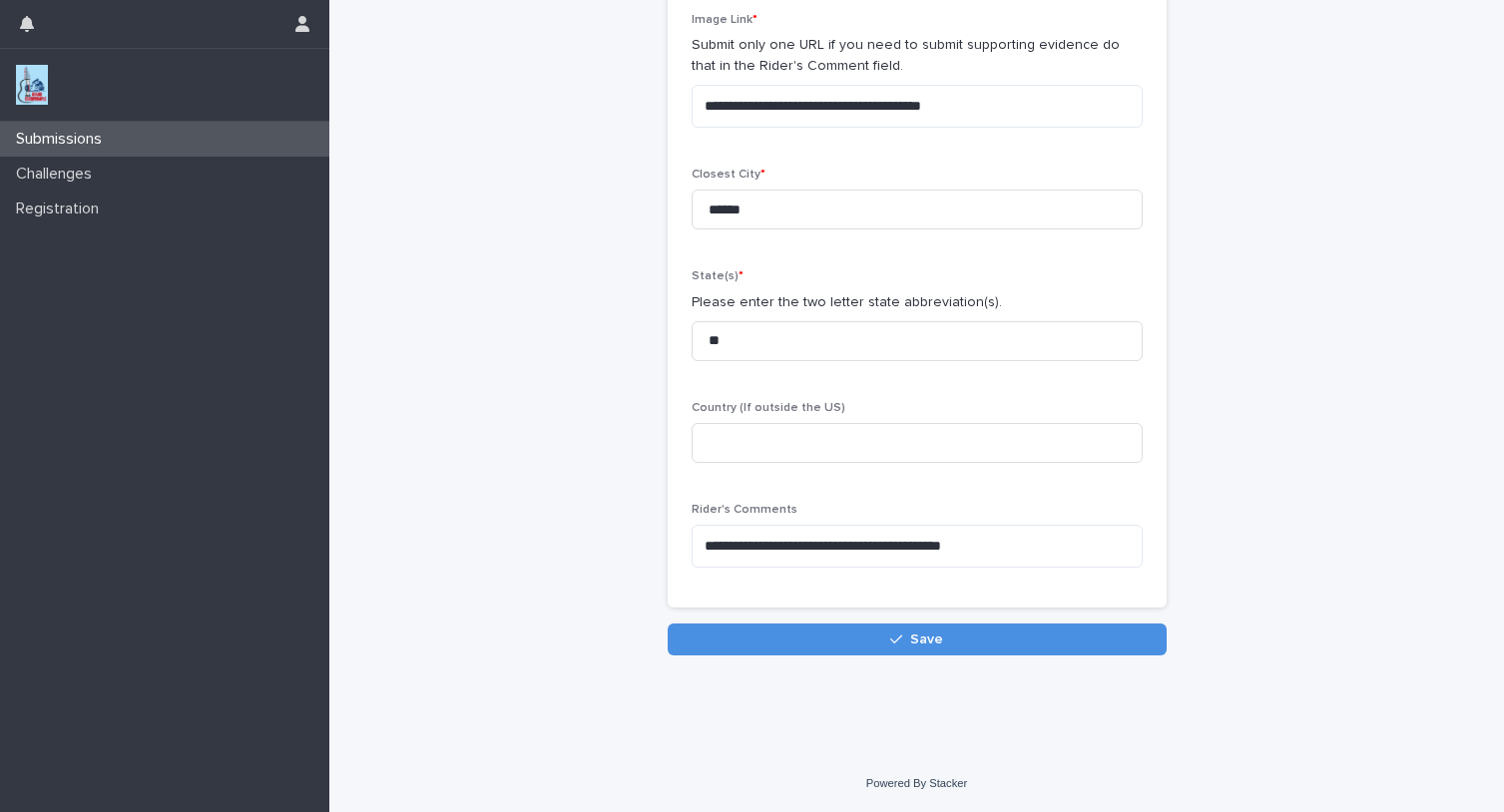 drag, startPoint x: 828, startPoint y: 642, endPoint x: 980, endPoint y: 615, distance: 154.3794 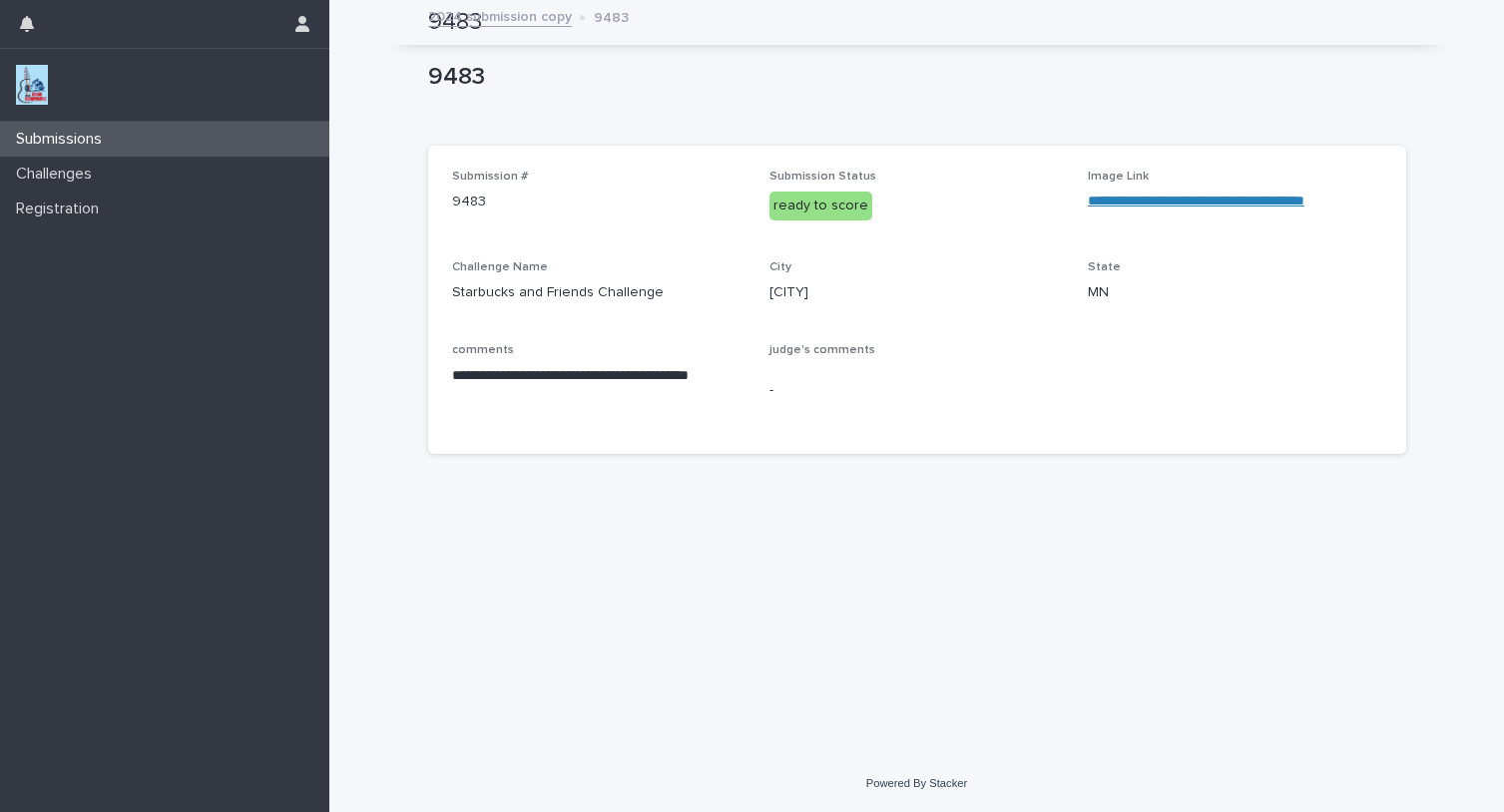 scroll, scrollTop: 0, scrollLeft: 0, axis: both 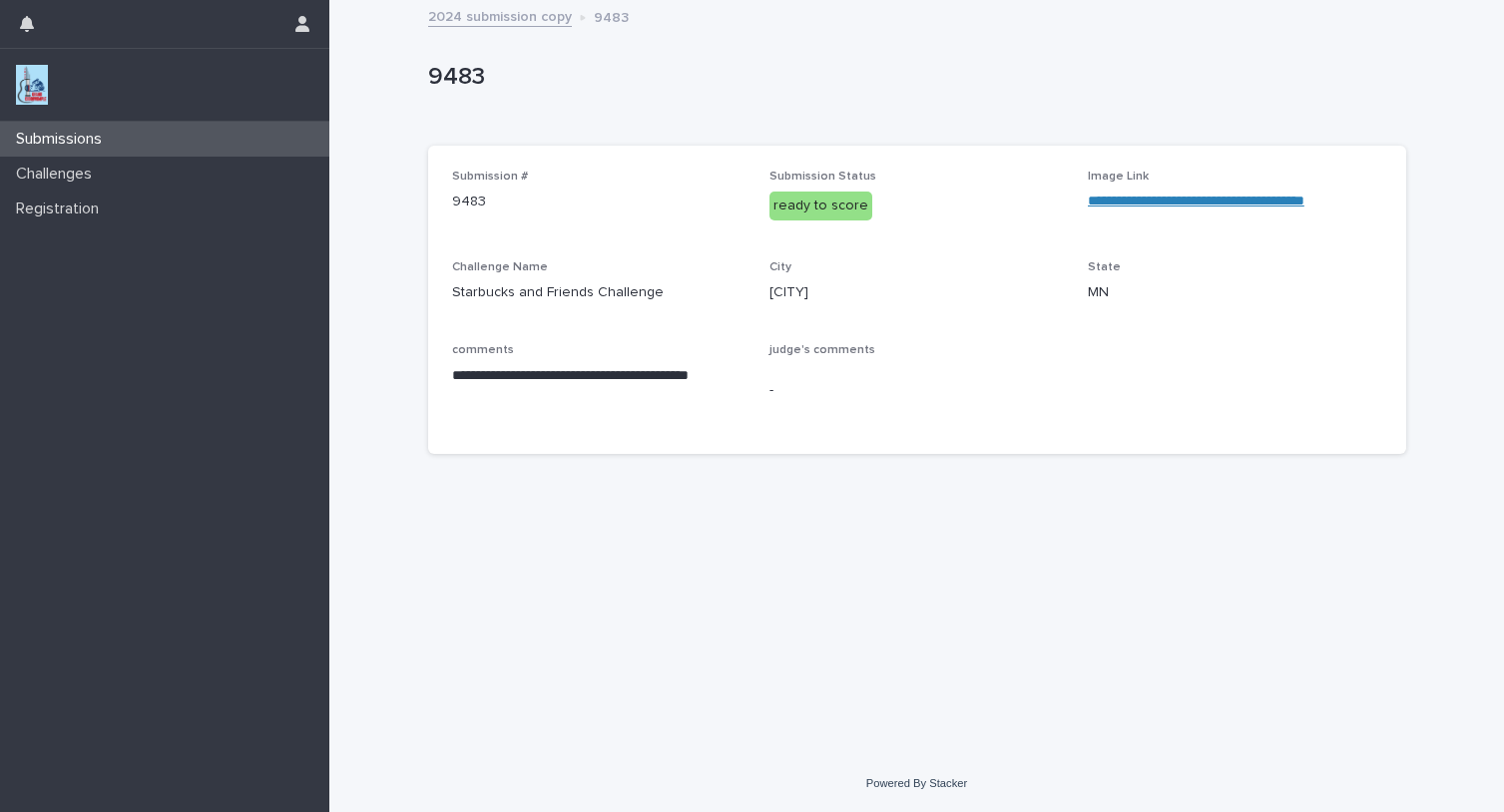 click on "2024 submission copy" at bounding box center [500, 15] 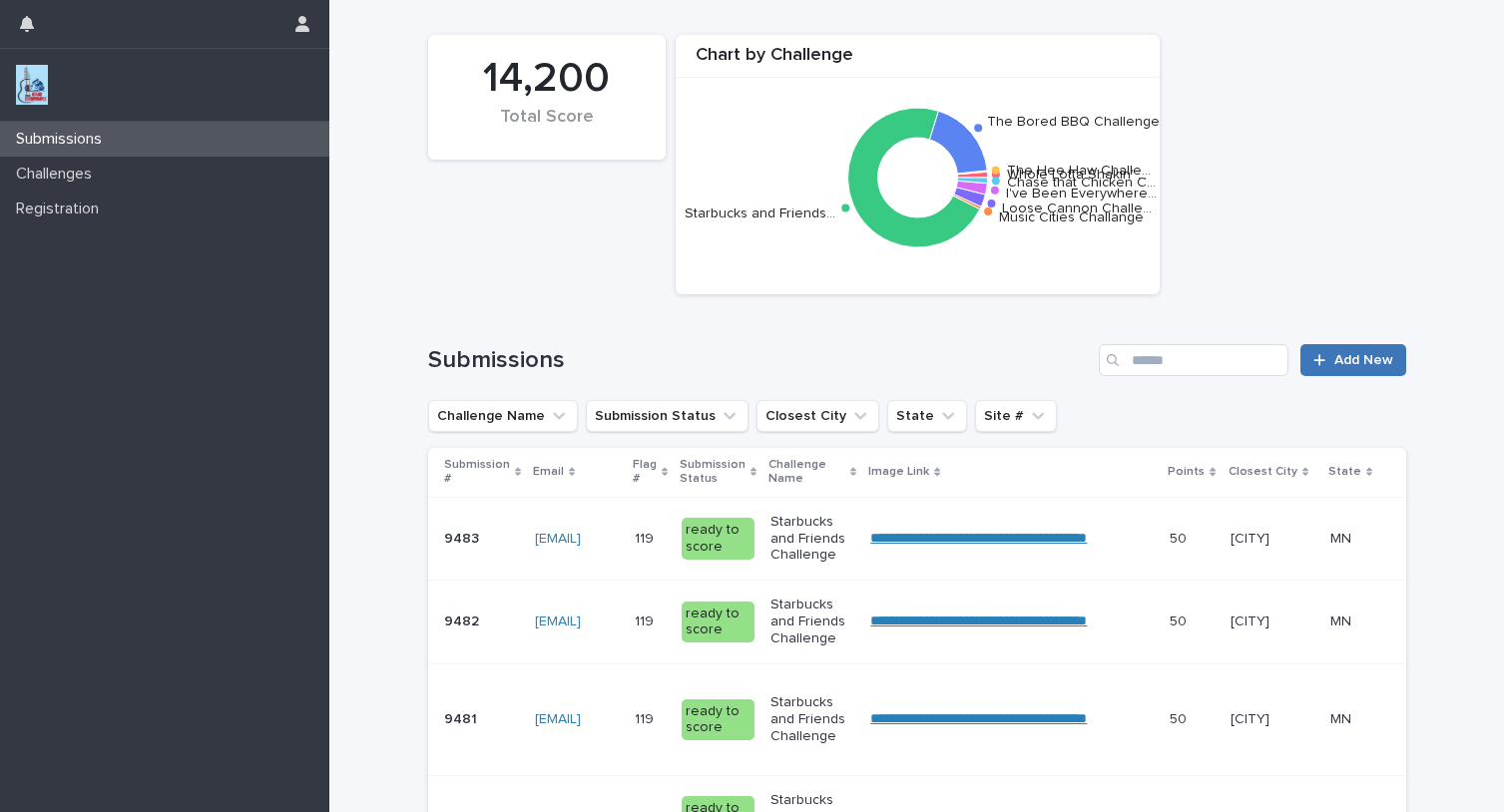 click on "Add New" at bounding box center [1352, 360] 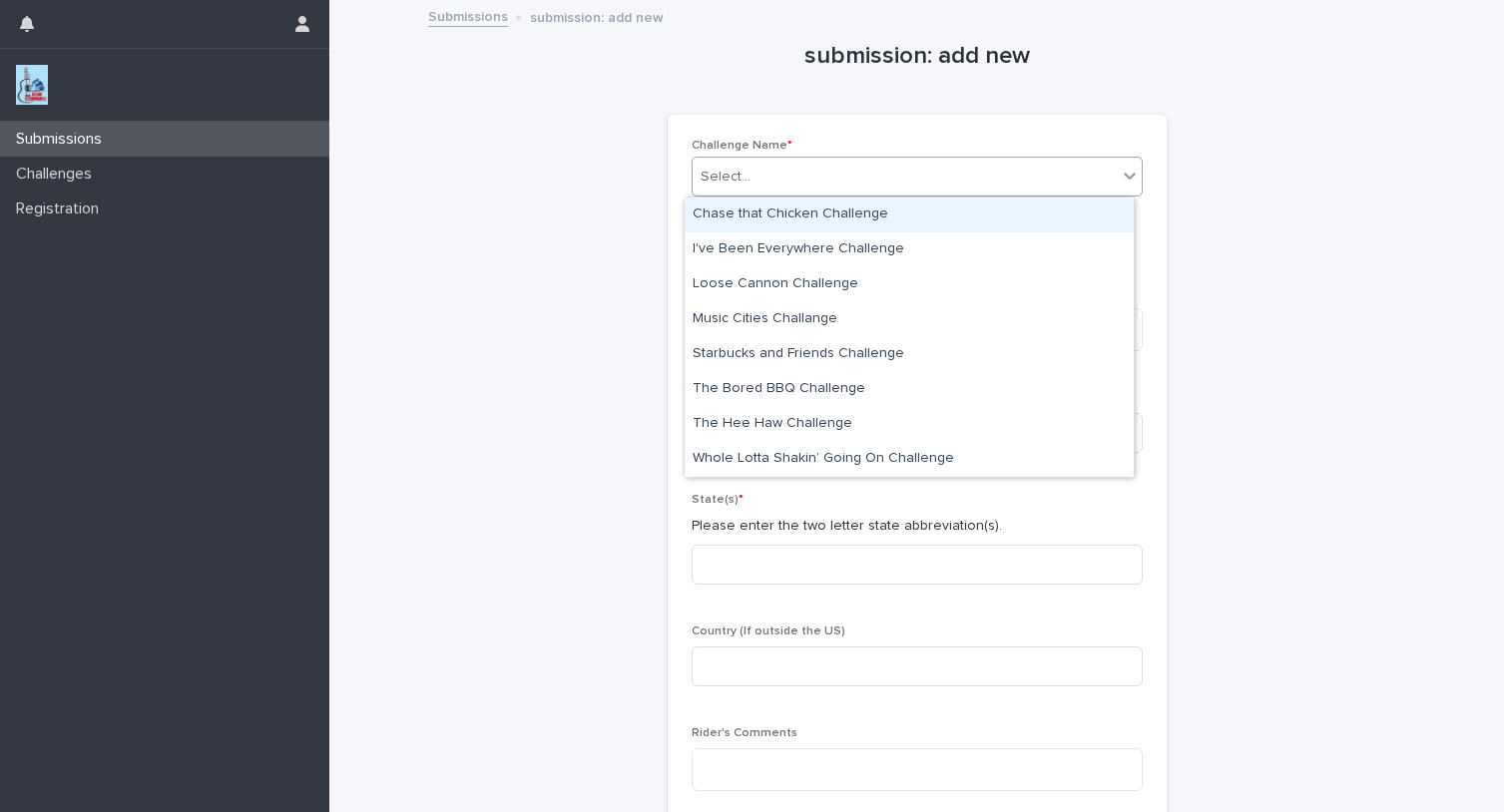 click on "Select..." at bounding box center [904, 177] 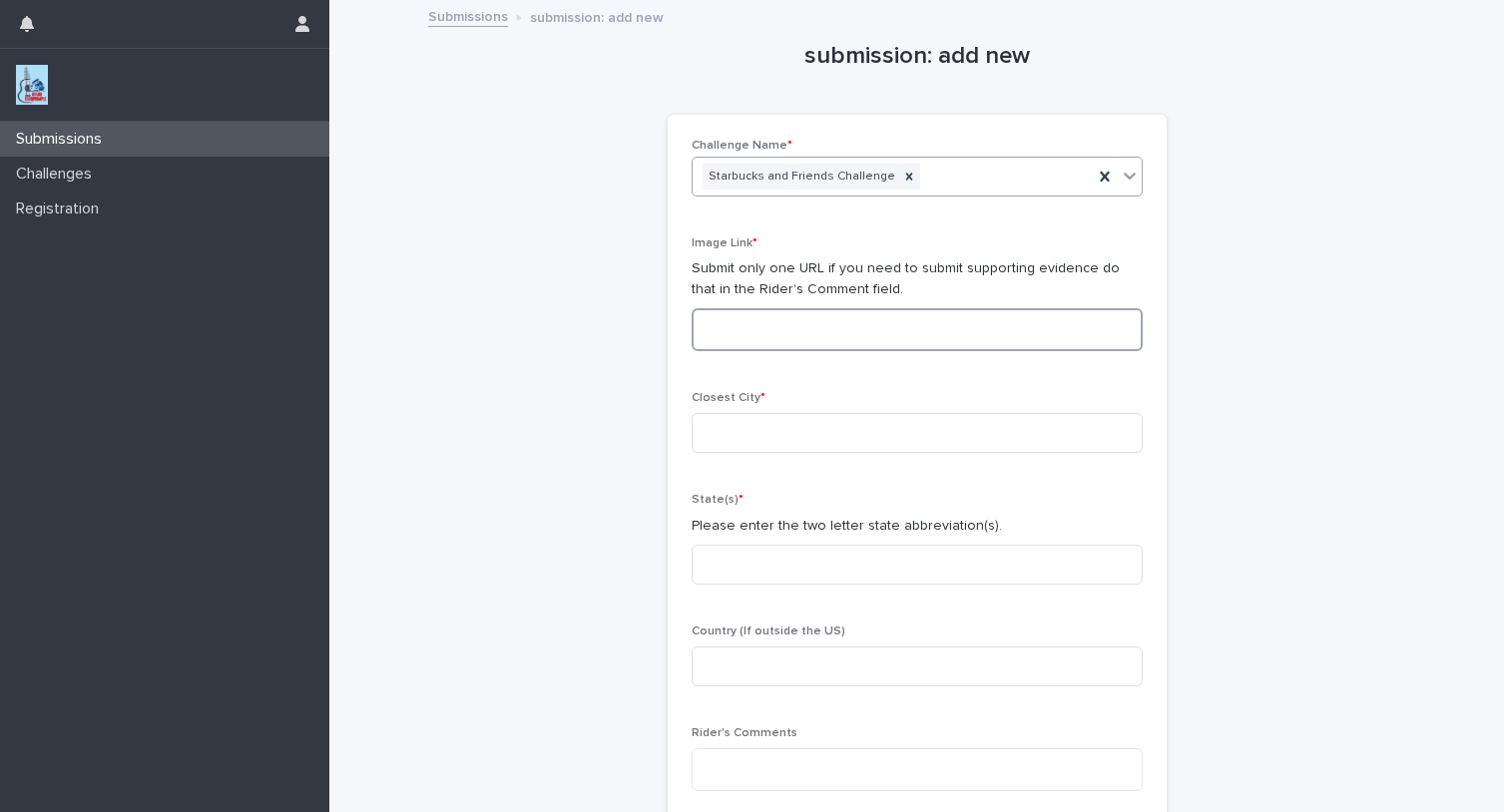 click at bounding box center [917, 329] 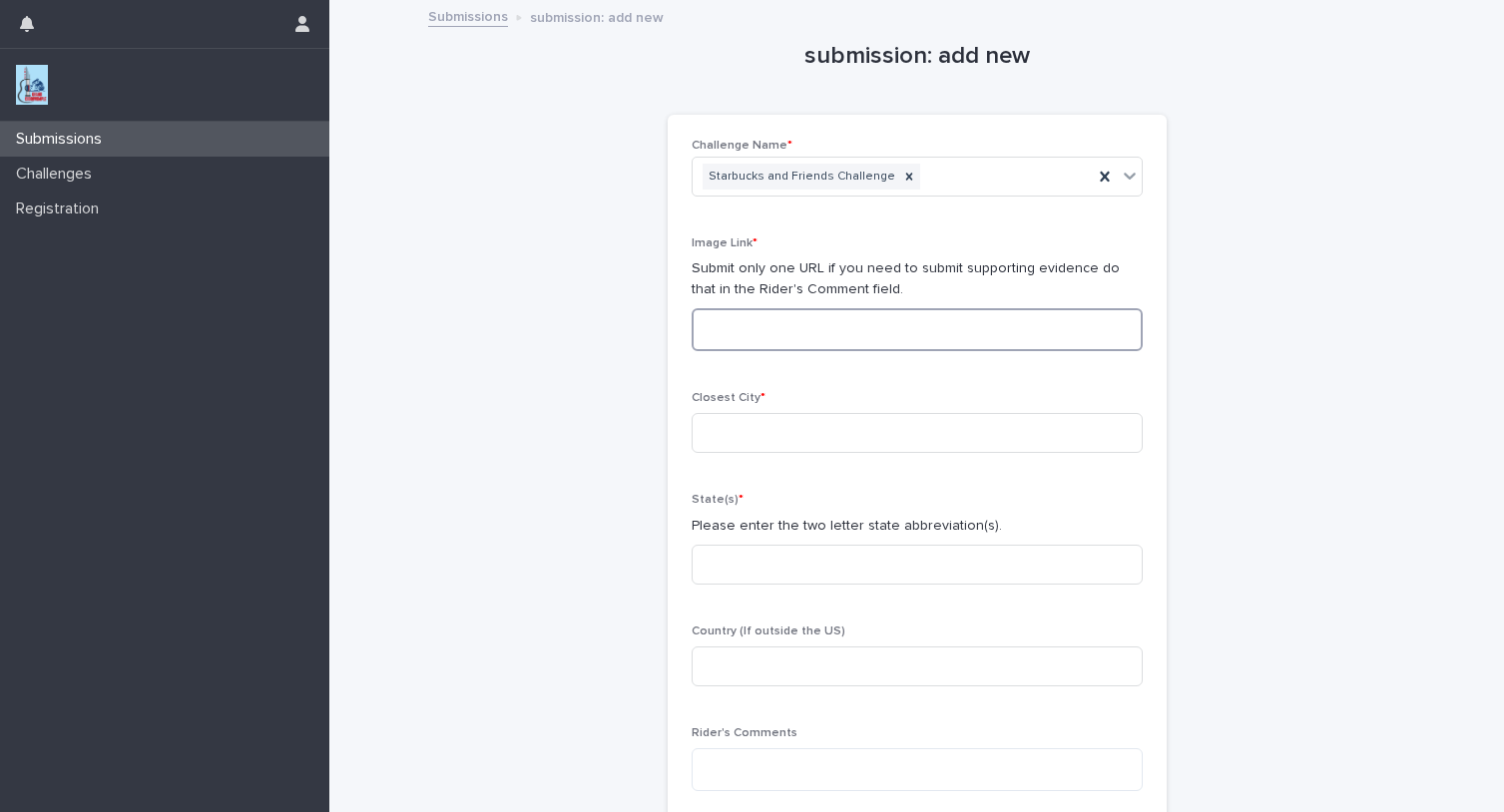 paste on "**********" 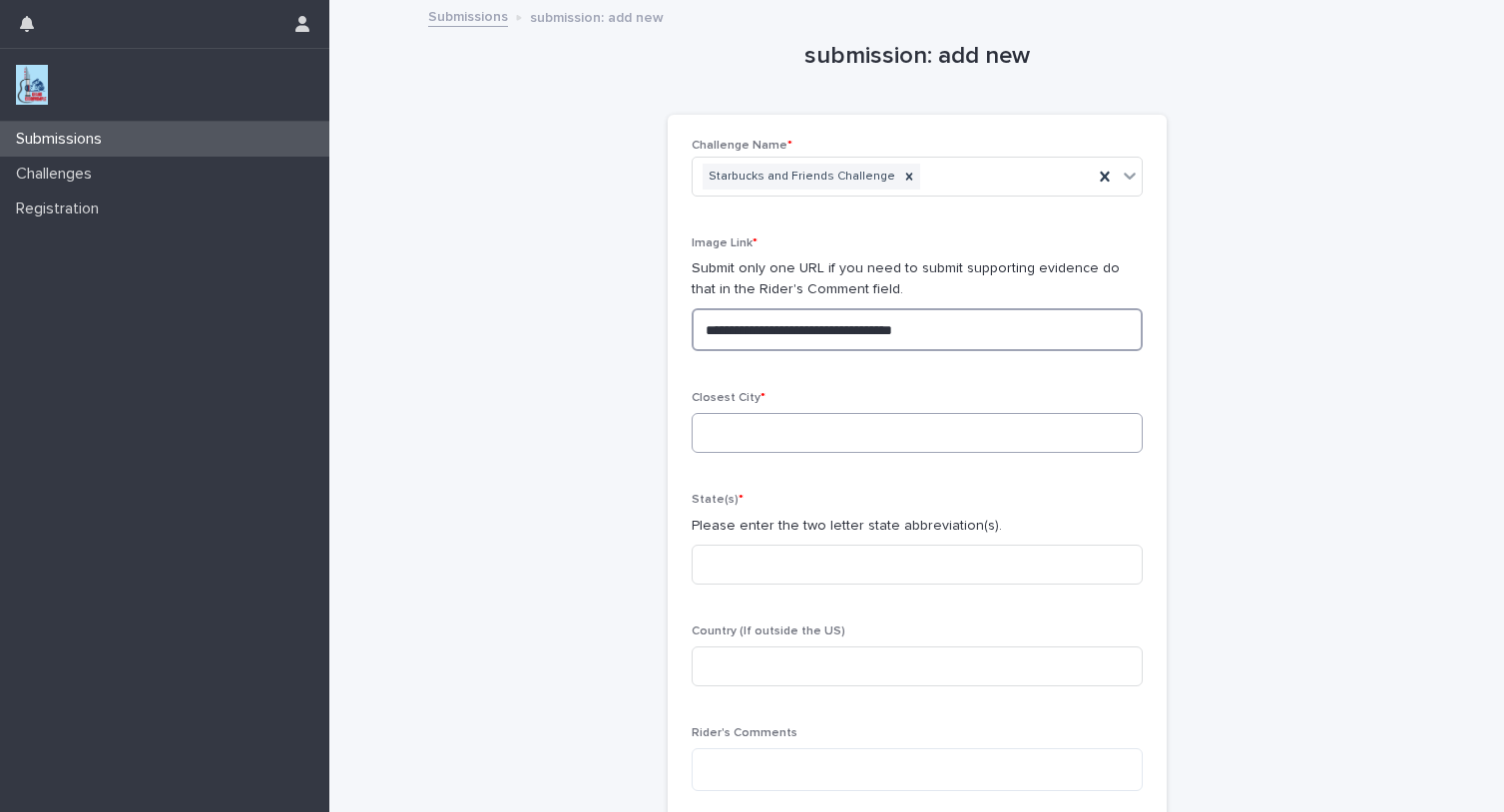 type on "**********" 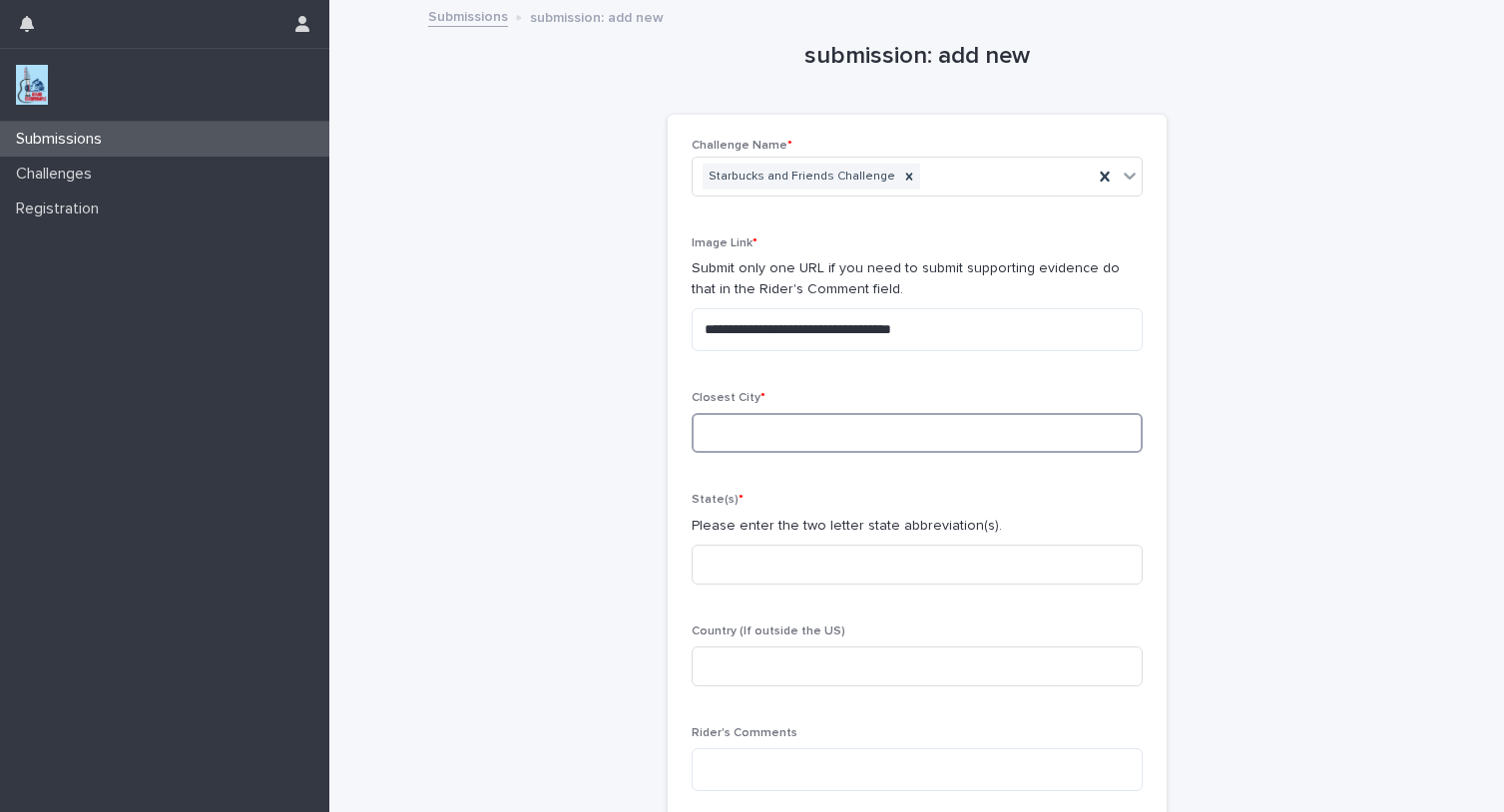 click at bounding box center (917, 433) 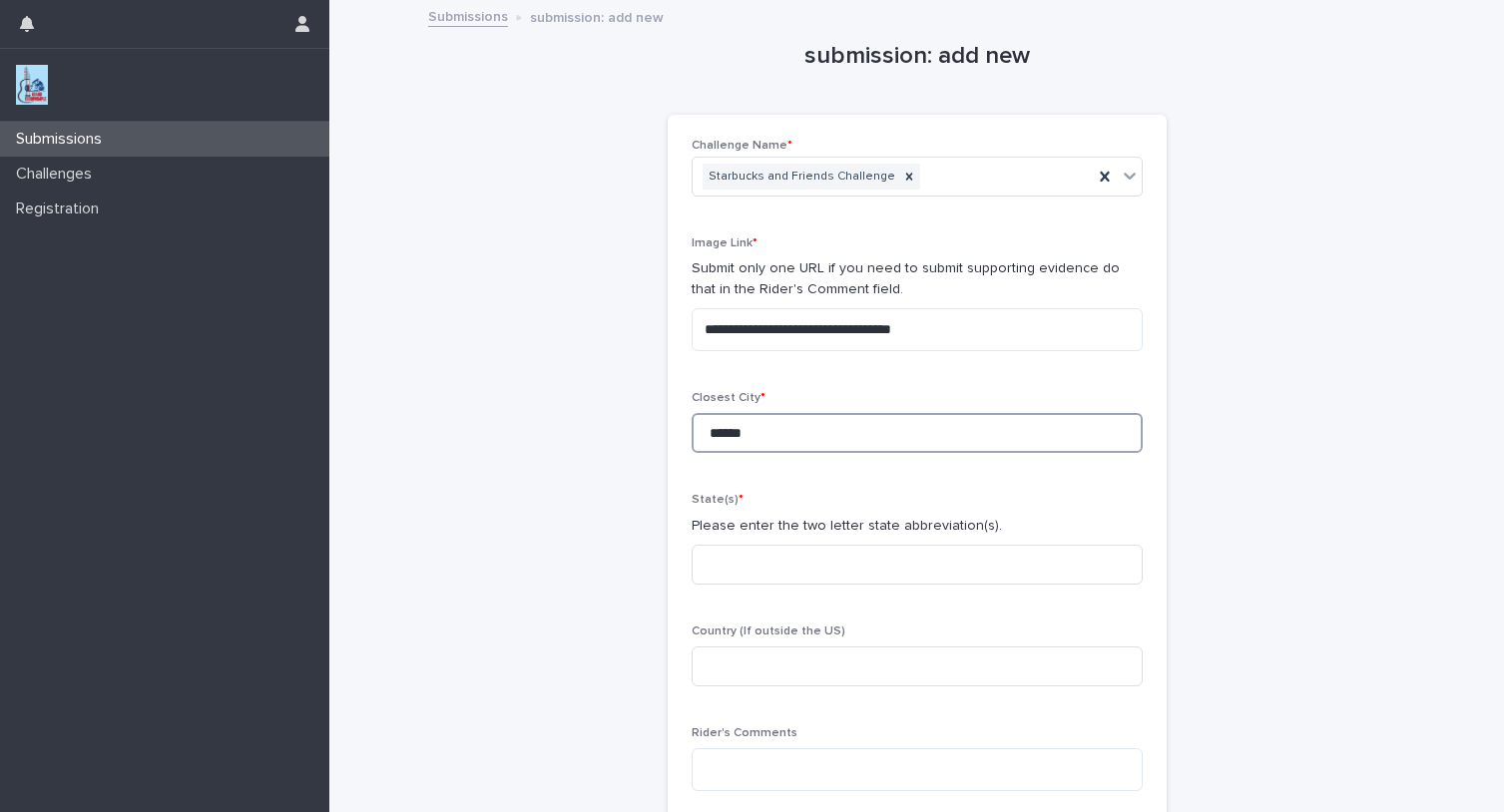 type on "******" 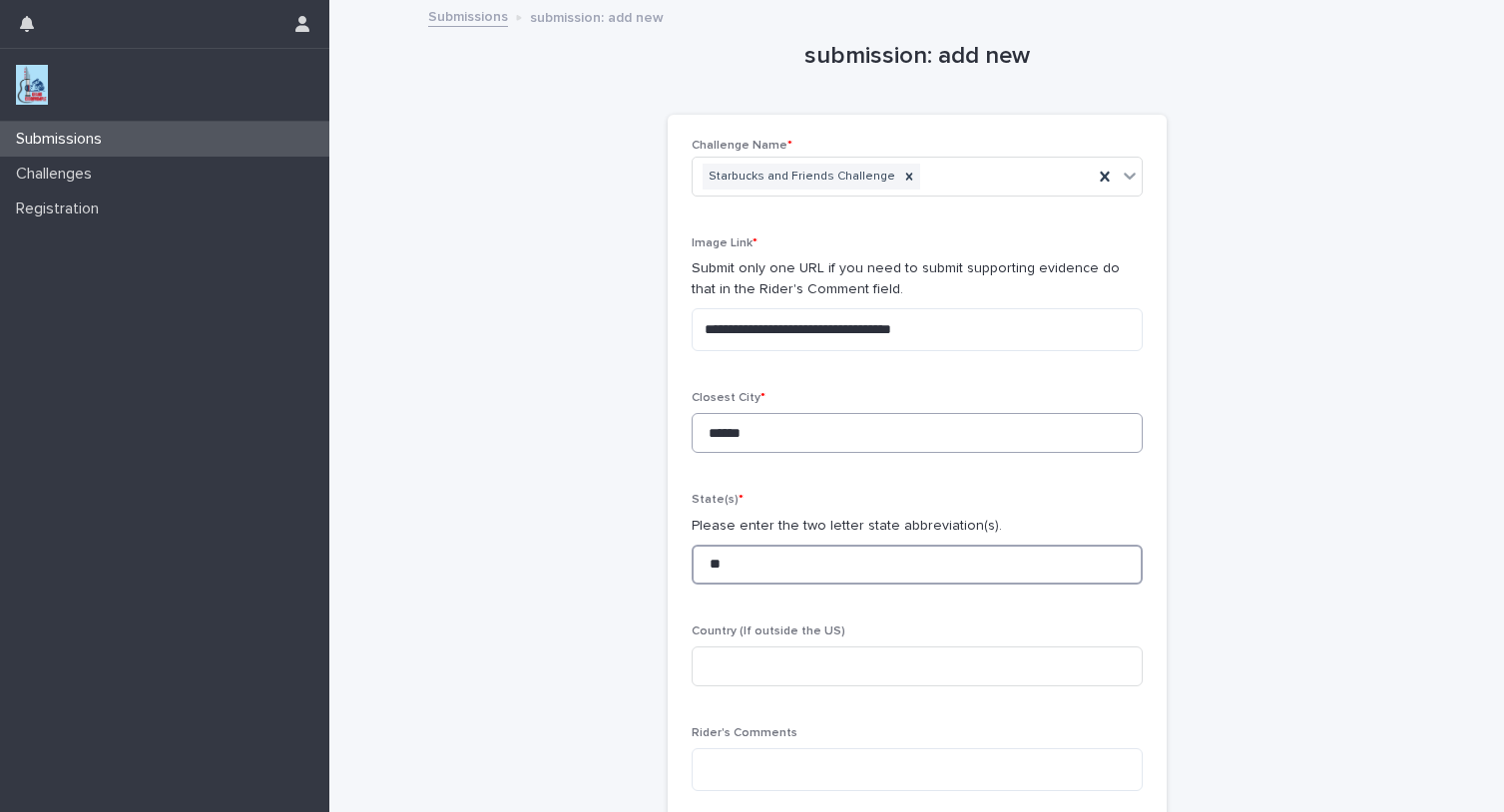 type on "**" 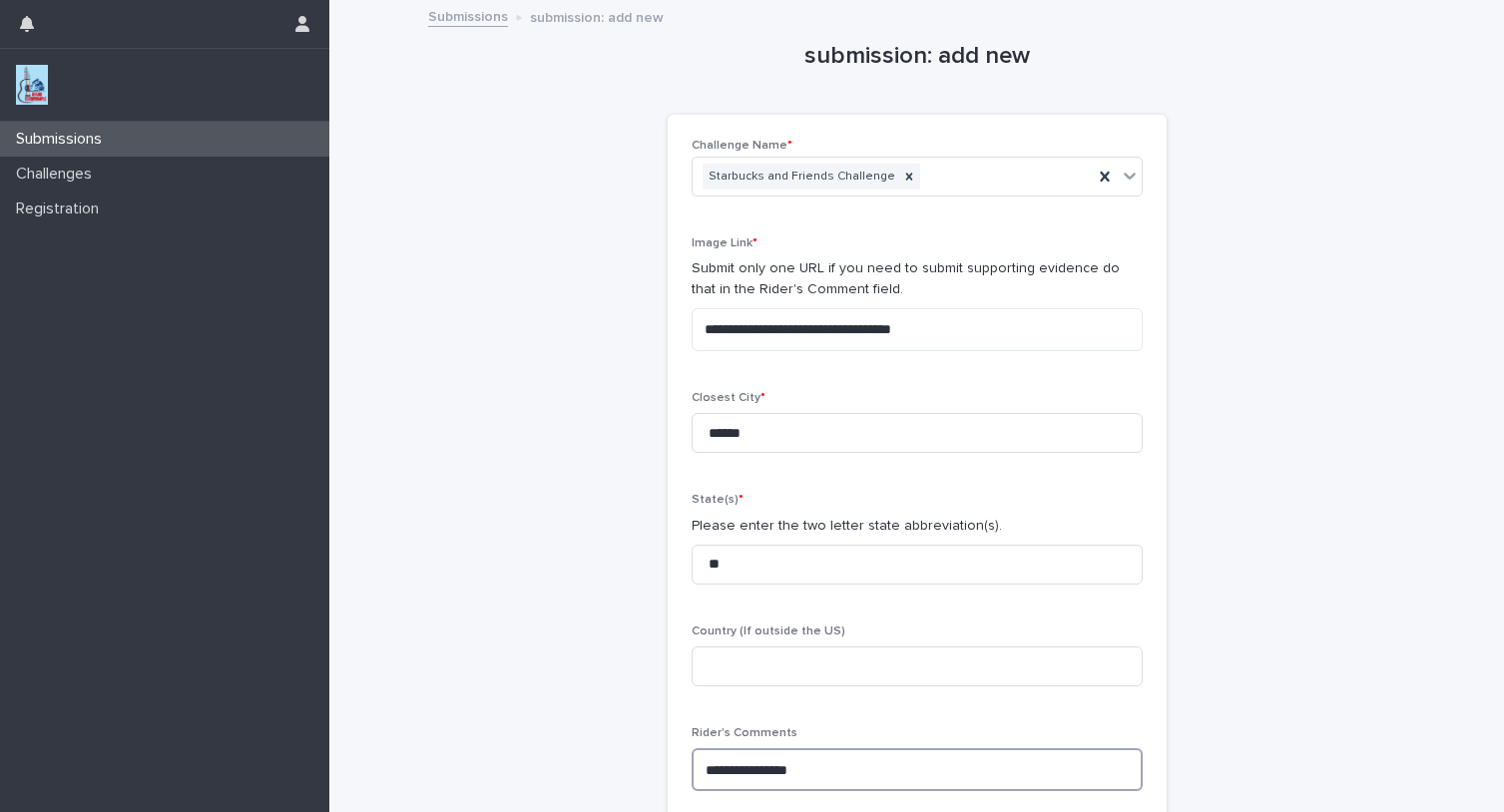 paste on "**********" 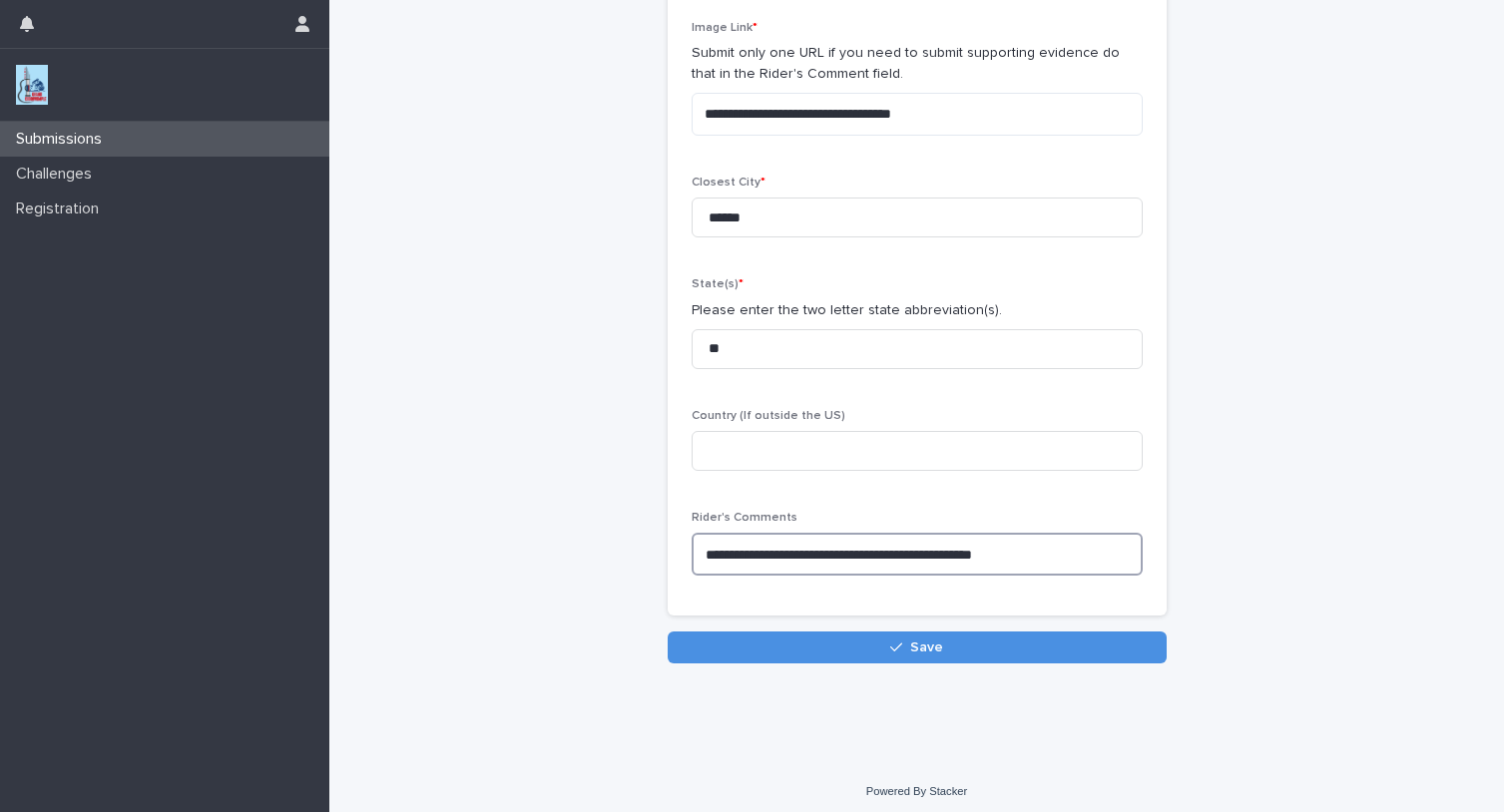 scroll, scrollTop: 216, scrollLeft: 0, axis: vertical 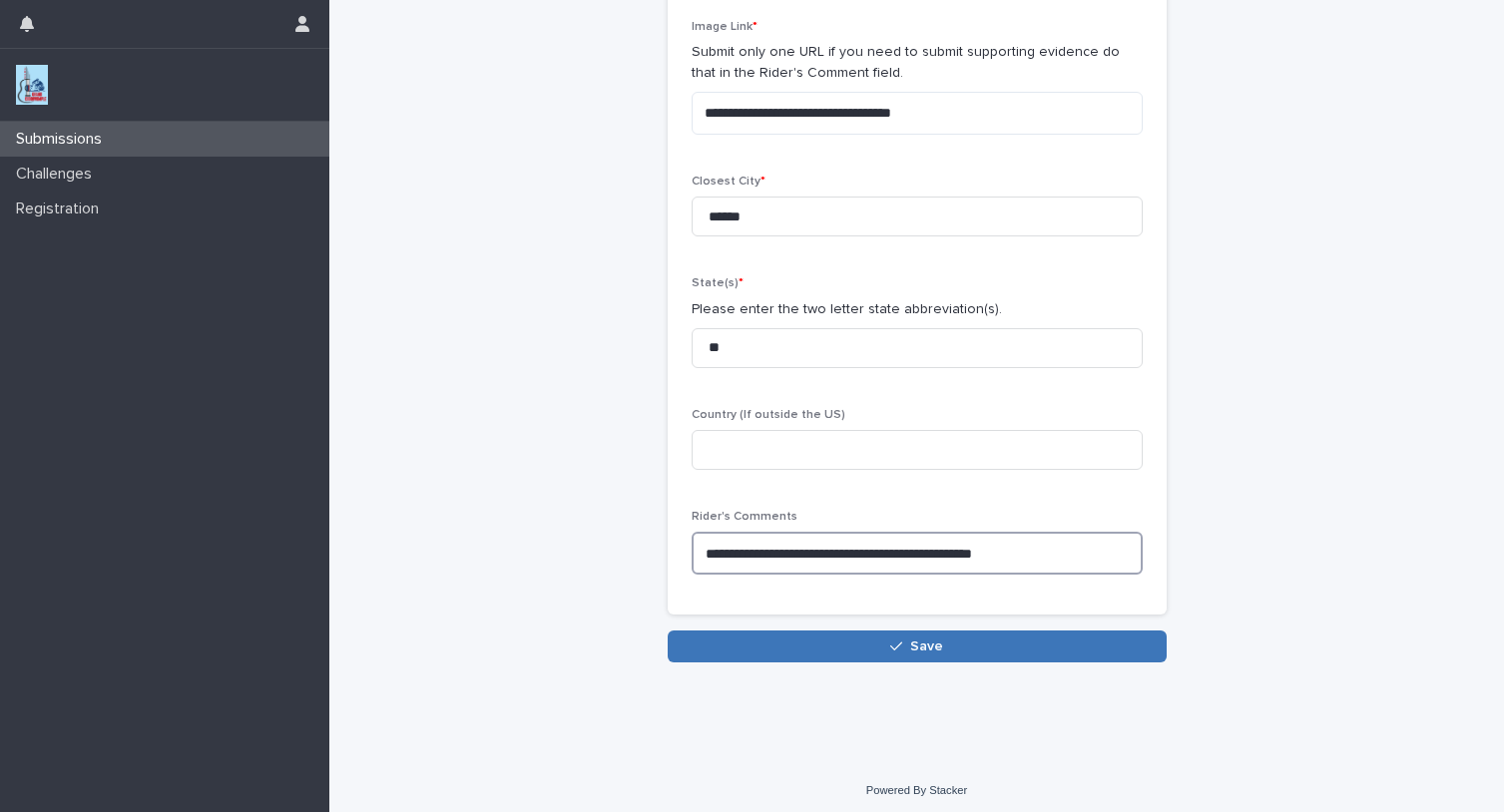 type on "**********" 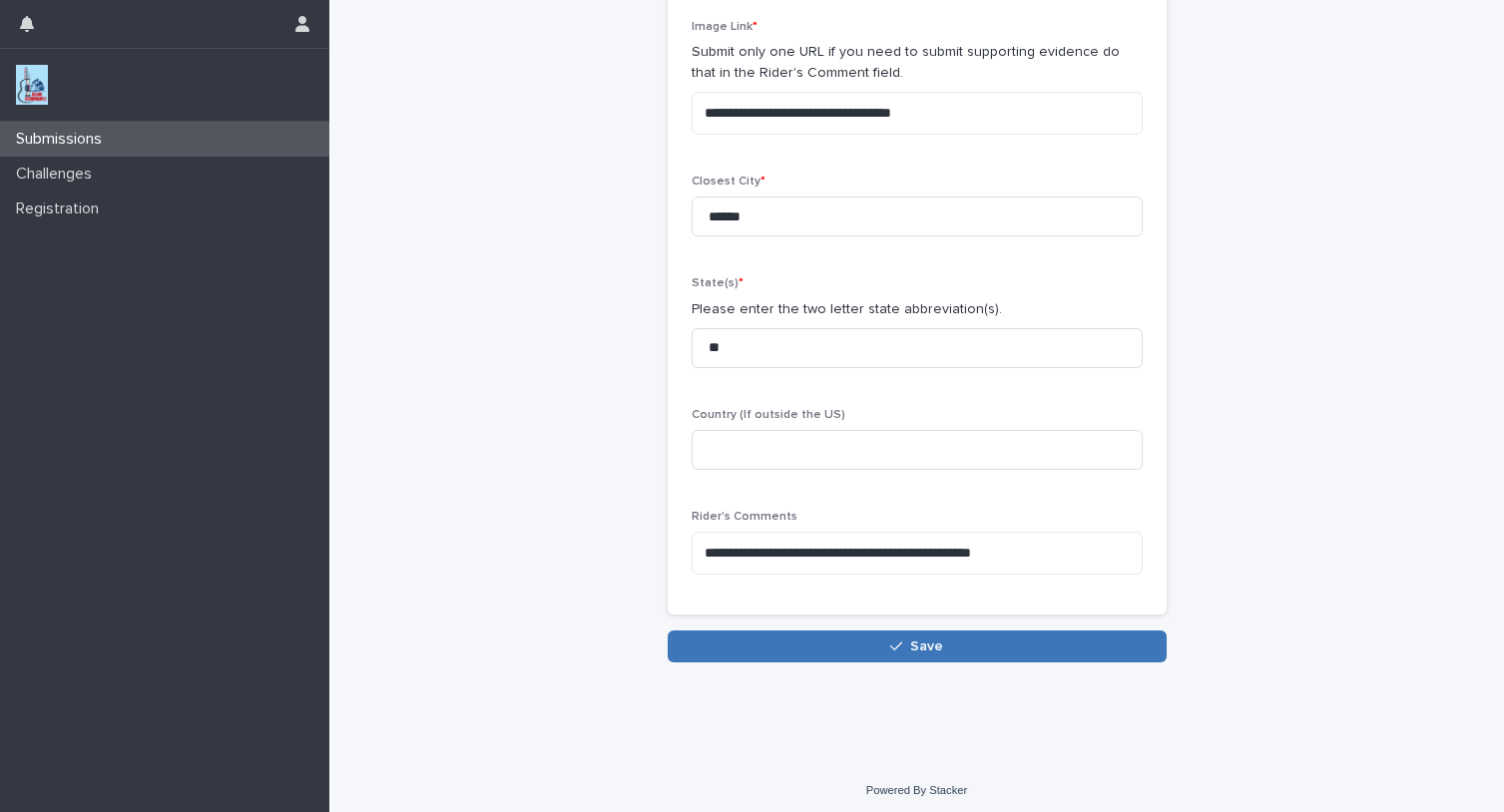 drag, startPoint x: 818, startPoint y: 650, endPoint x: 829, endPoint y: 642, distance: 13.601471 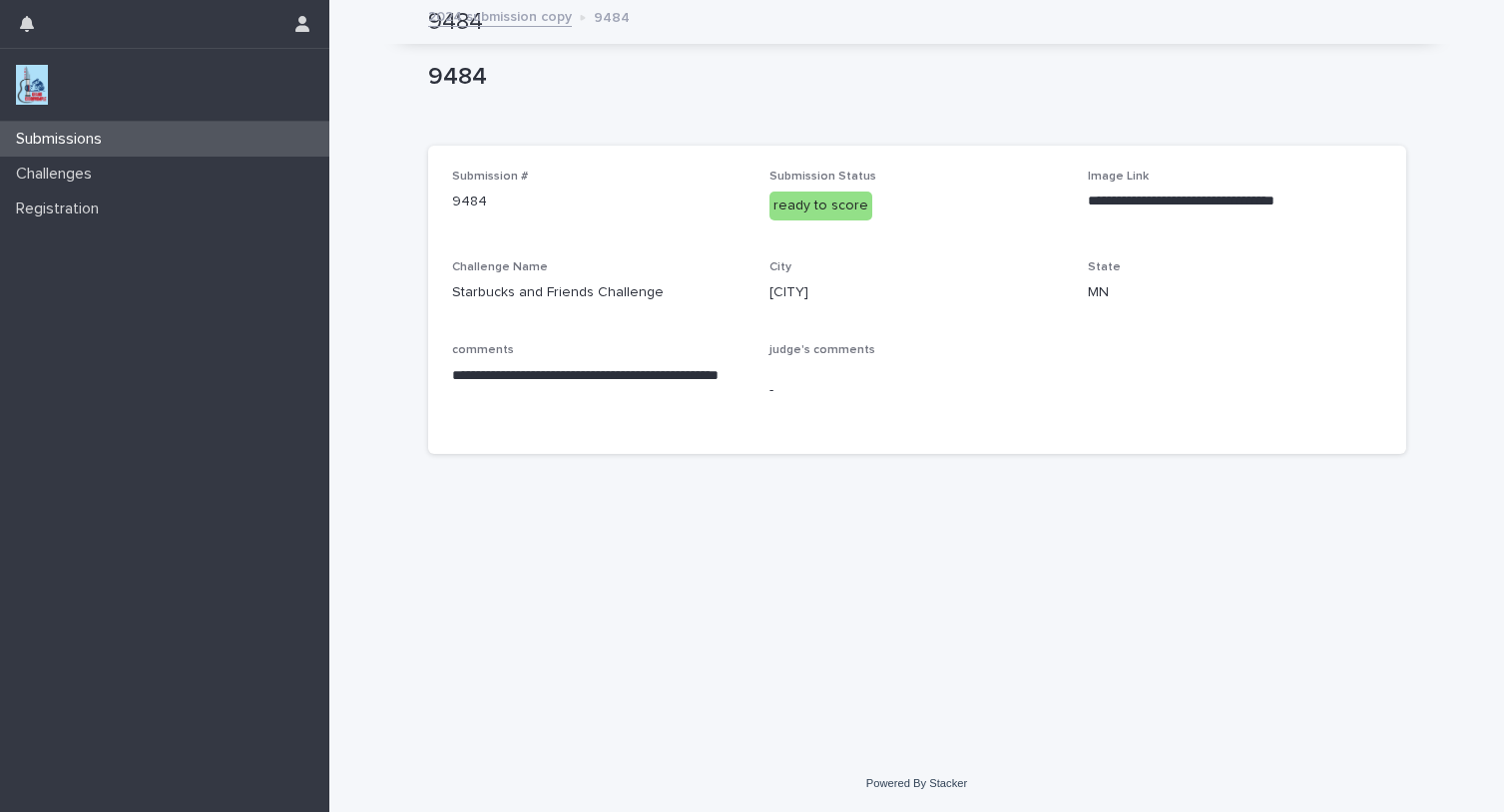 scroll, scrollTop: 0, scrollLeft: 0, axis: both 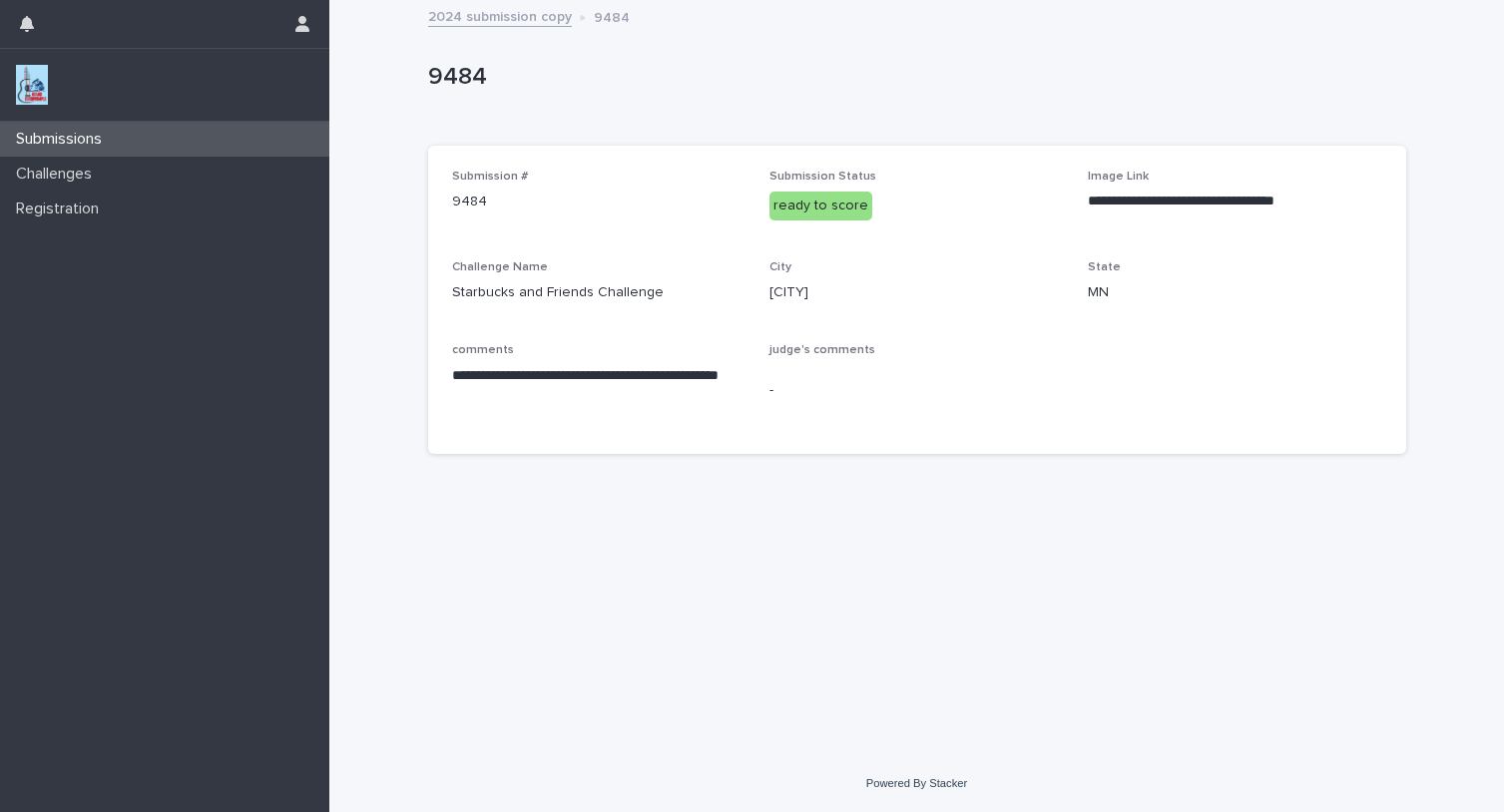 click on "**********" at bounding box center [1235, 202] 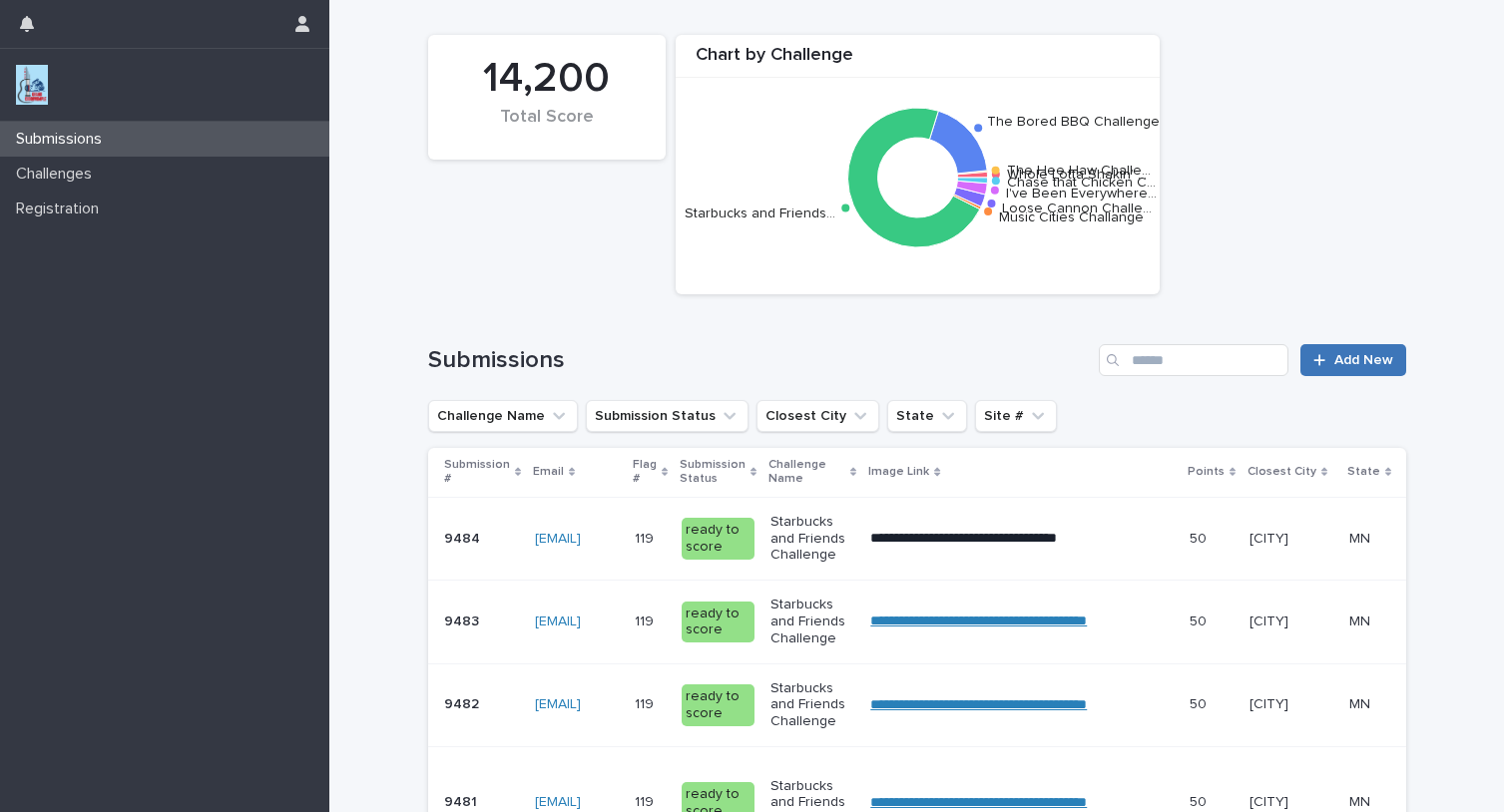 click on "Add New" at bounding box center [1363, 360] 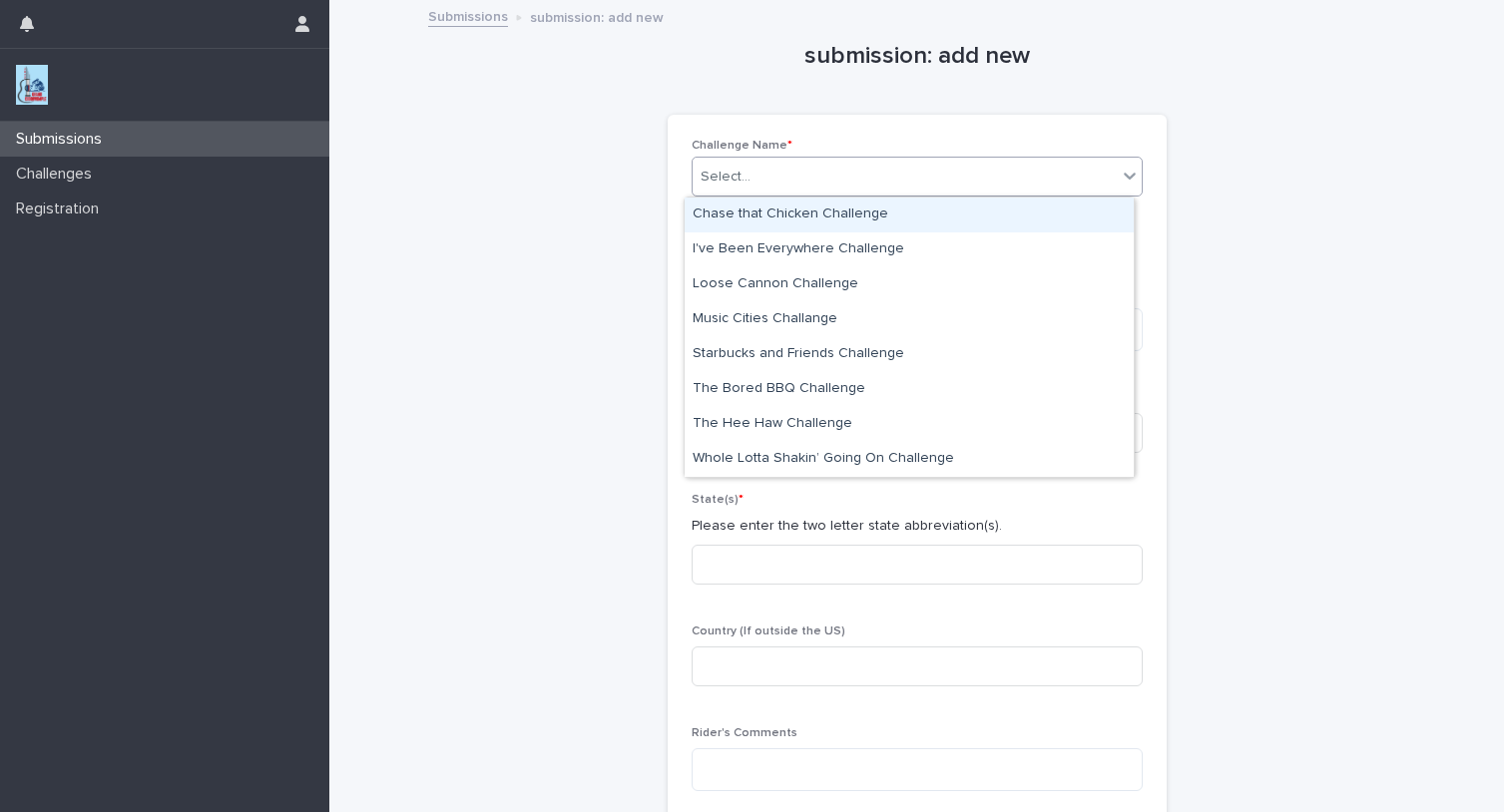 click on "Select..." at bounding box center (726, 177) 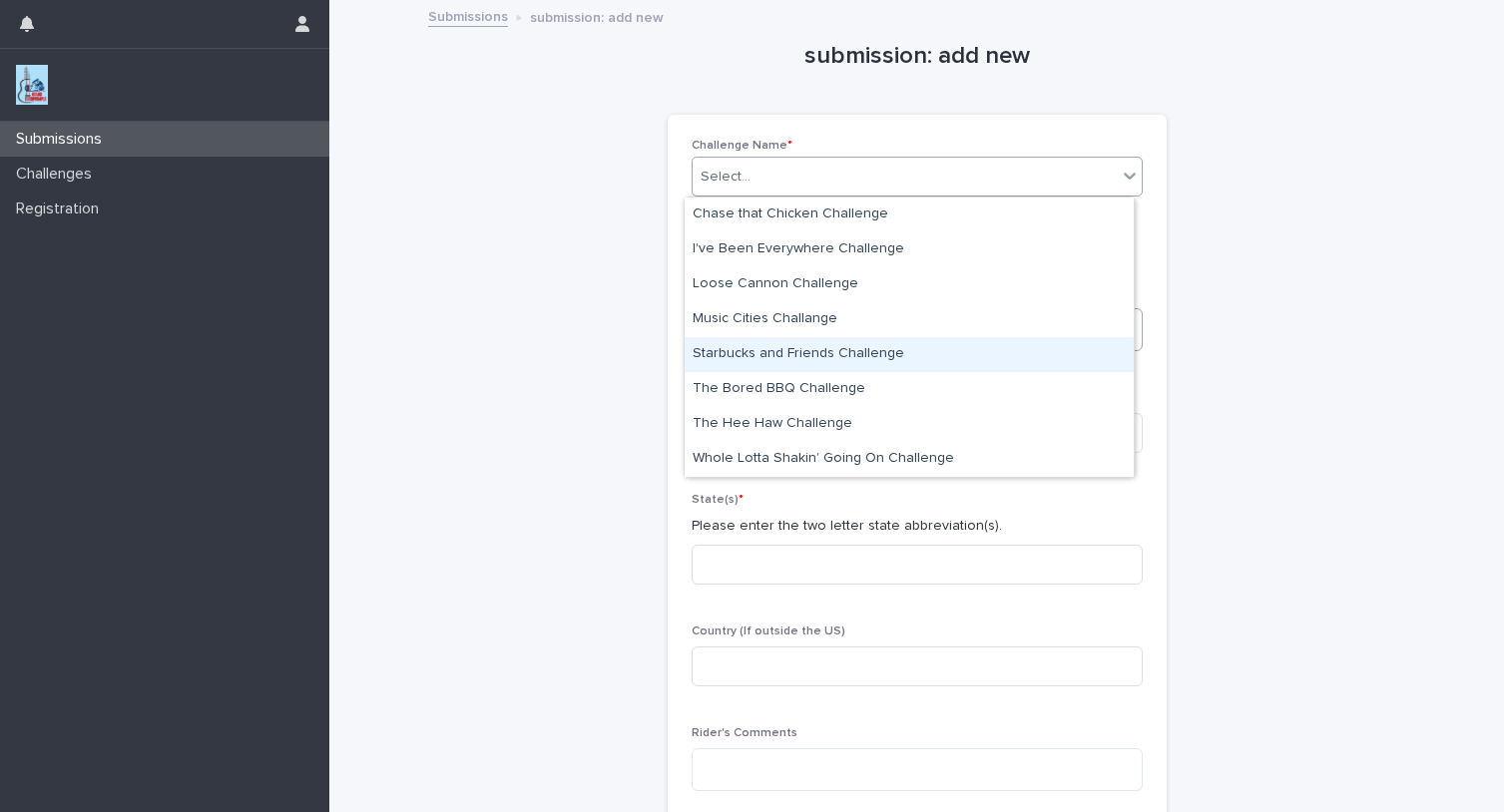 drag, startPoint x: 733, startPoint y: 332, endPoint x: 732, endPoint y: 344, distance: 12.0415946 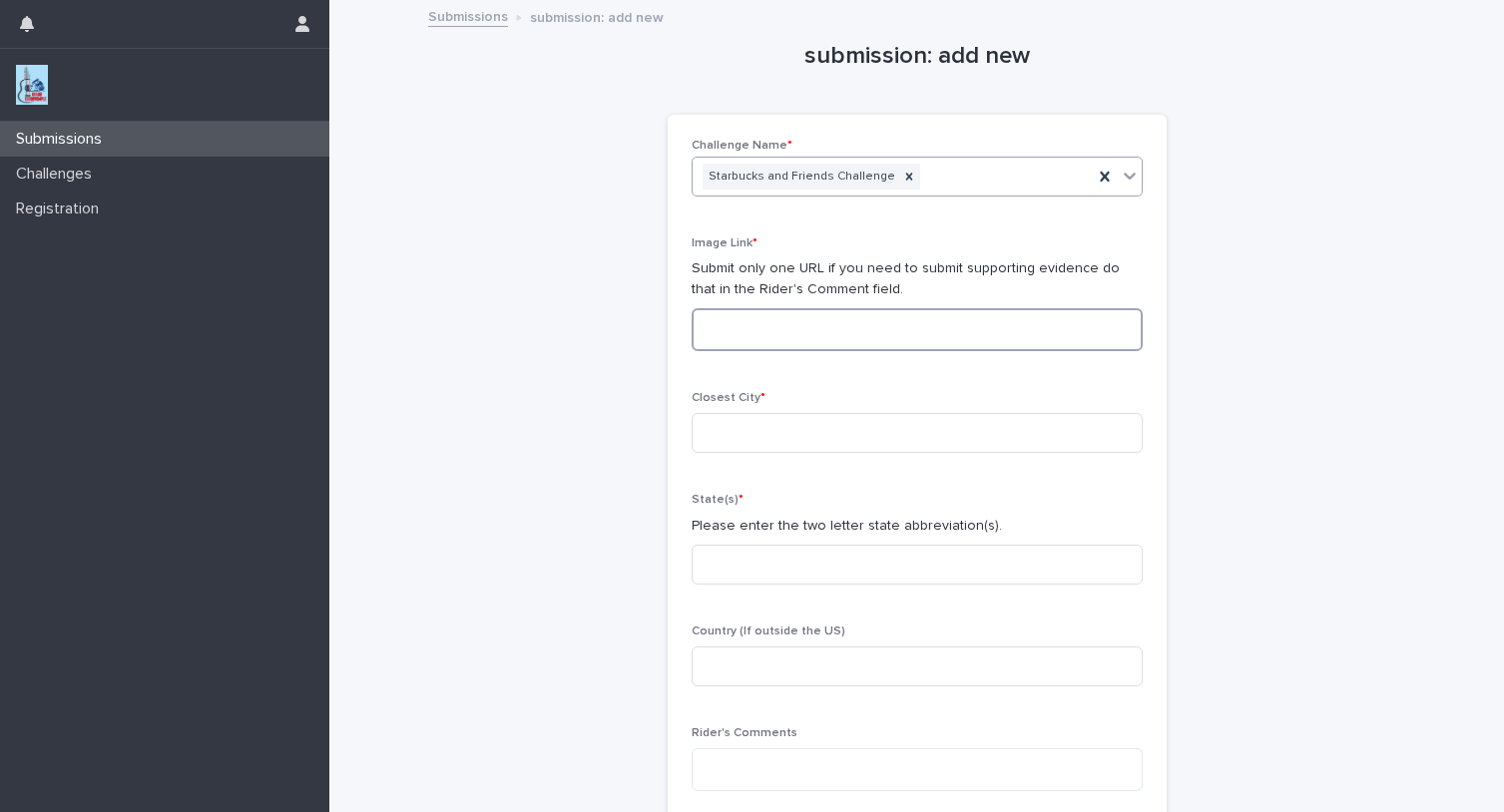 click at bounding box center [917, 329] 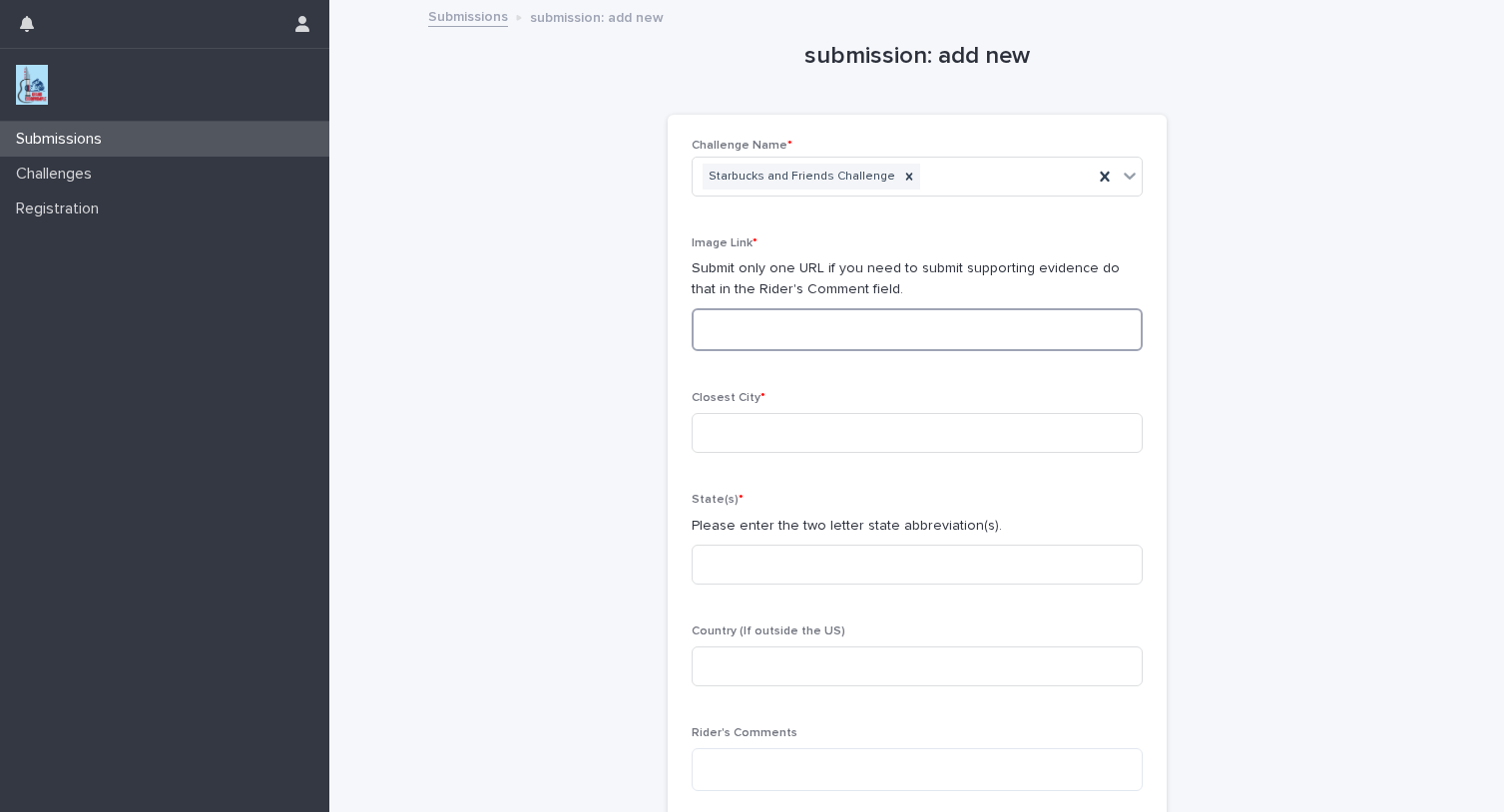 paste on "**********" 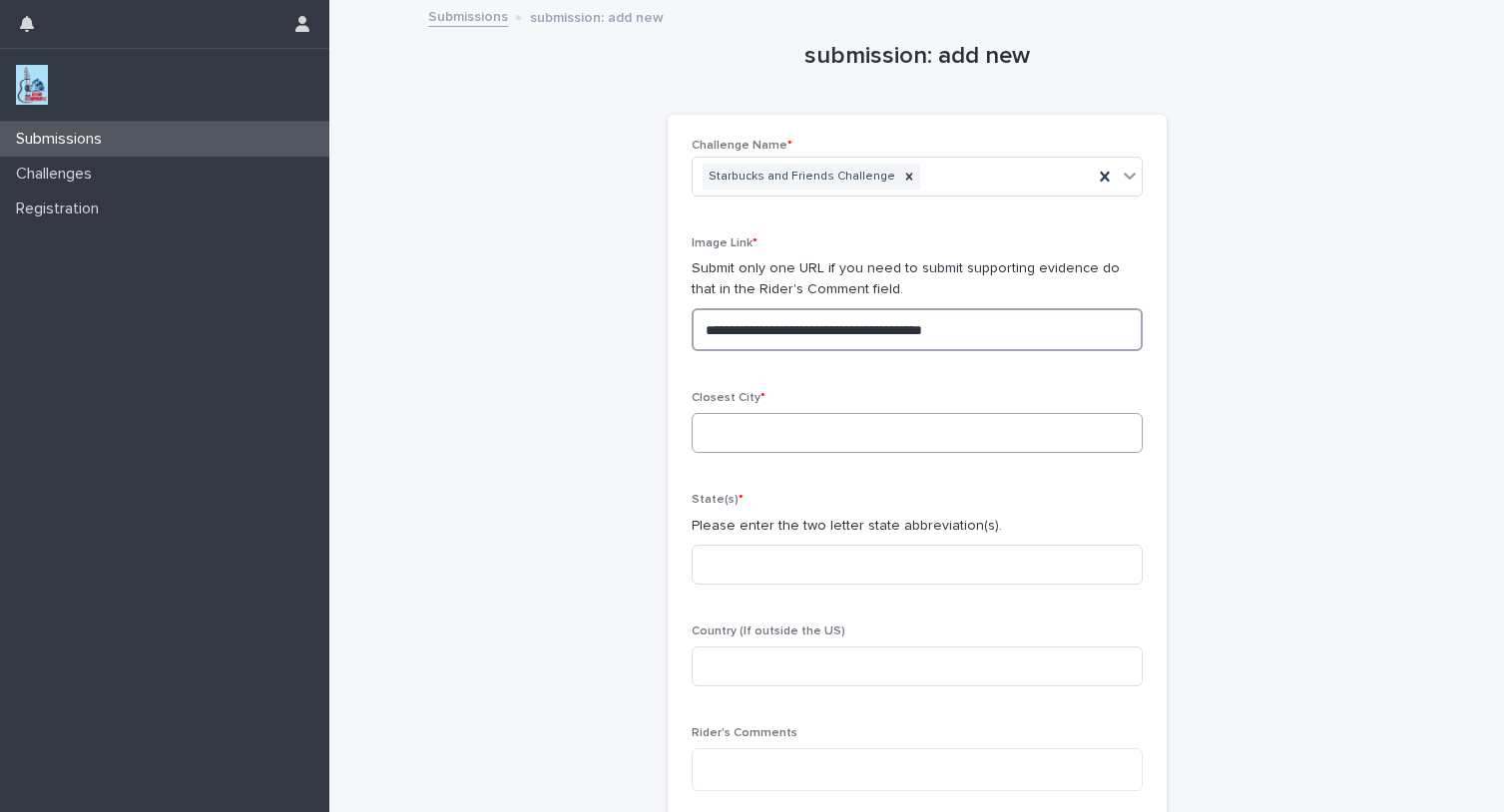 type on "**********" 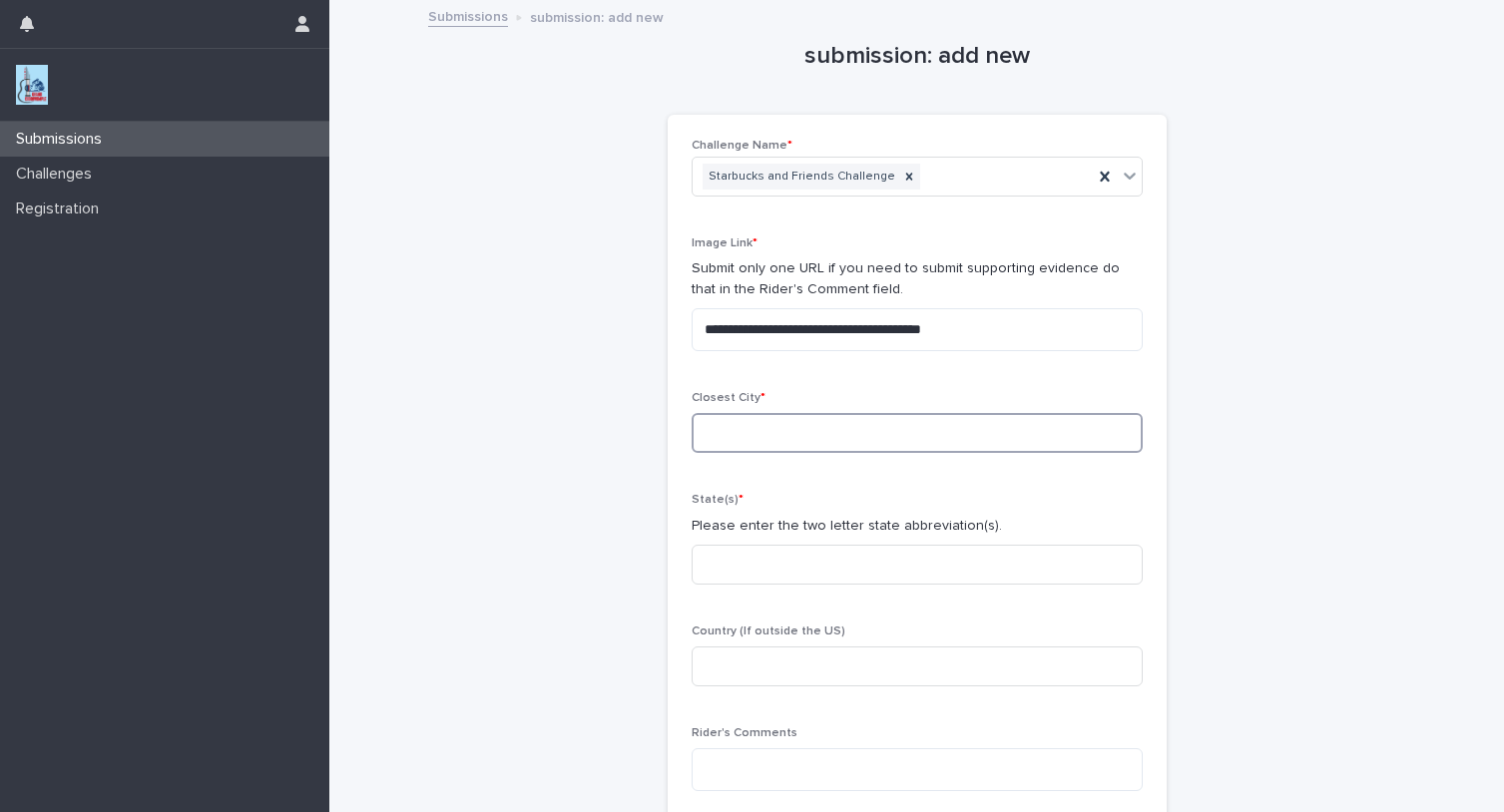 click at bounding box center (917, 433) 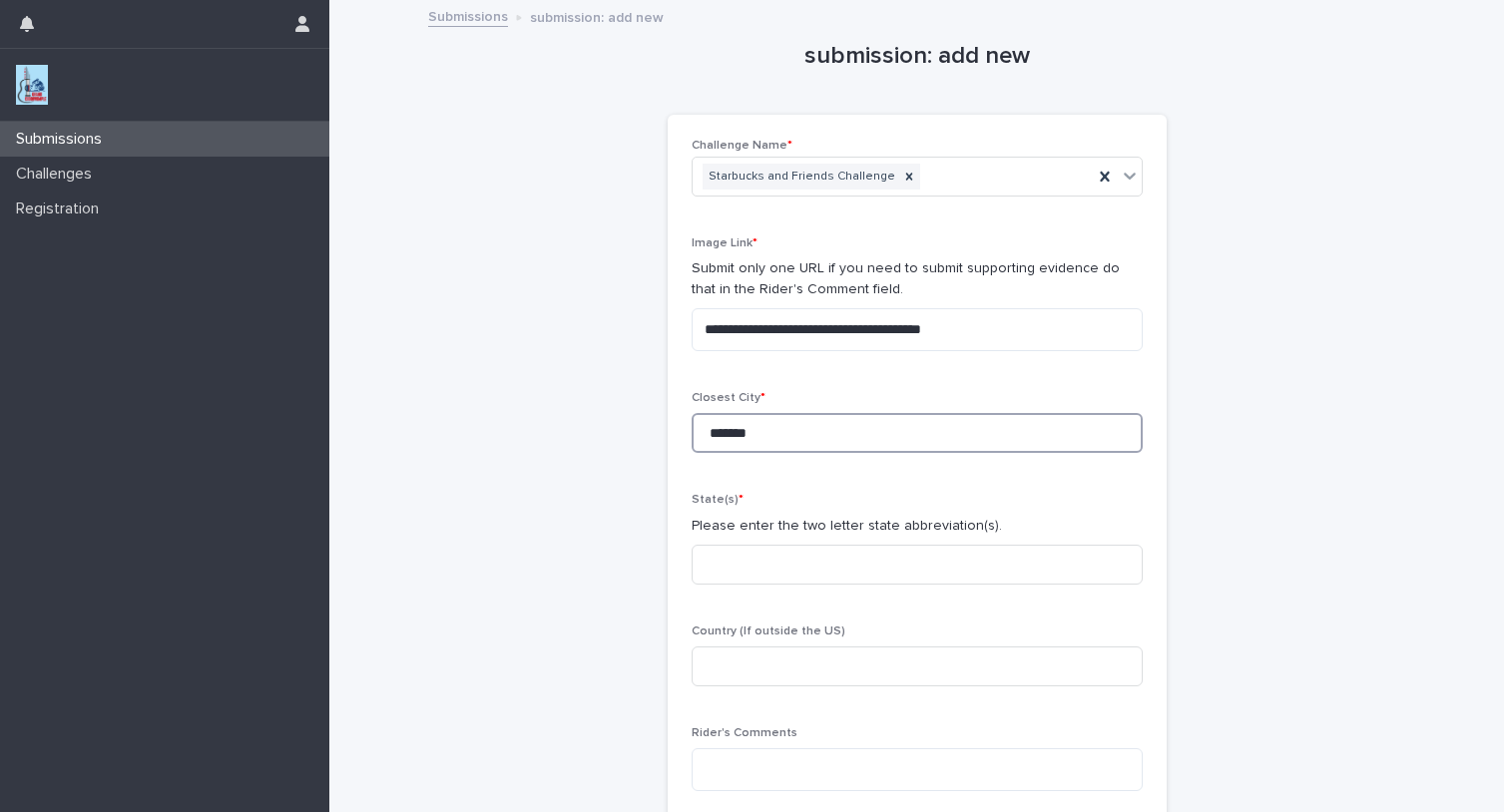 type on "******" 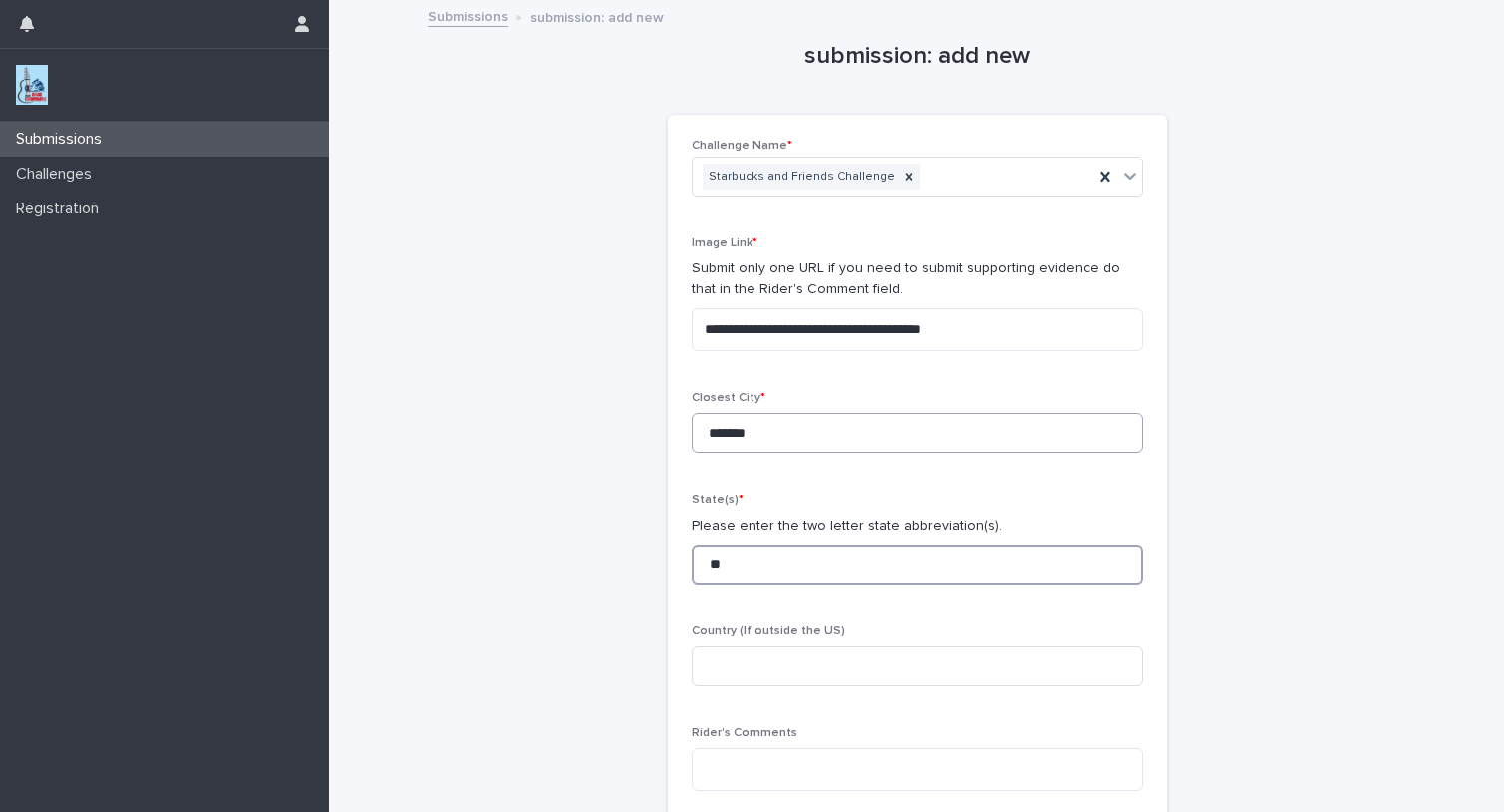type on "**" 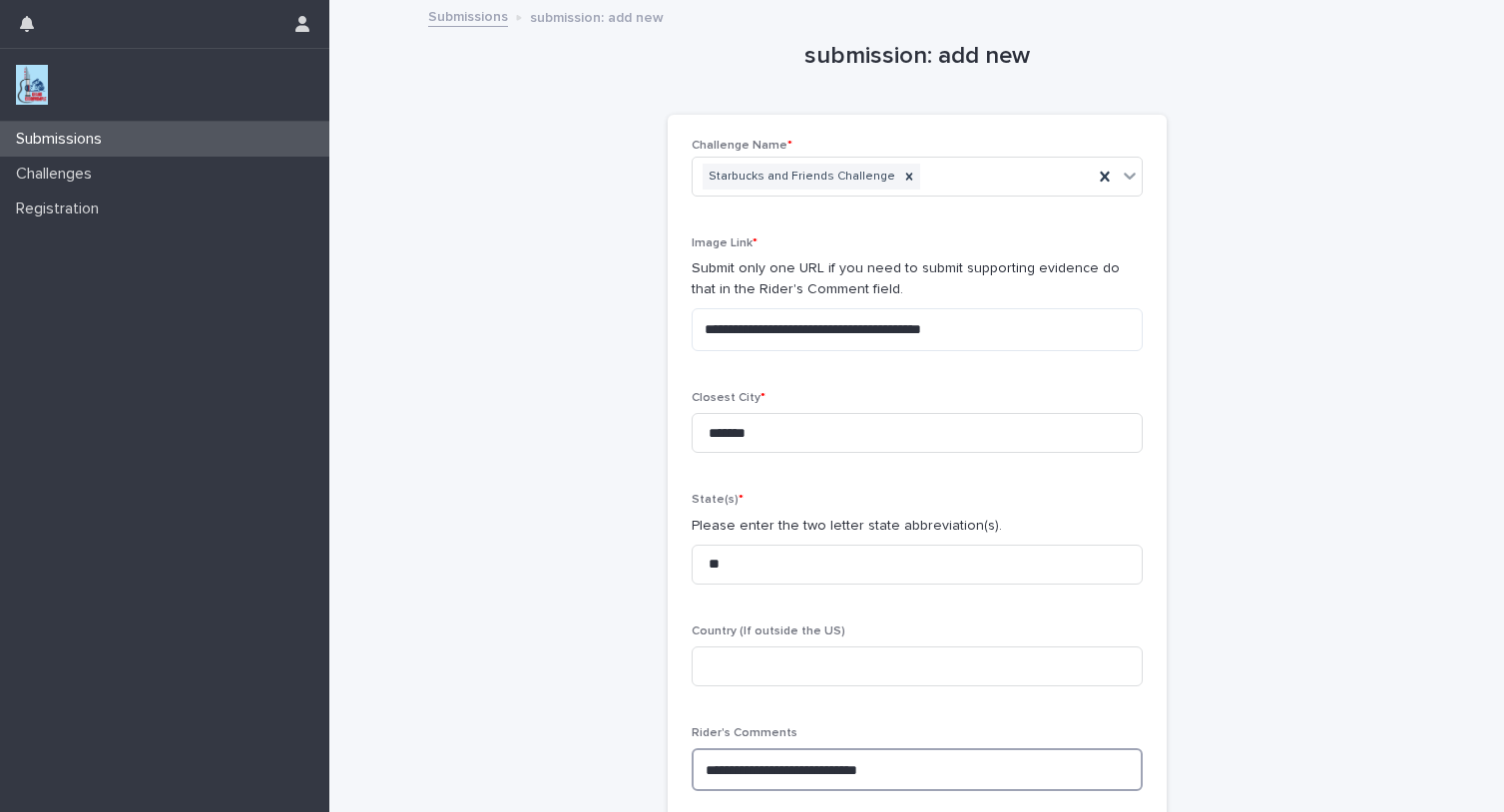paste on "**********" 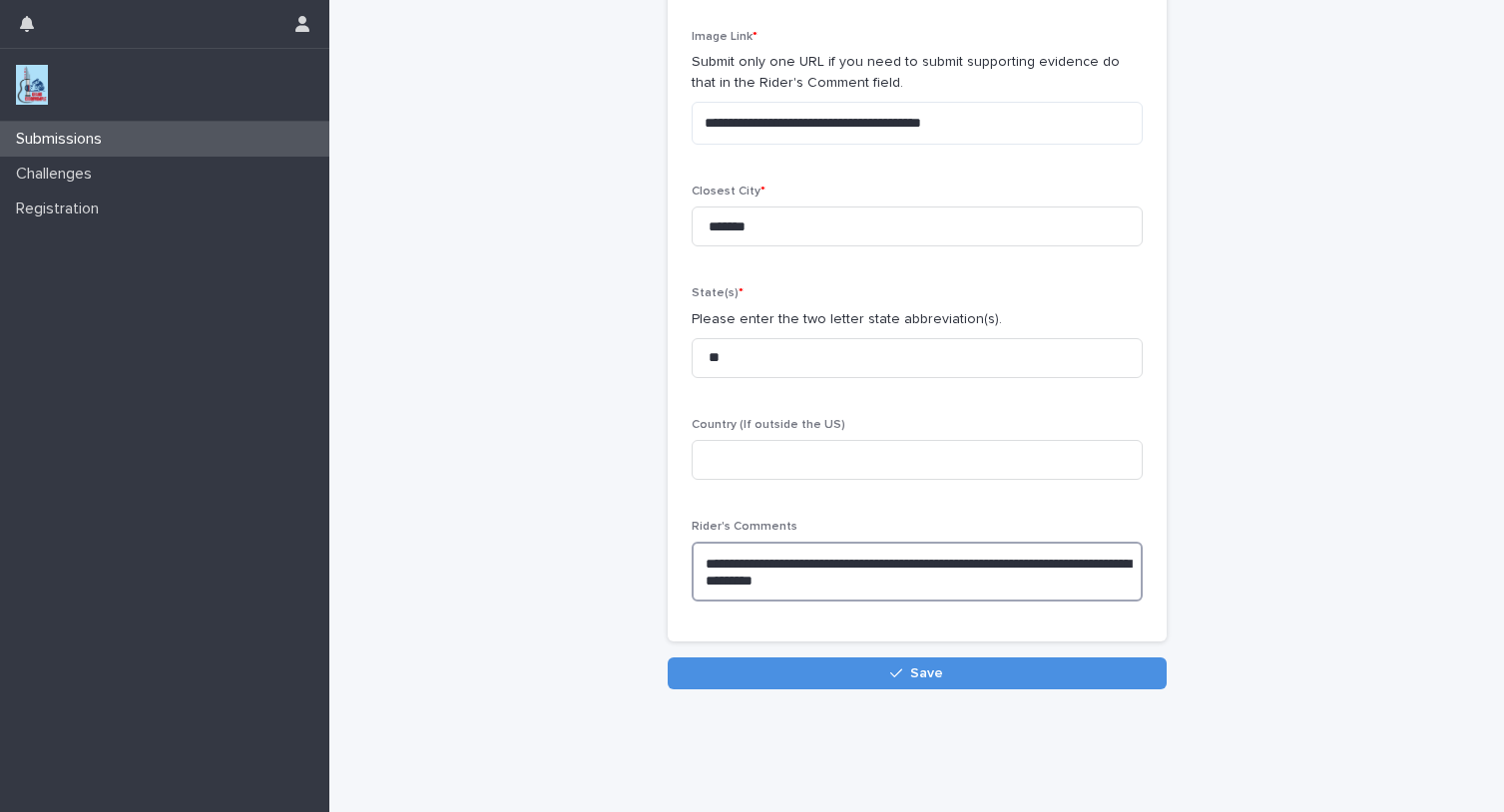 scroll, scrollTop: 232, scrollLeft: 0, axis: vertical 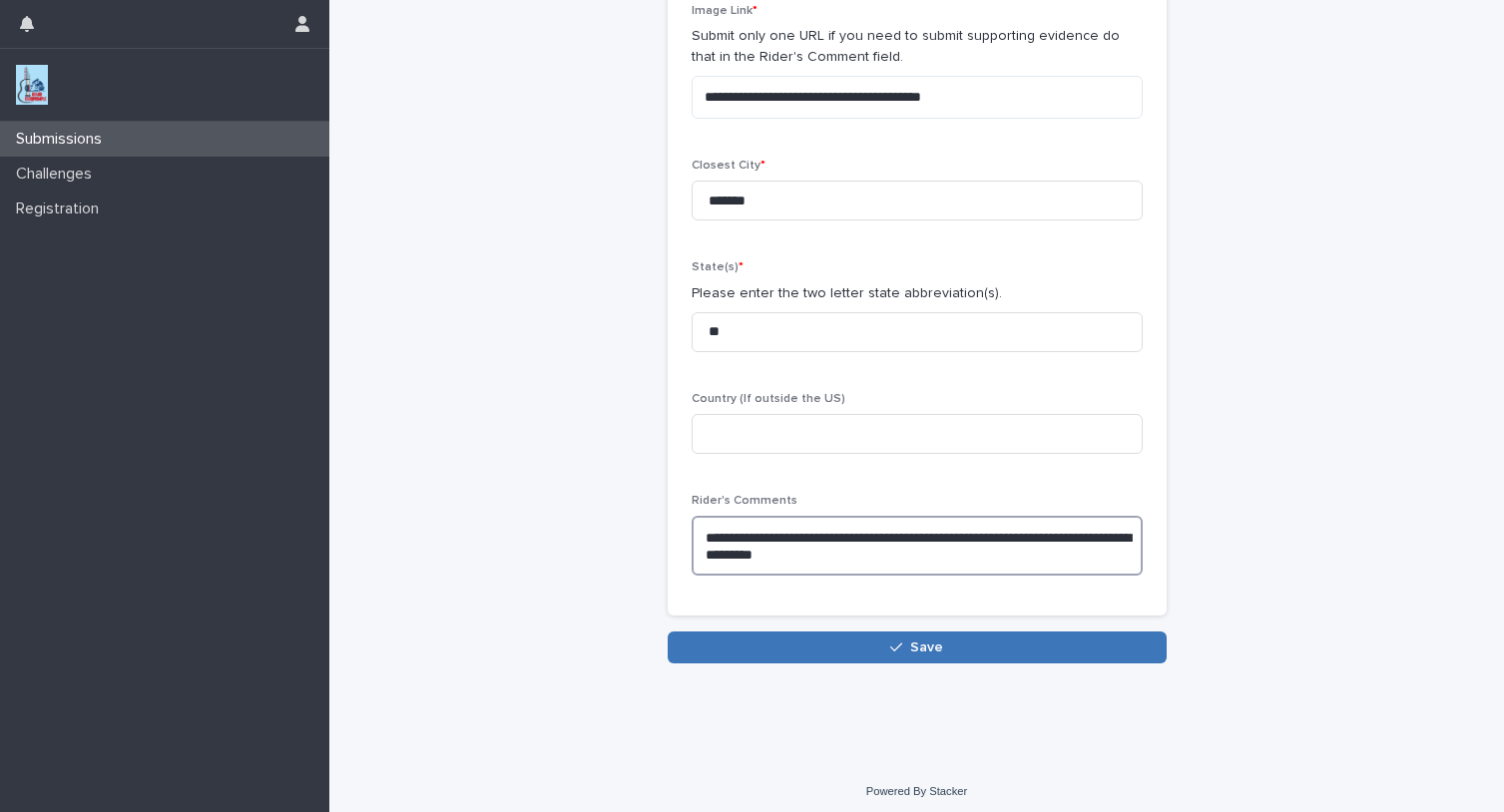 type on "**********" 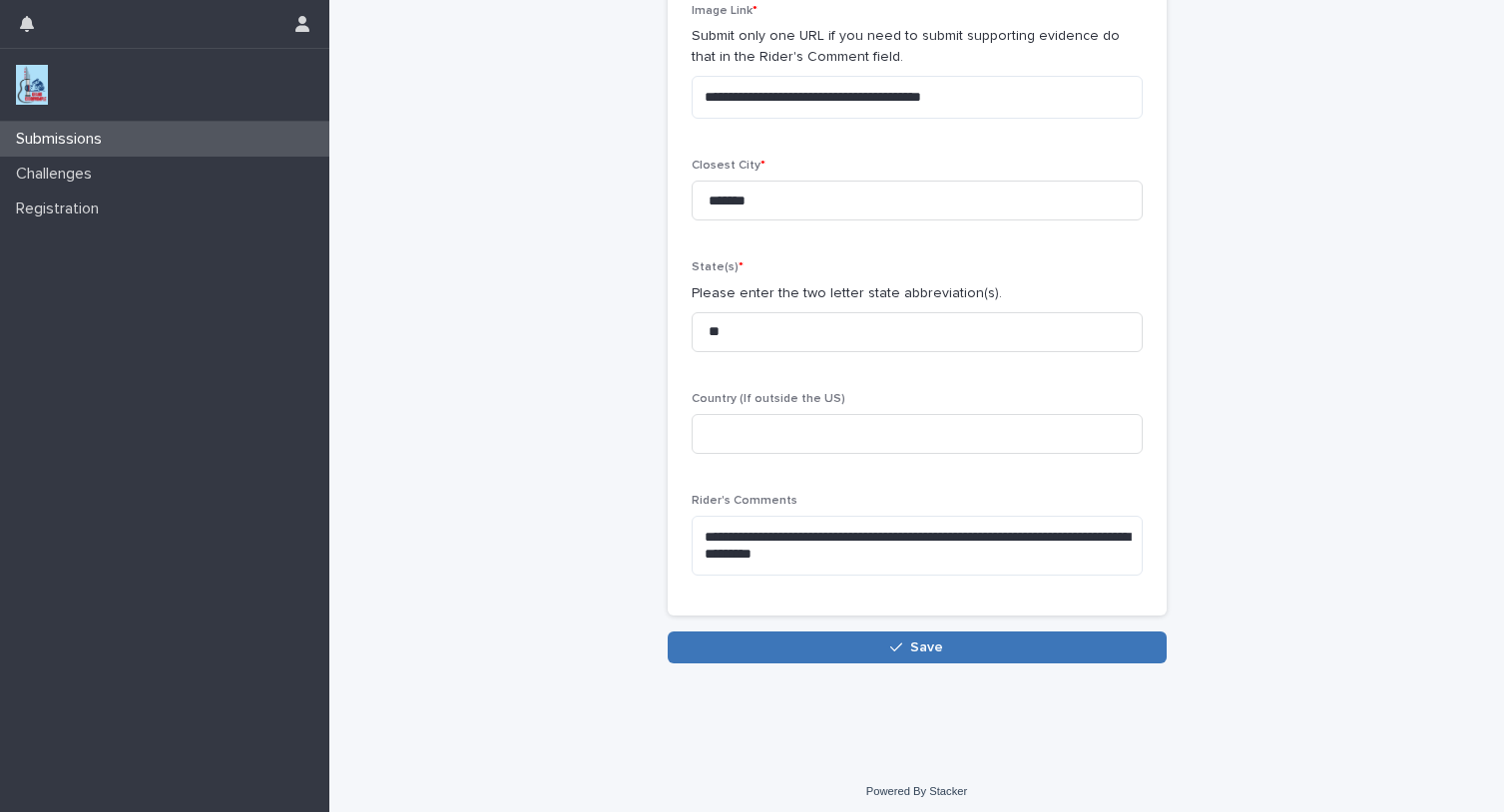 click 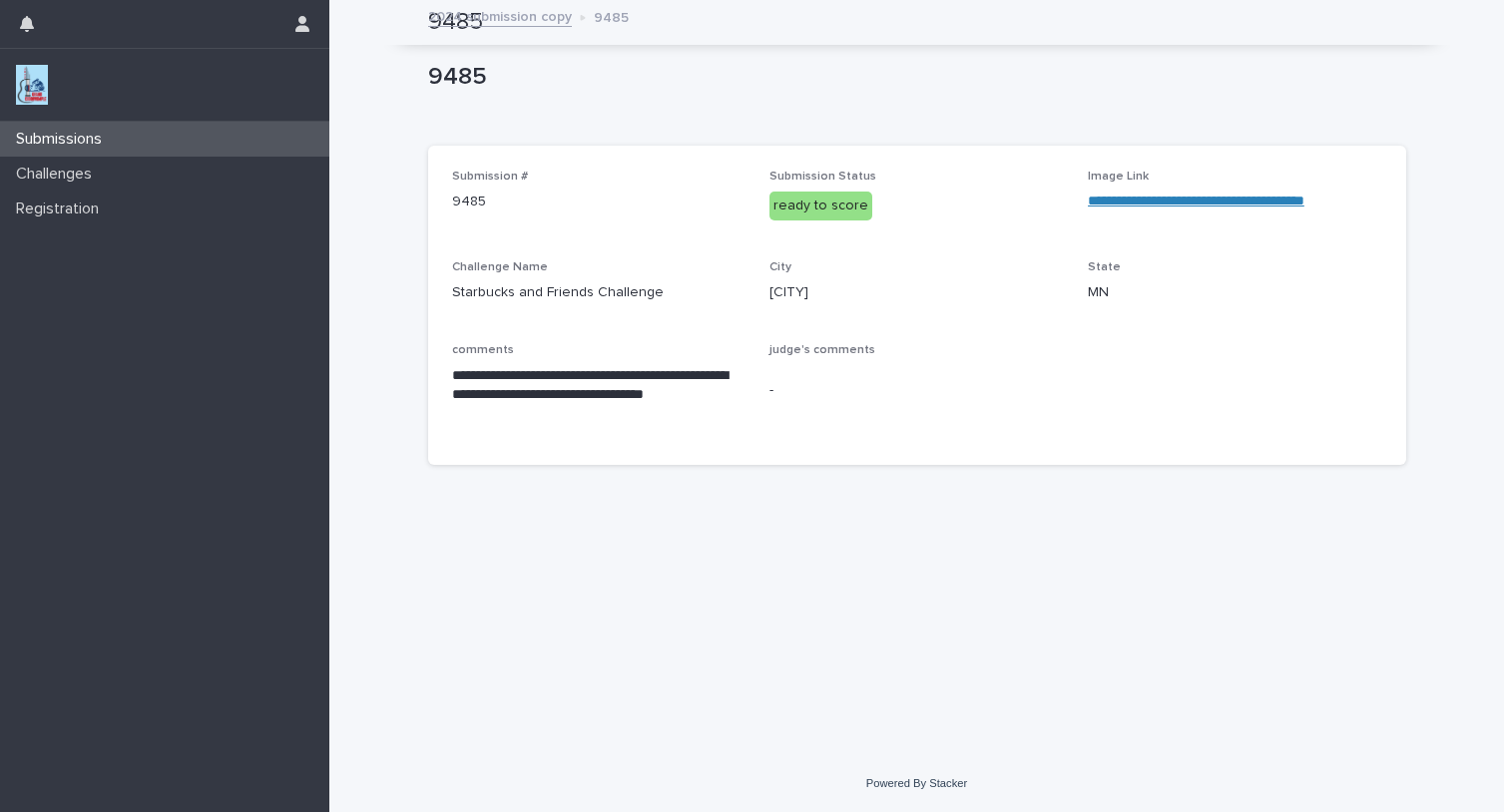 scroll, scrollTop: 0, scrollLeft: 0, axis: both 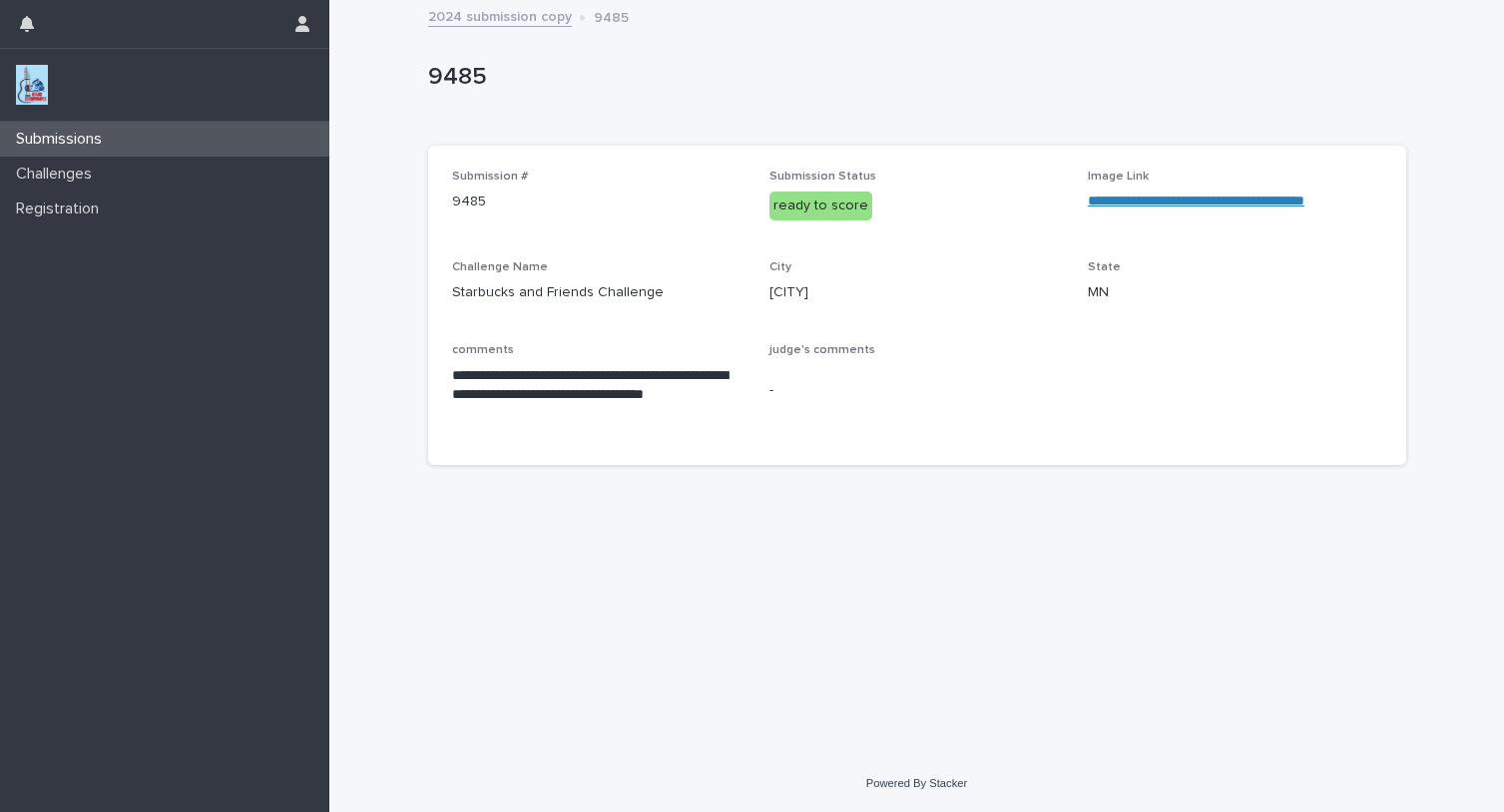 click on "2024 submission copy" at bounding box center (500, 15) 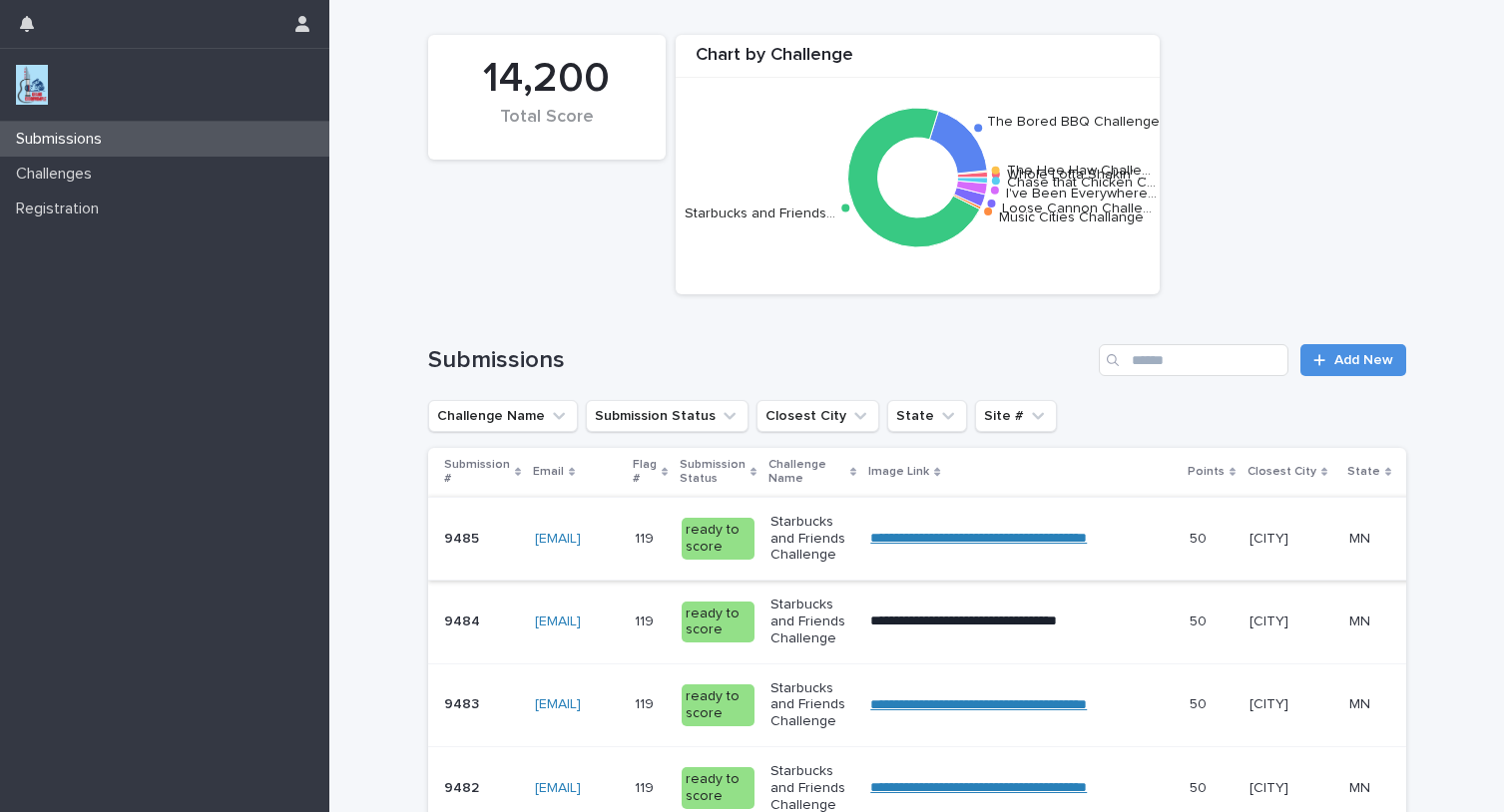 click on "**********" at bounding box center [978, 538] 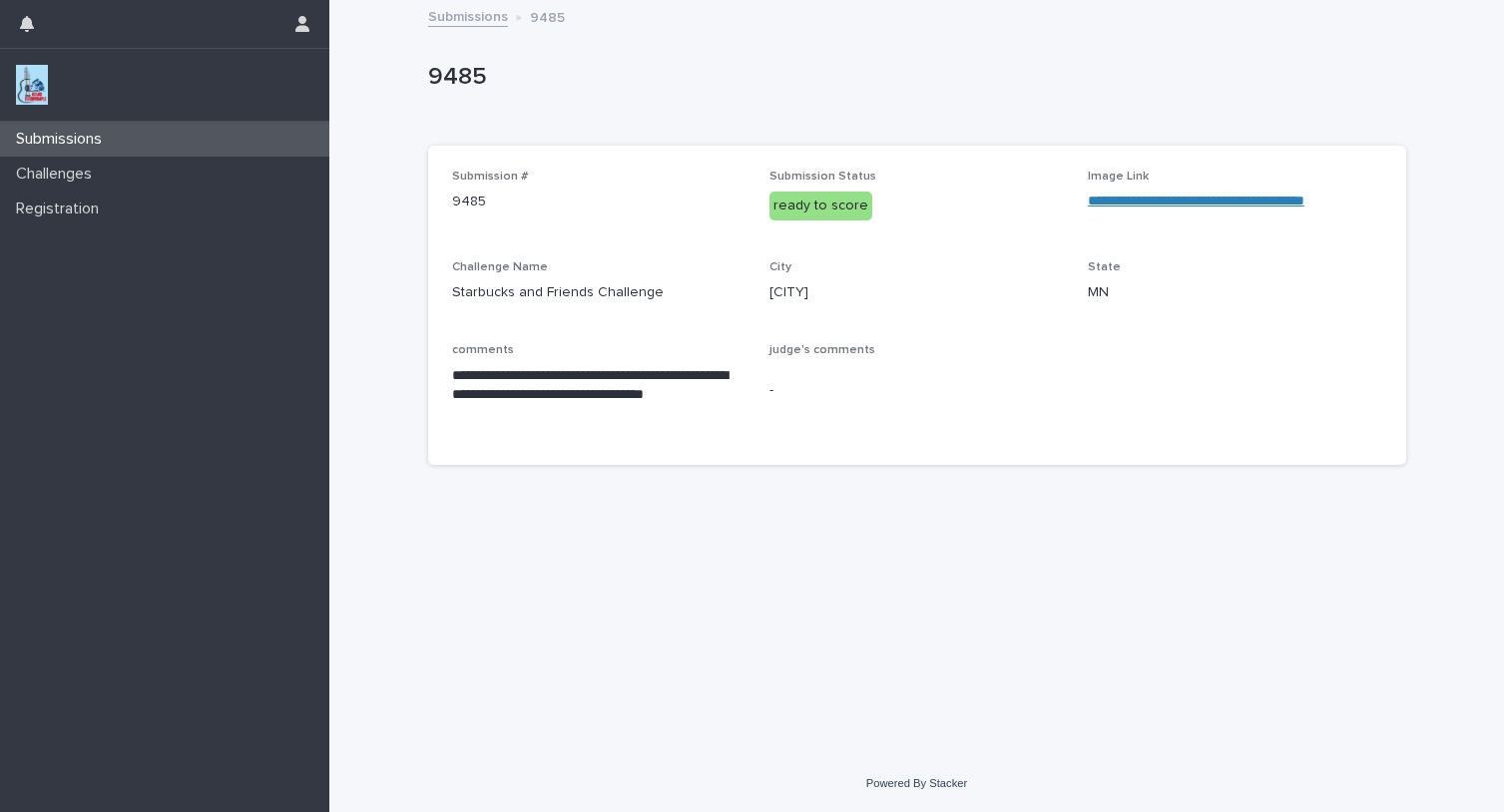 click on "Submissions" at bounding box center [468, 15] 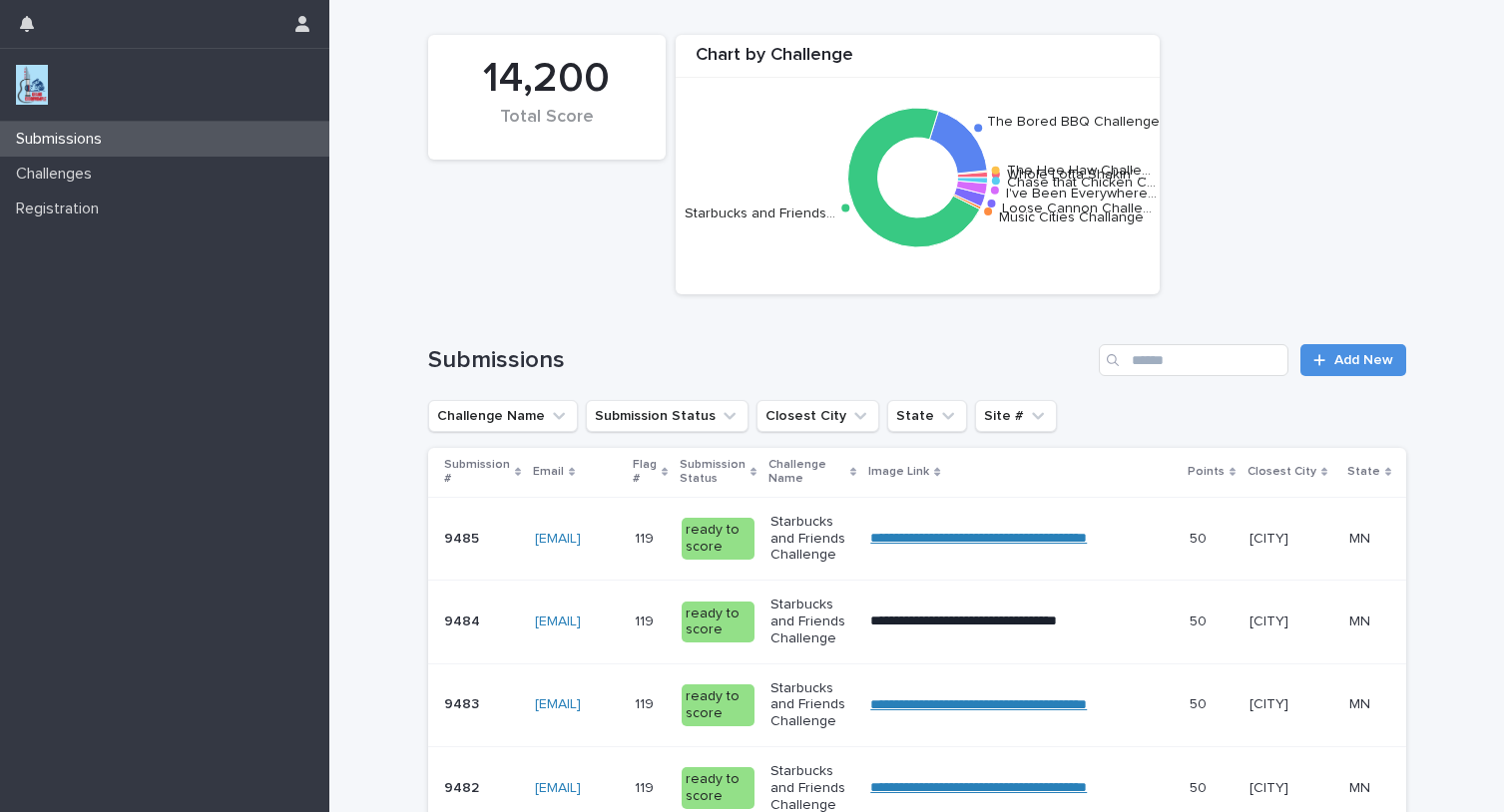 drag, startPoint x: 1375, startPoint y: 360, endPoint x: 1328, endPoint y: 337, distance: 52.3259 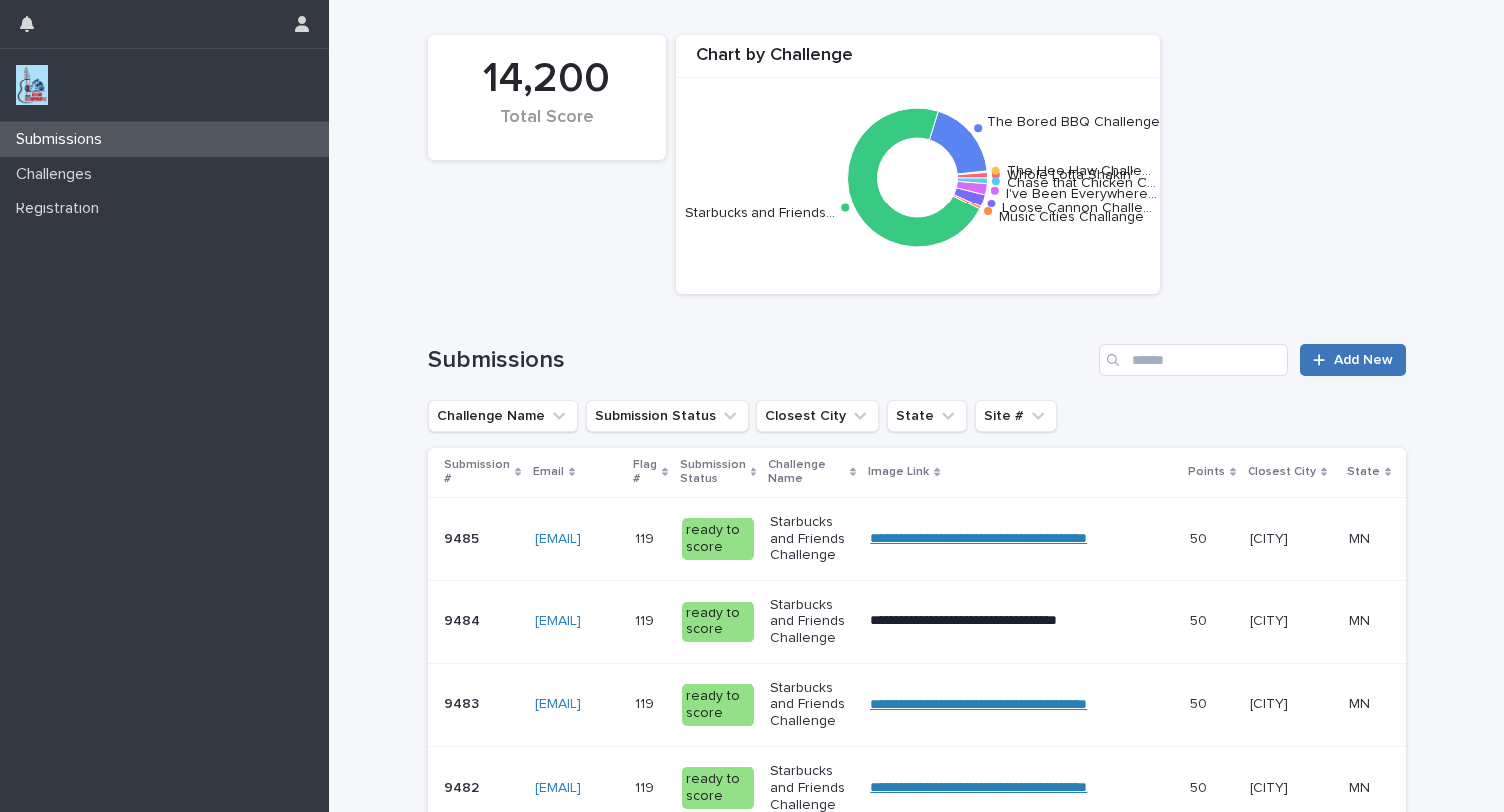 click on "Add New" at bounding box center [1363, 360] 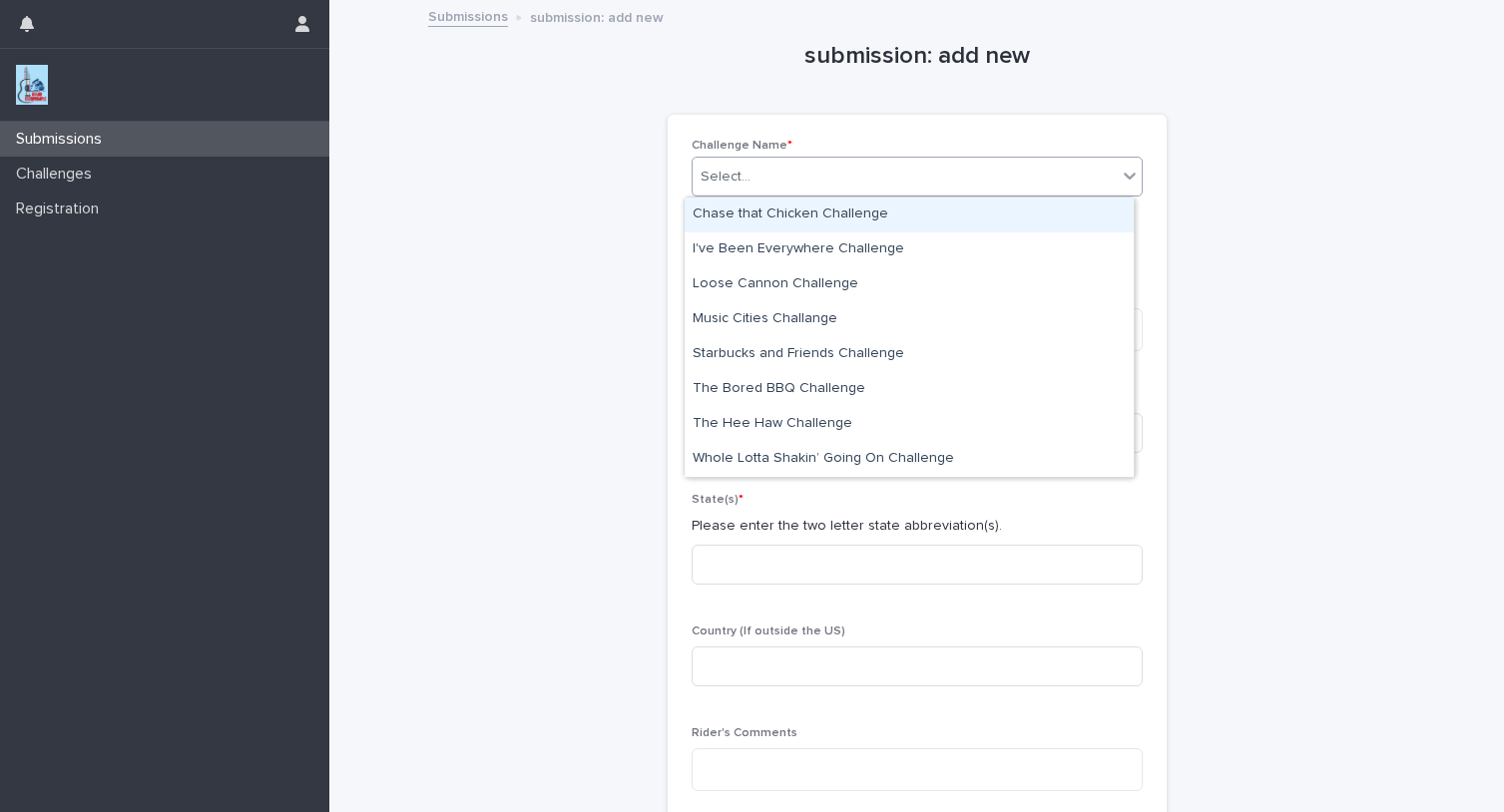 click on "Select..." at bounding box center [904, 177] 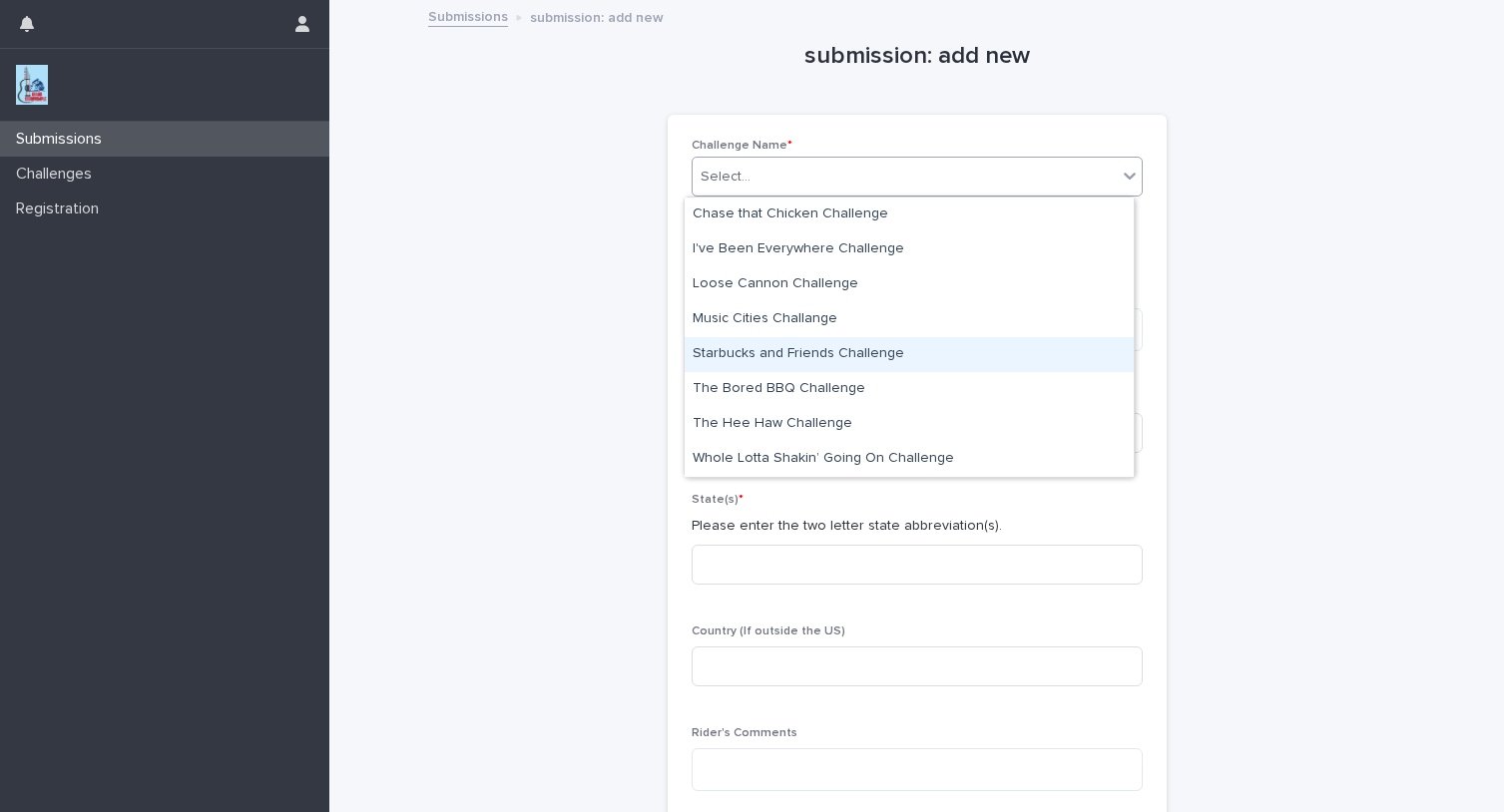 click on "Starbucks and Friends Challenge" at bounding box center [909, 354] 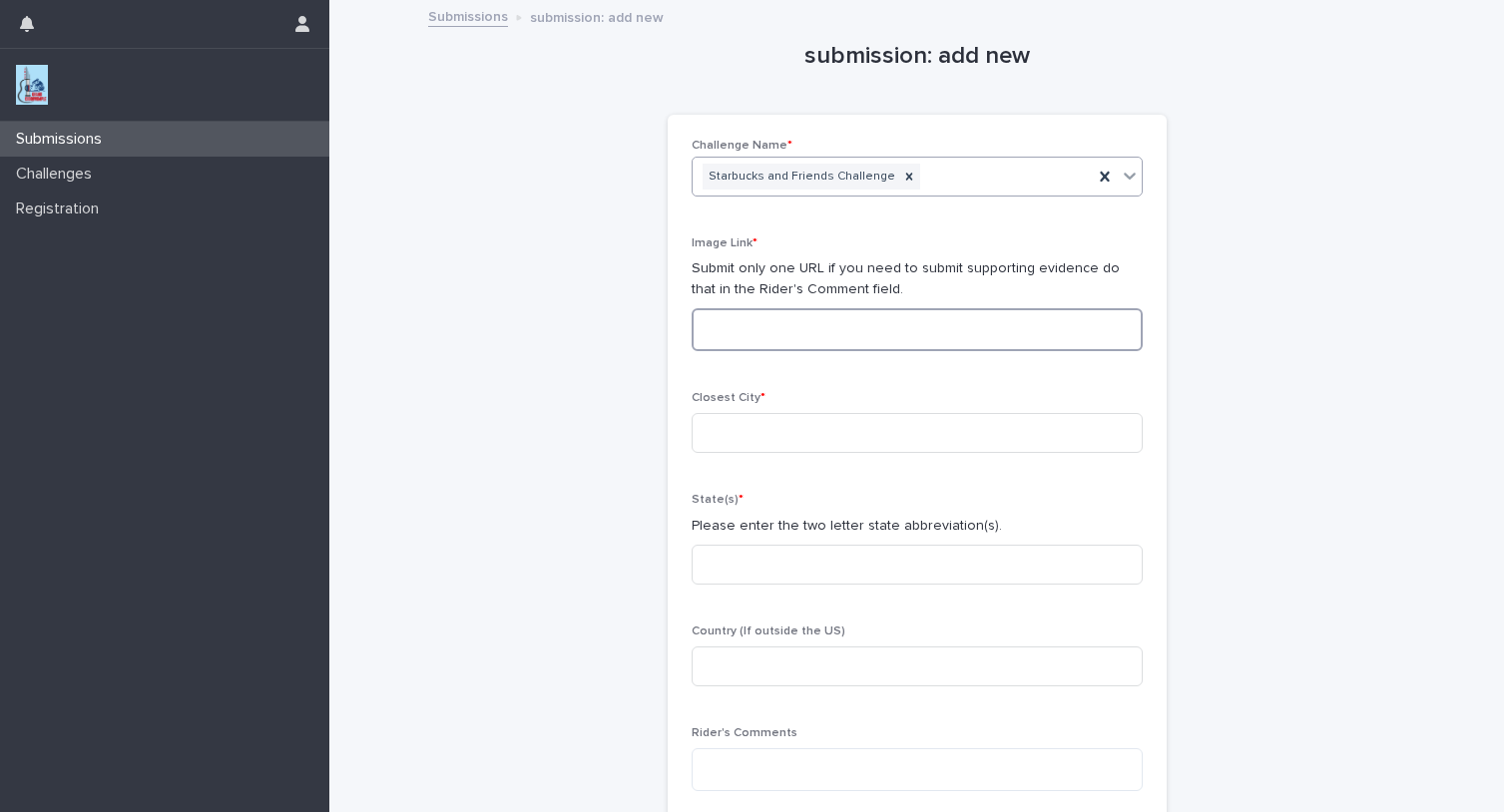 click at bounding box center (917, 329) 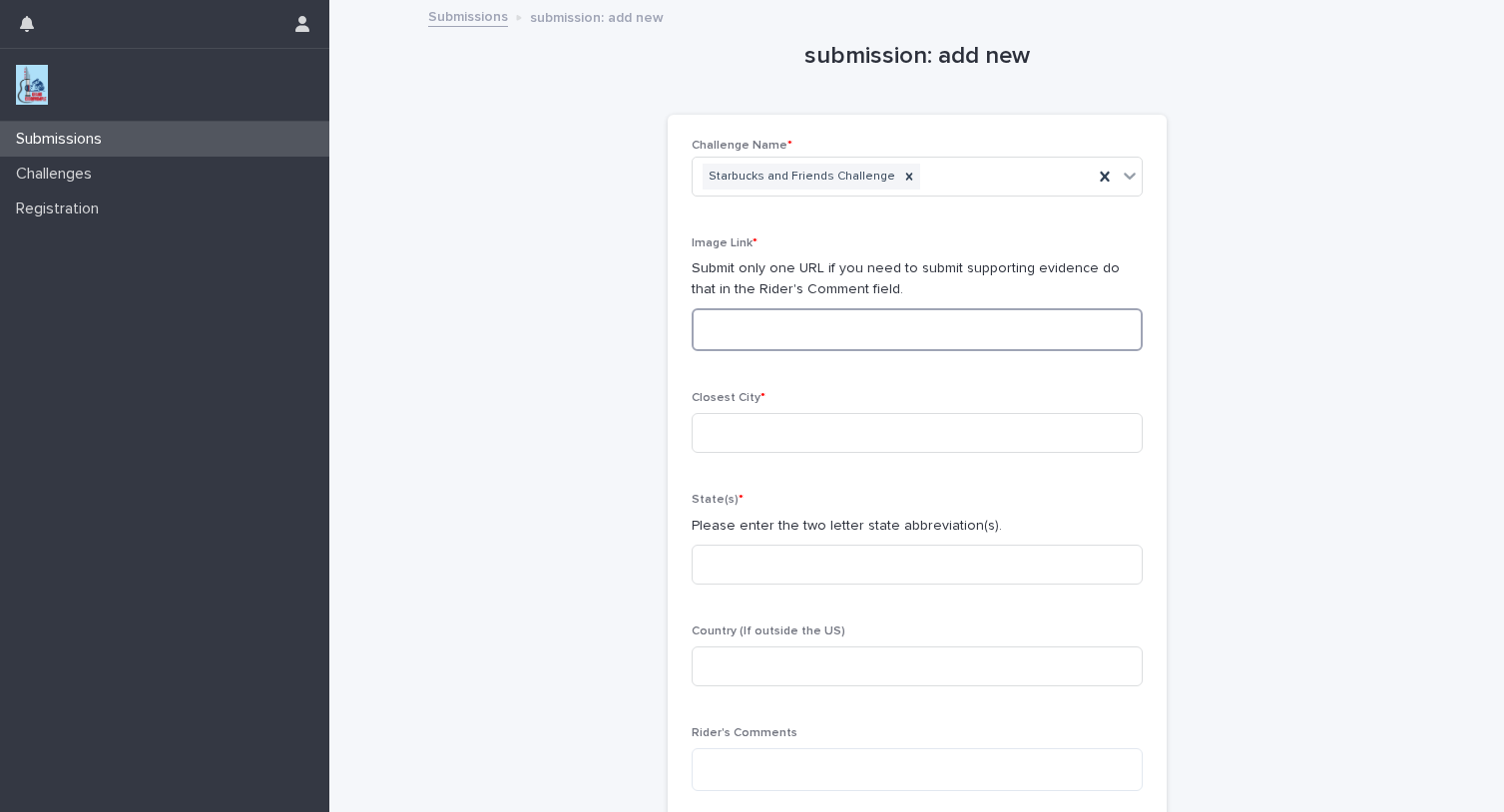 paste on "**********" 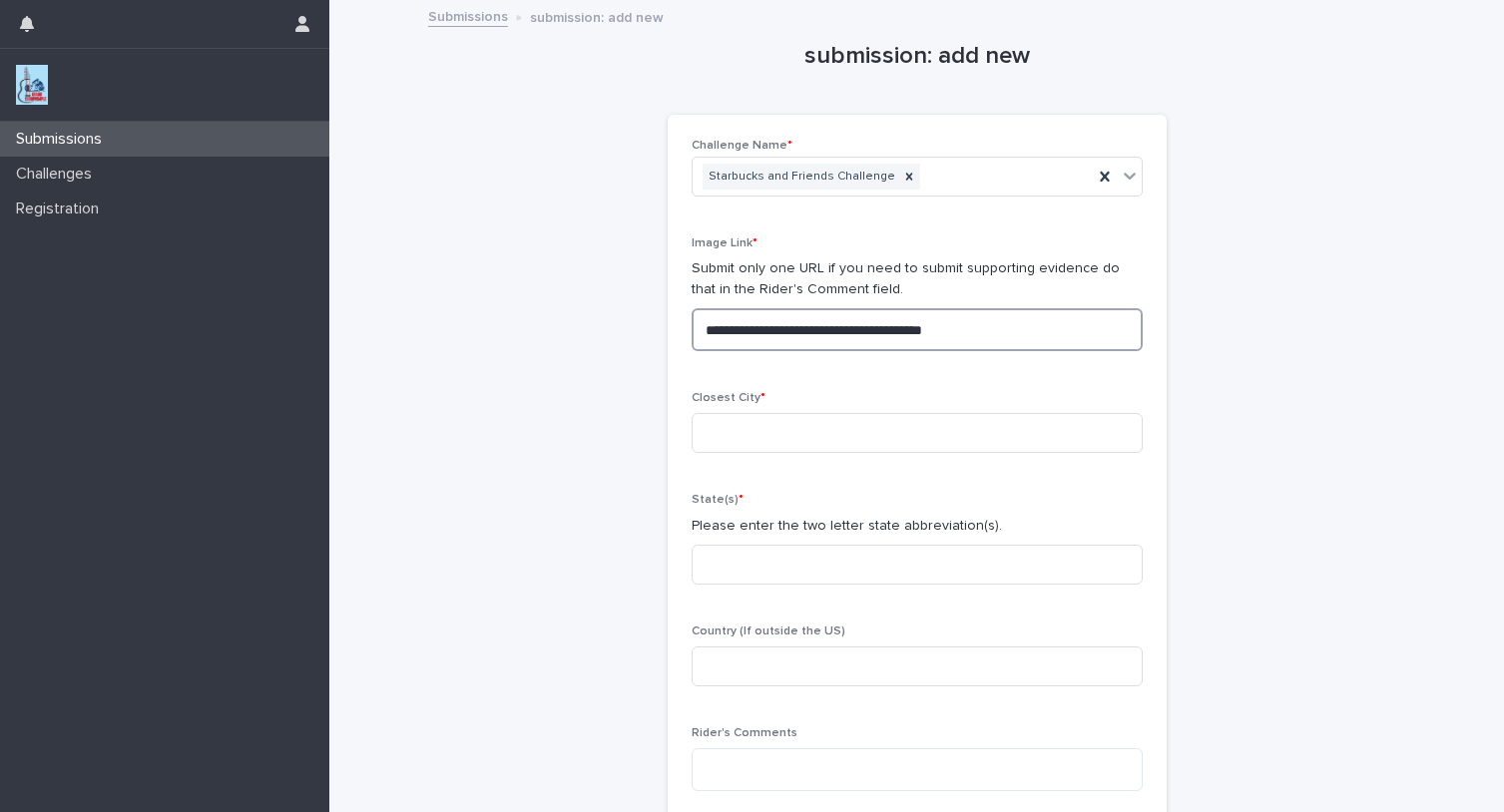 type on "**********" 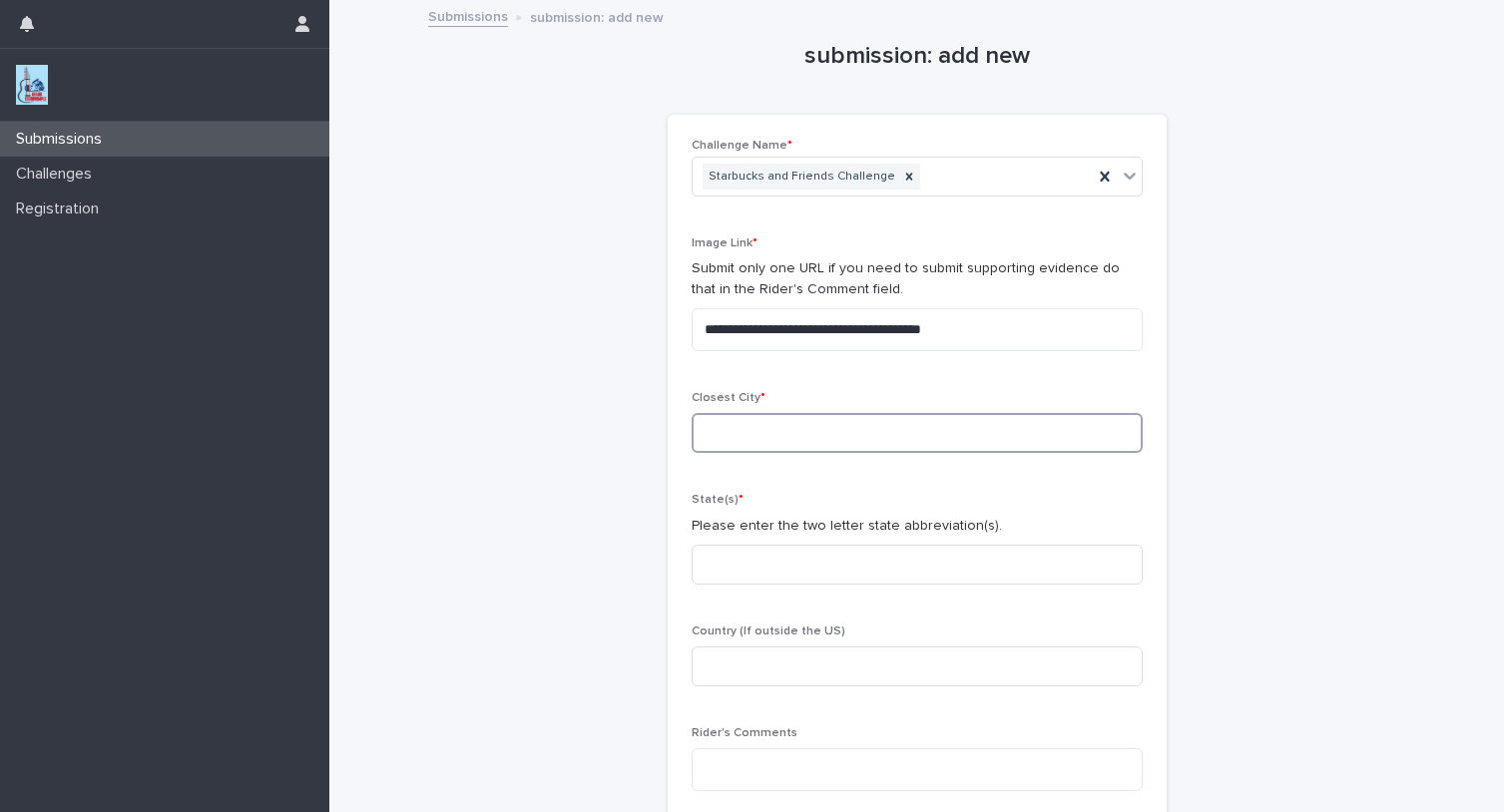click at bounding box center (917, 433) 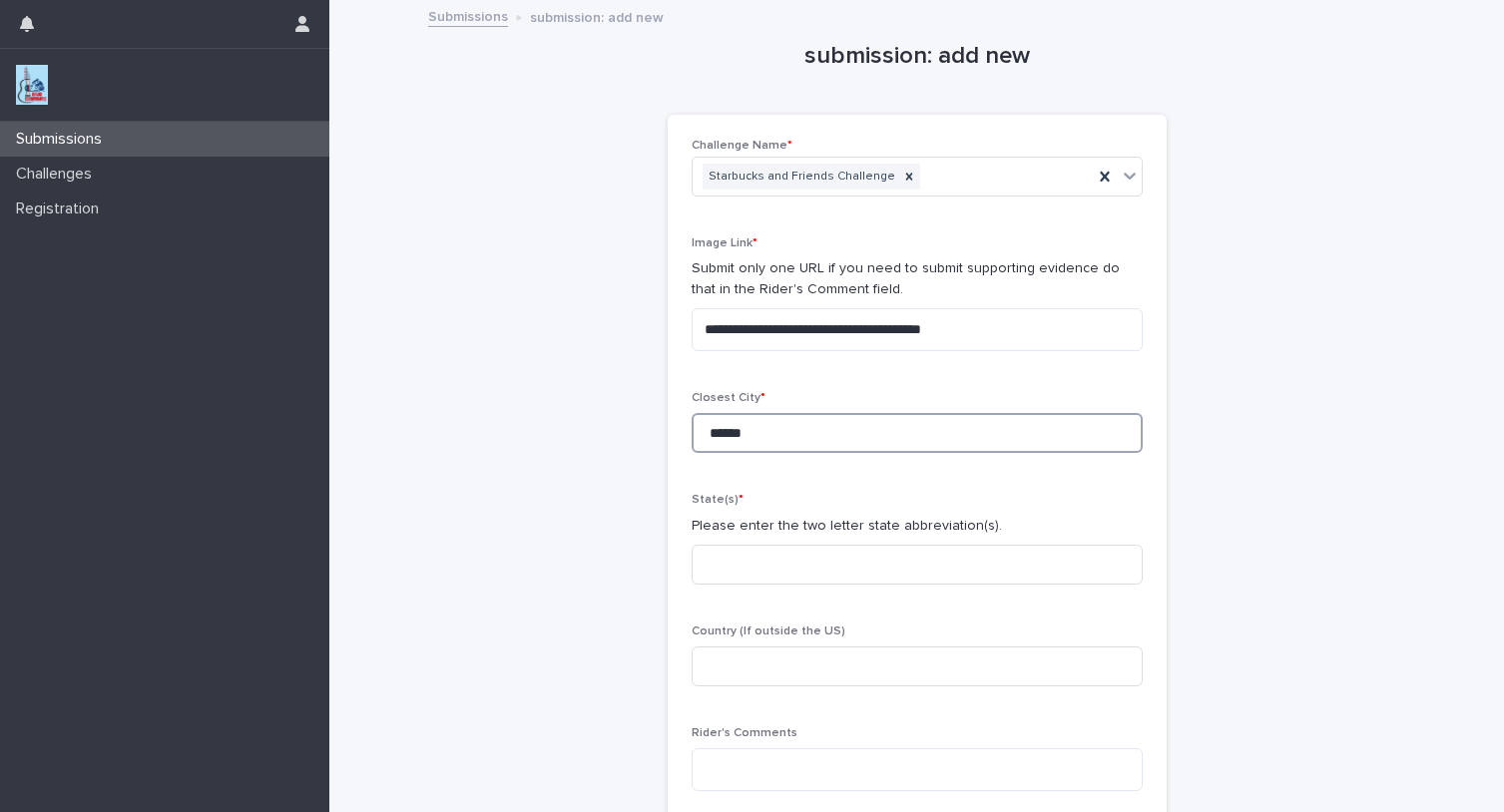 type on "******" 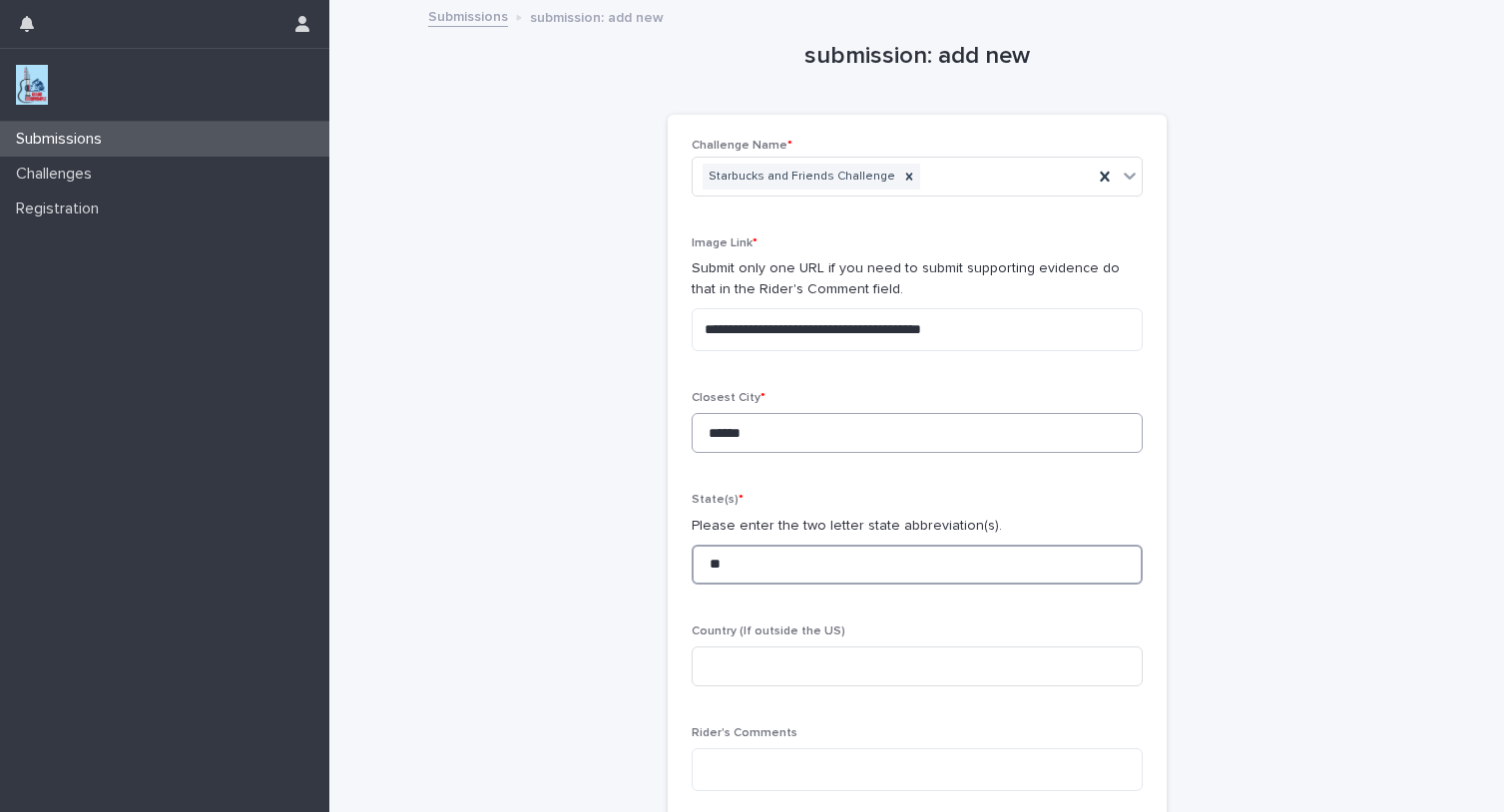 type on "**" 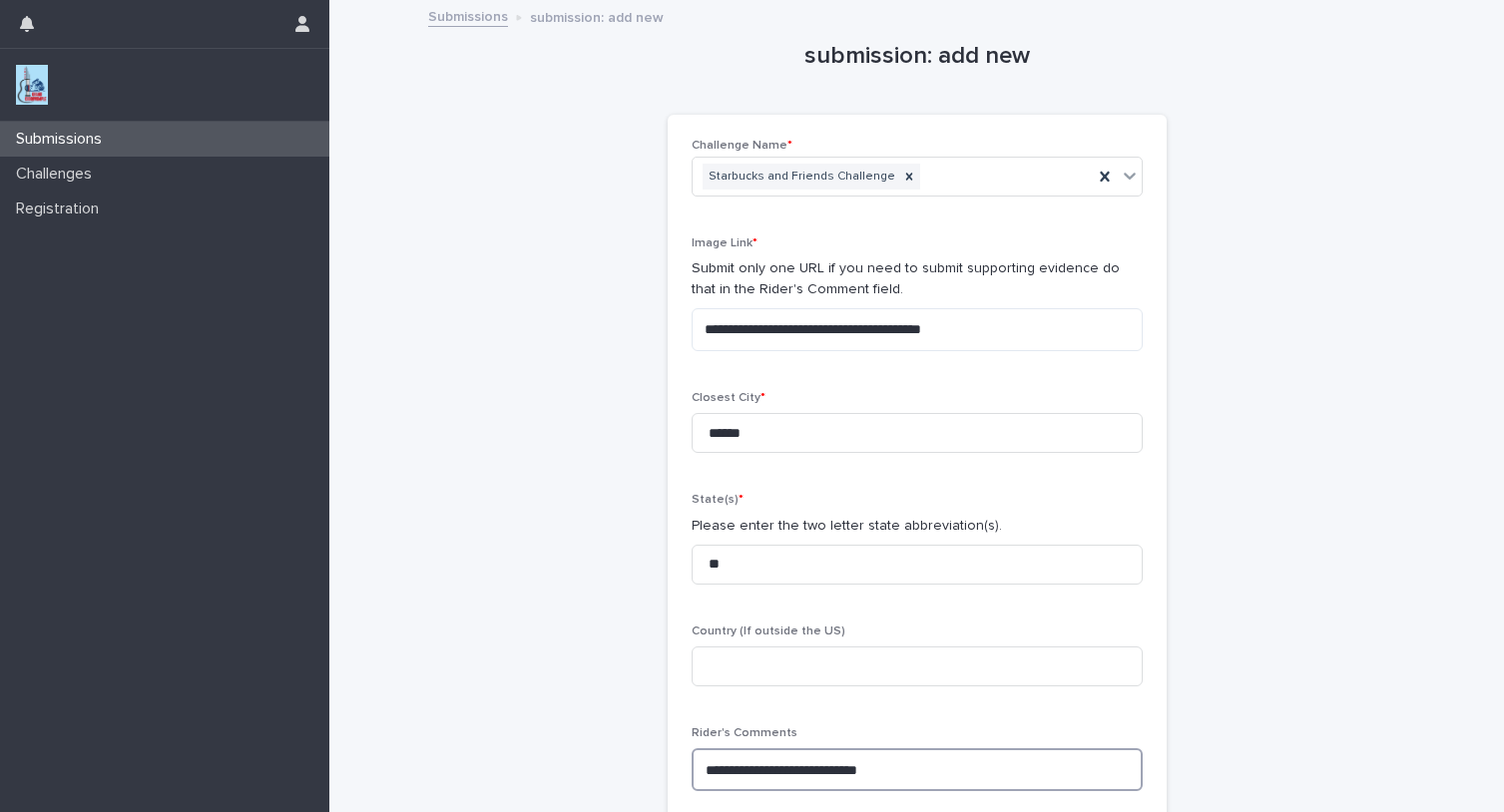 paste on "**********" 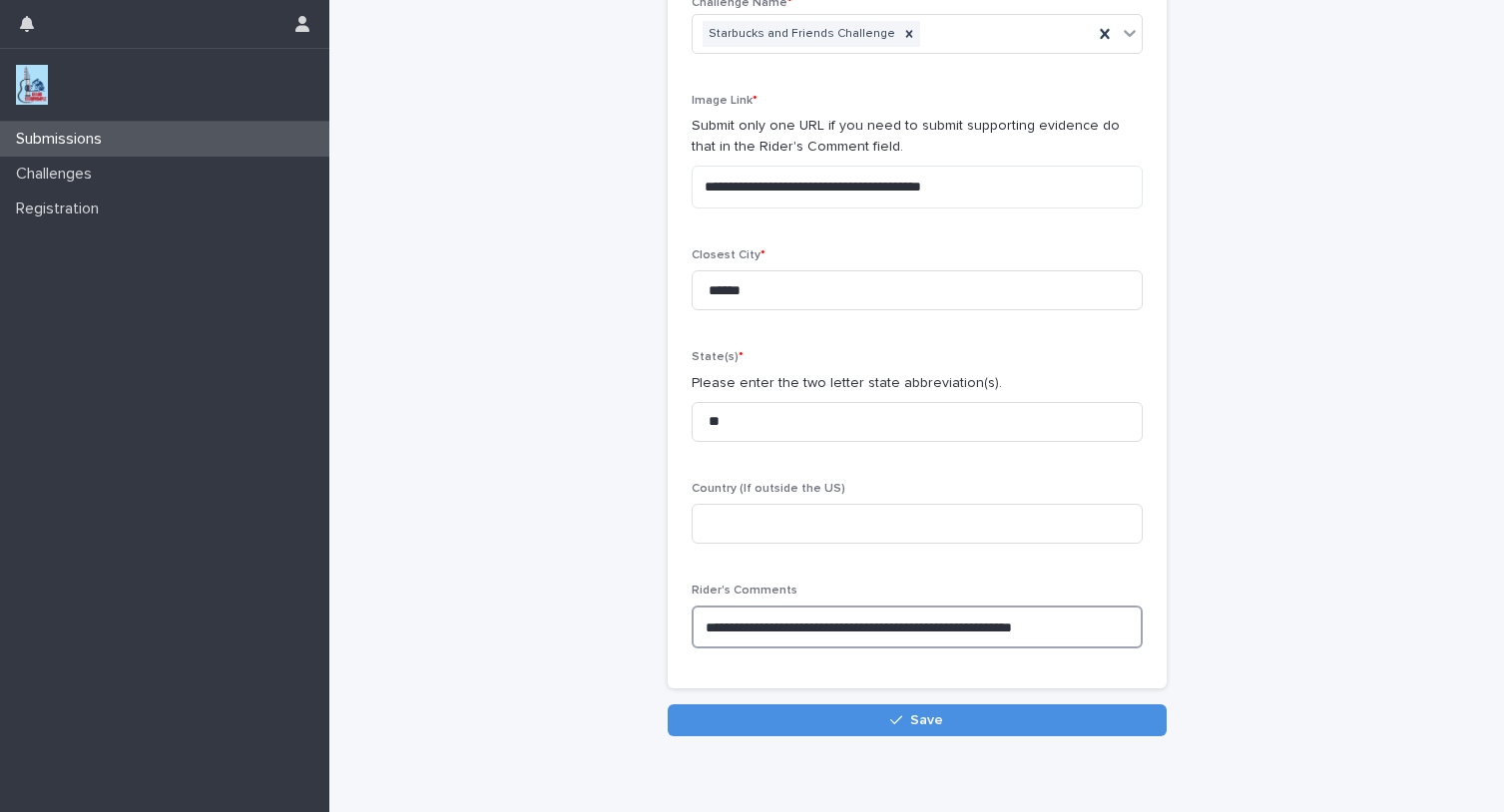 scroll, scrollTop: 157, scrollLeft: 0, axis: vertical 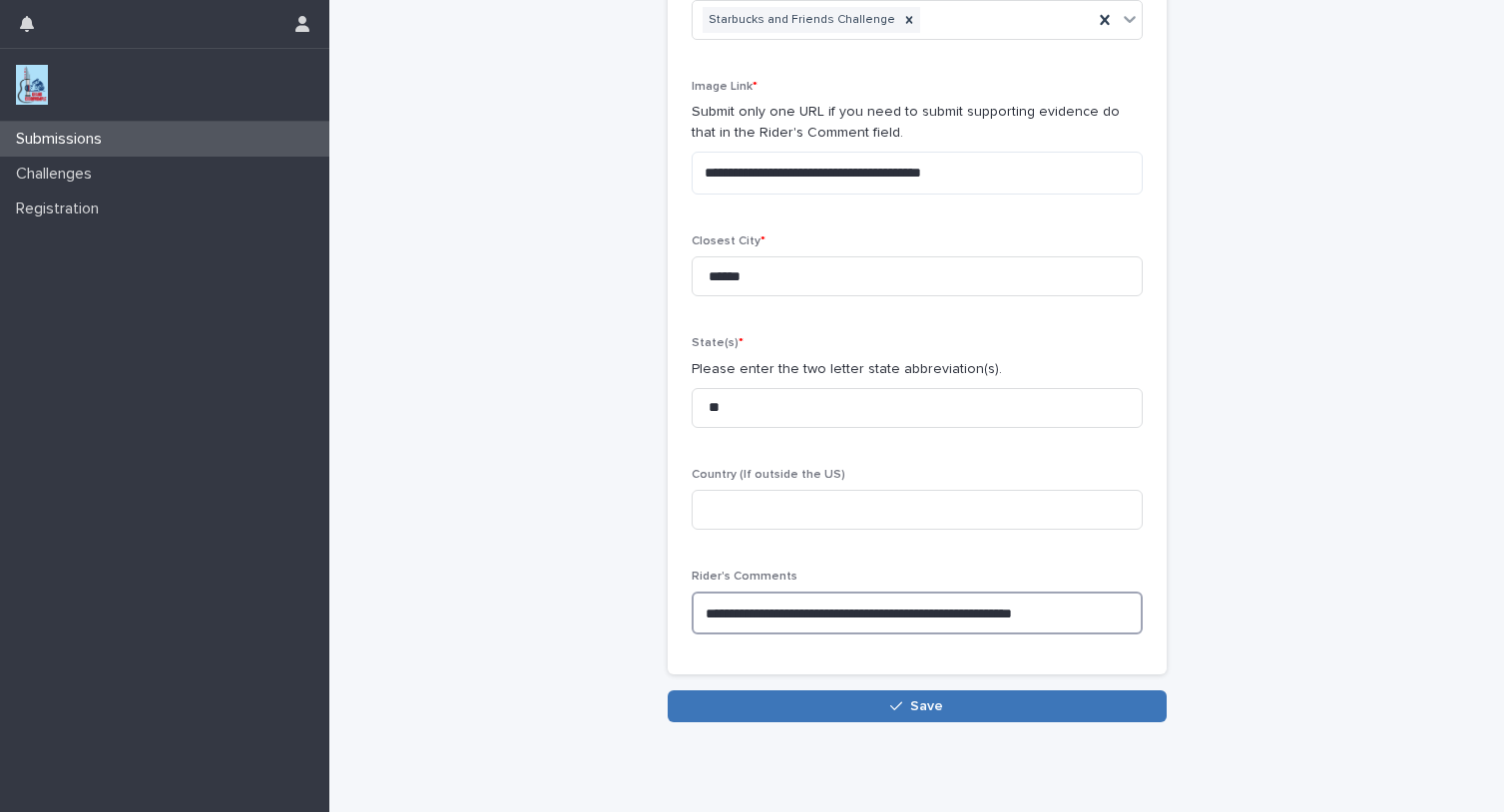 type on "**********" 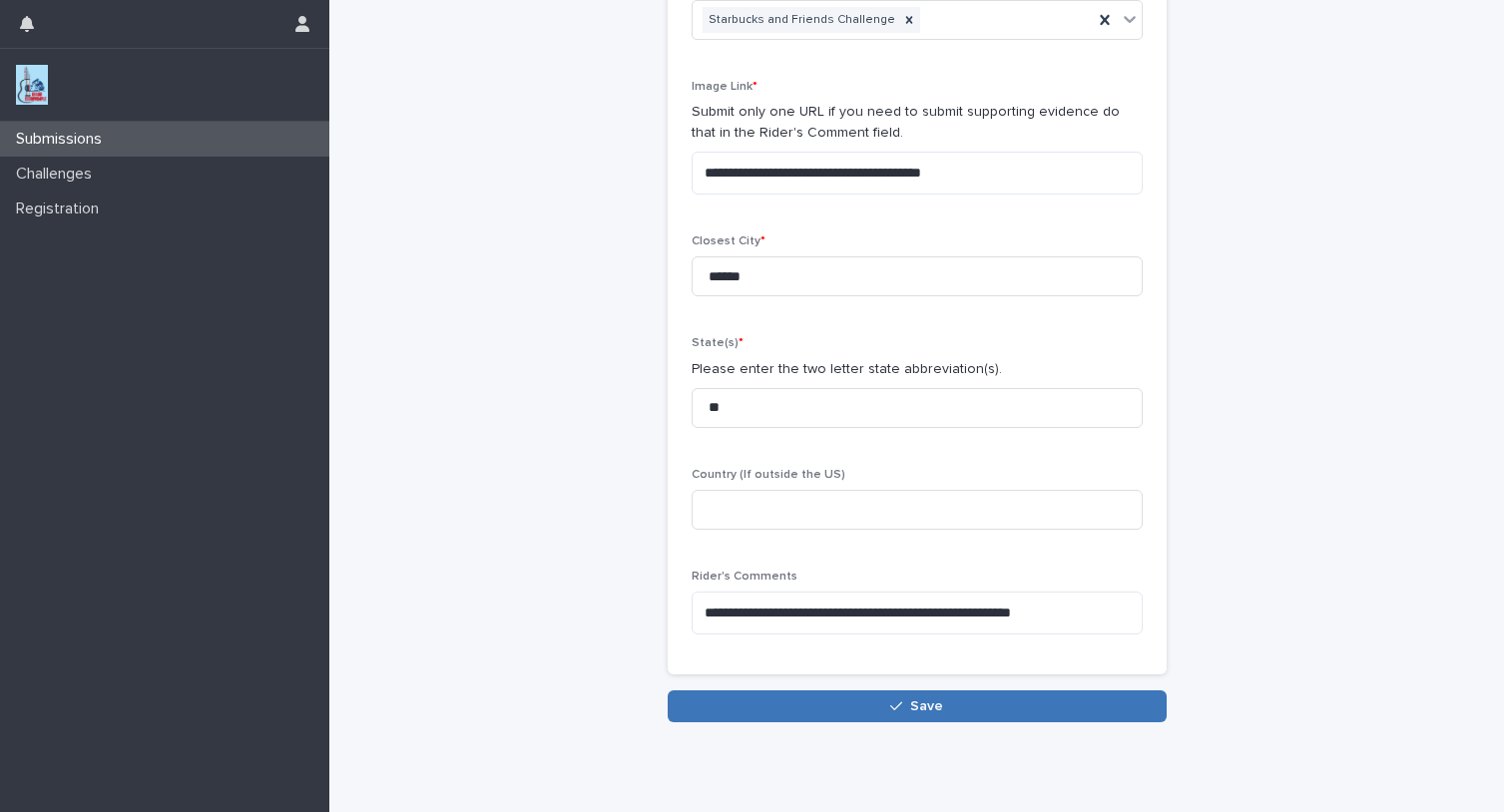 click on "Save" at bounding box center [917, 706] 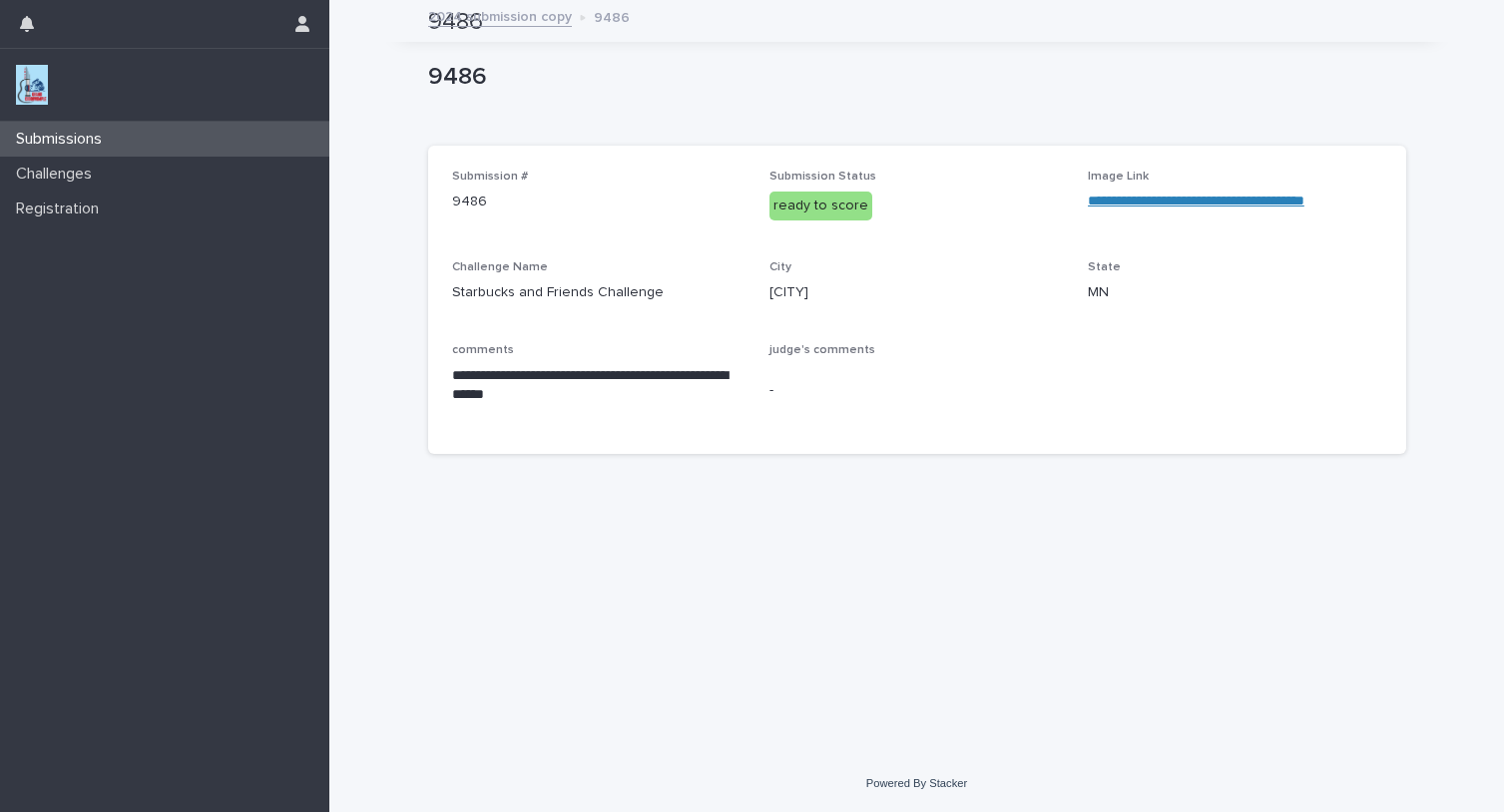 scroll, scrollTop: 0, scrollLeft: 0, axis: both 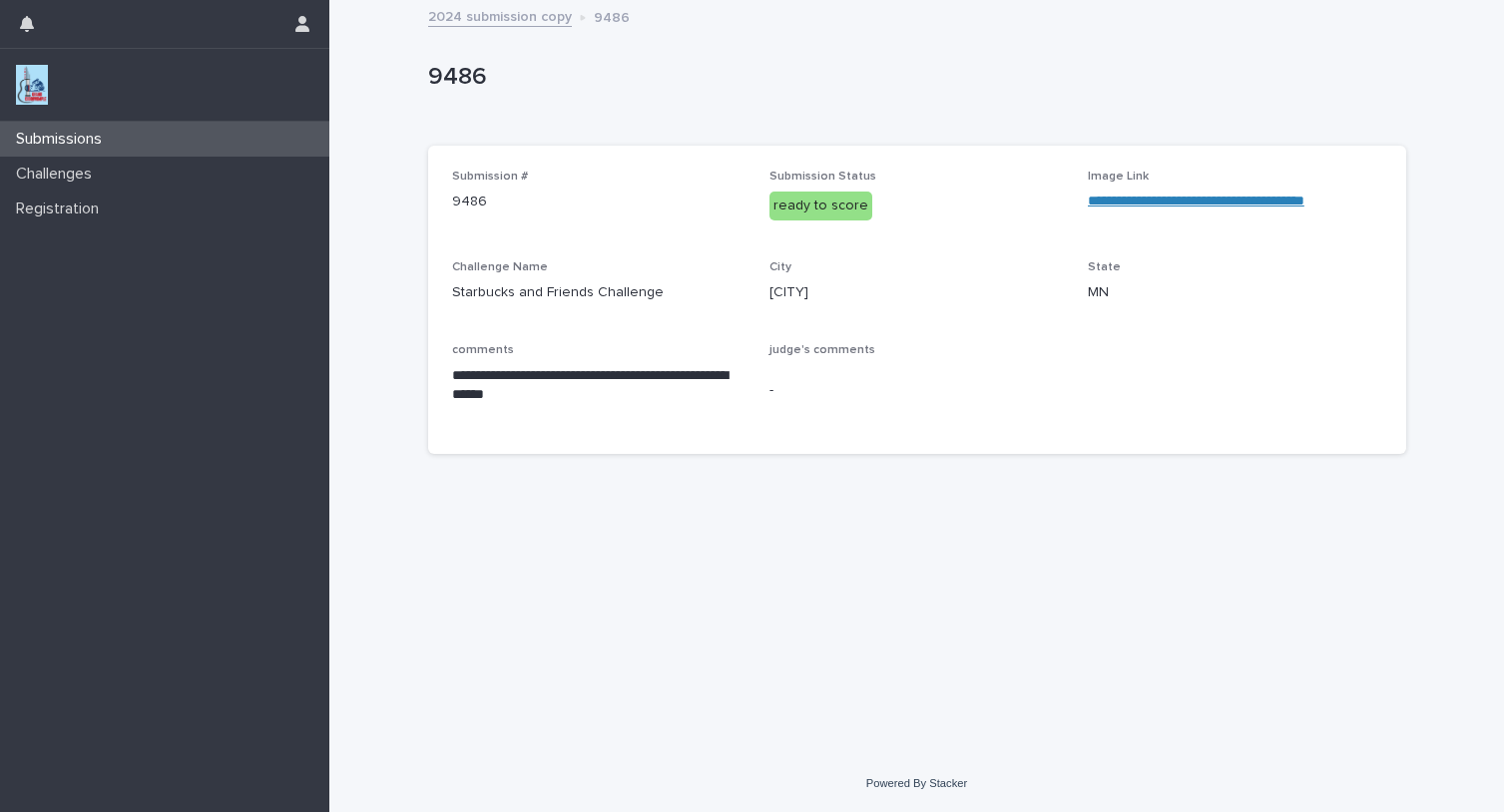 click on "2024 submission copy" at bounding box center (500, 15) 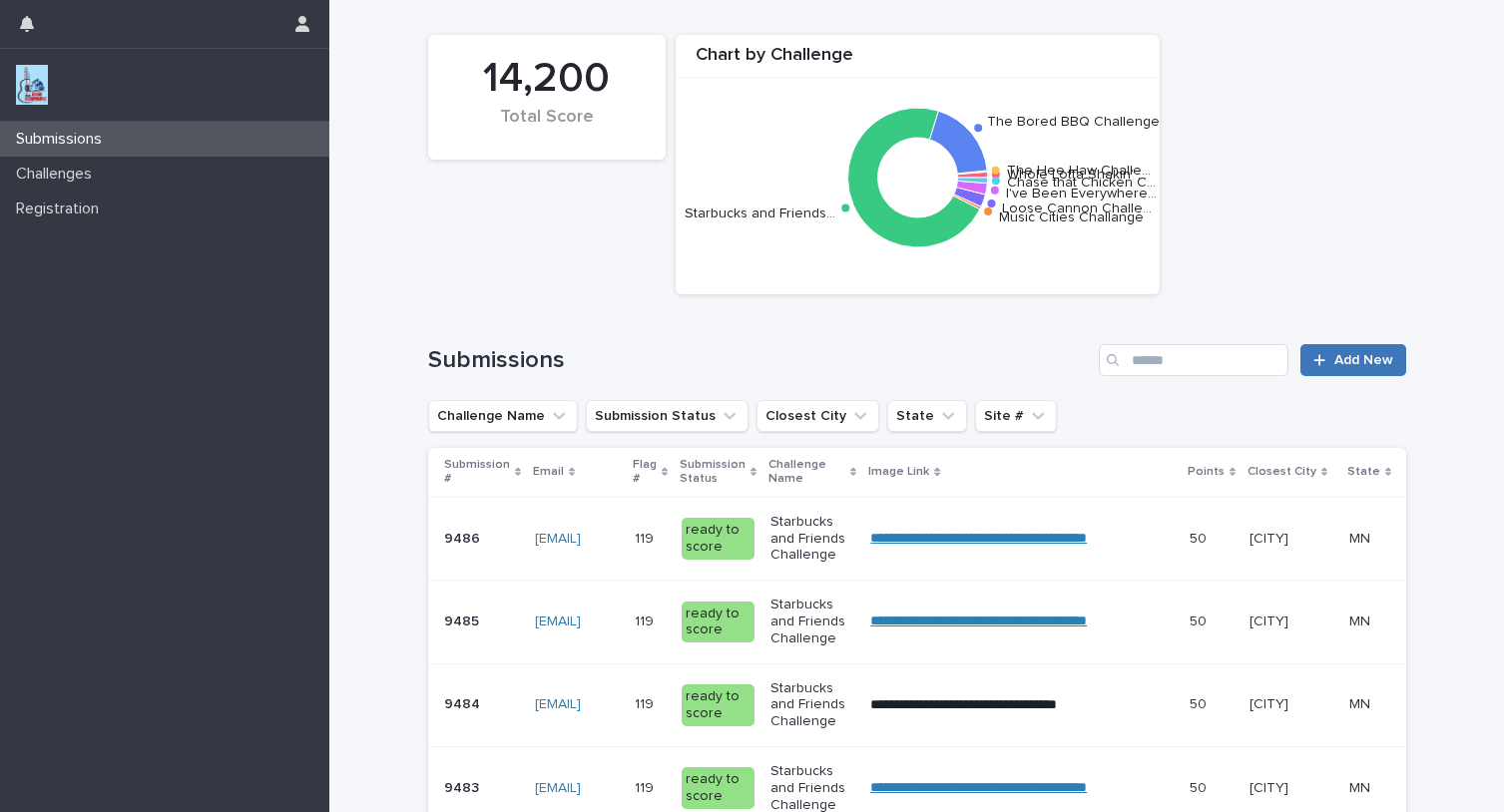 click on "Add New" at bounding box center (1352, 360) 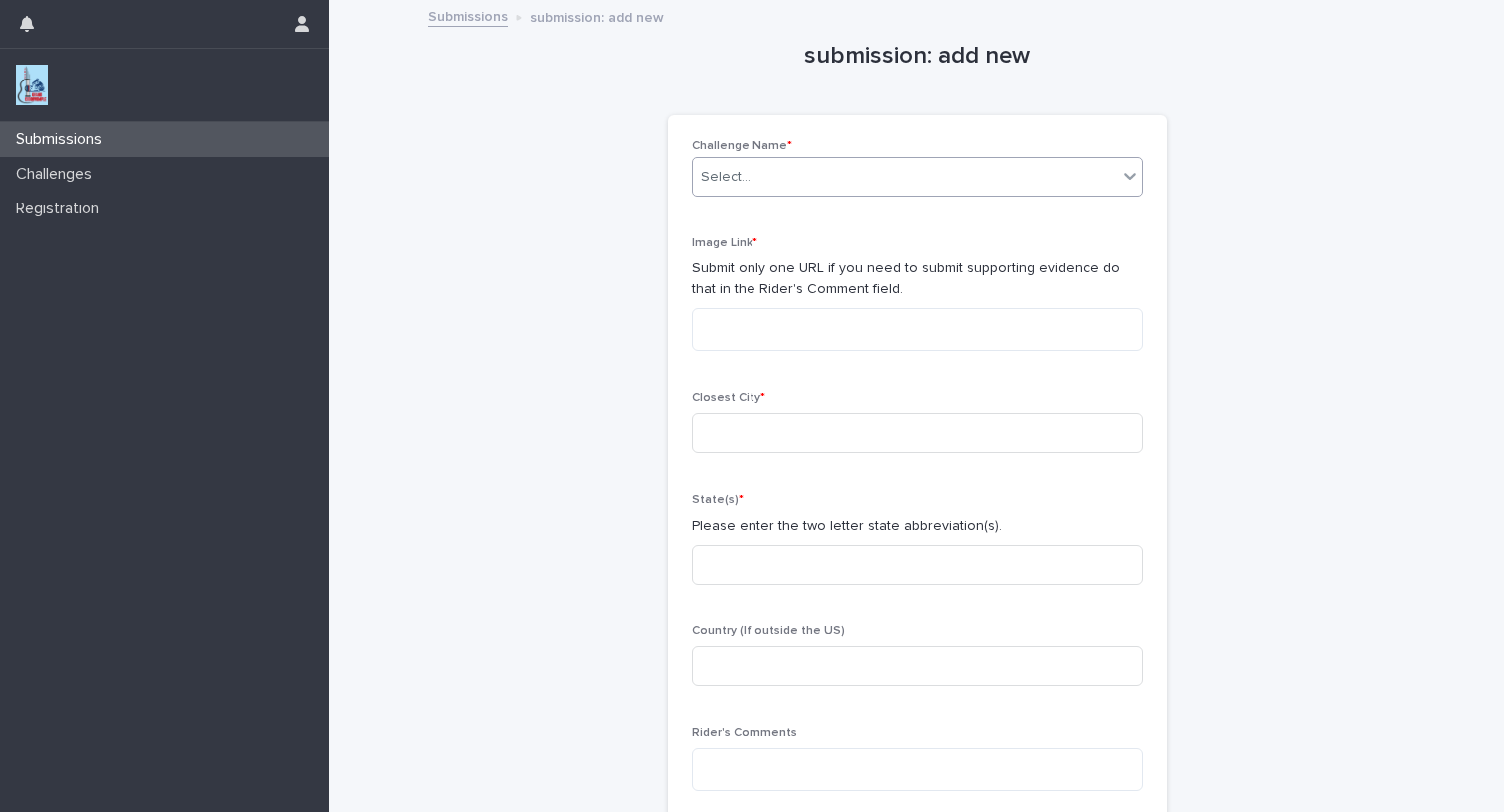 click on "Select..." at bounding box center (726, 177) 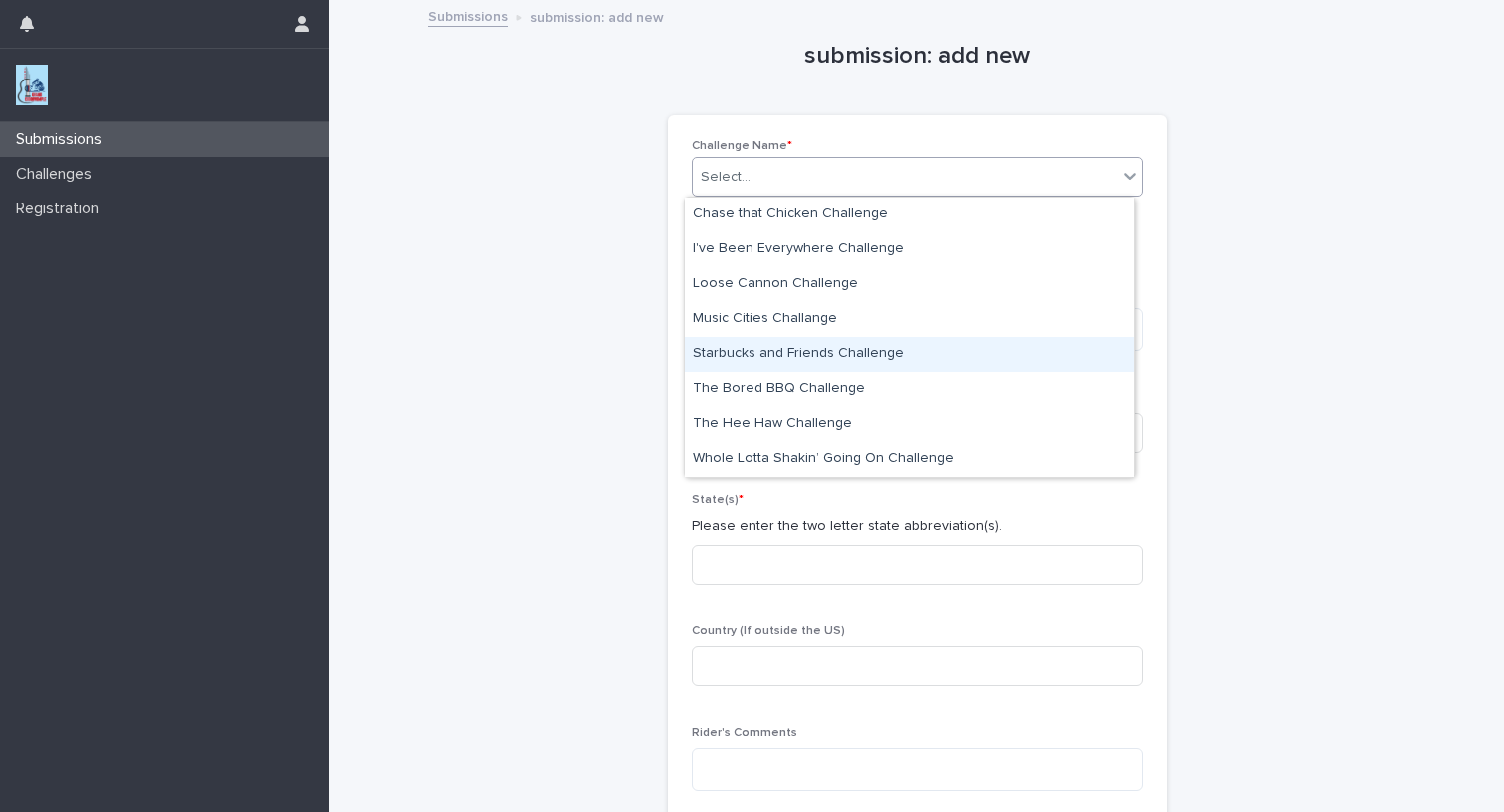 click on "Starbucks and Friends Challenge" at bounding box center [909, 354] 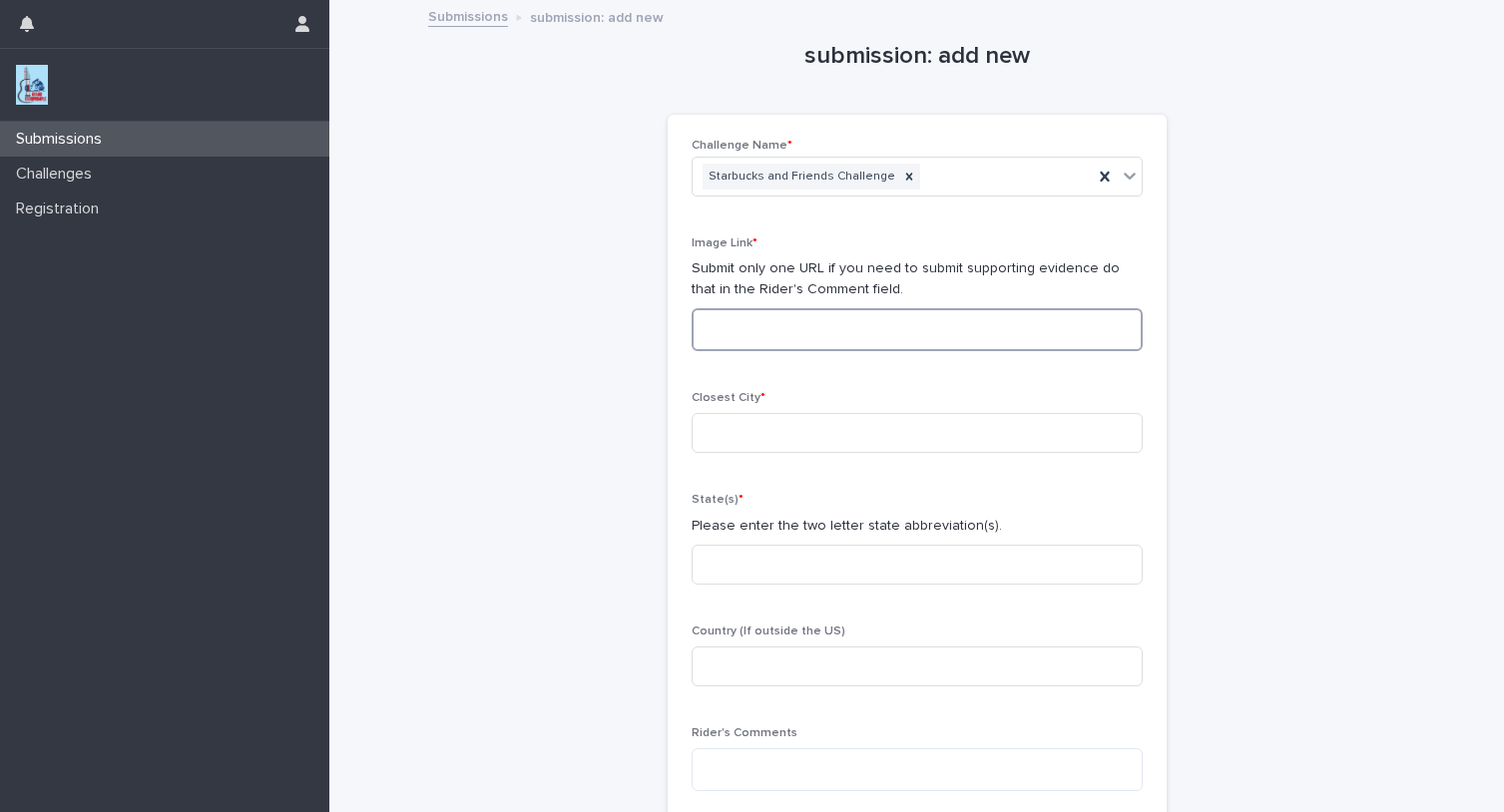 click at bounding box center [917, 329] 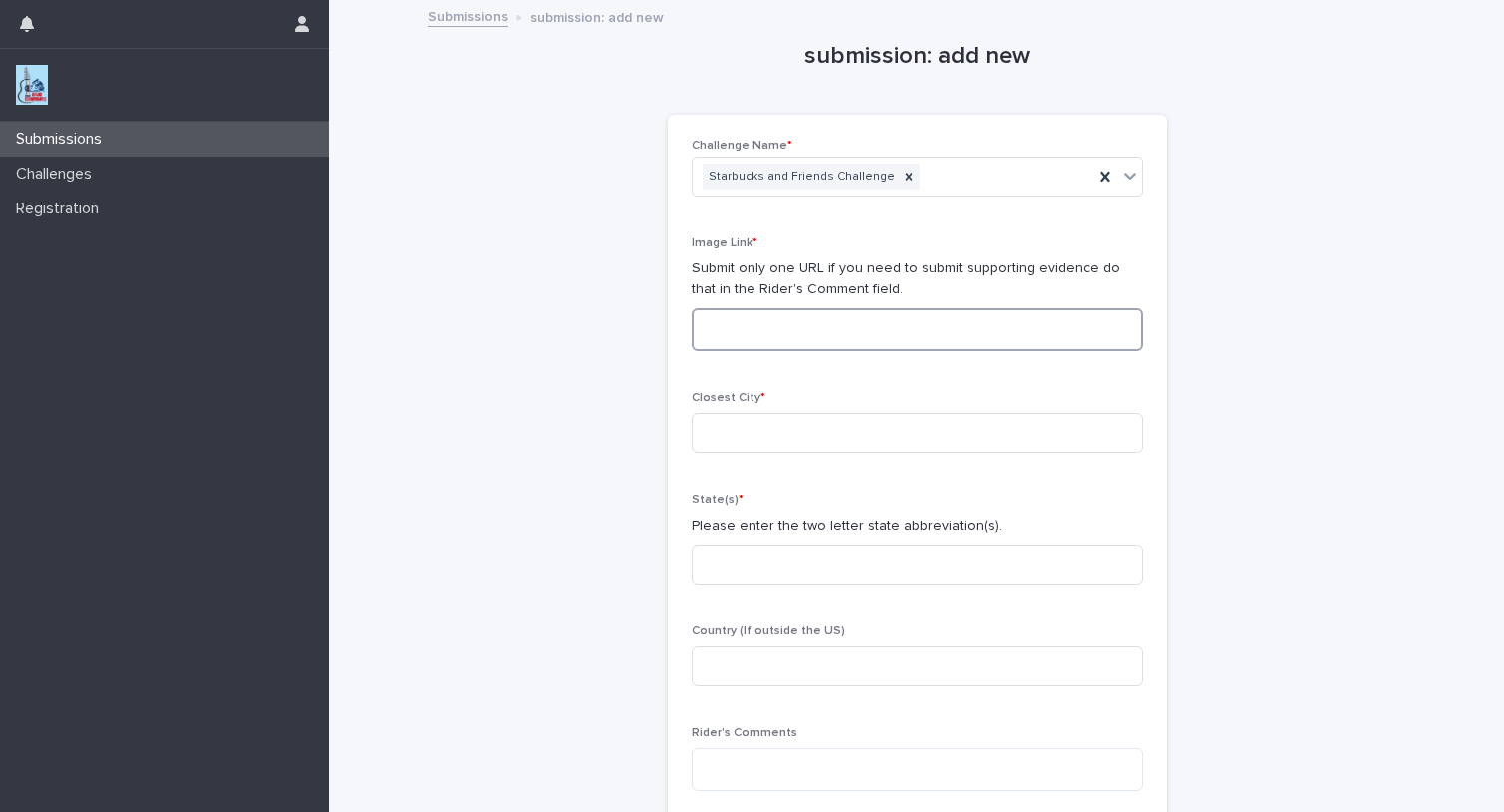 paste on "**********" 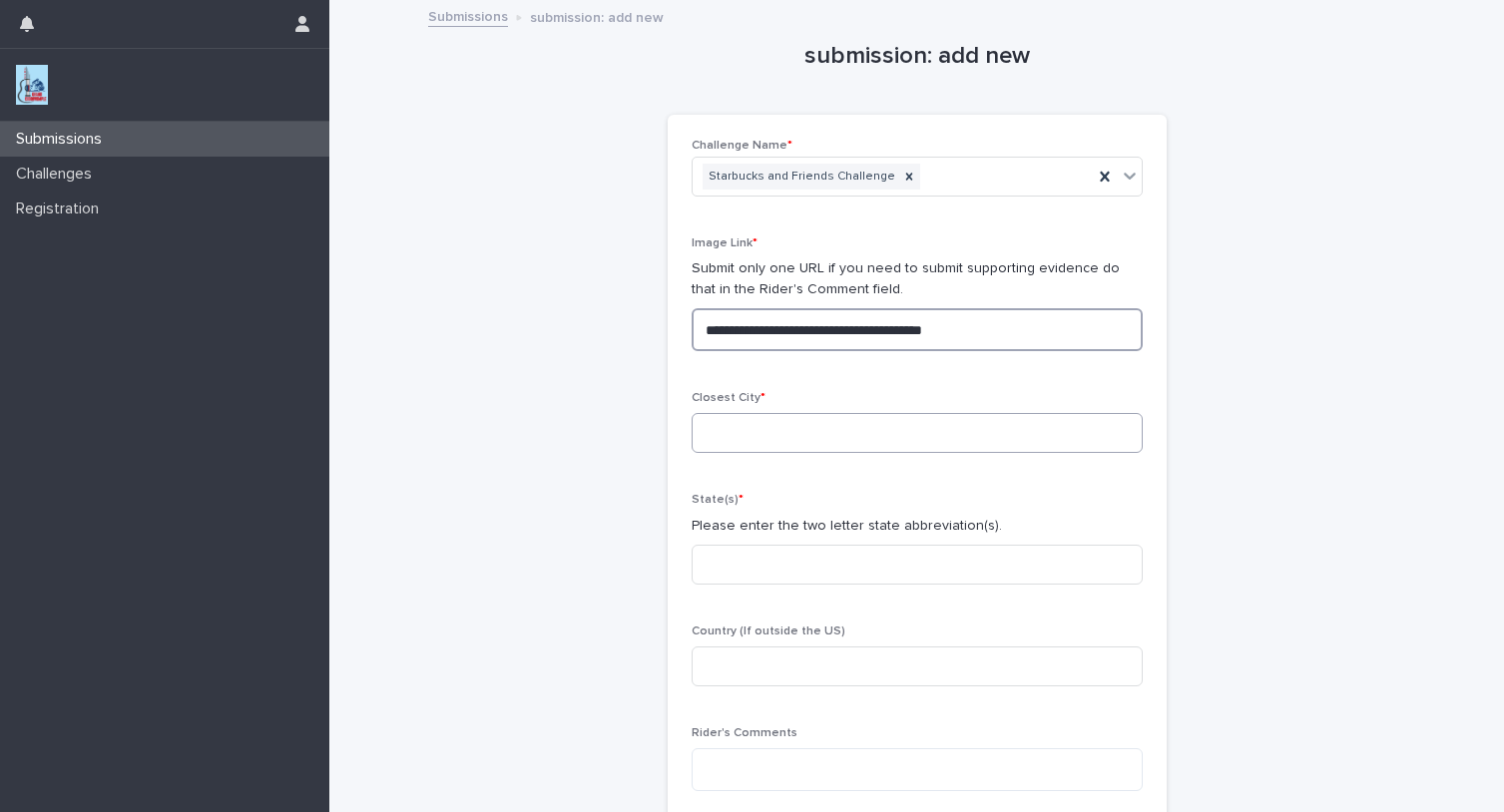 type on "**********" 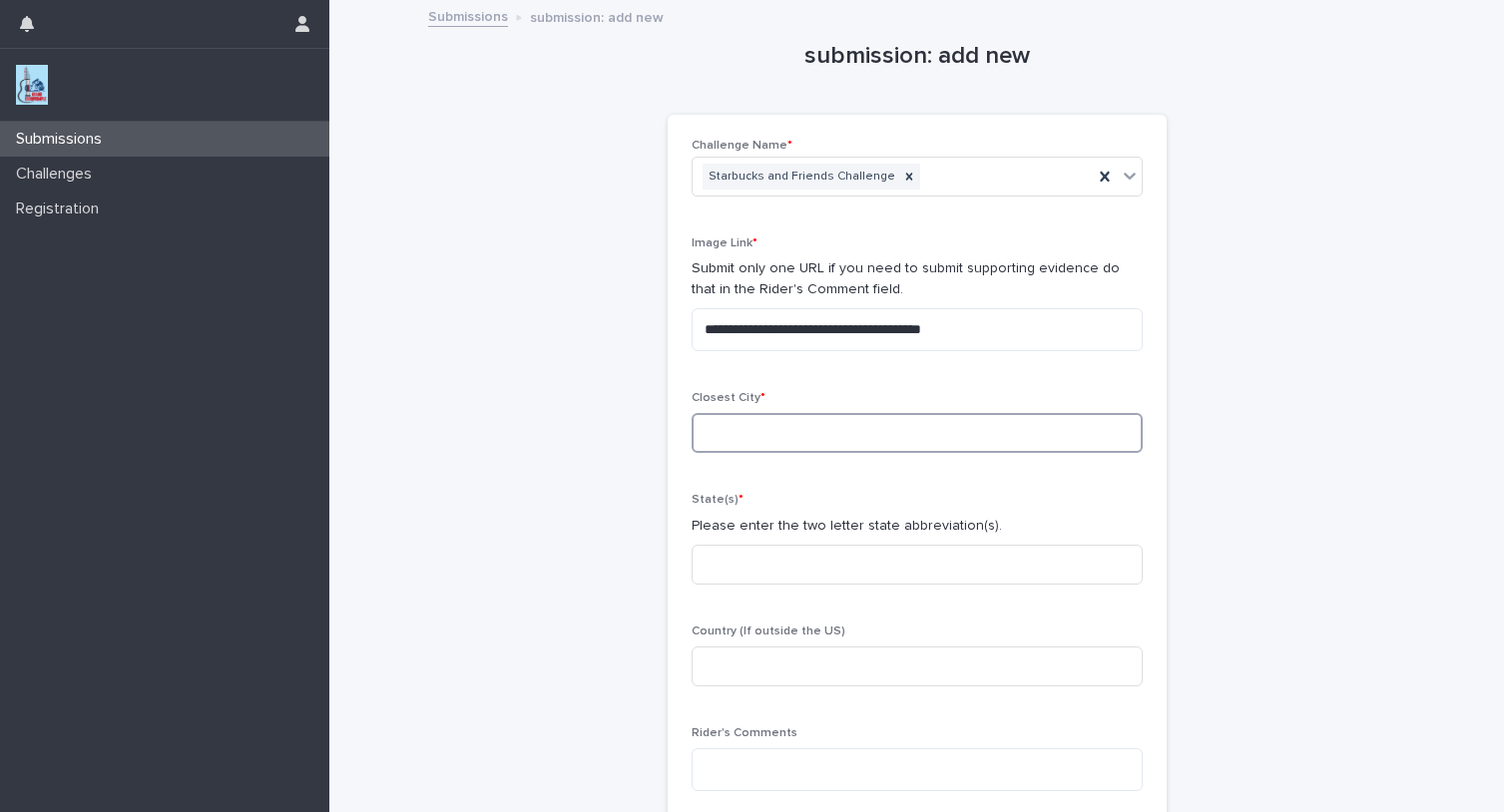 click at bounding box center (917, 433) 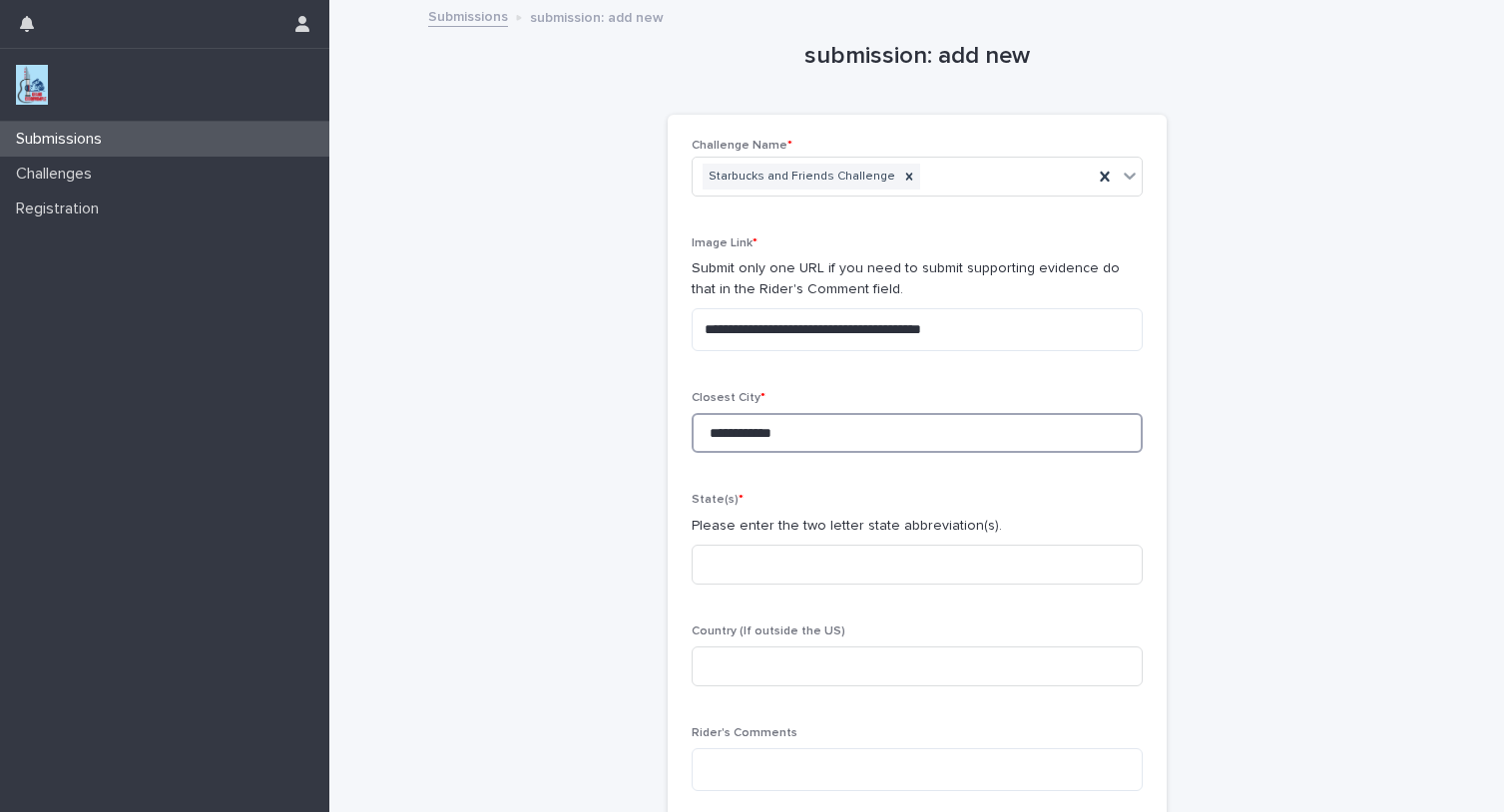 type on "**********" 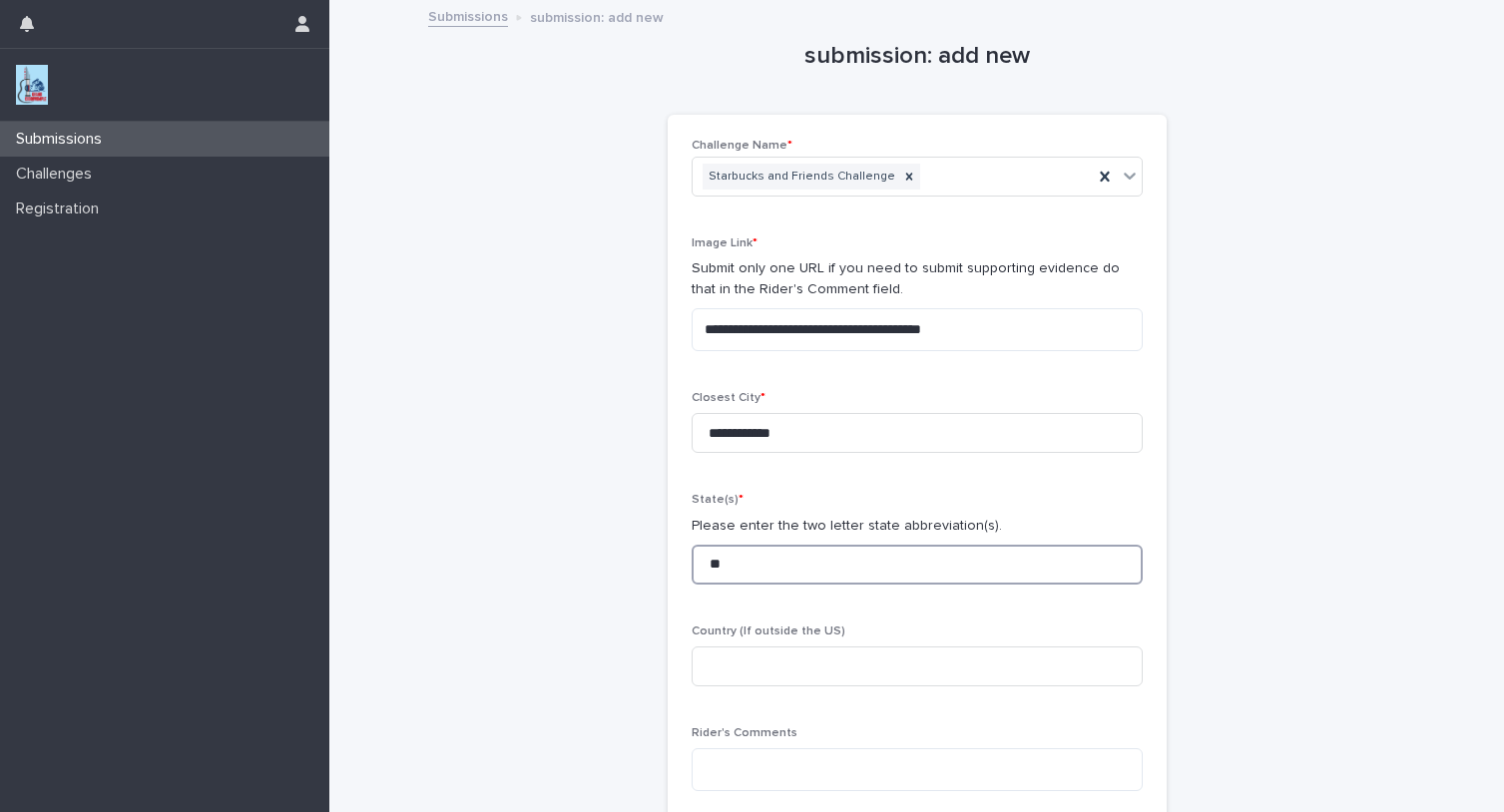 type on "**" 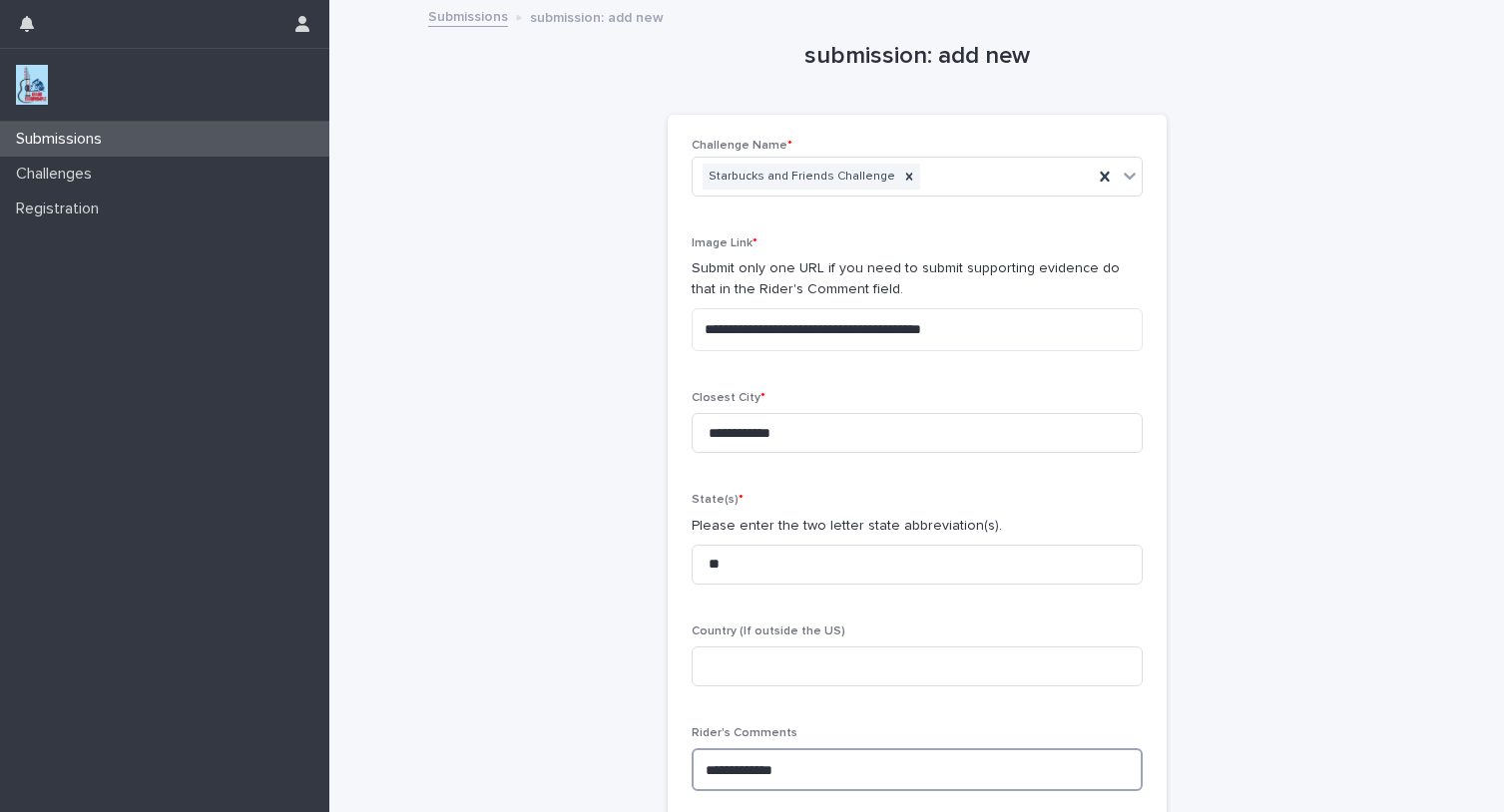 paste on "**********" 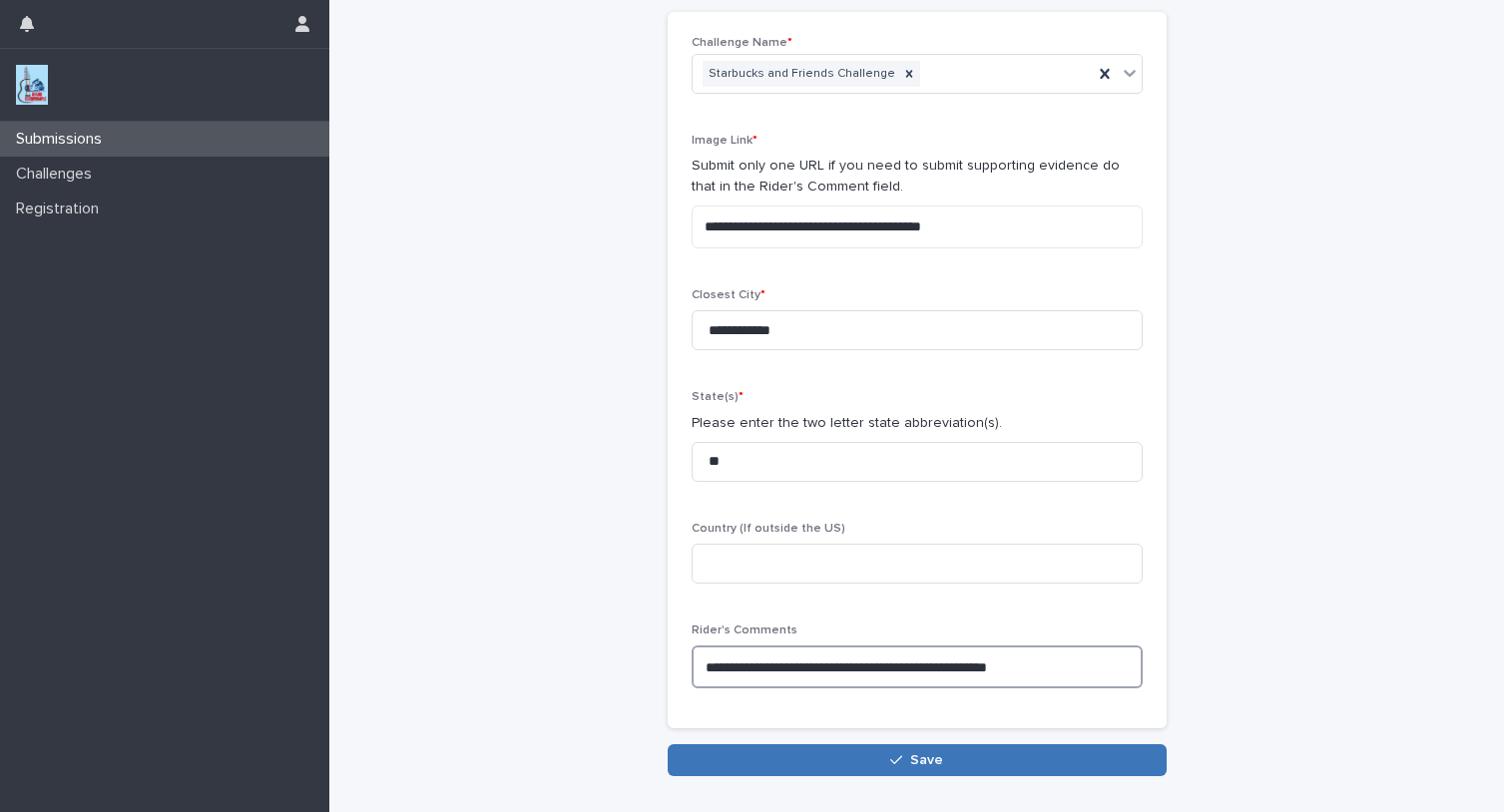 scroll, scrollTop: 108, scrollLeft: 0, axis: vertical 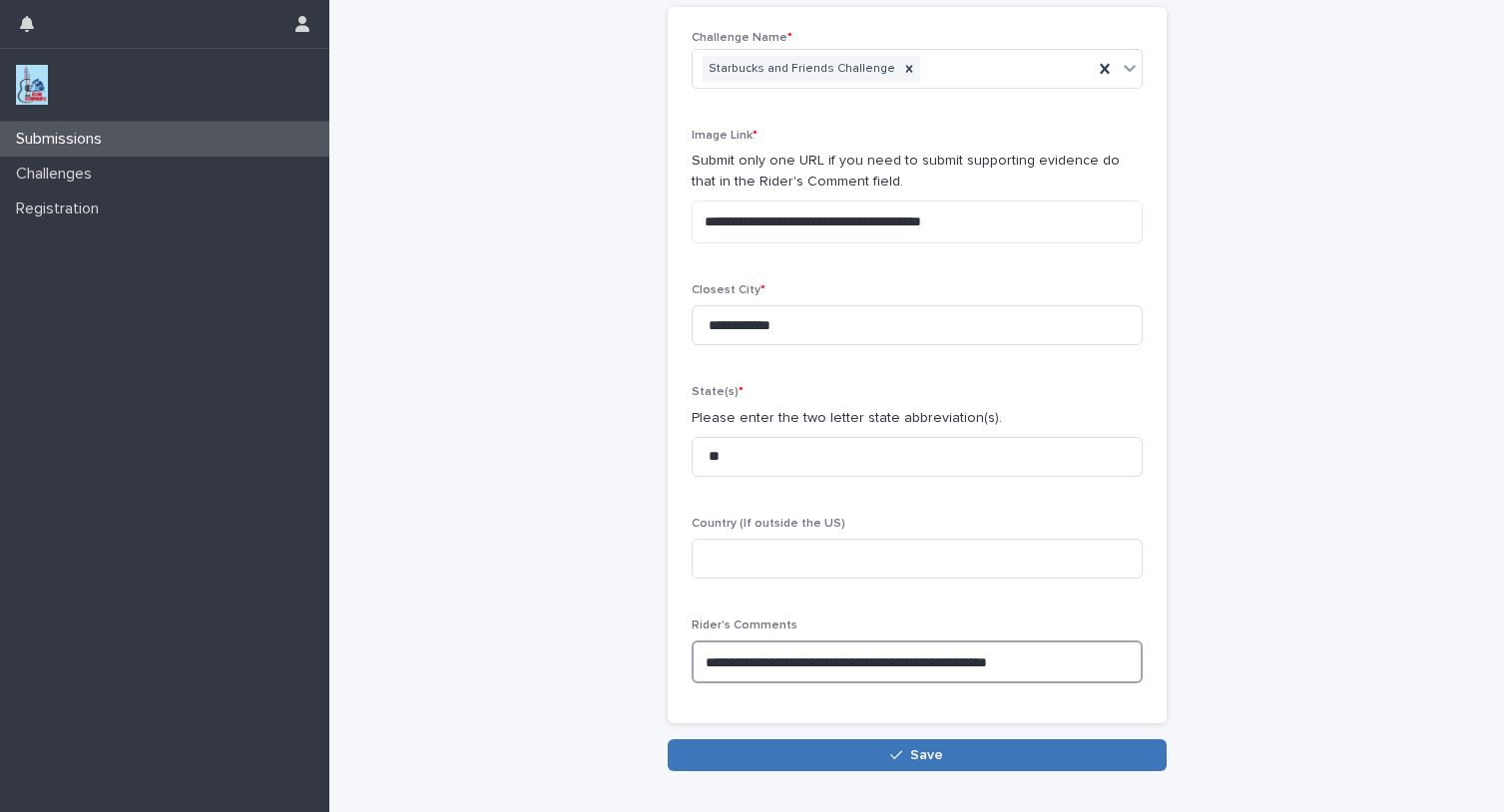 type on "**********" 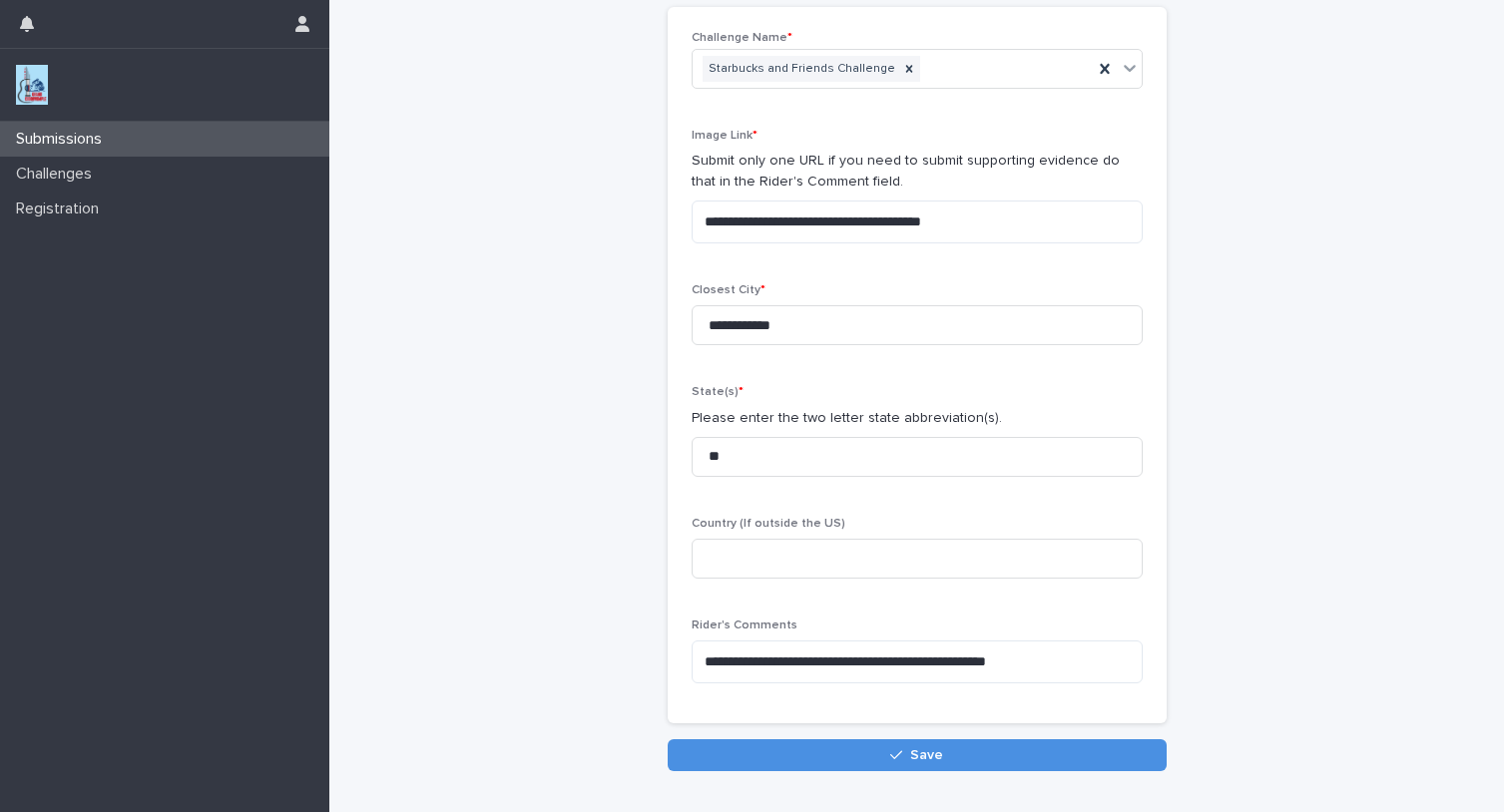 click on "Save" at bounding box center [917, 755] 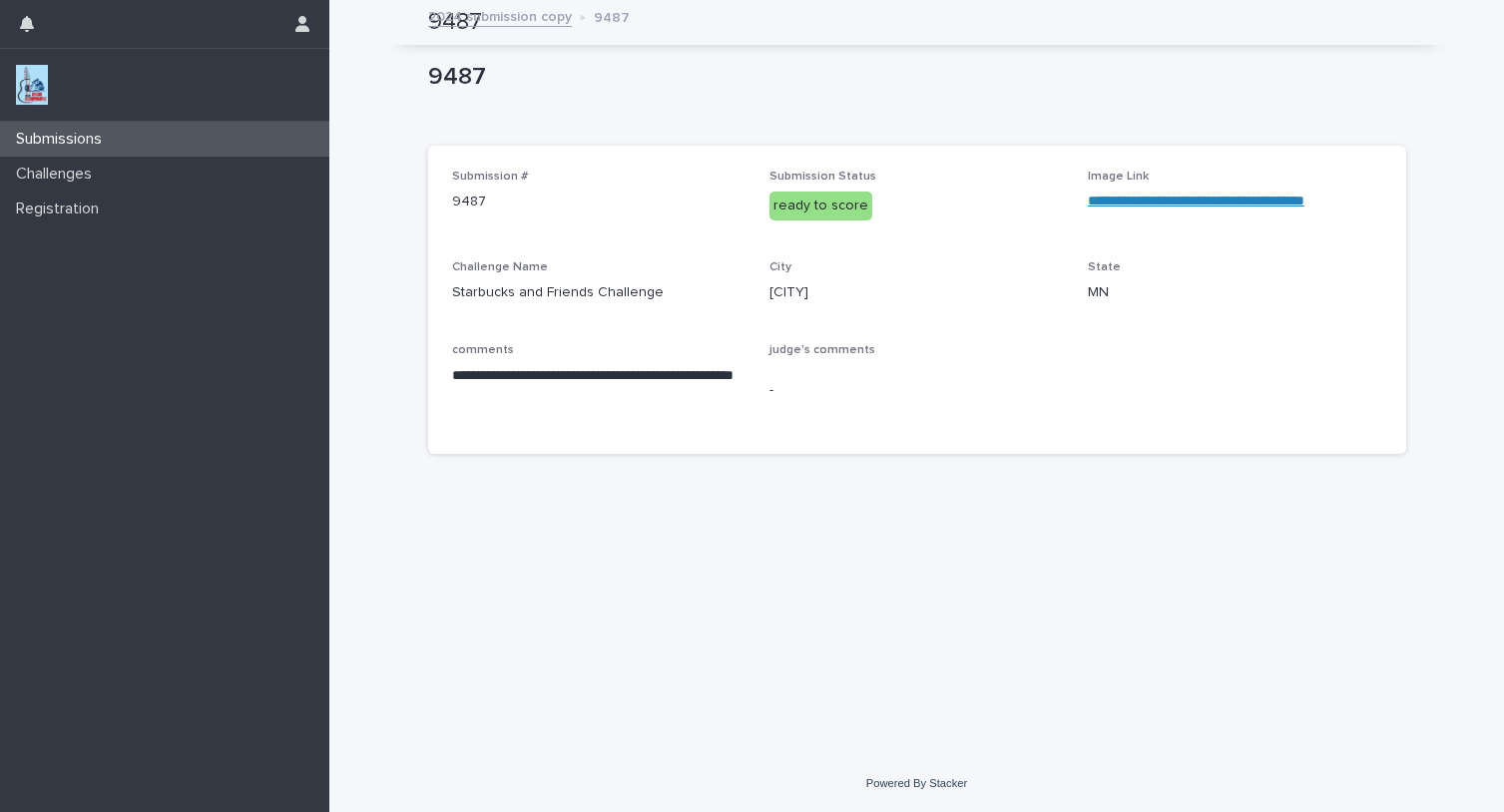 scroll, scrollTop: 0, scrollLeft: 0, axis: both 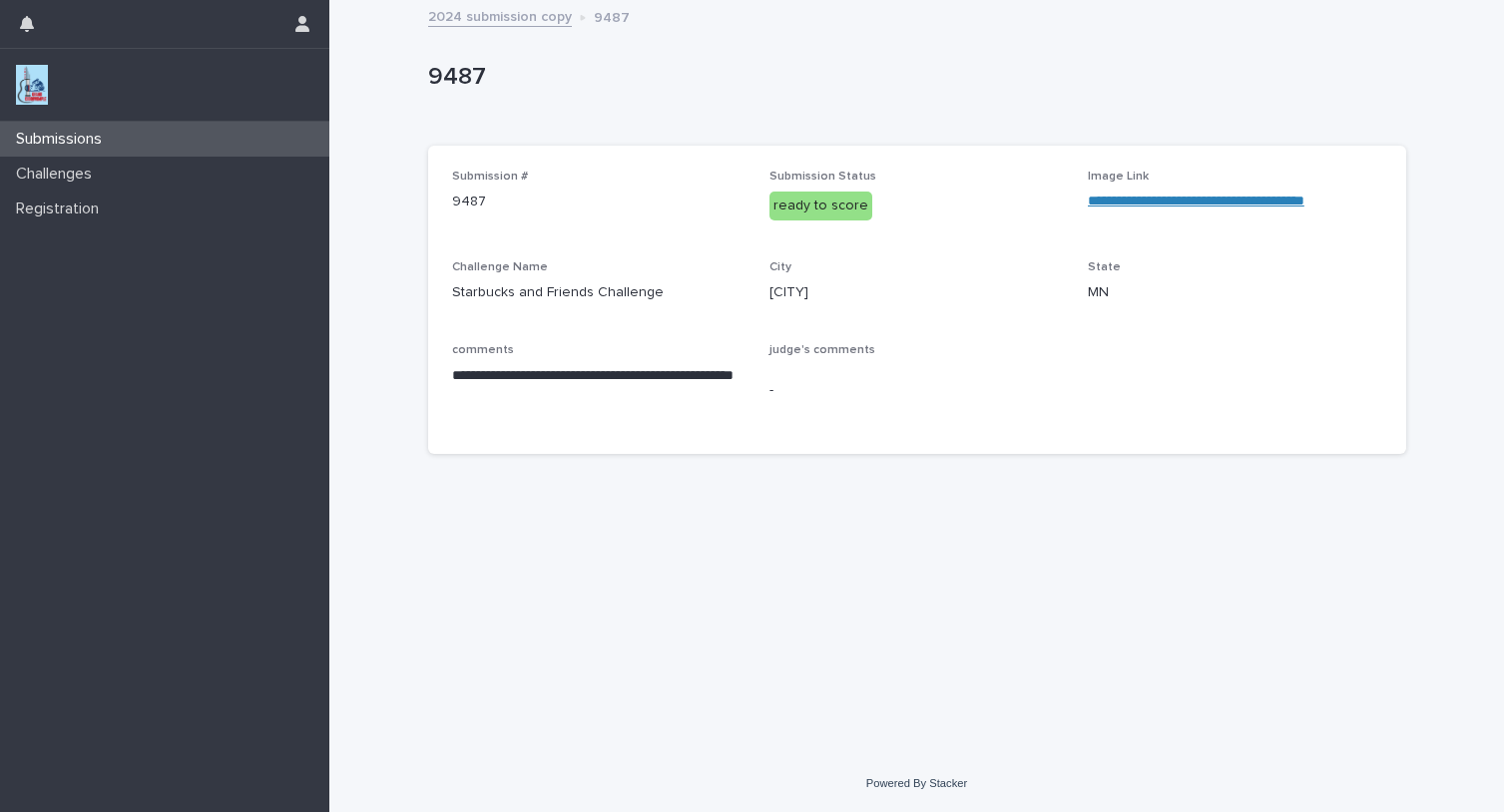 click on "**********" at bounding box center [1196, 201] 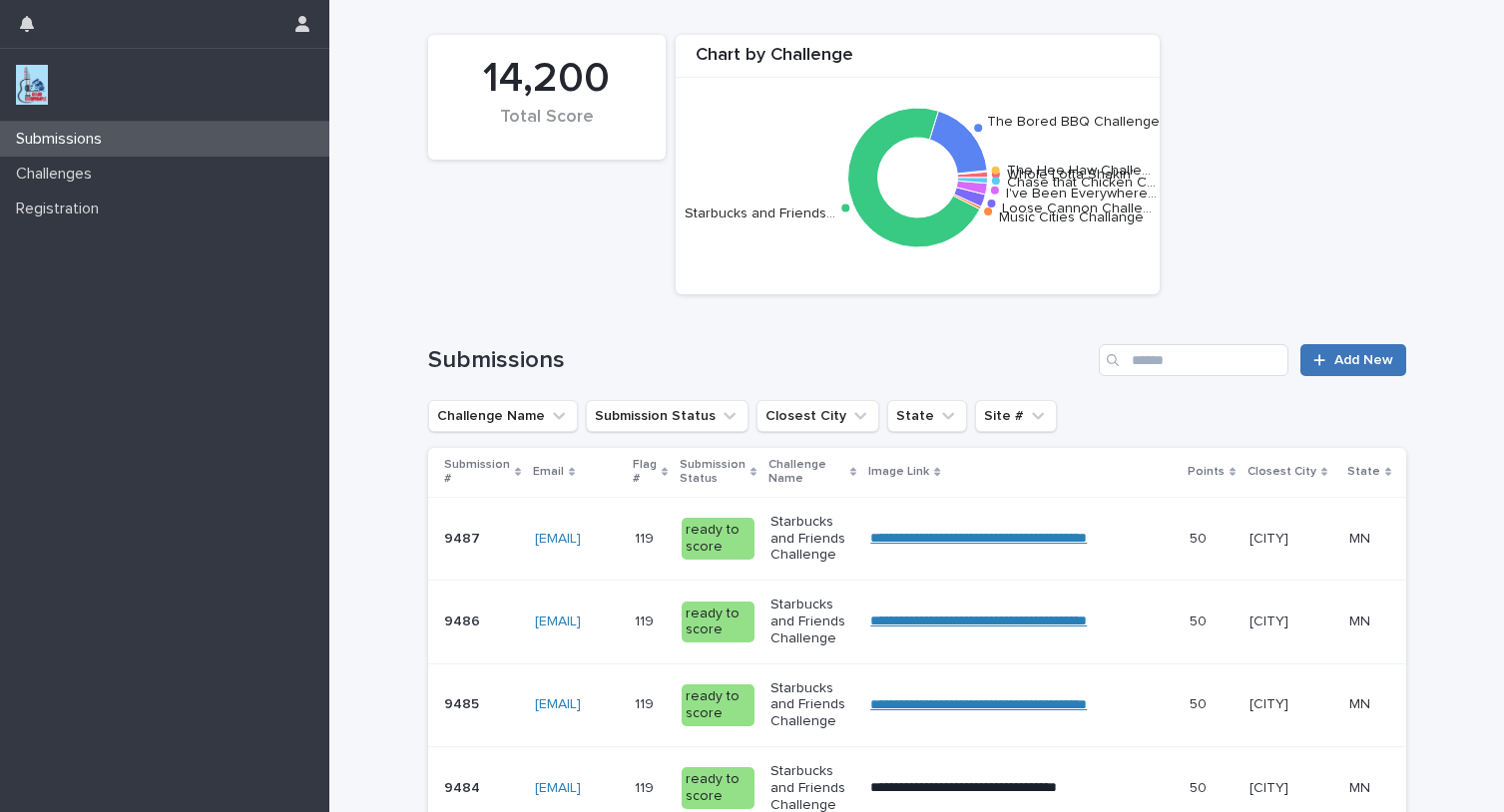 click 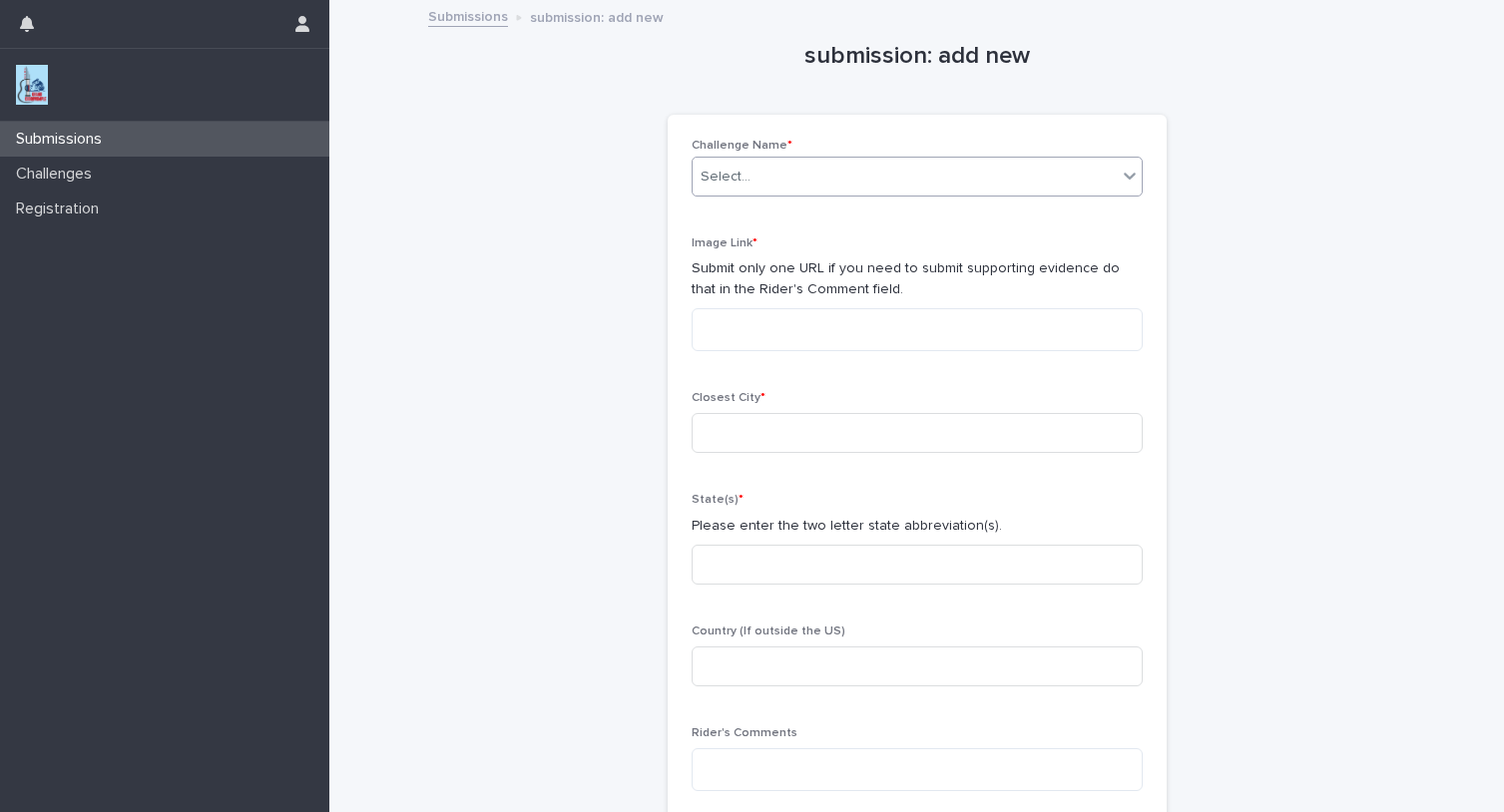 click on "Select..." at bounding box center (904, 177) 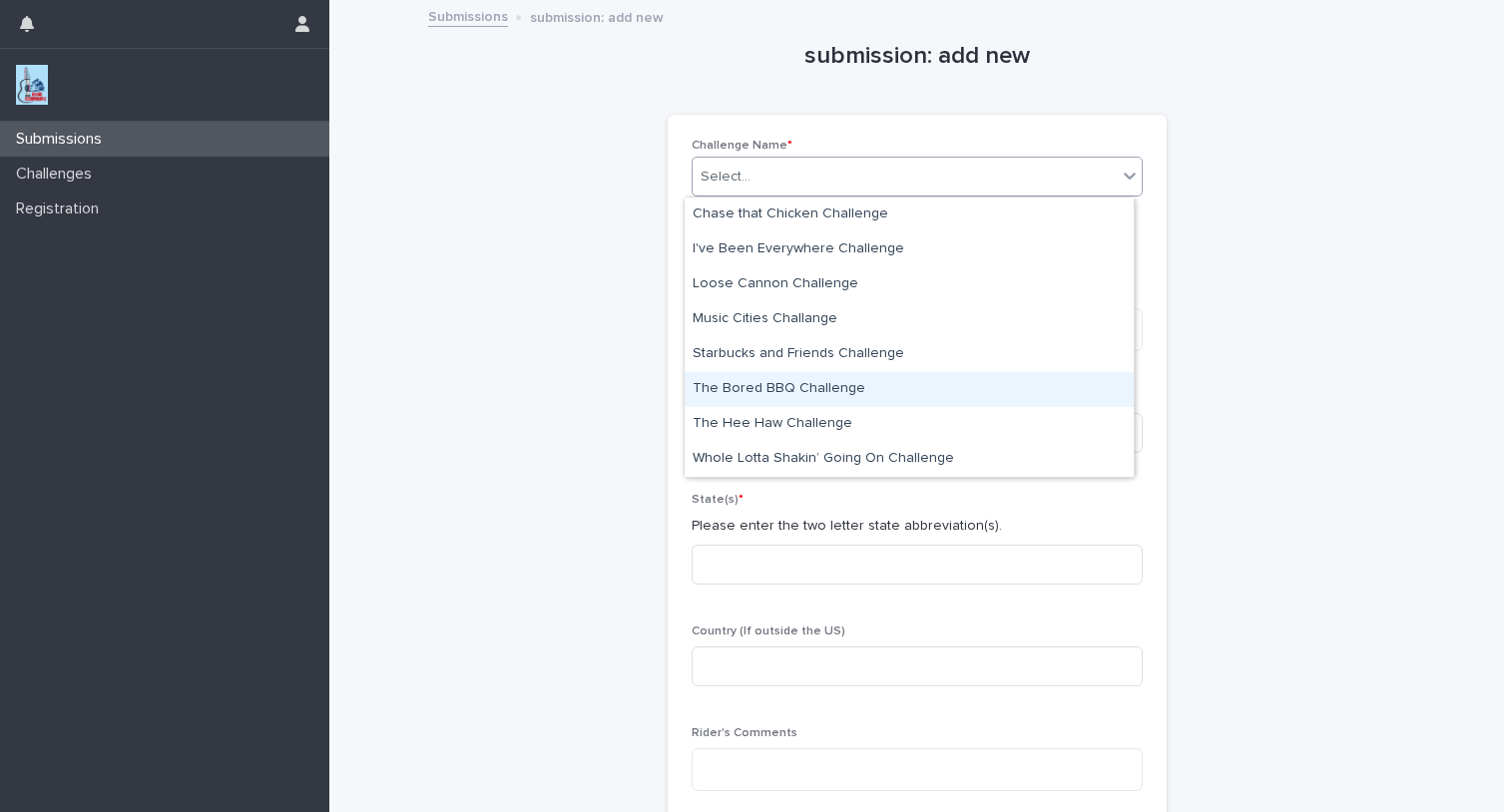 drag, startPoint x: 745, startPoint y: 393, endPoint x: 742, endPoint y: 379, distance: 14.3178211 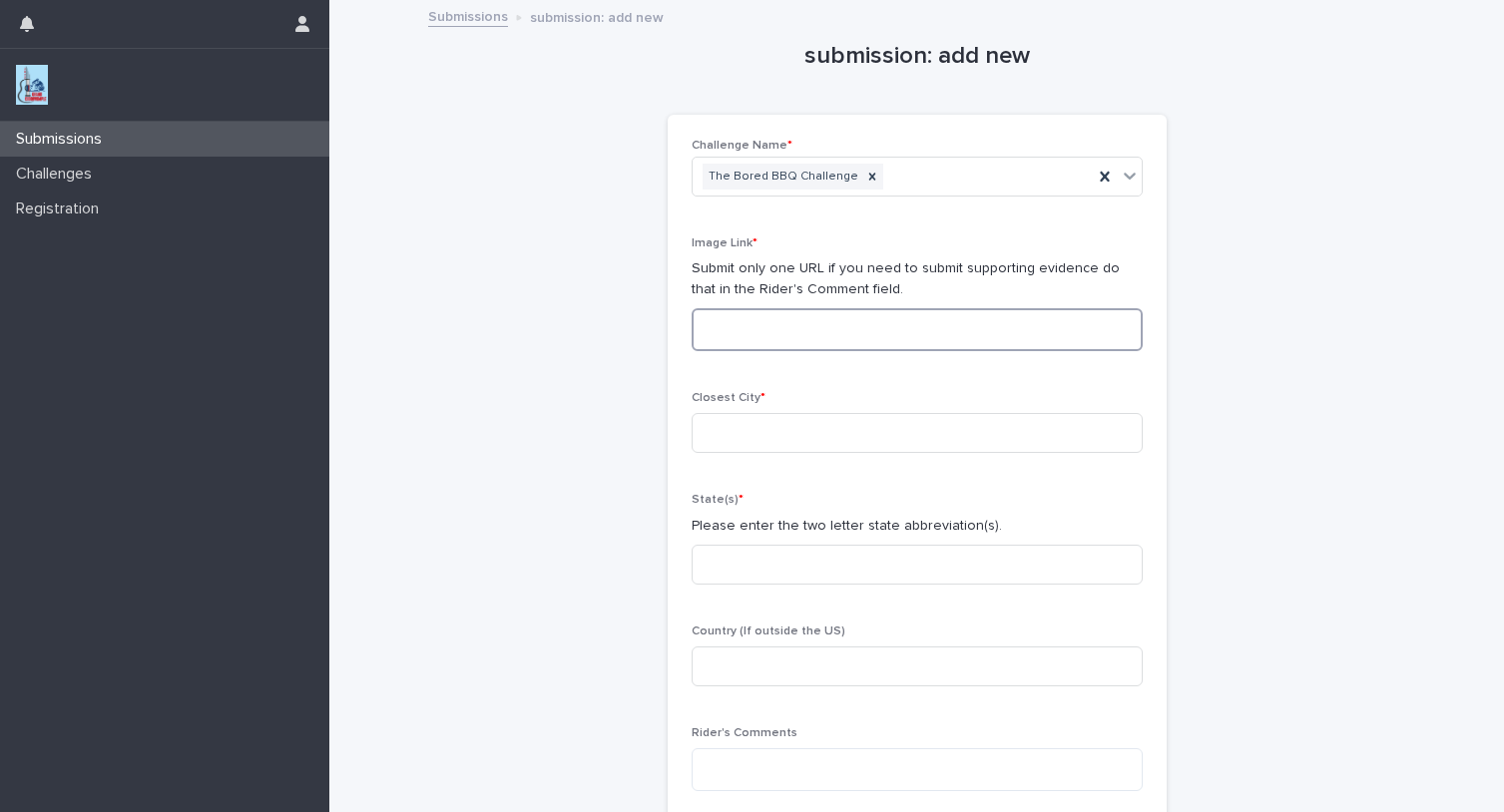 click at bounding box center (917, 329) 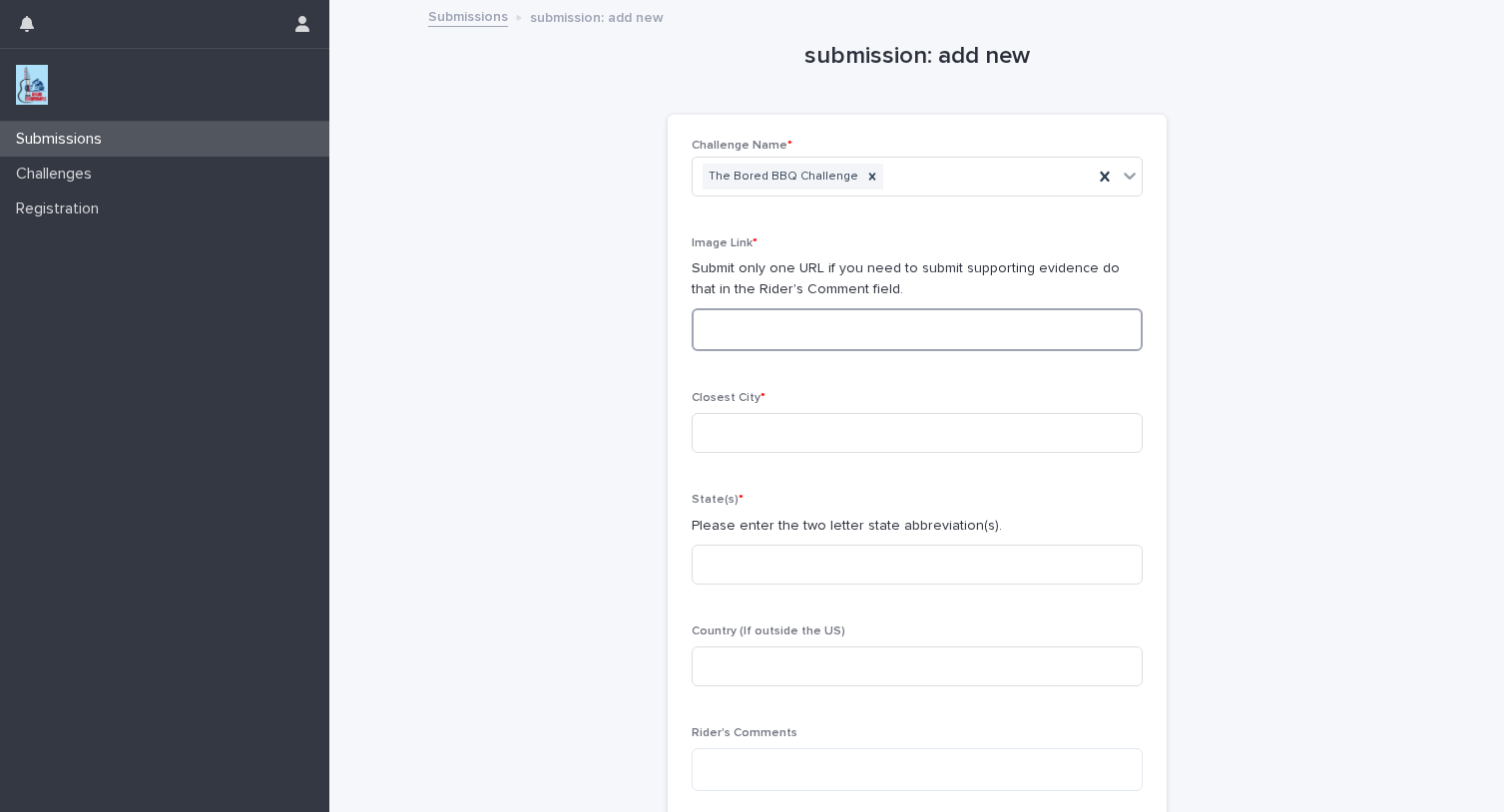 paste on "**********" 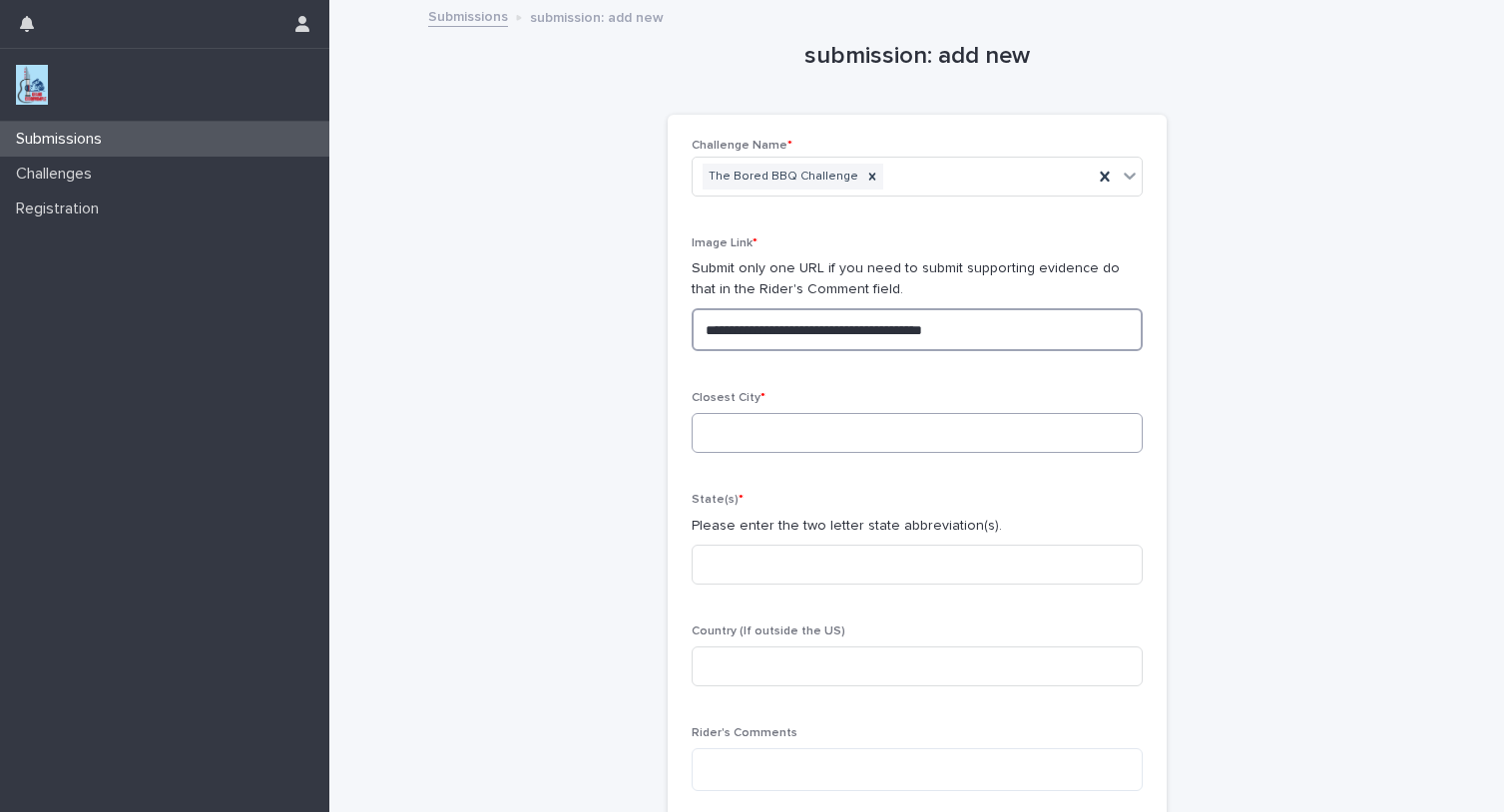 type on "**********" 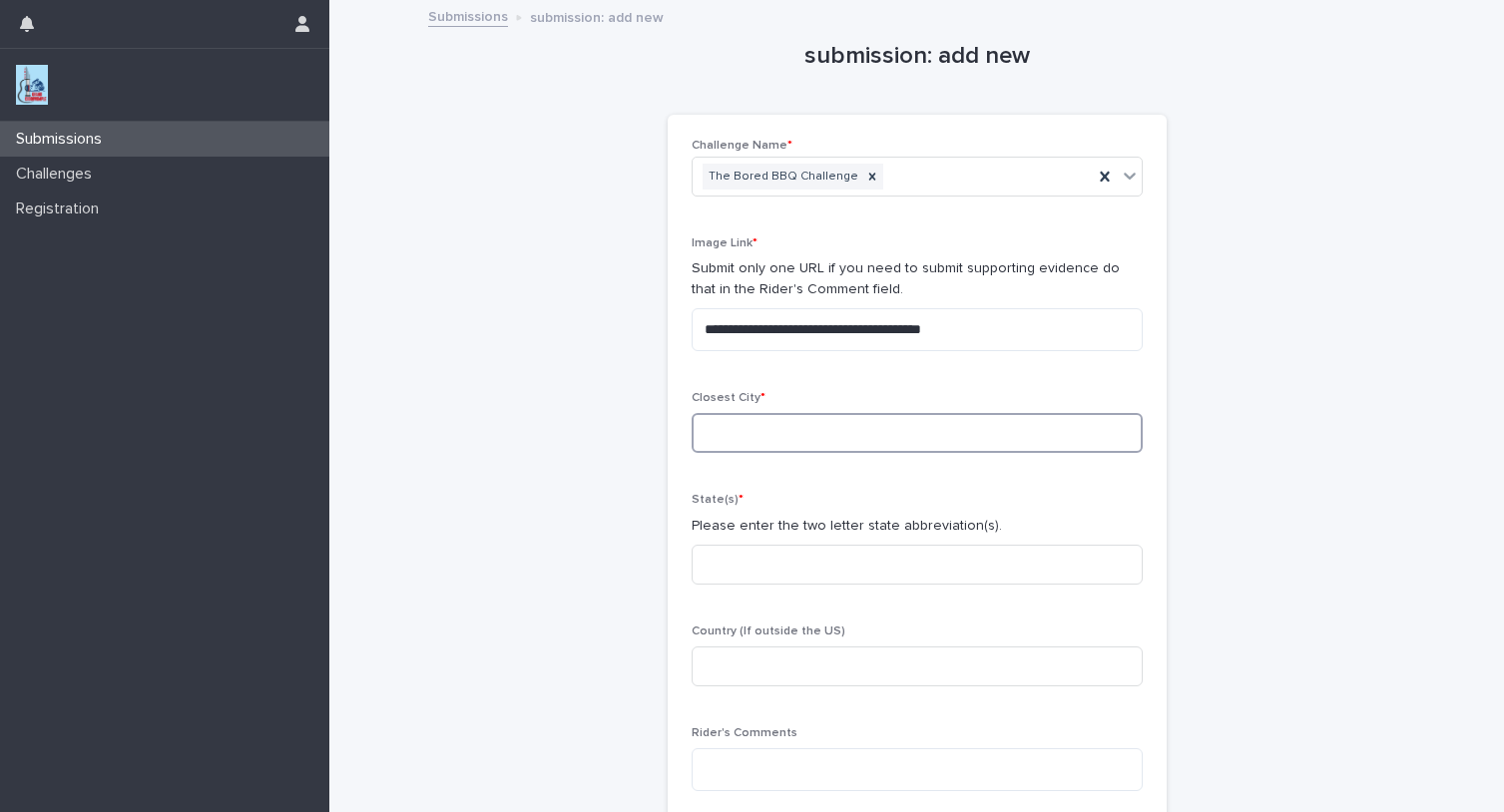 click at bounding box center [917, 433] 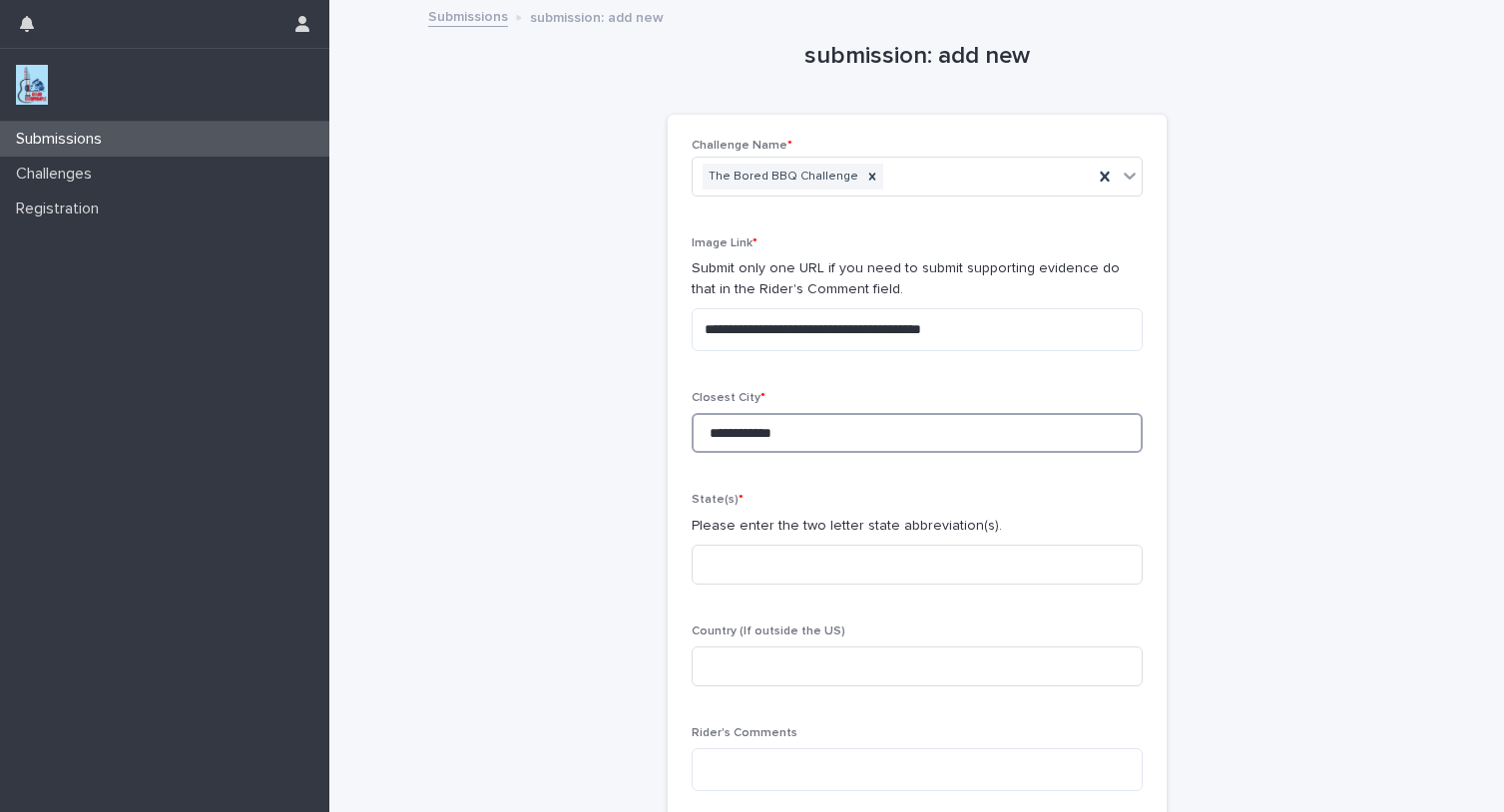 type on "**********" 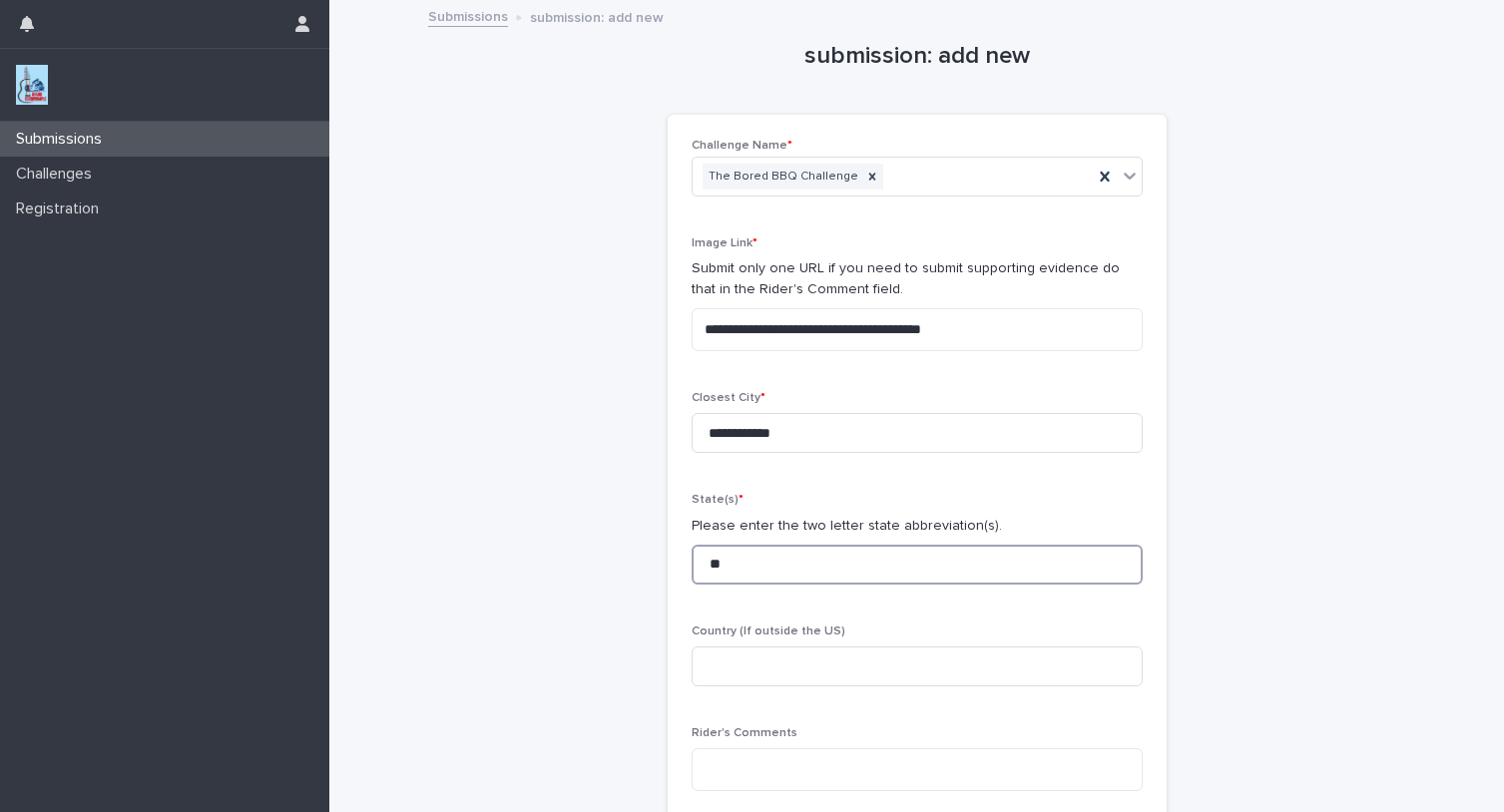 type on "**" 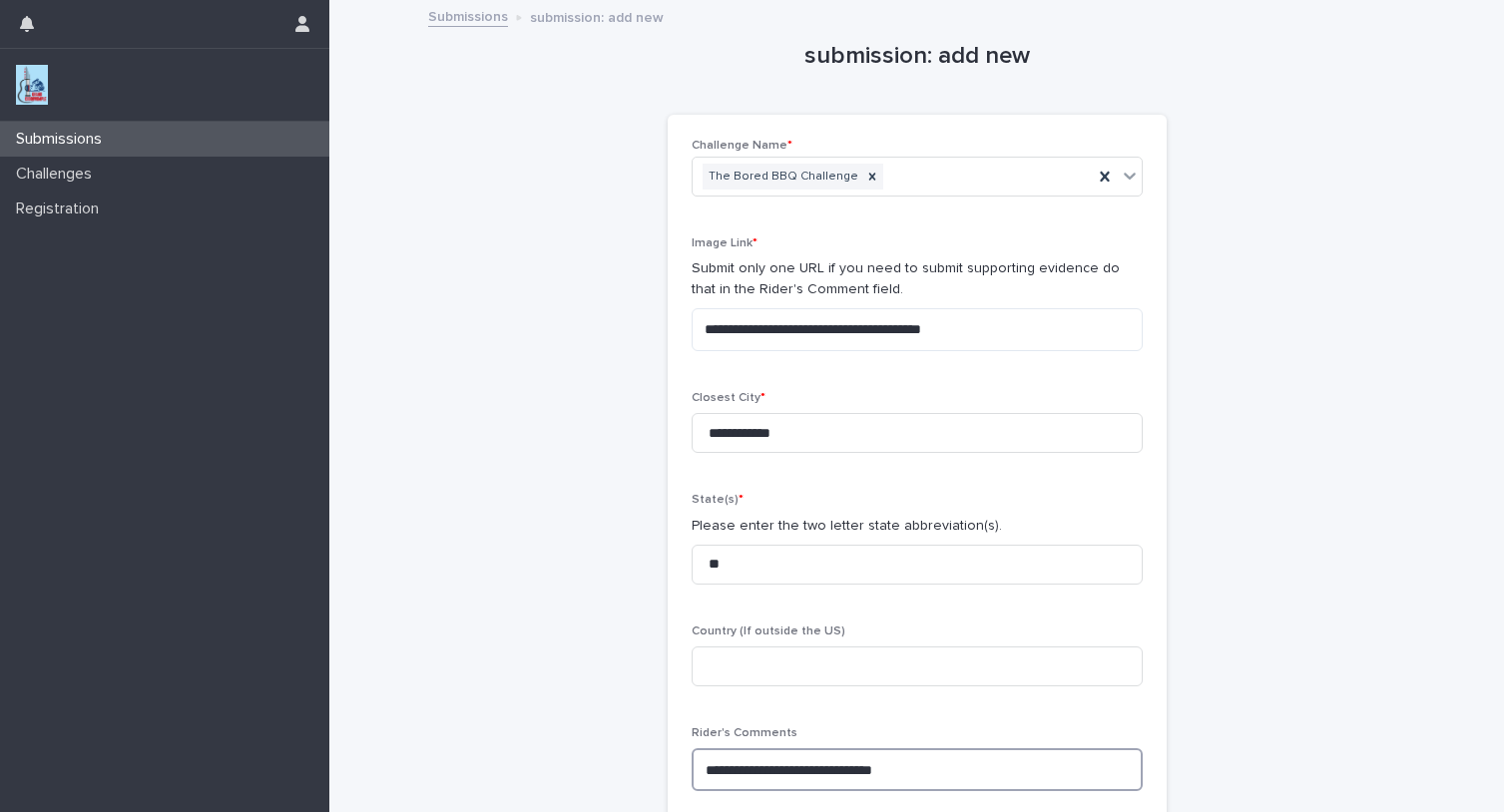 paste on "**********" 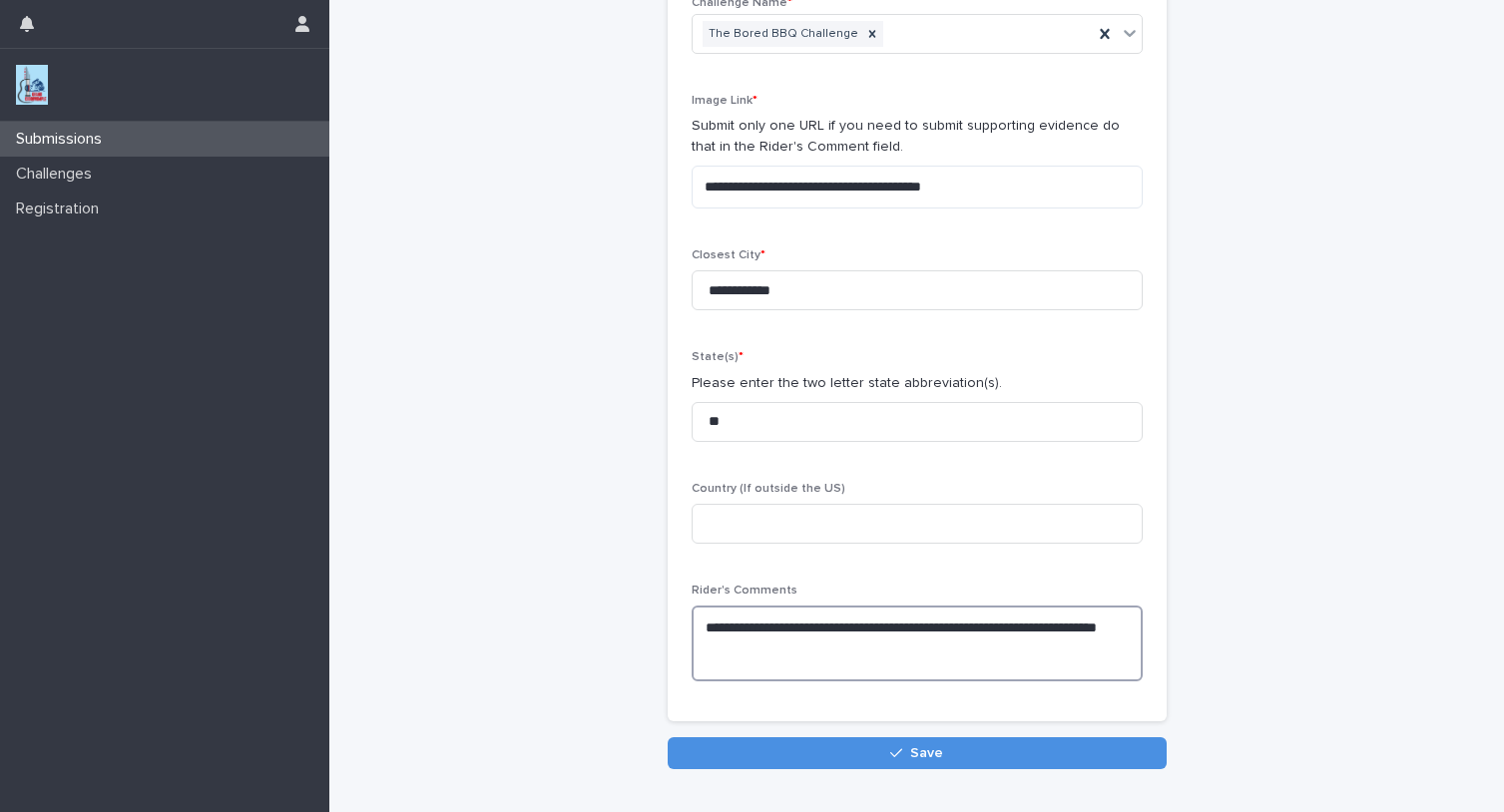 scroll, scrollTop: 151, scrollLeft: 0, axis: vertical 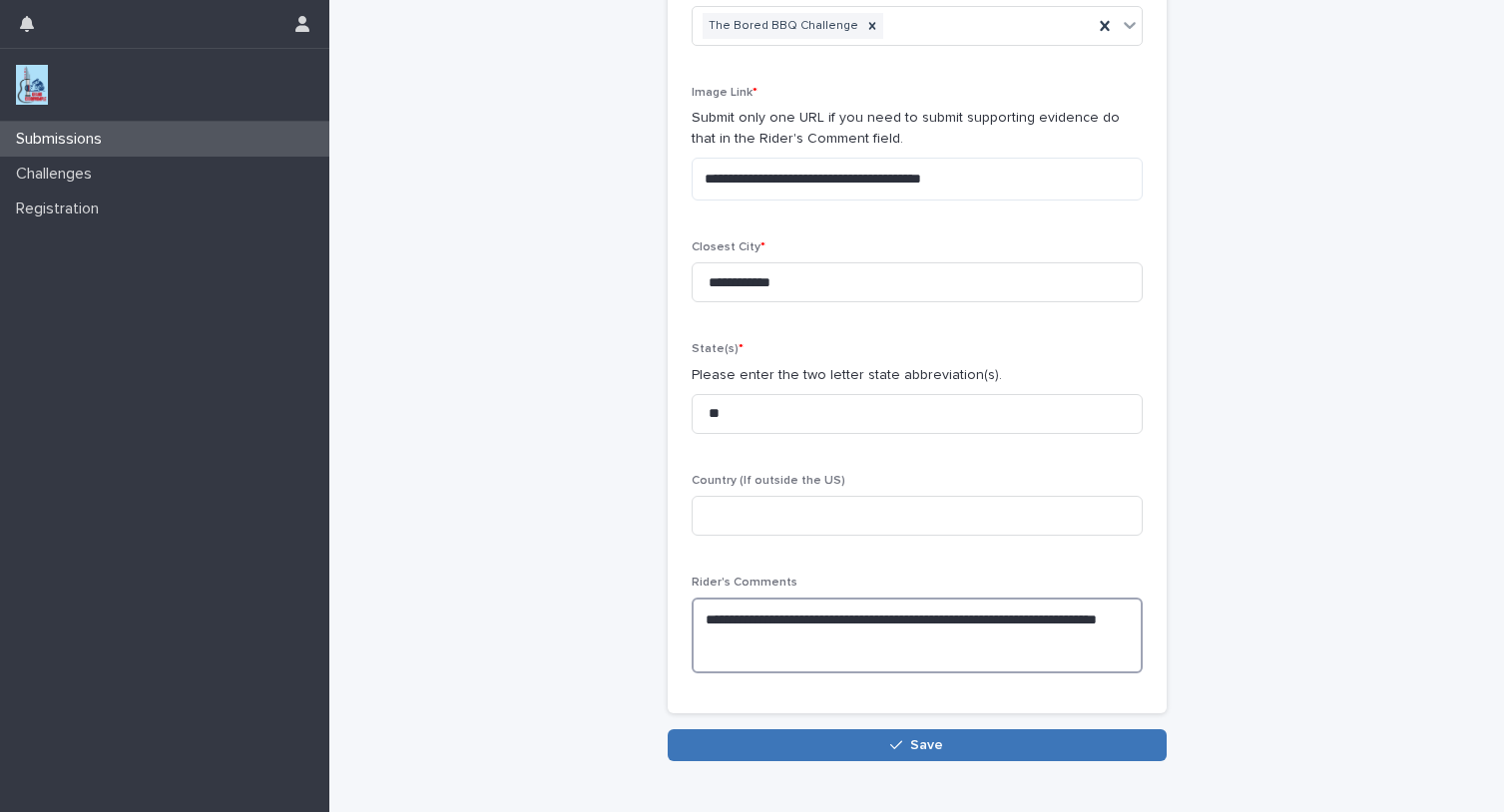 type on "**********" 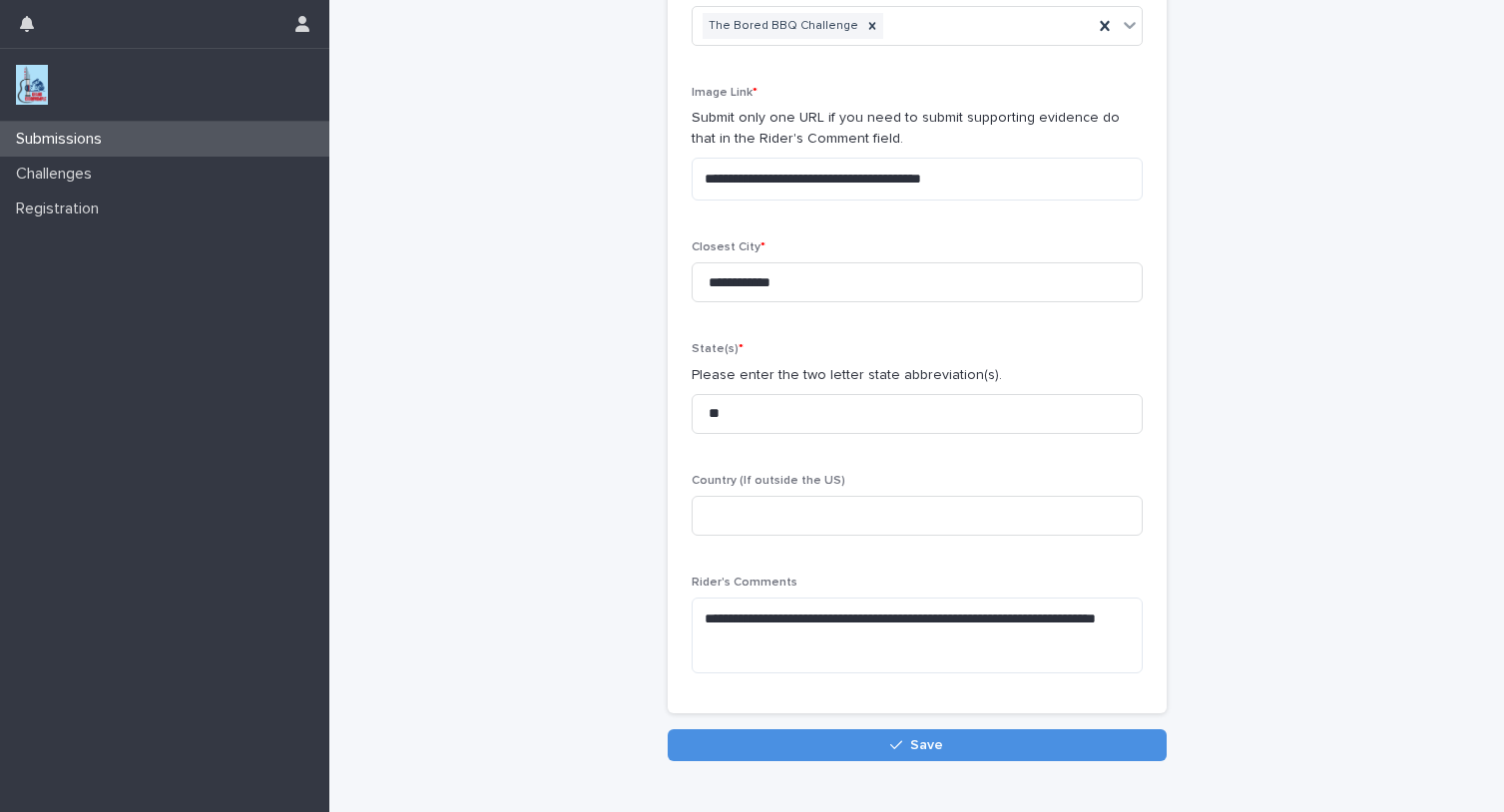 drag, startPoint x: 920, startPoint y: 742, endPoint x: 942, endPoint y: 731, distance: 24.596748 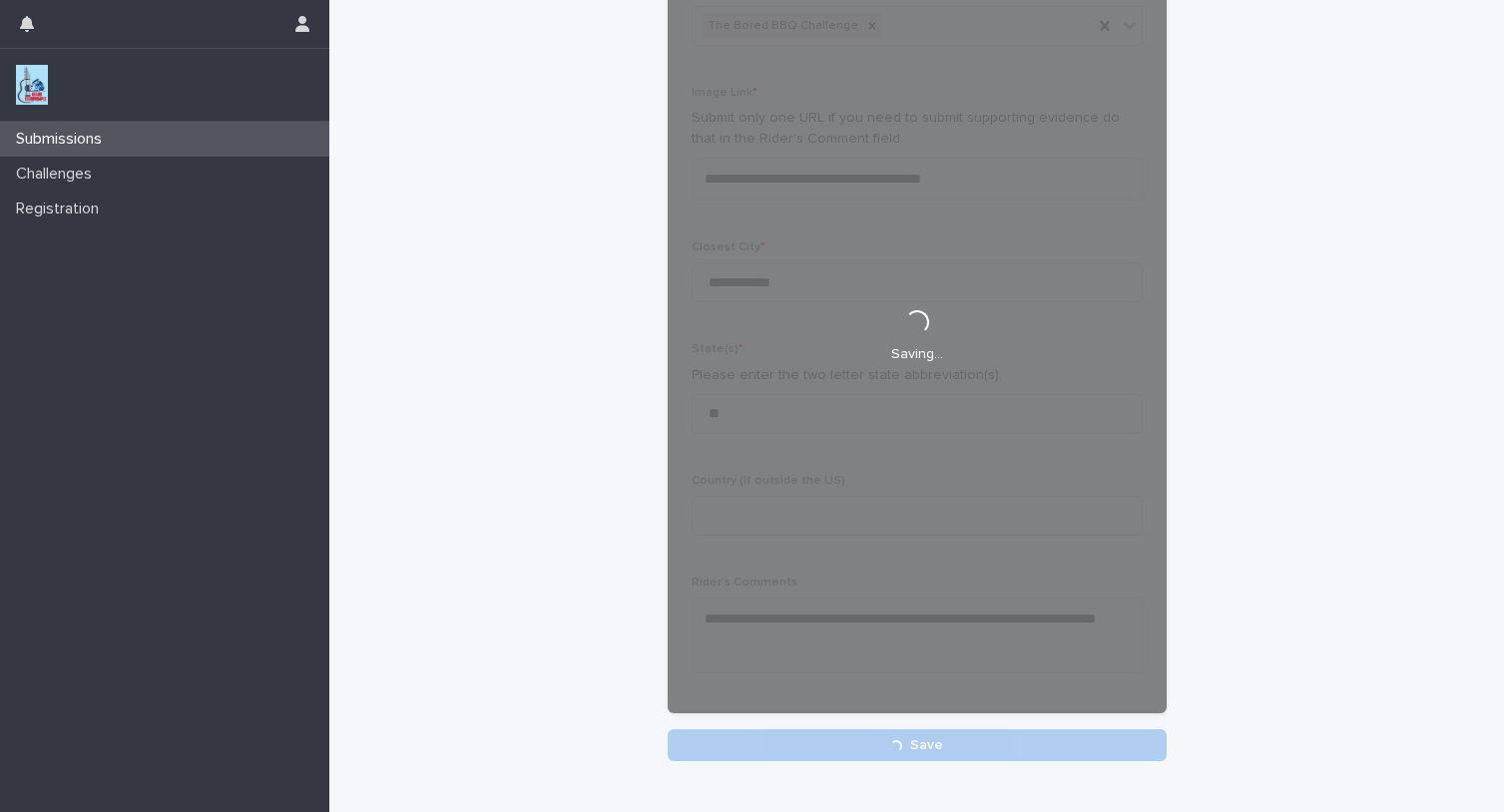 scroll, scrollTop: 0, scrollLeft: 0, axis: both 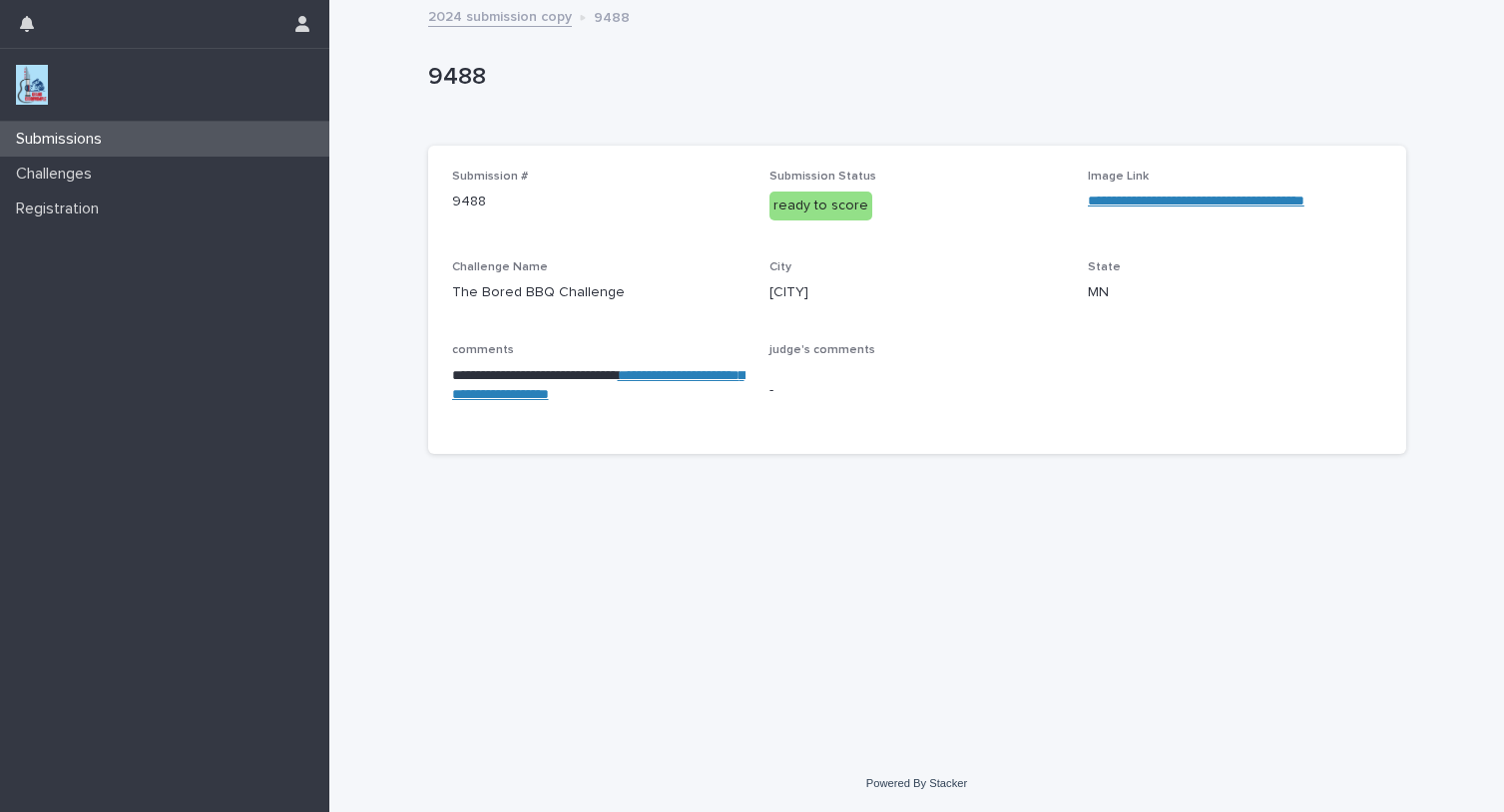 click on "2024 submission copy" at bounding box center [500, 15] 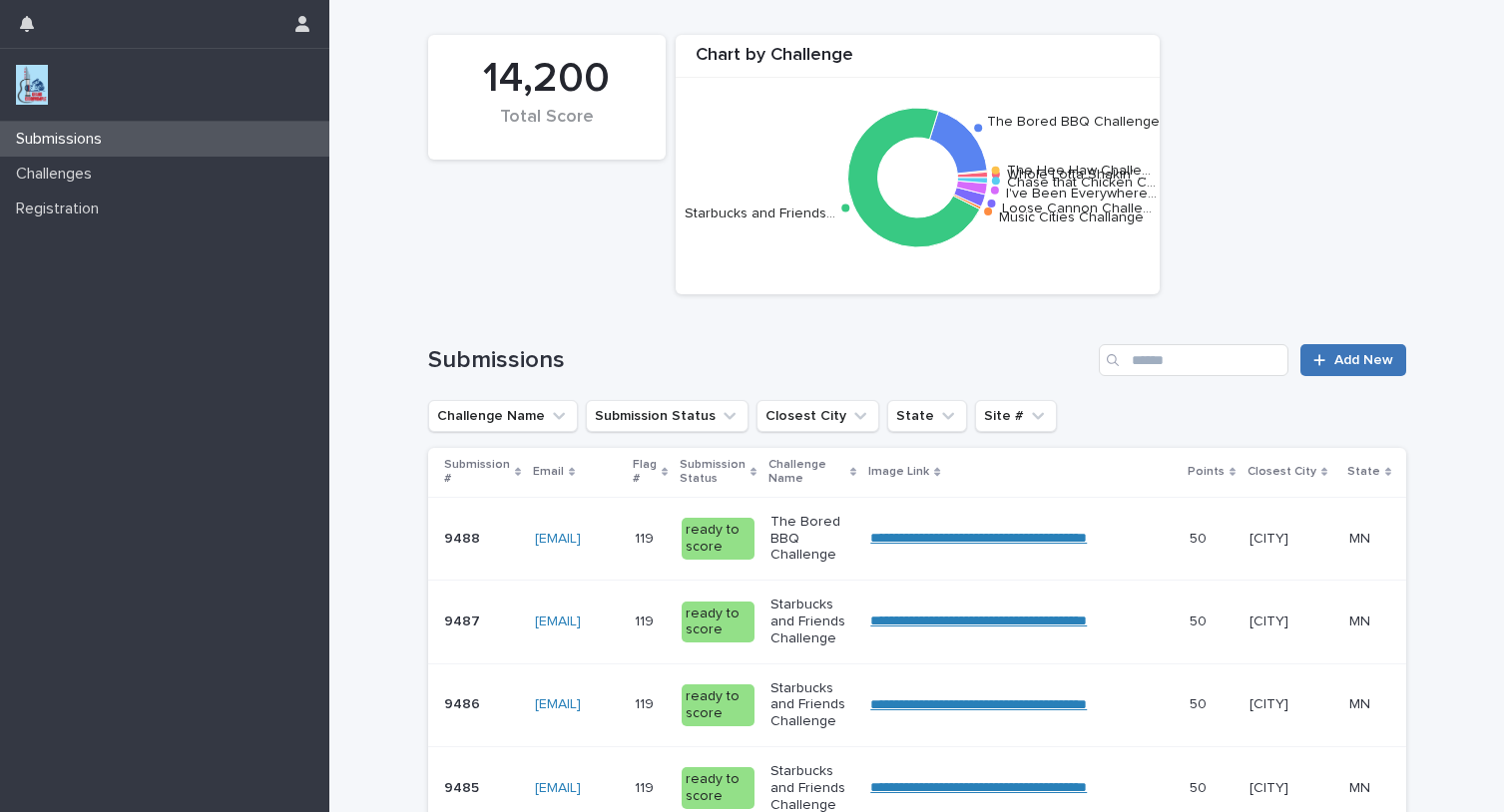 click on "Add New" at bounding box center (1363, 360) 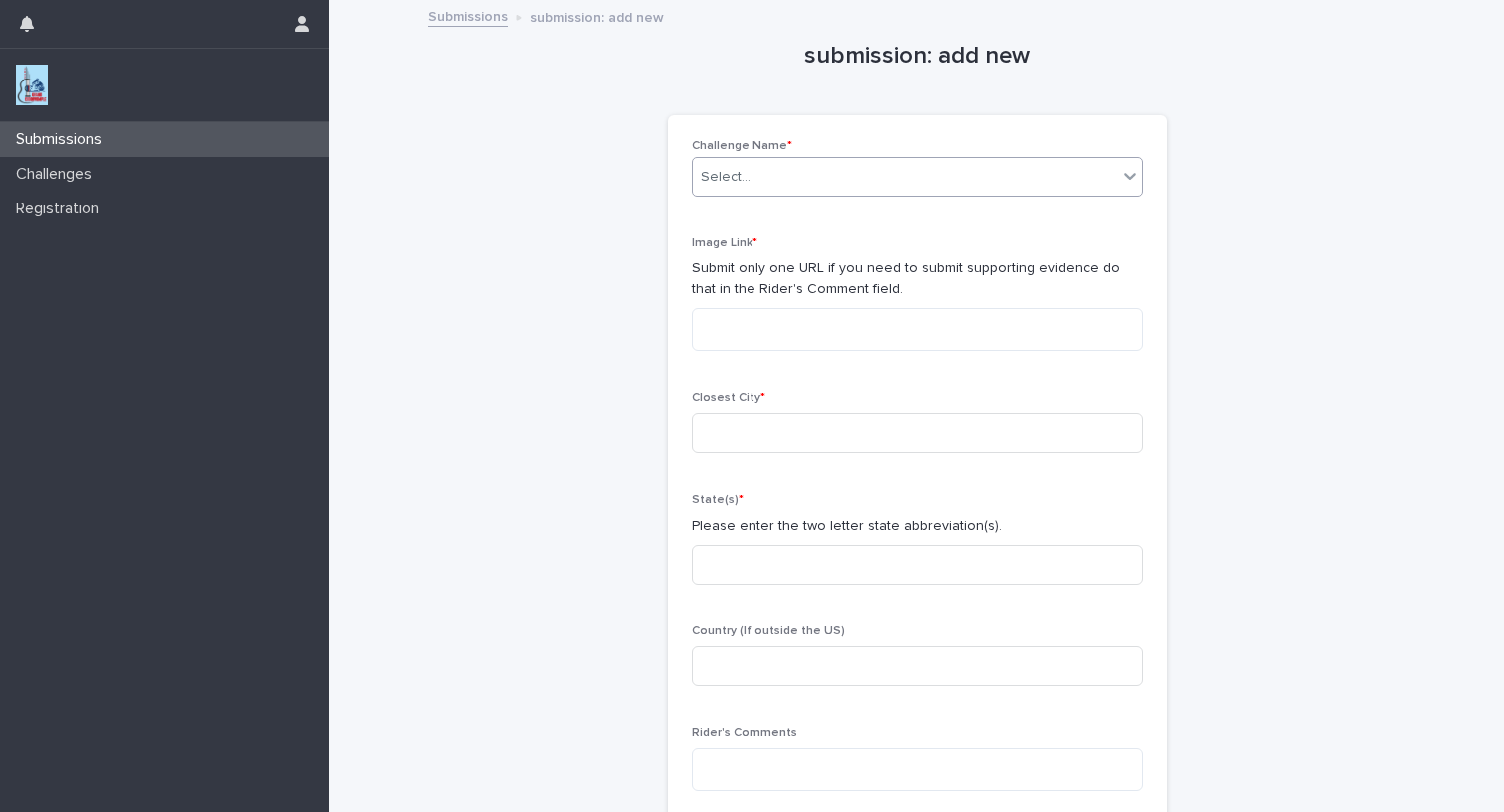 click on "Select..." at bounding box center [726, 177] 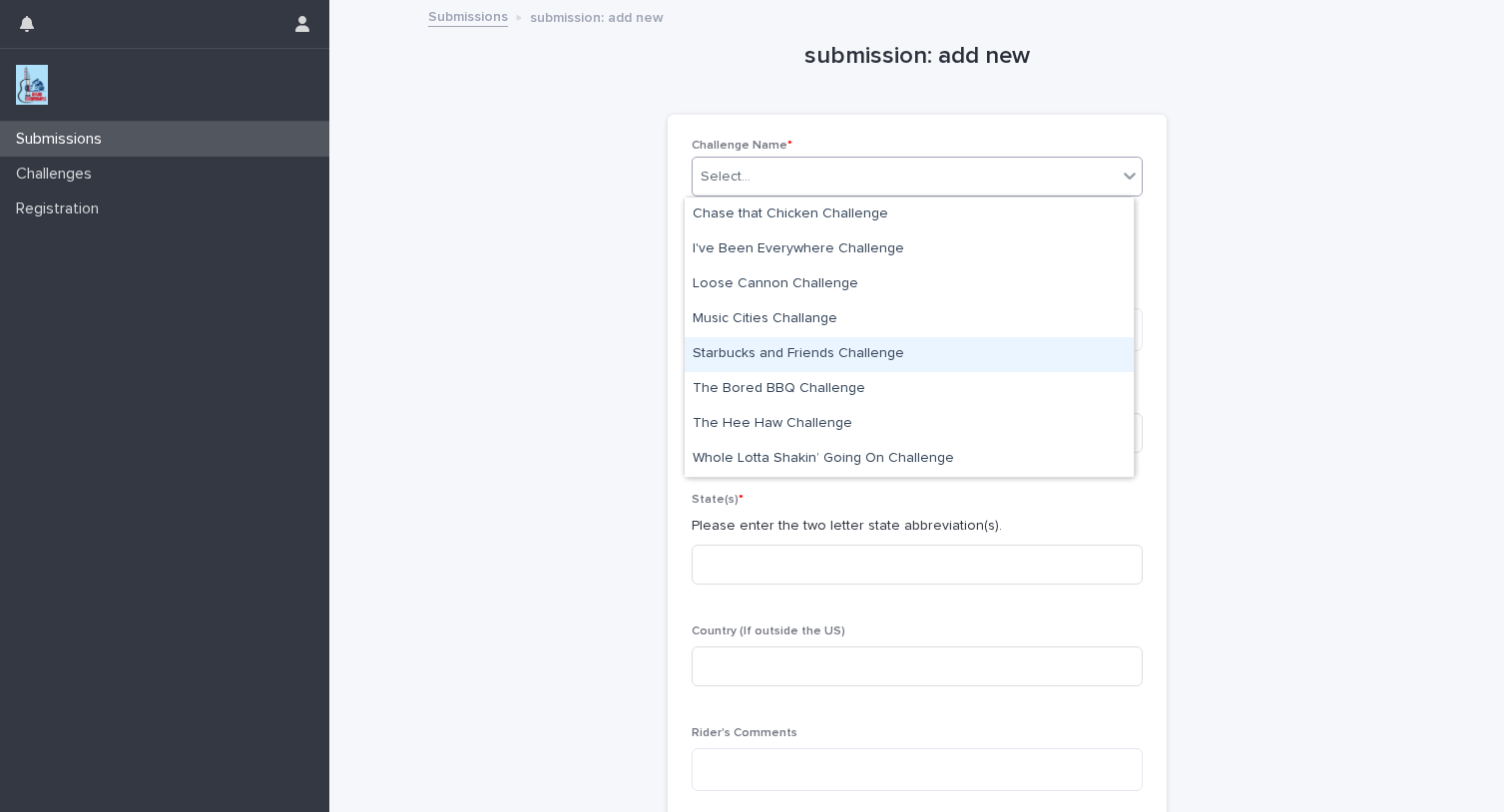 click on "Starbucks and Friends Challenge" at bounding box center [909, 354] 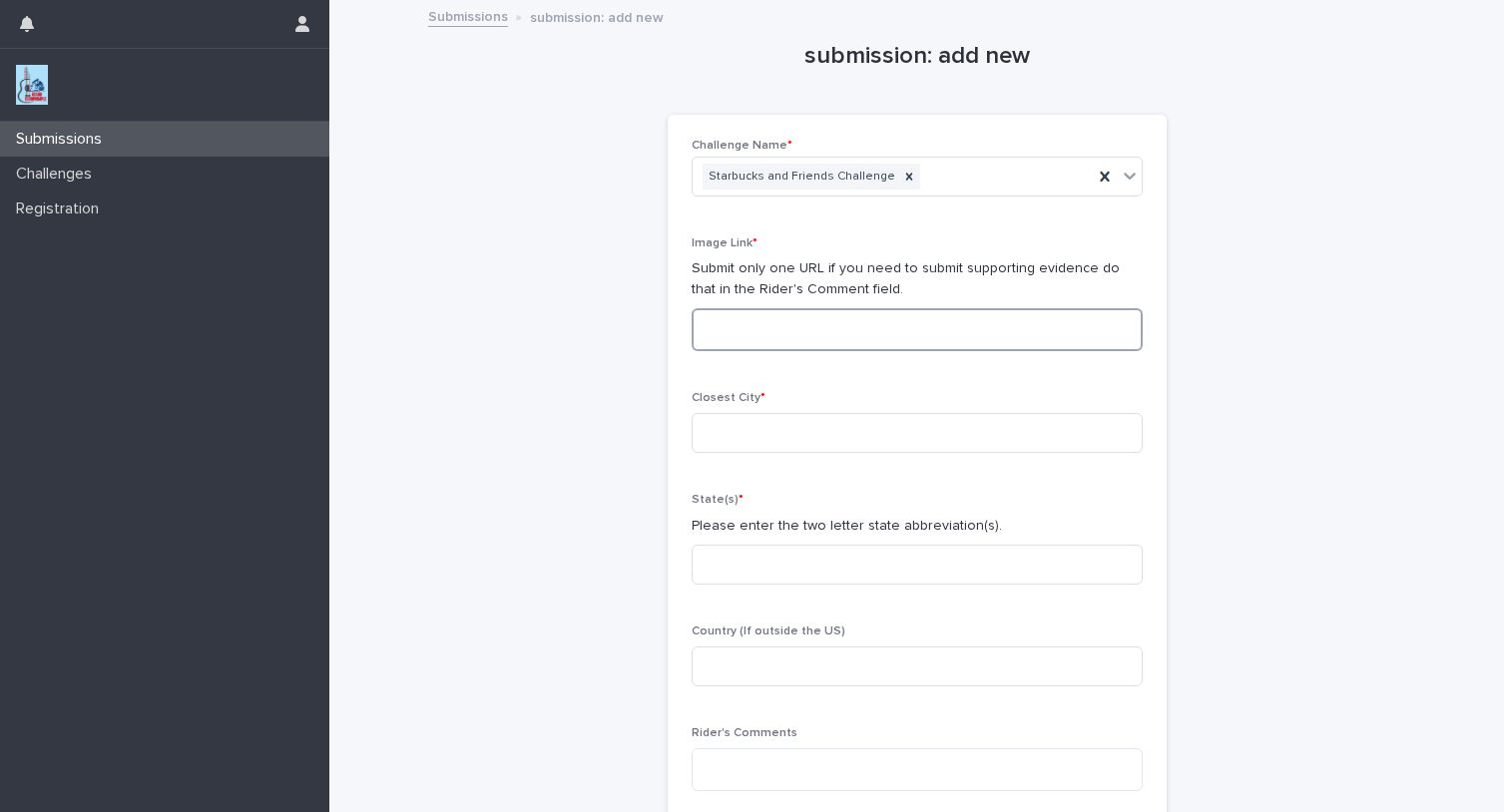 click at bounding box center [917, 329] 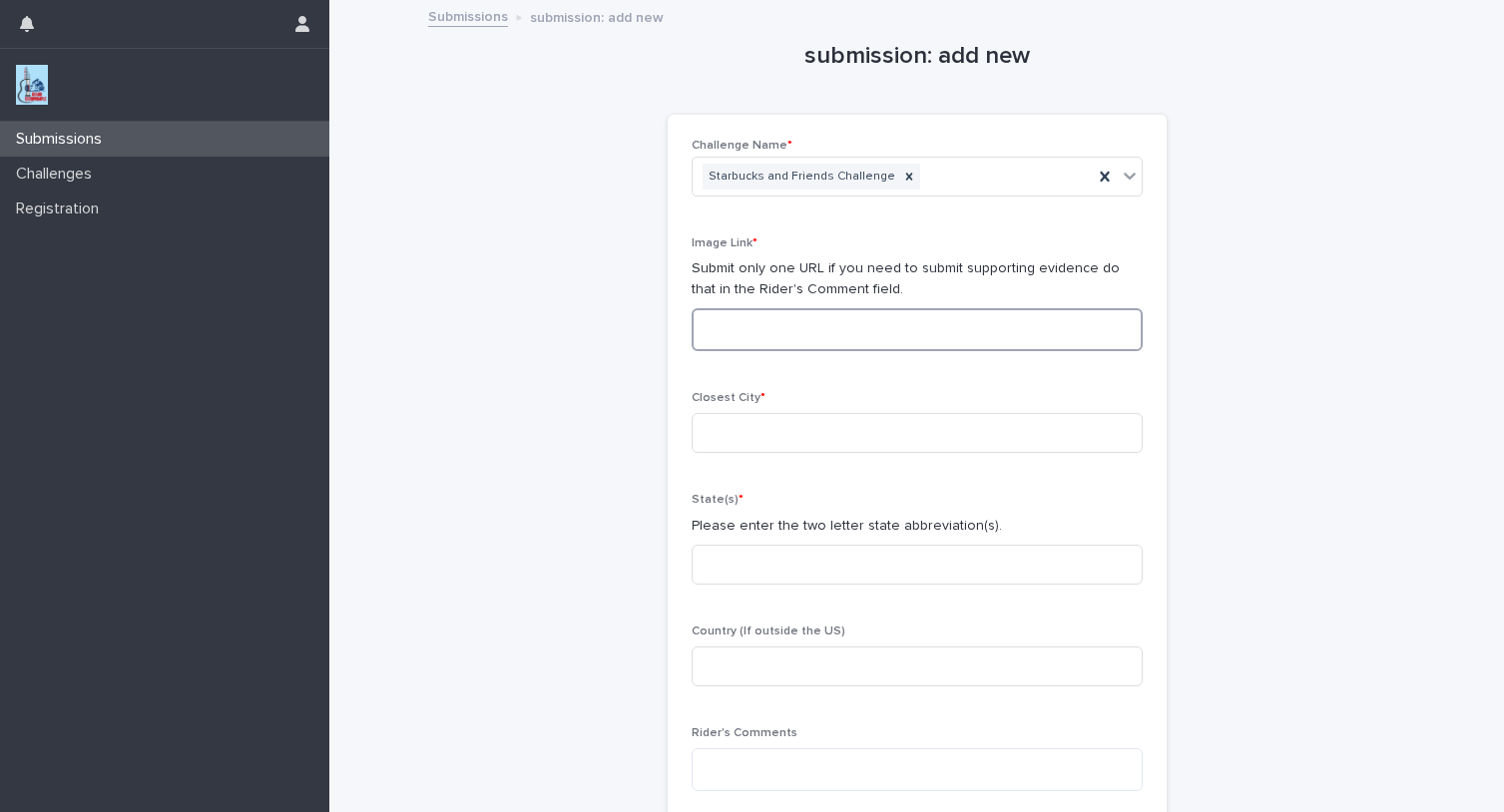 paste on "**********" 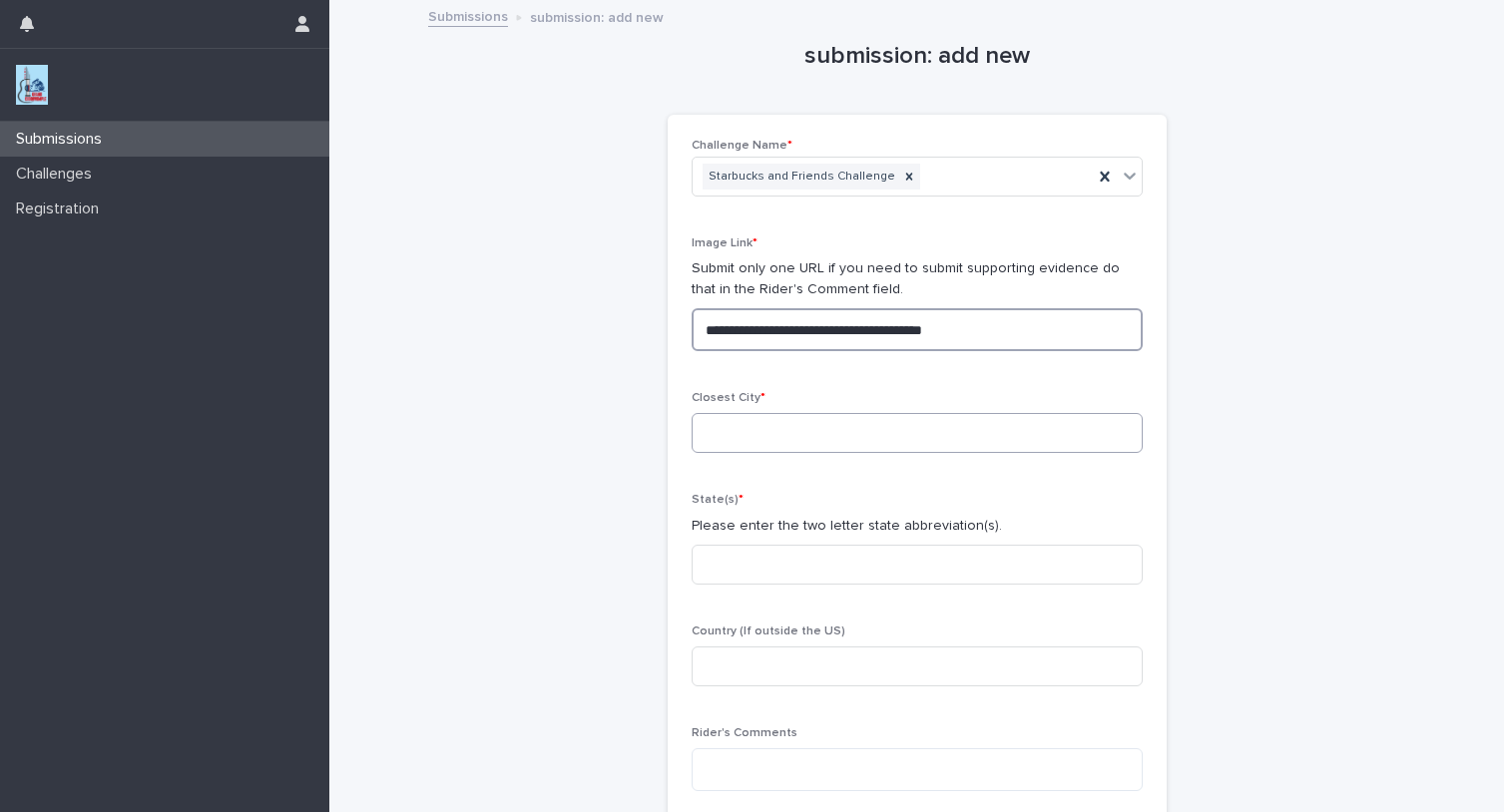 type on "**********" 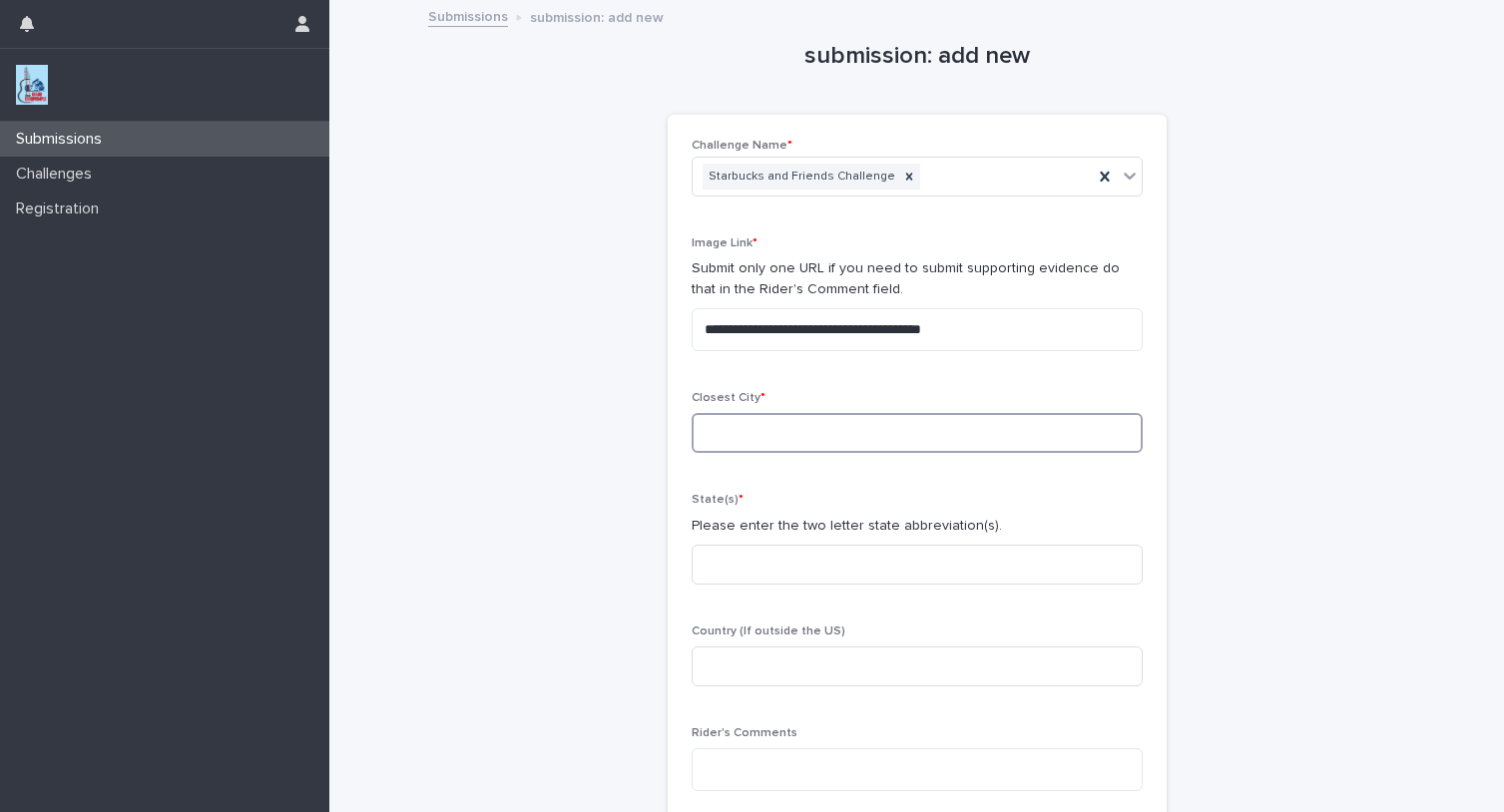 click at bounding box center [917, 433] 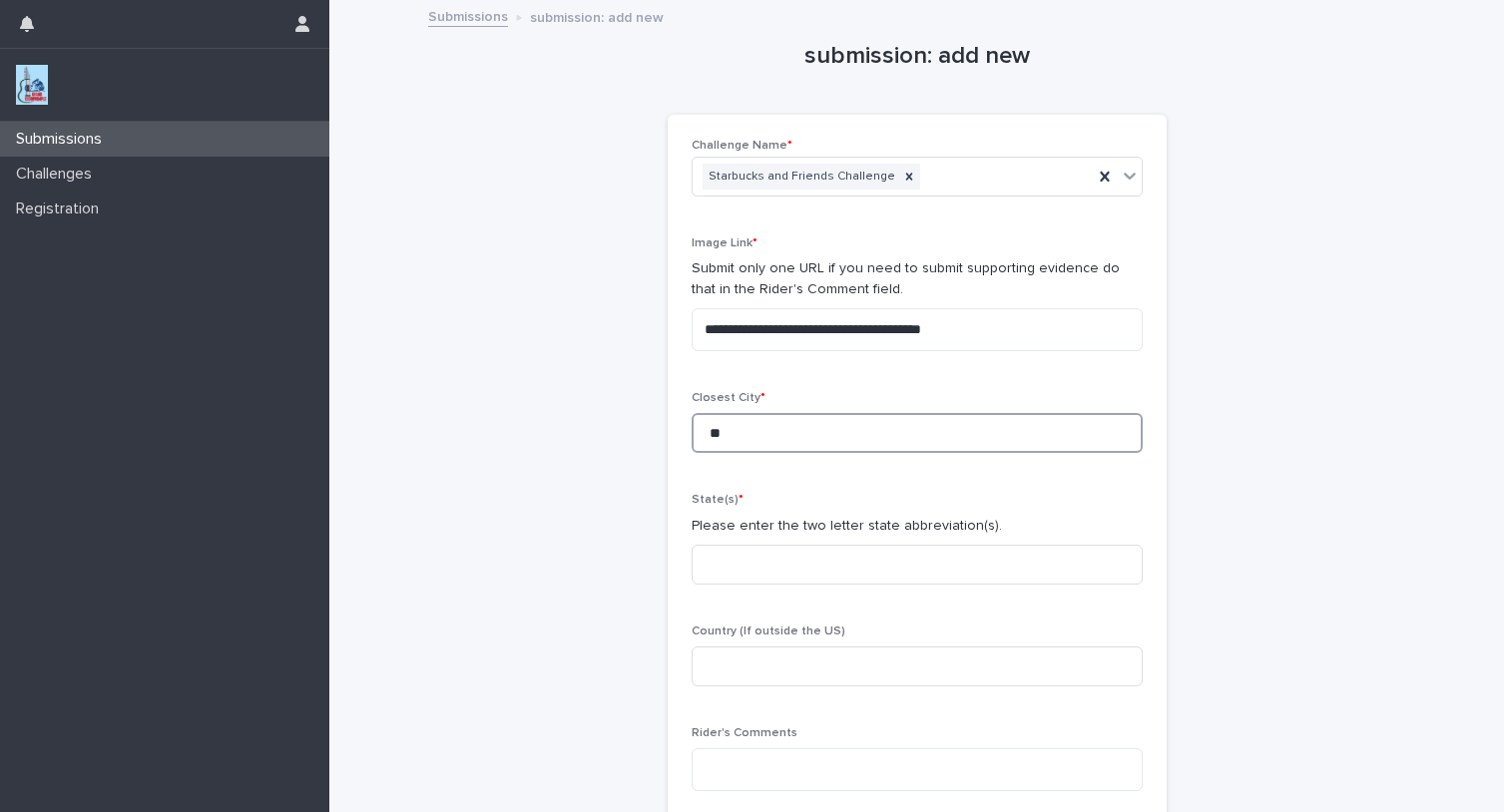 type on "*" 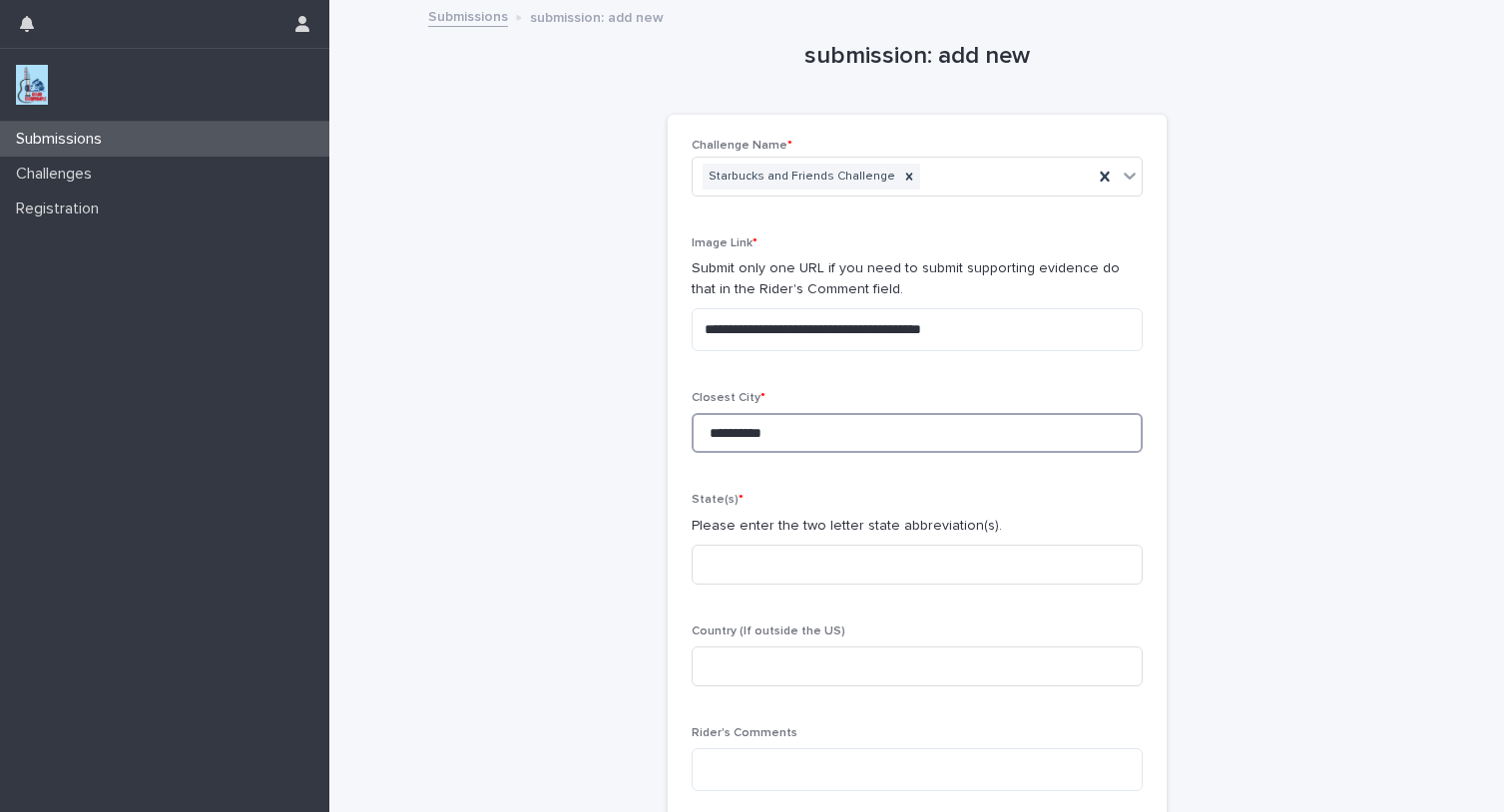 type on "**********" 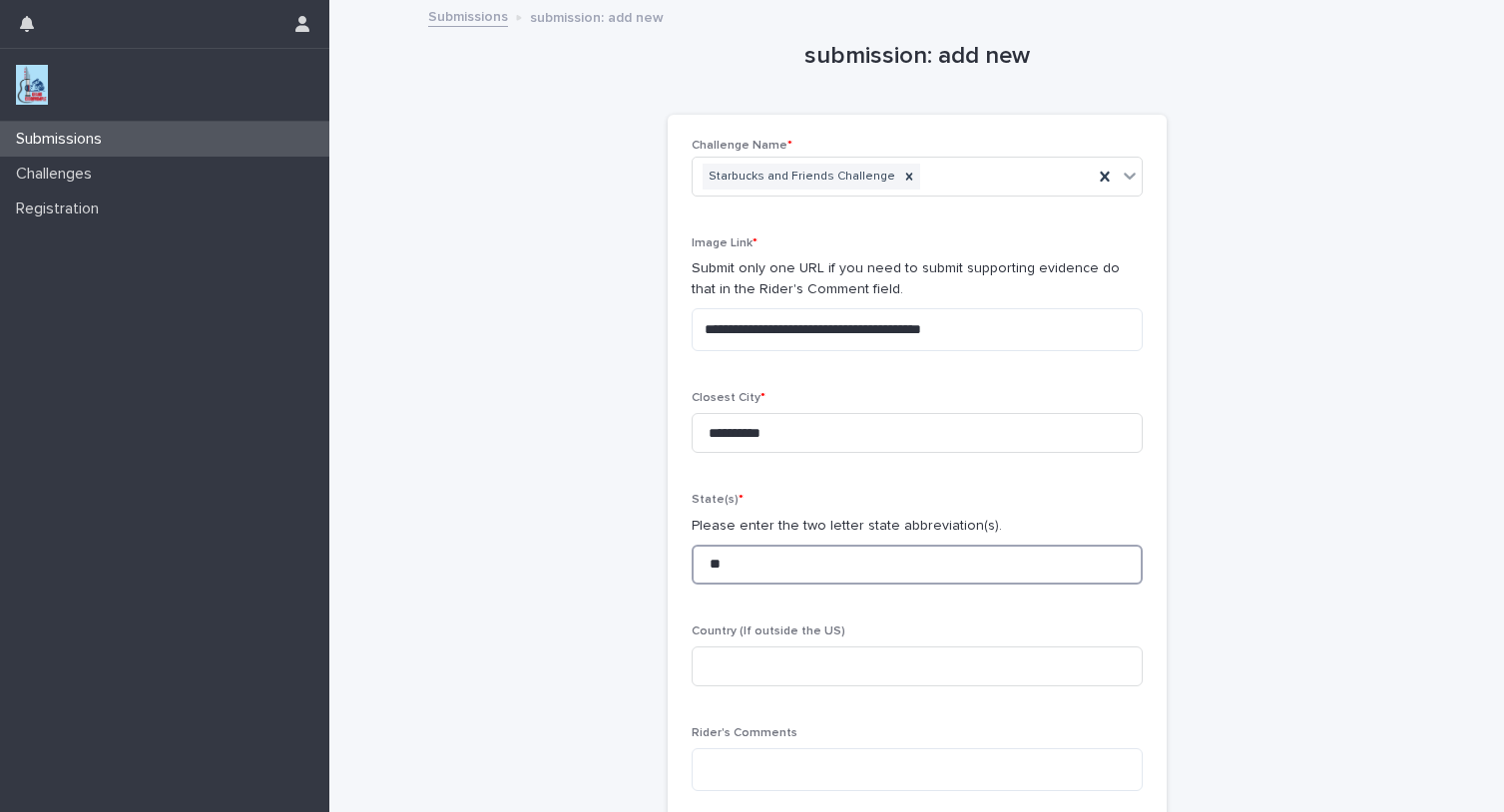 type on "*" 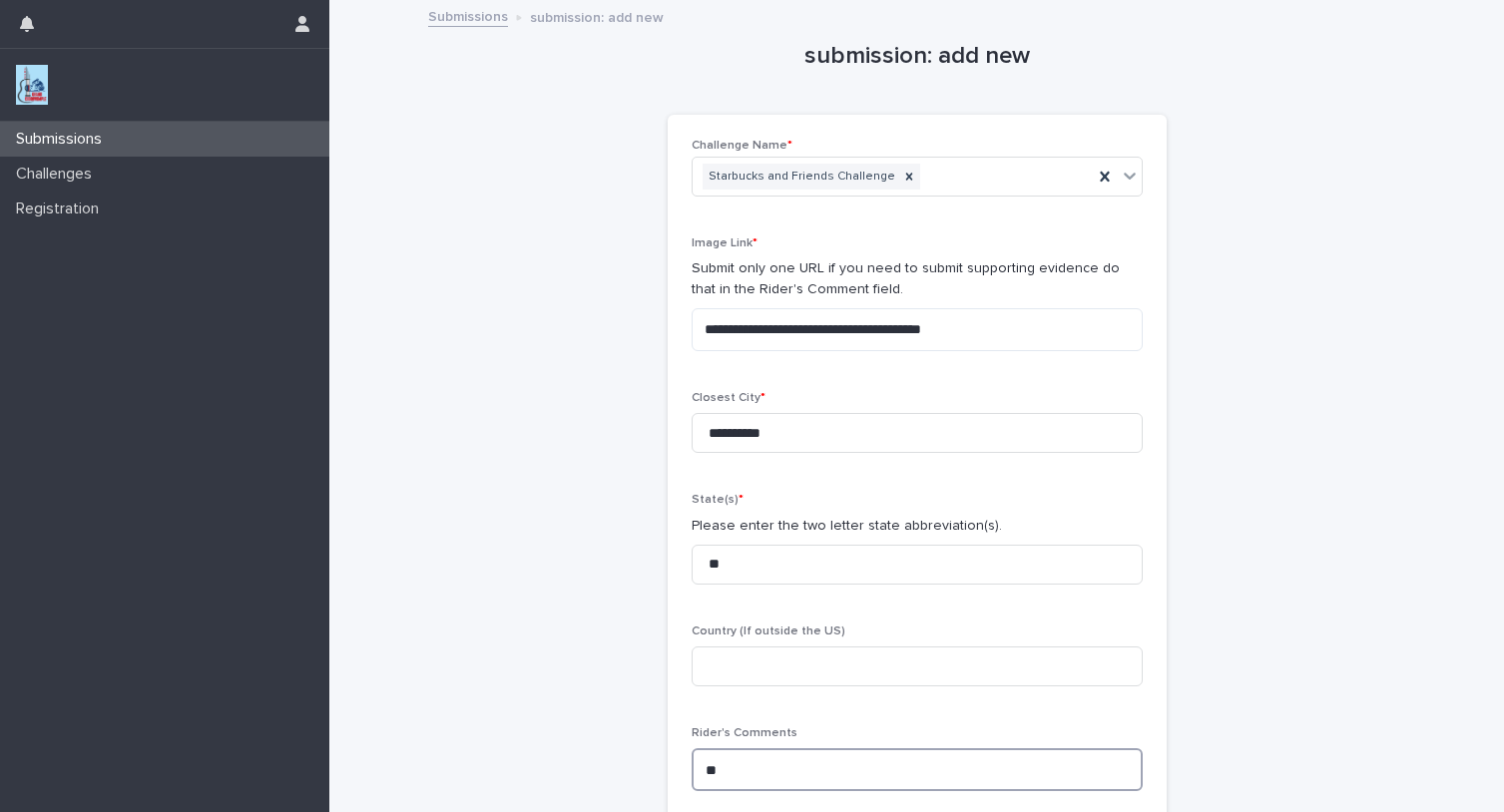 type on "*" 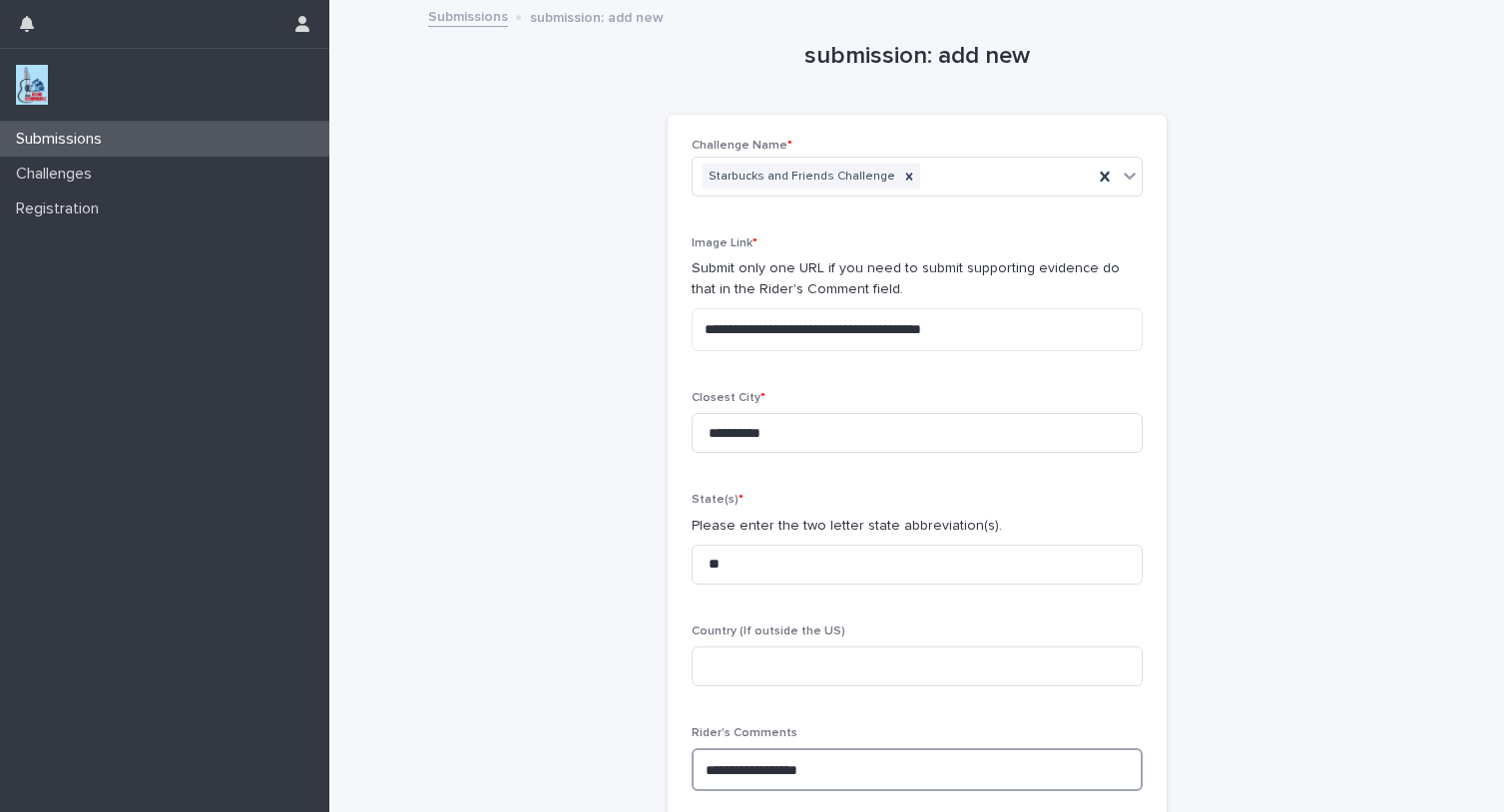 paste on "**********" 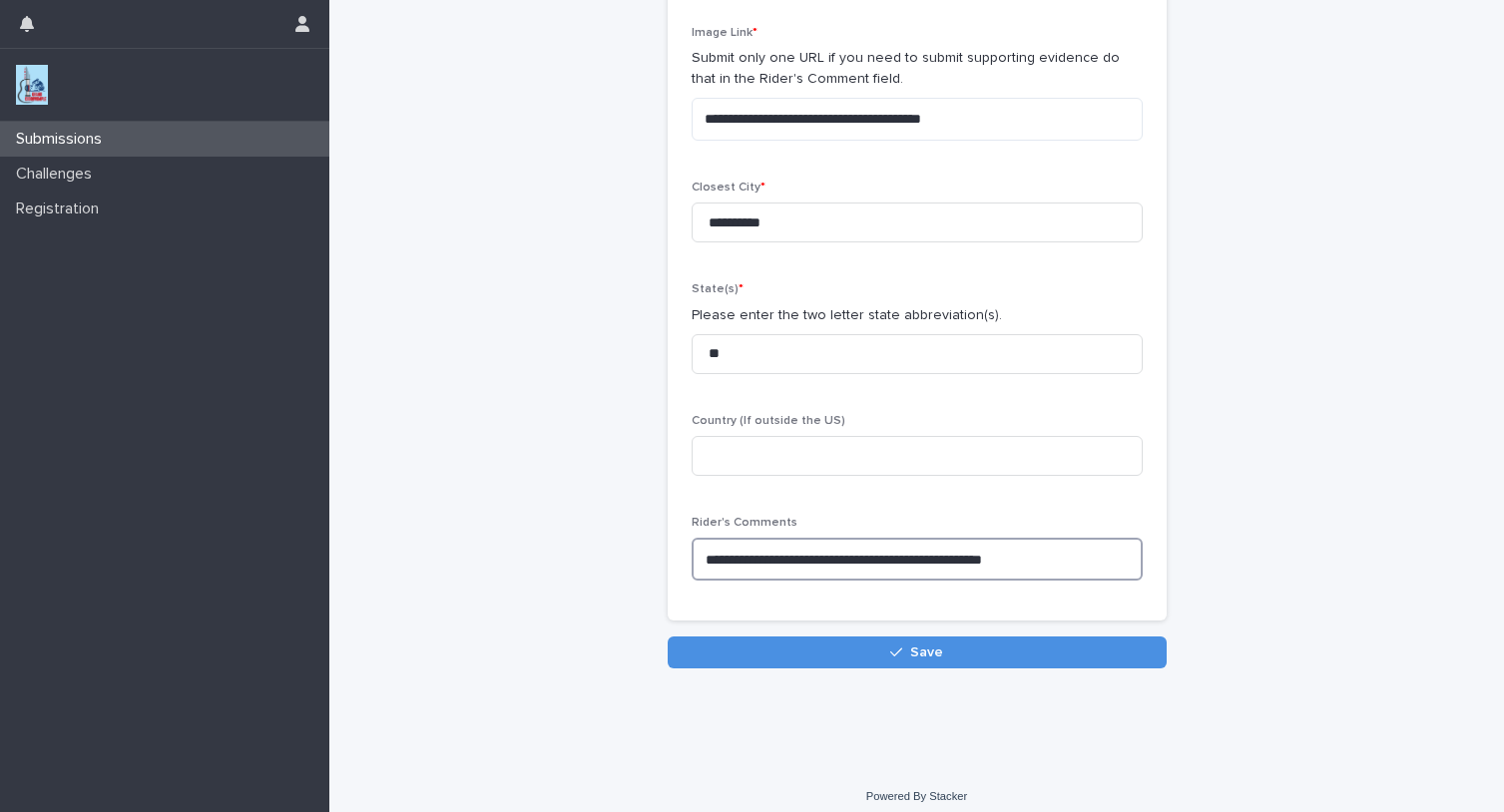scroll, scrollTop: 223, scrollLeft: 0, axis: vertical 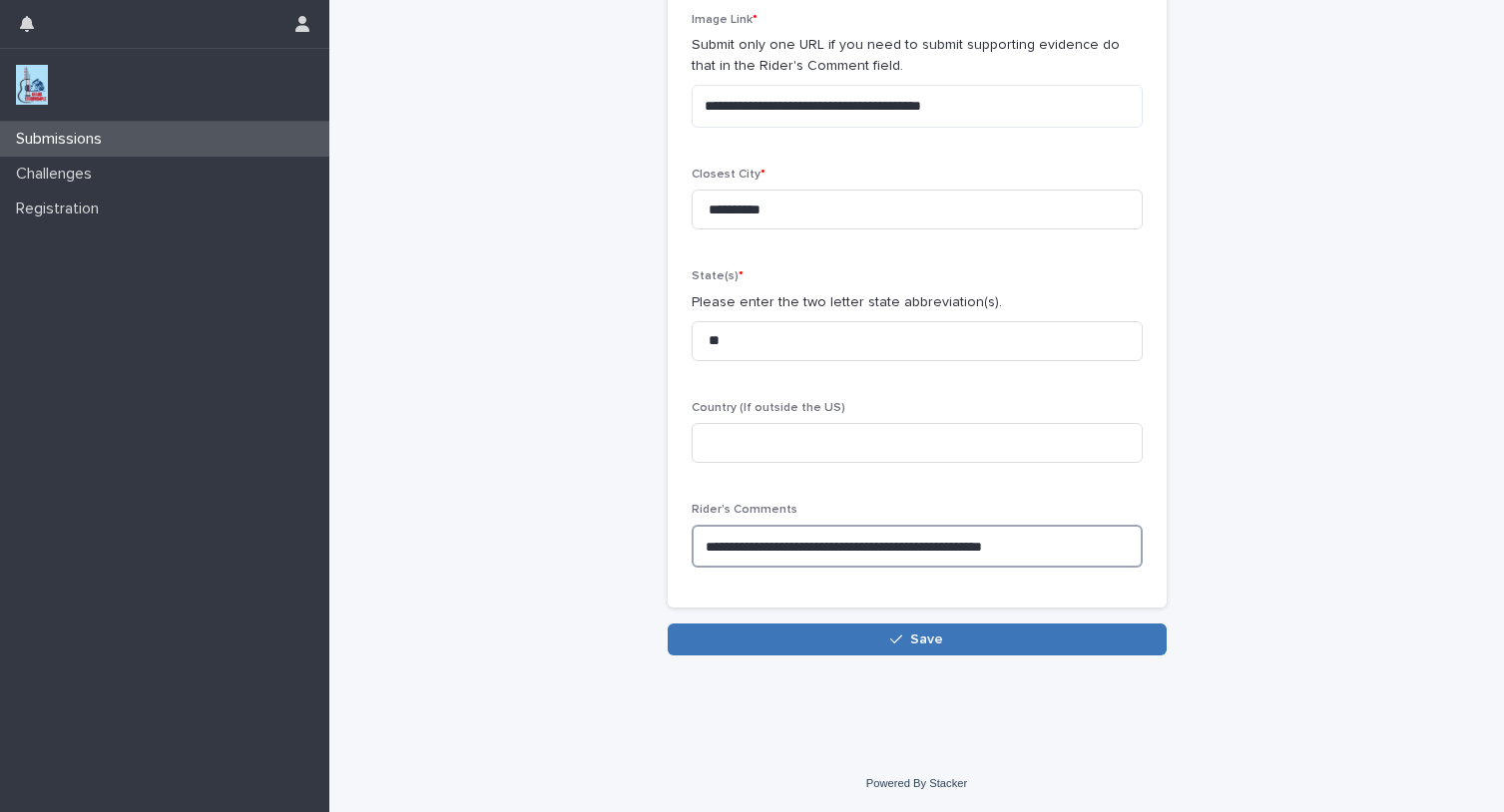 type on "**********" 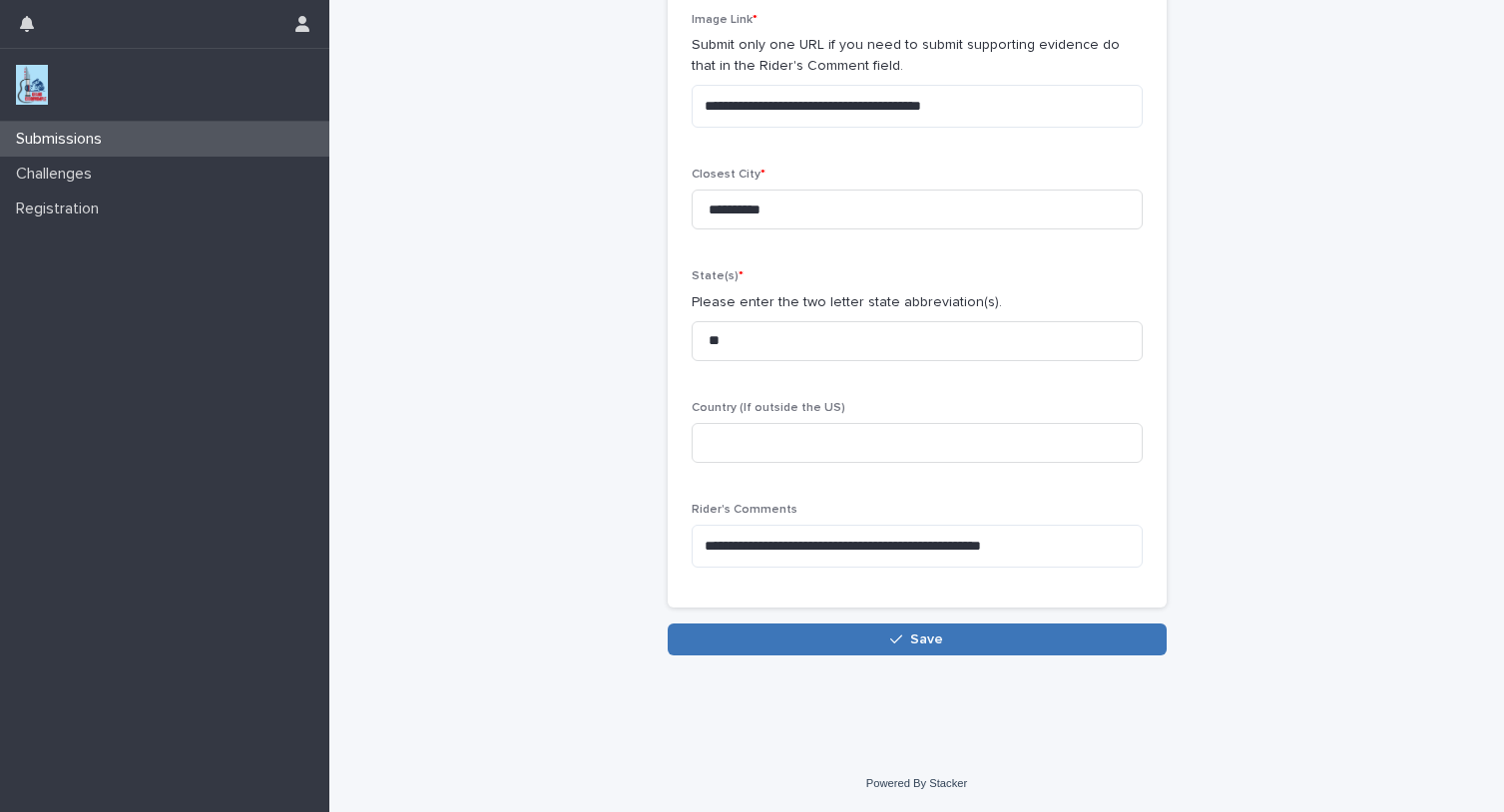 click on "Save" at bounding box center [917, 639] 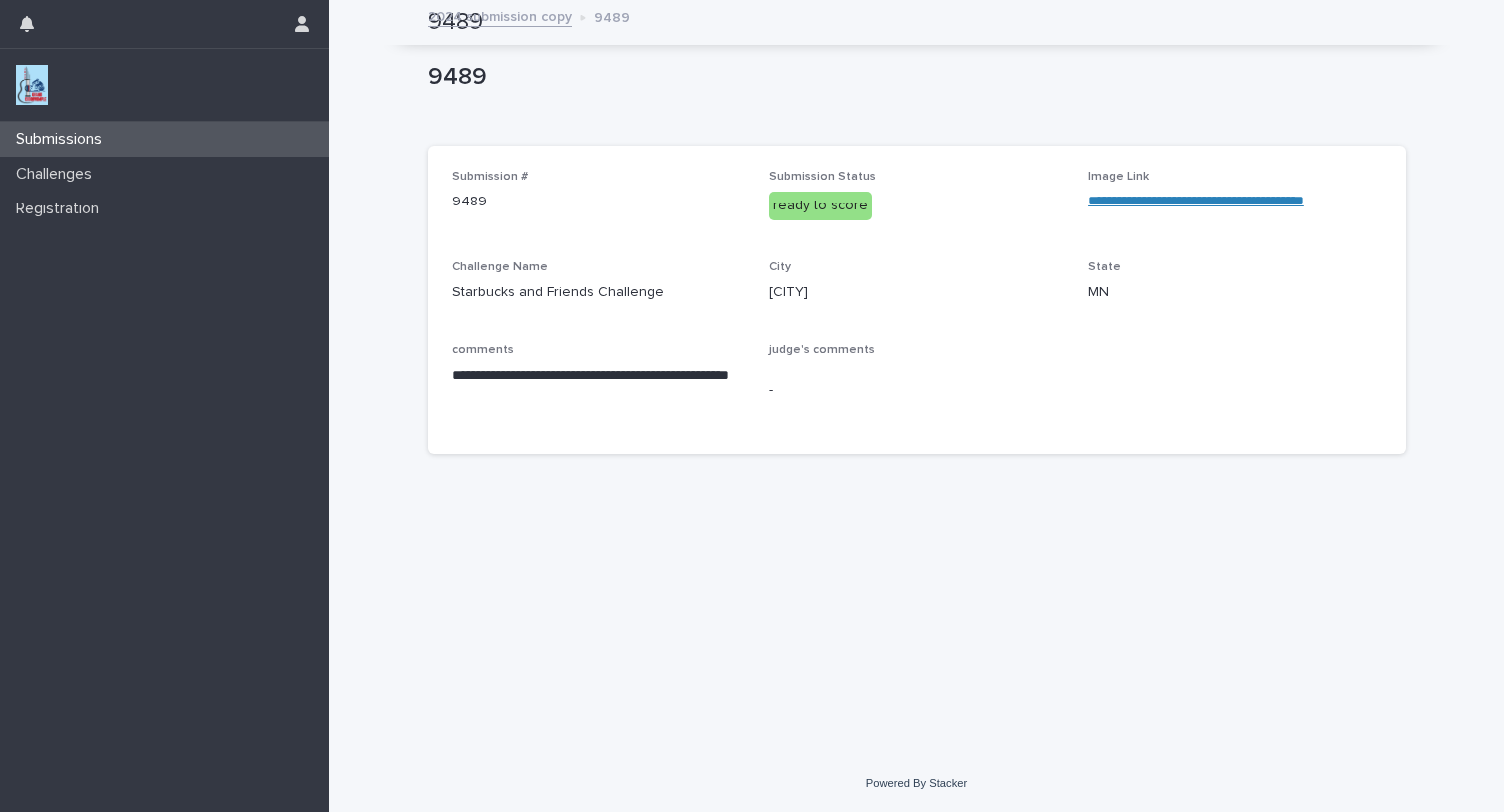 scroll, scrollTop: 0, scrollLeft: 0, axis: both 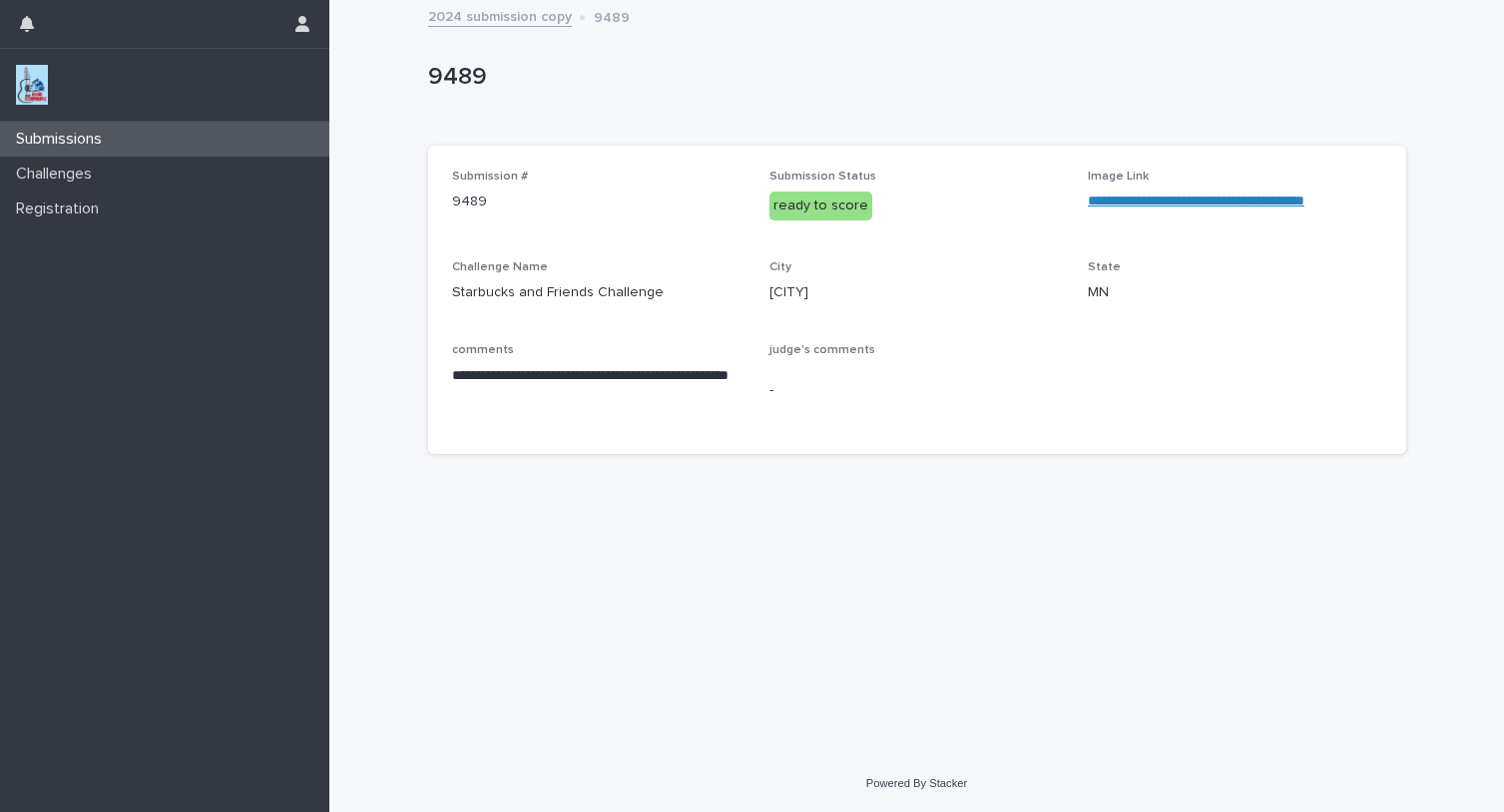 click on "2024 submission copy" at bounding box center (500, 15) 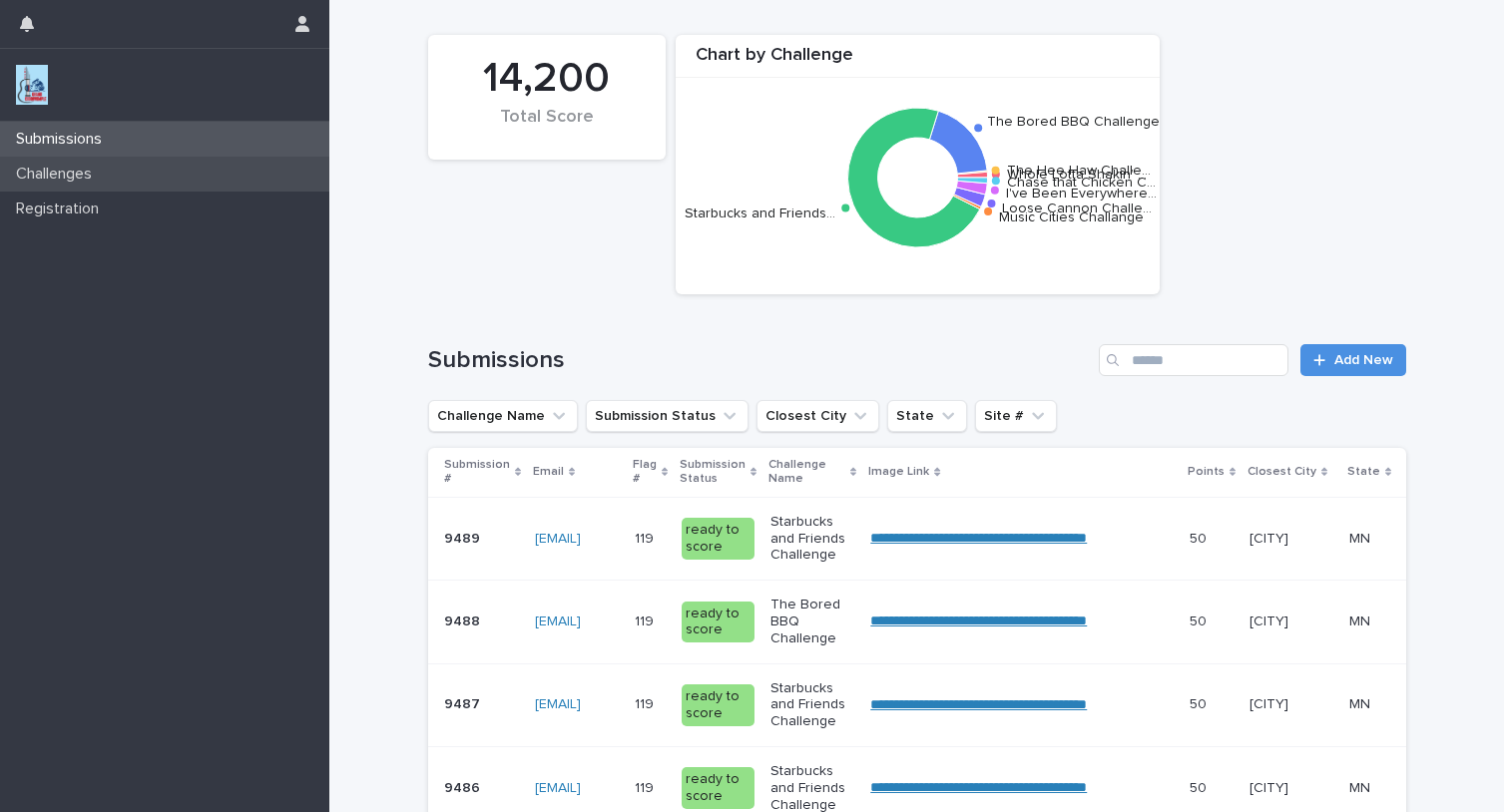 click on "Challenges" at bounding box center (165, 174) 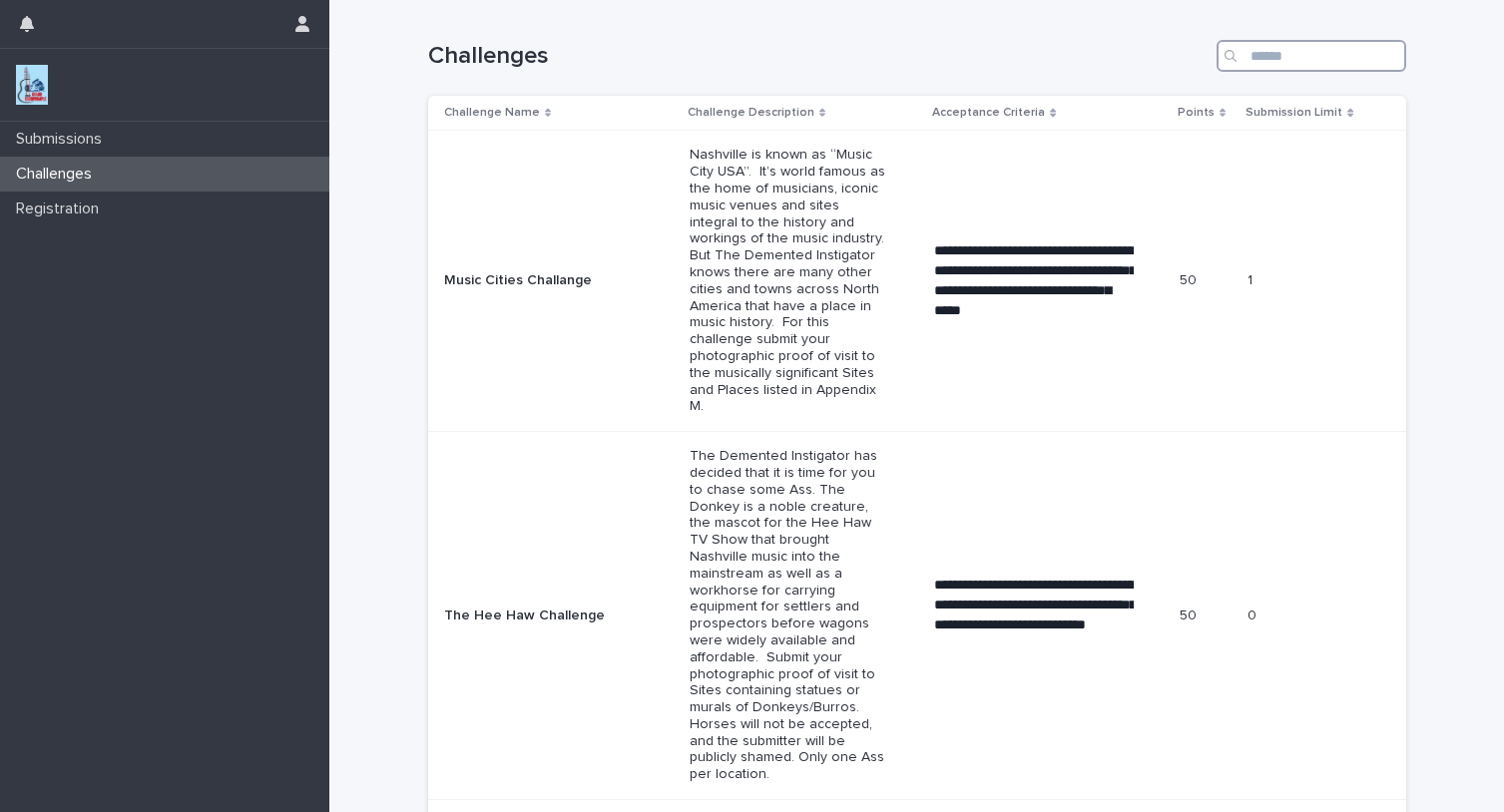 click at bounding box center (1311, 56) 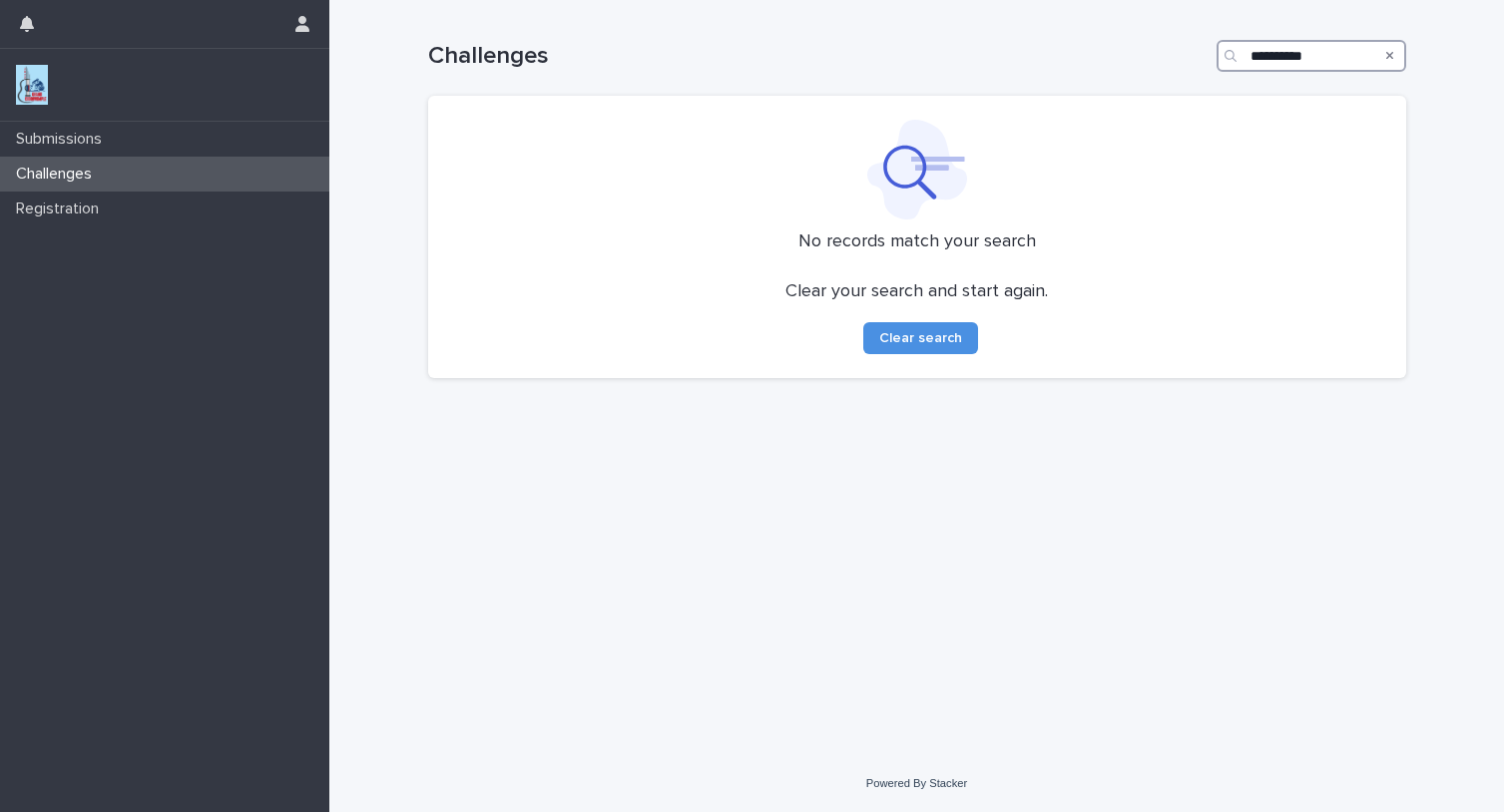 type on "**********" 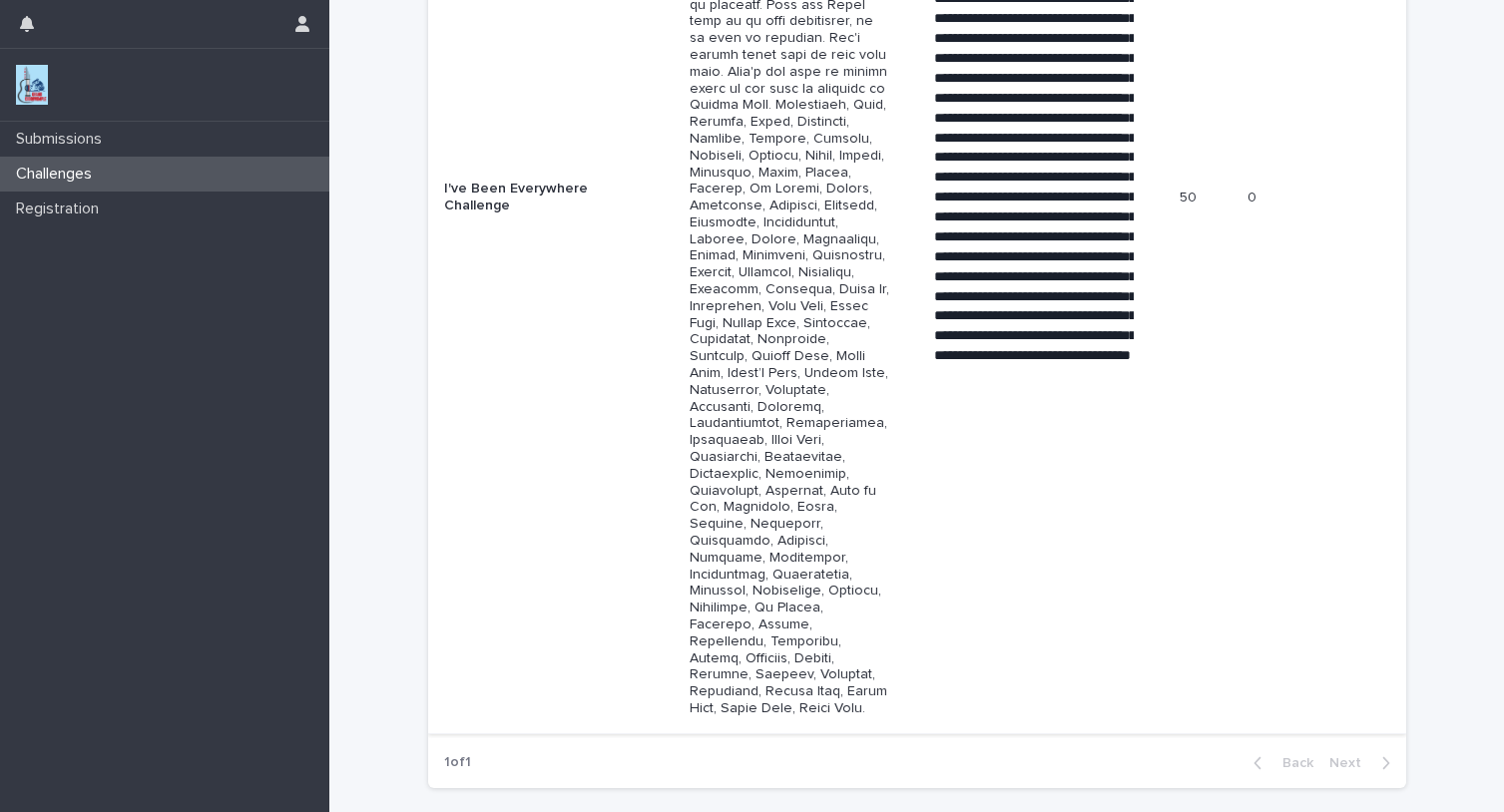 scroll, scrollTop: 550, scrollLeft: 0, axis: vertical 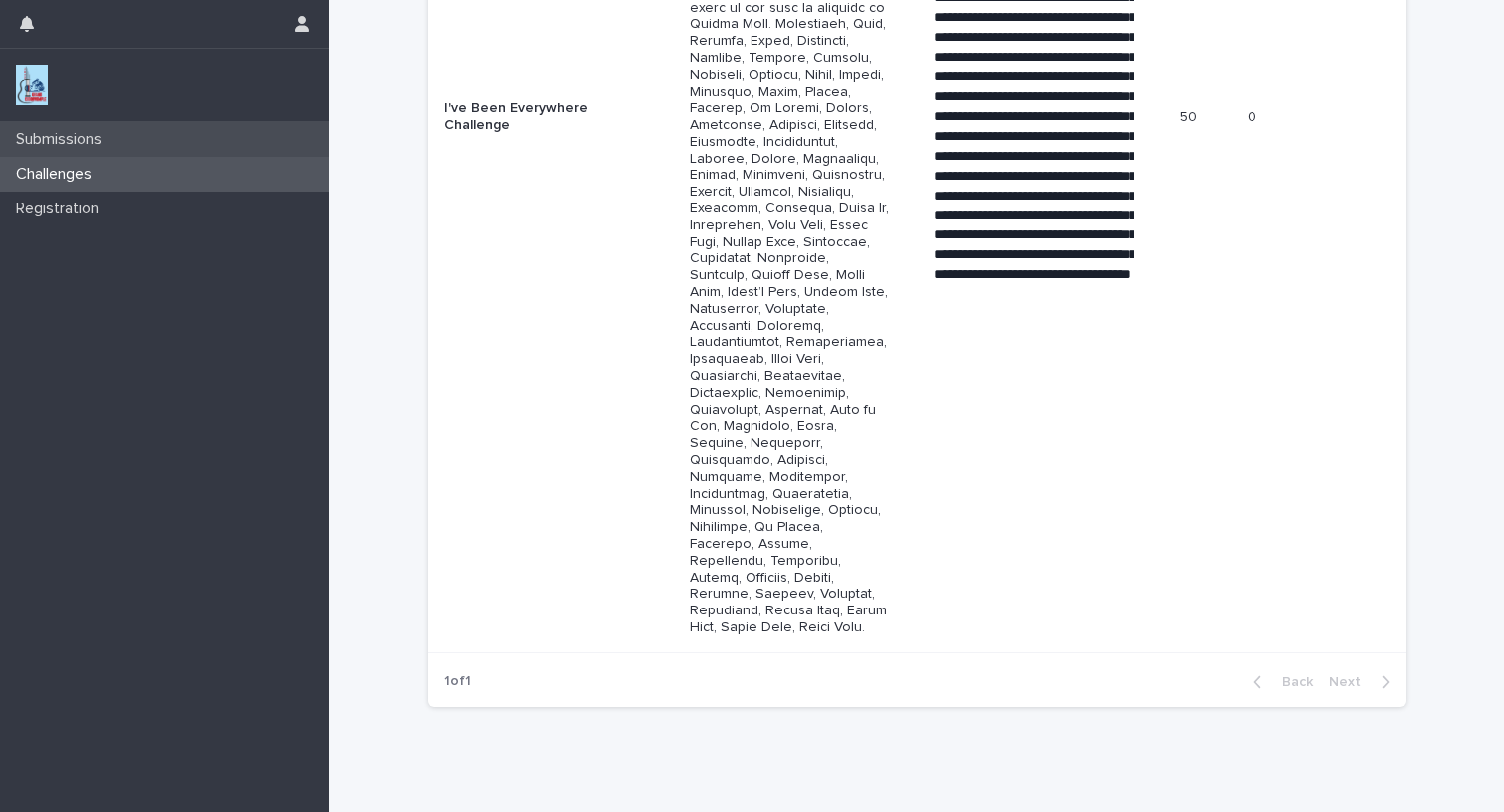 click on "Submissions" at bounding box center (63, 139) 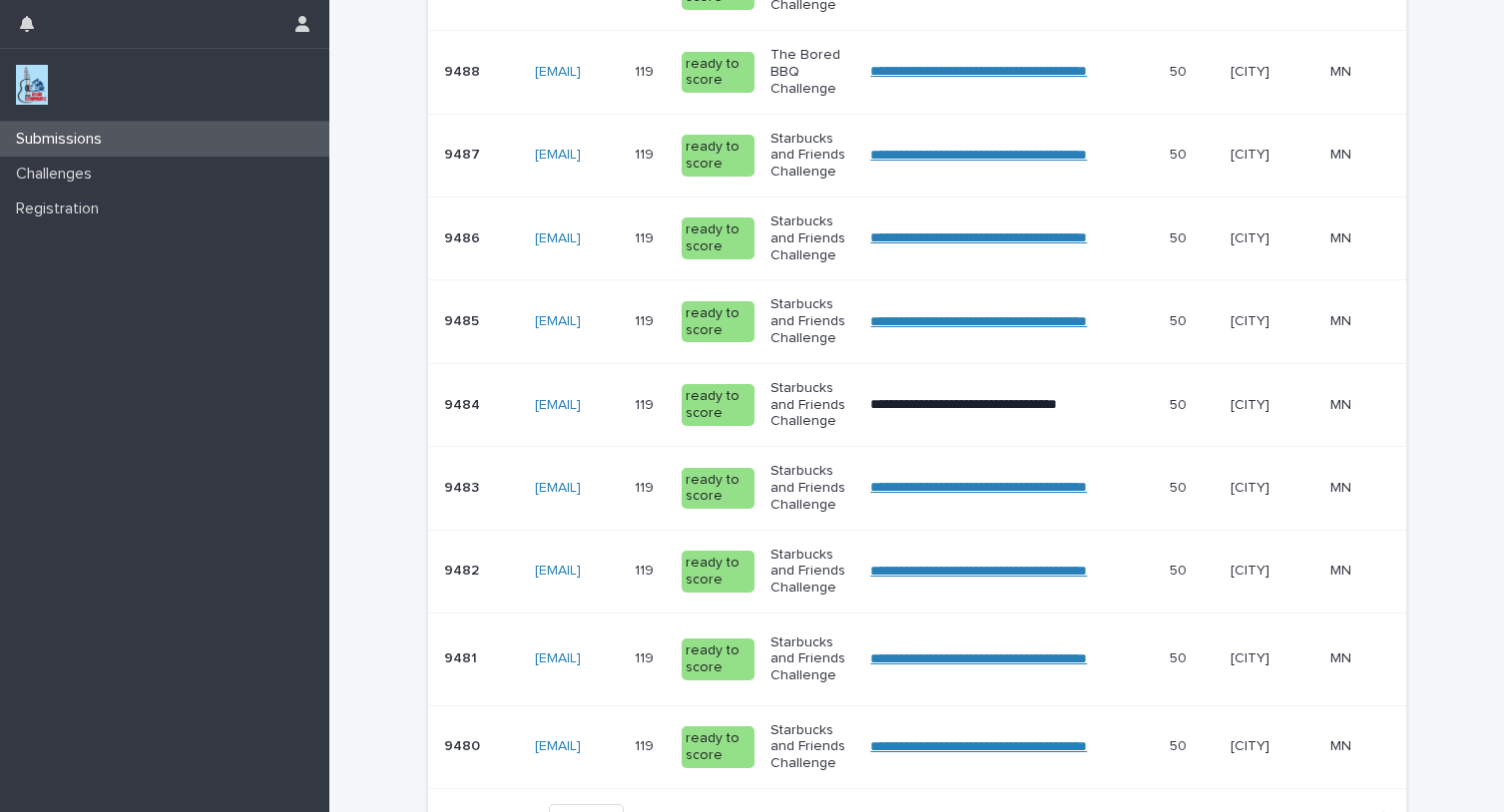 scroll, scrollTop: 0, scrollLeft: 0, axis: both 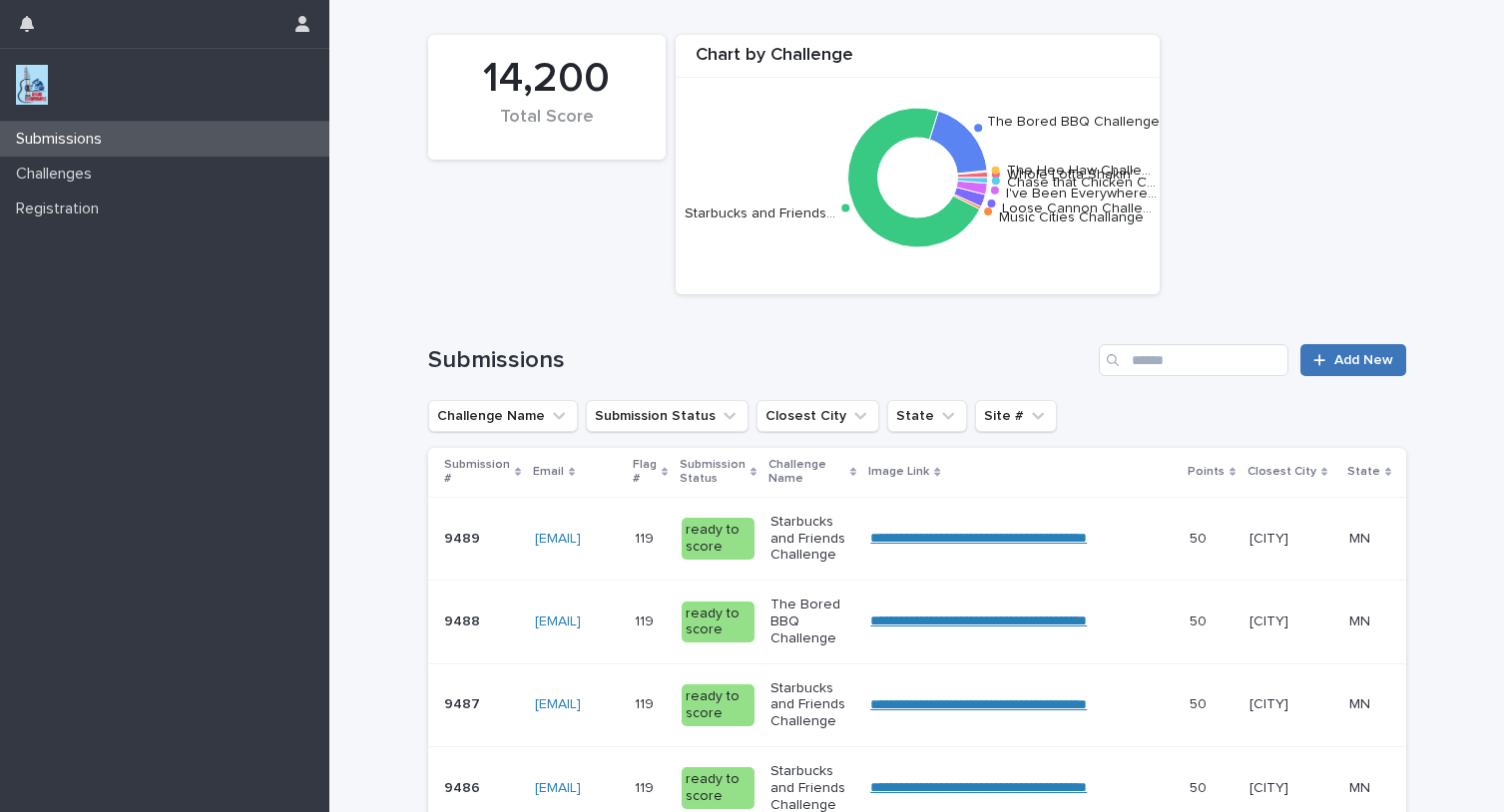 click on "Add New" at bounding box center [1363, 360] 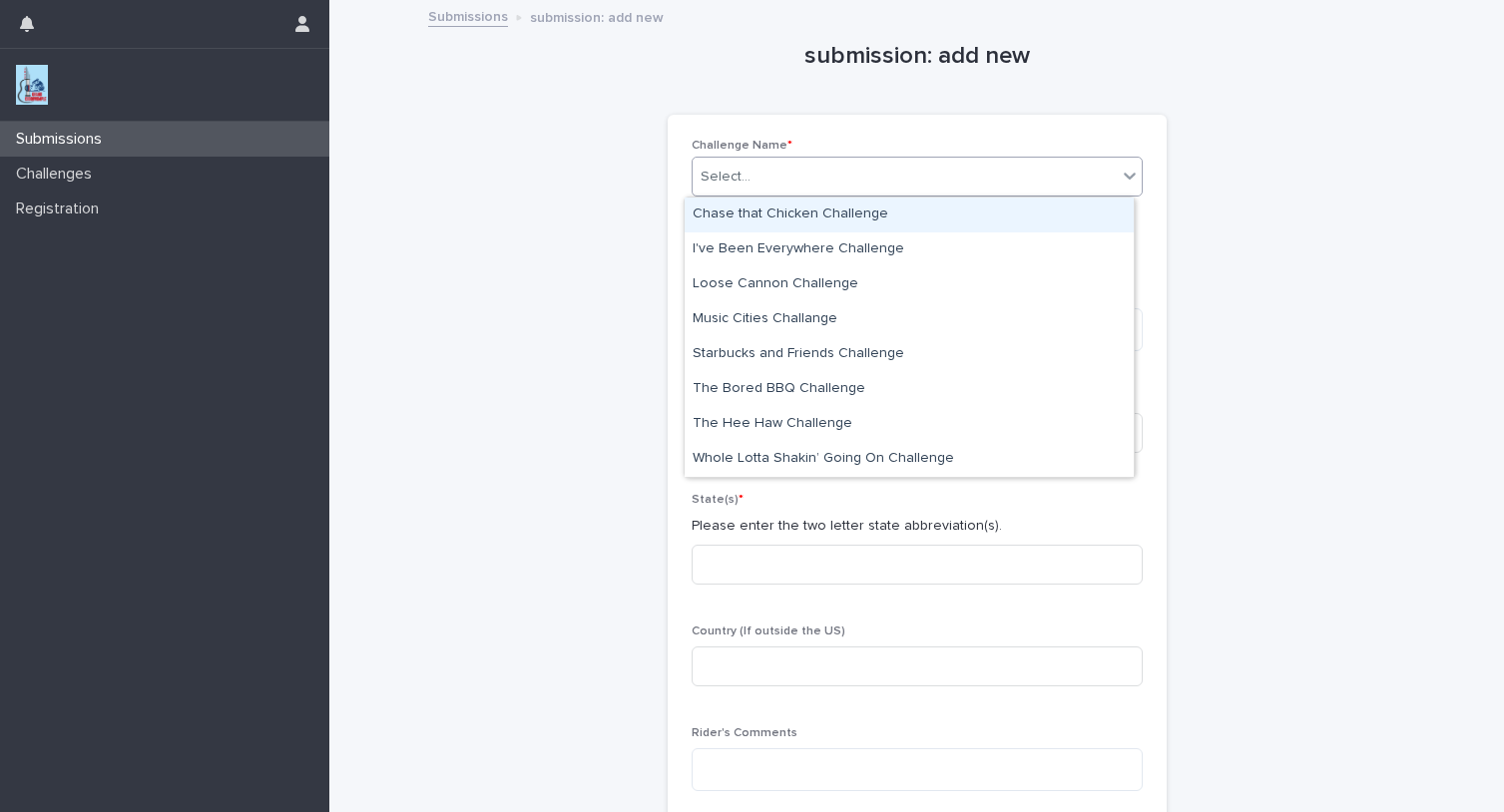 click on "Select..." at bounding box center [904, 177] 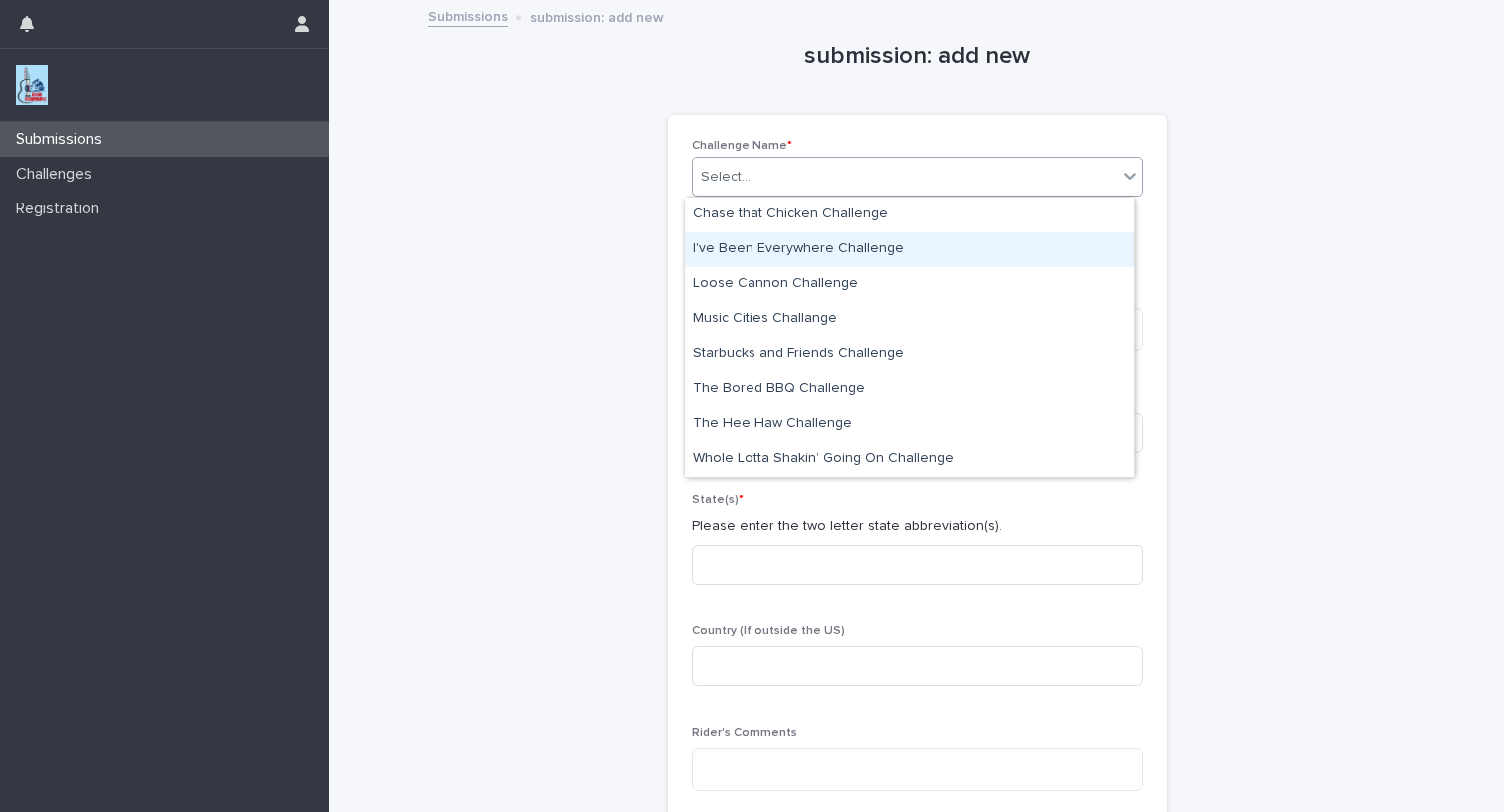 click on "I've Been Everywhere Challenge" at bounding box center (909, 249) 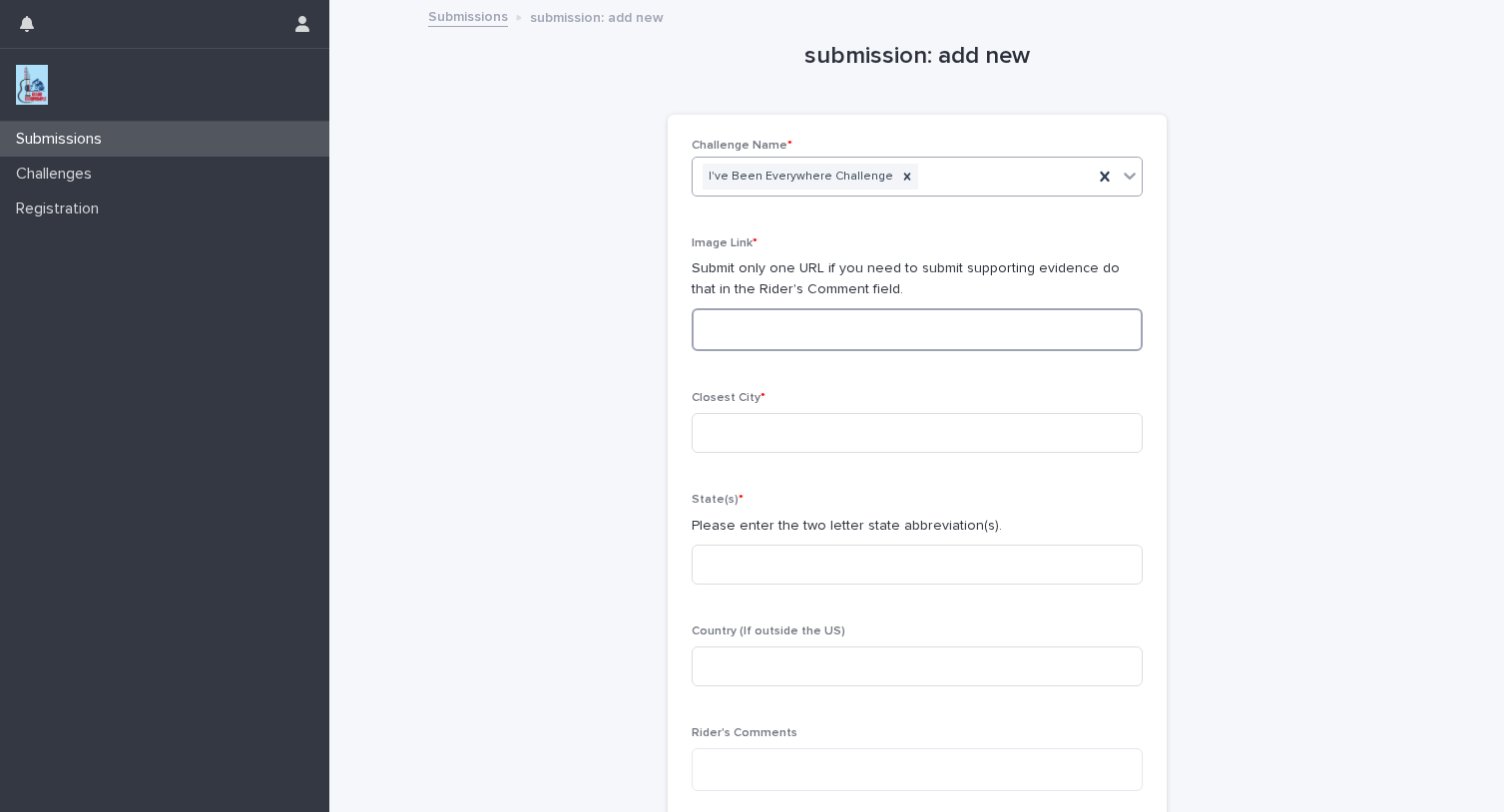 click at bounding box center (917, 329) 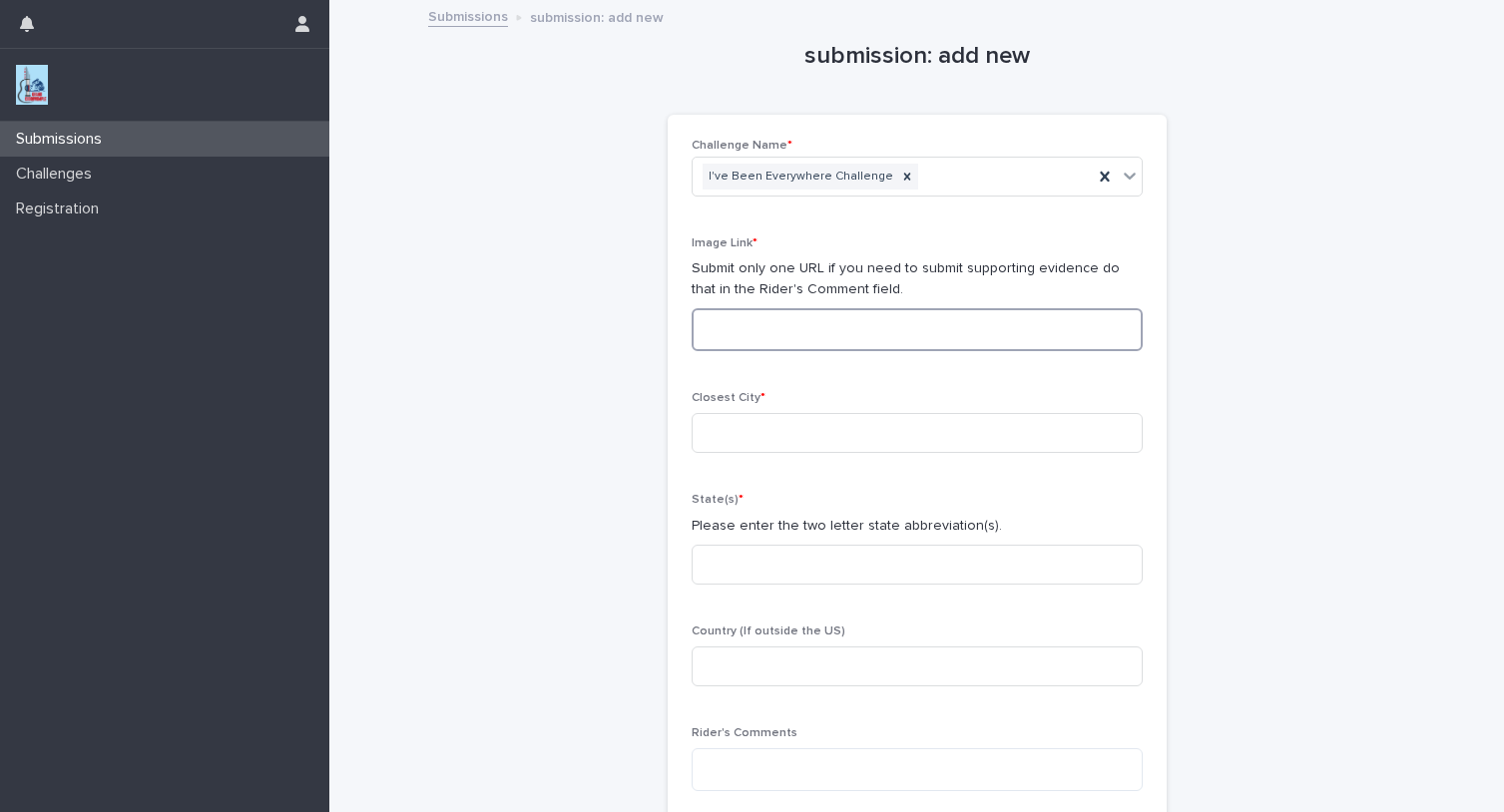 paste on "**********" 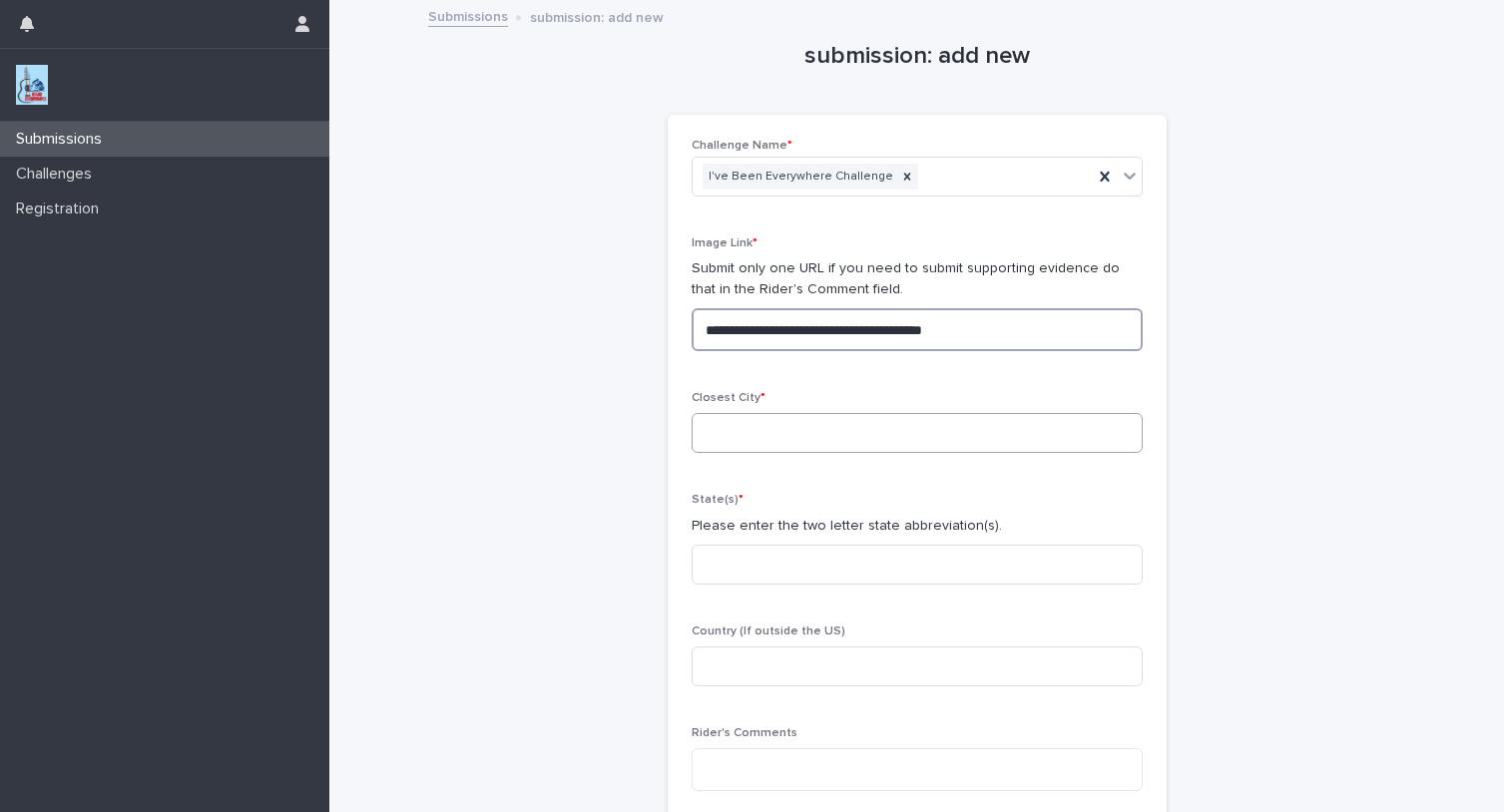 type on "**********" 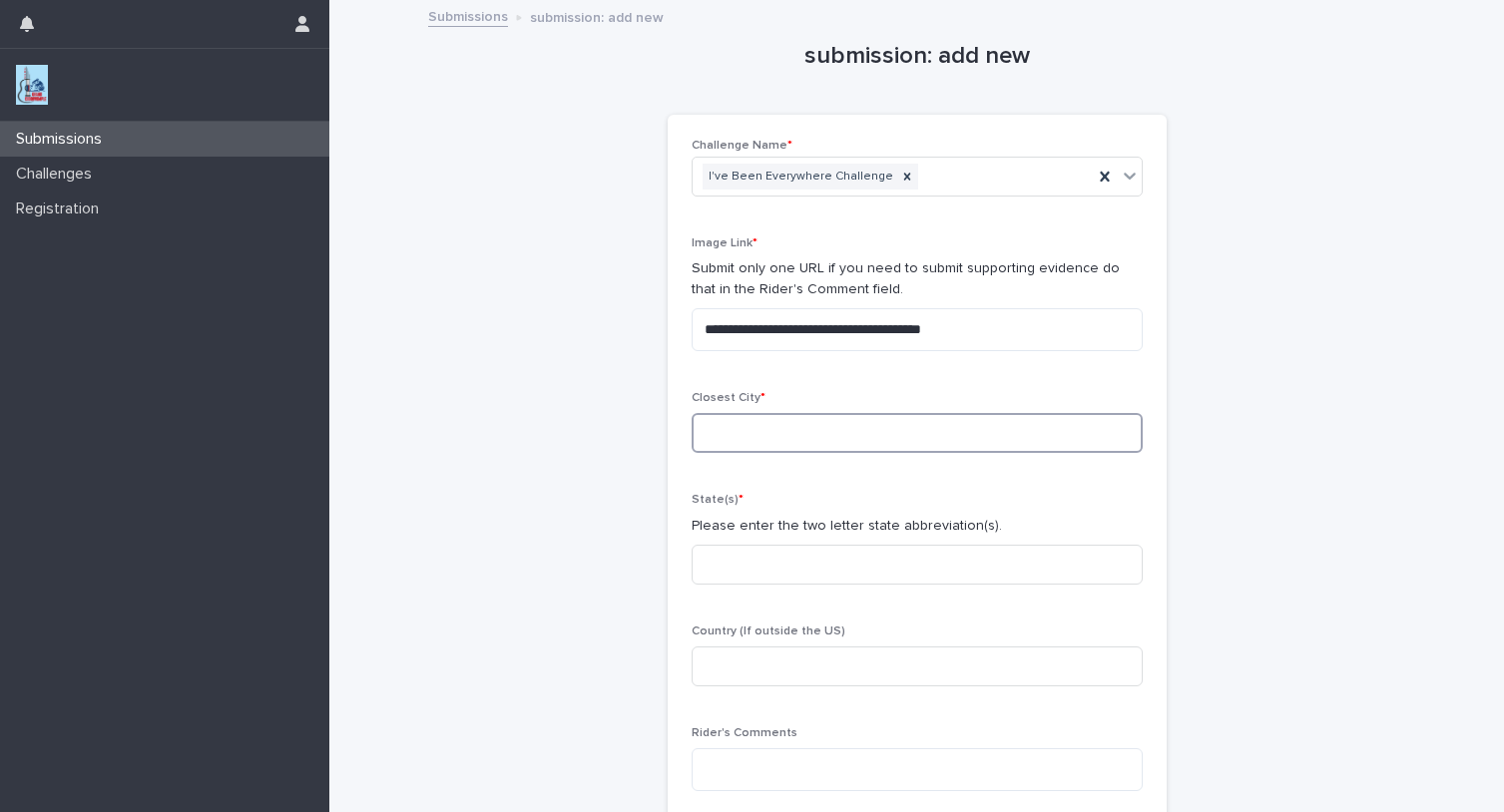 click at bounding box center (917, 433) 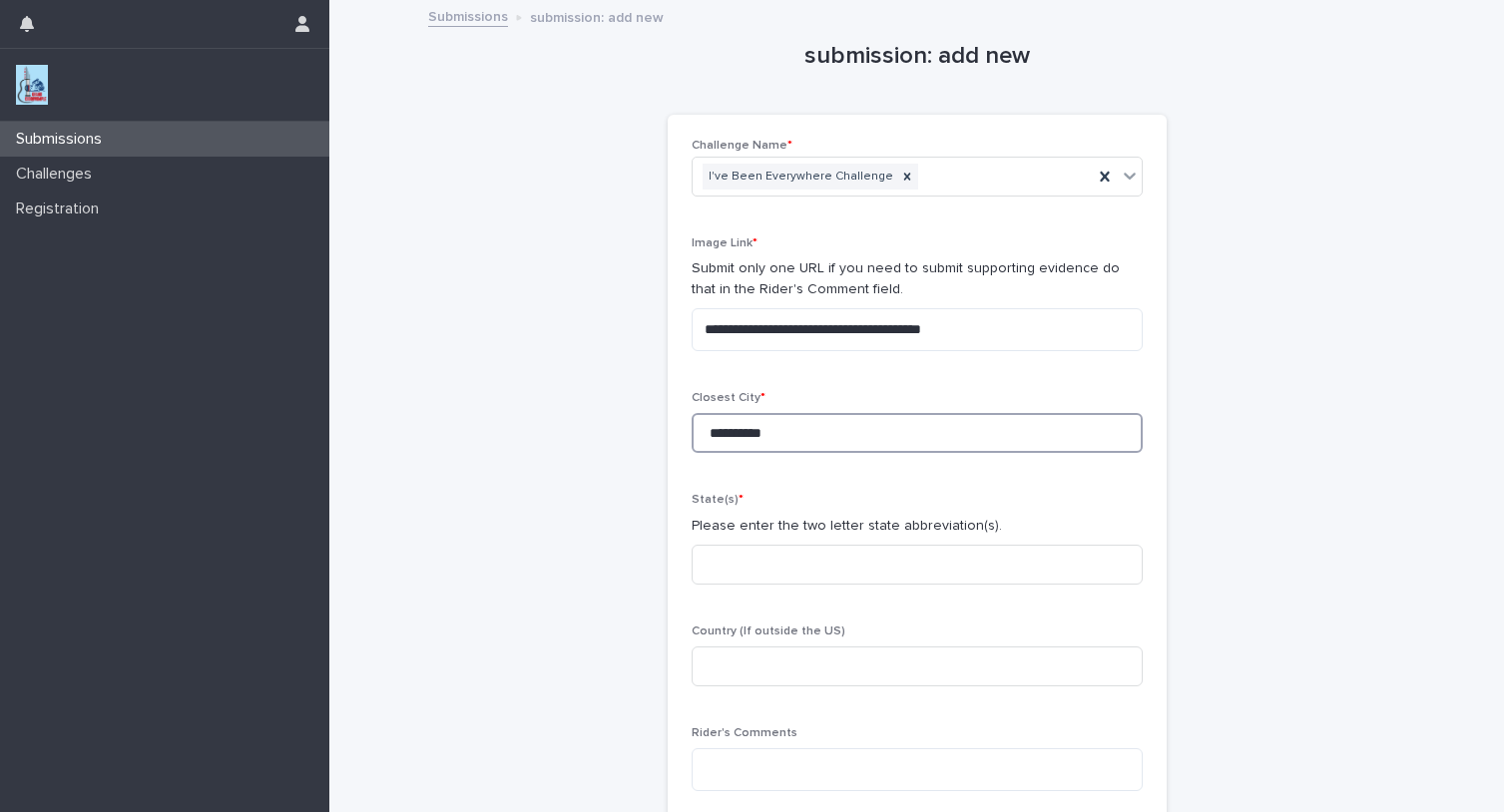 type on "**********" 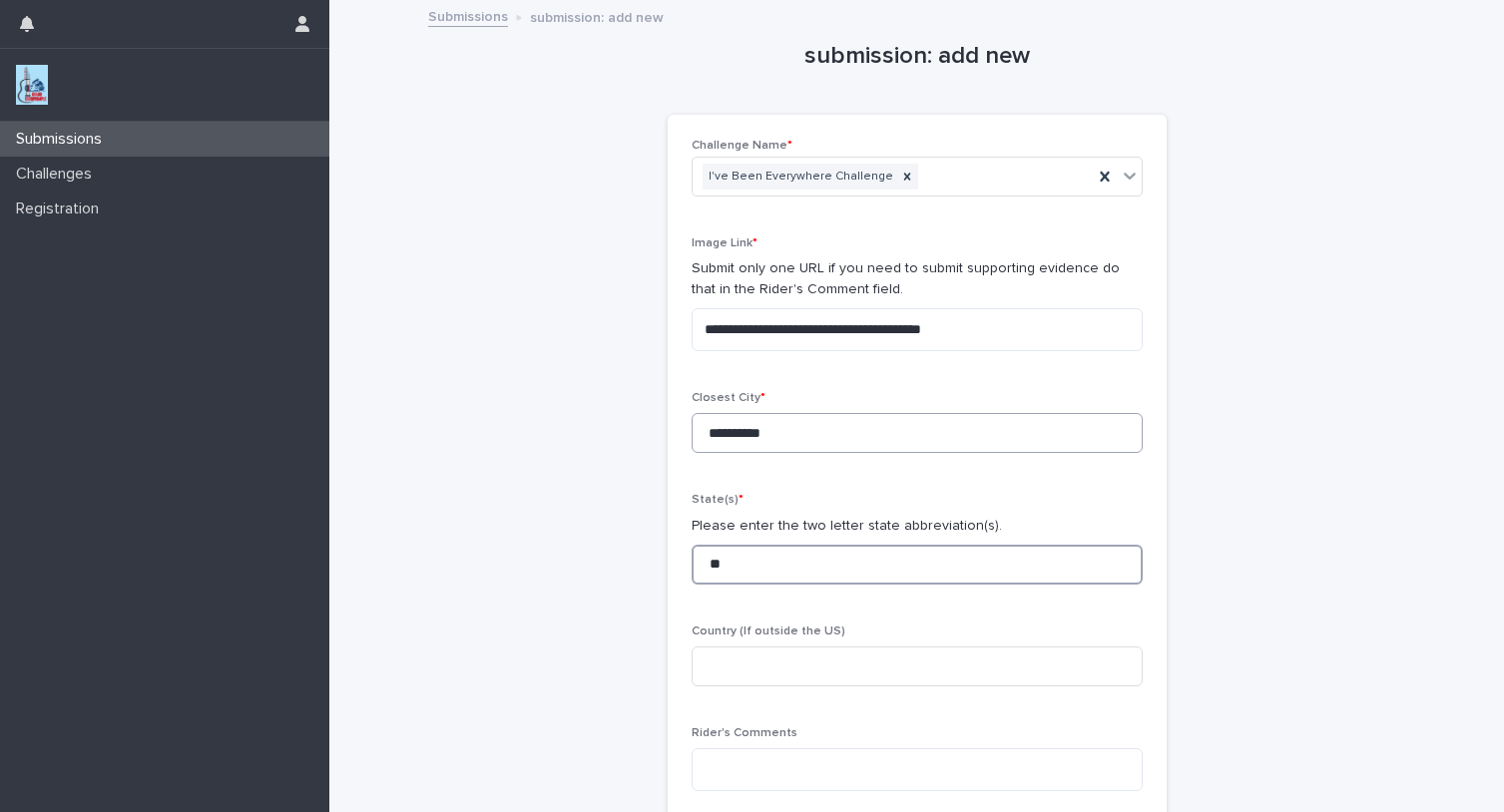 type on "**" 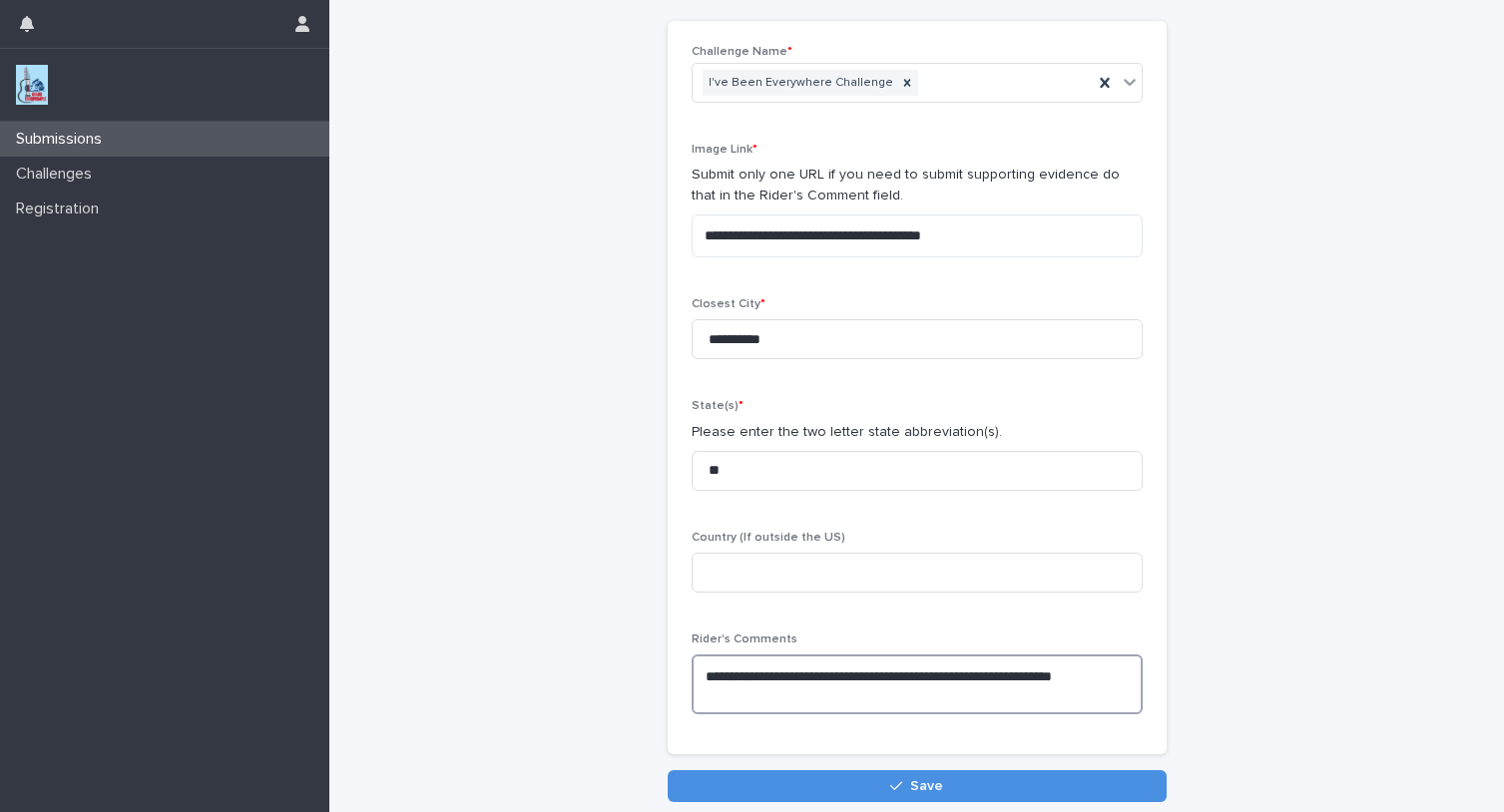 scroll, scrollTop: 99, scrollLeft: 0, axis: vertical 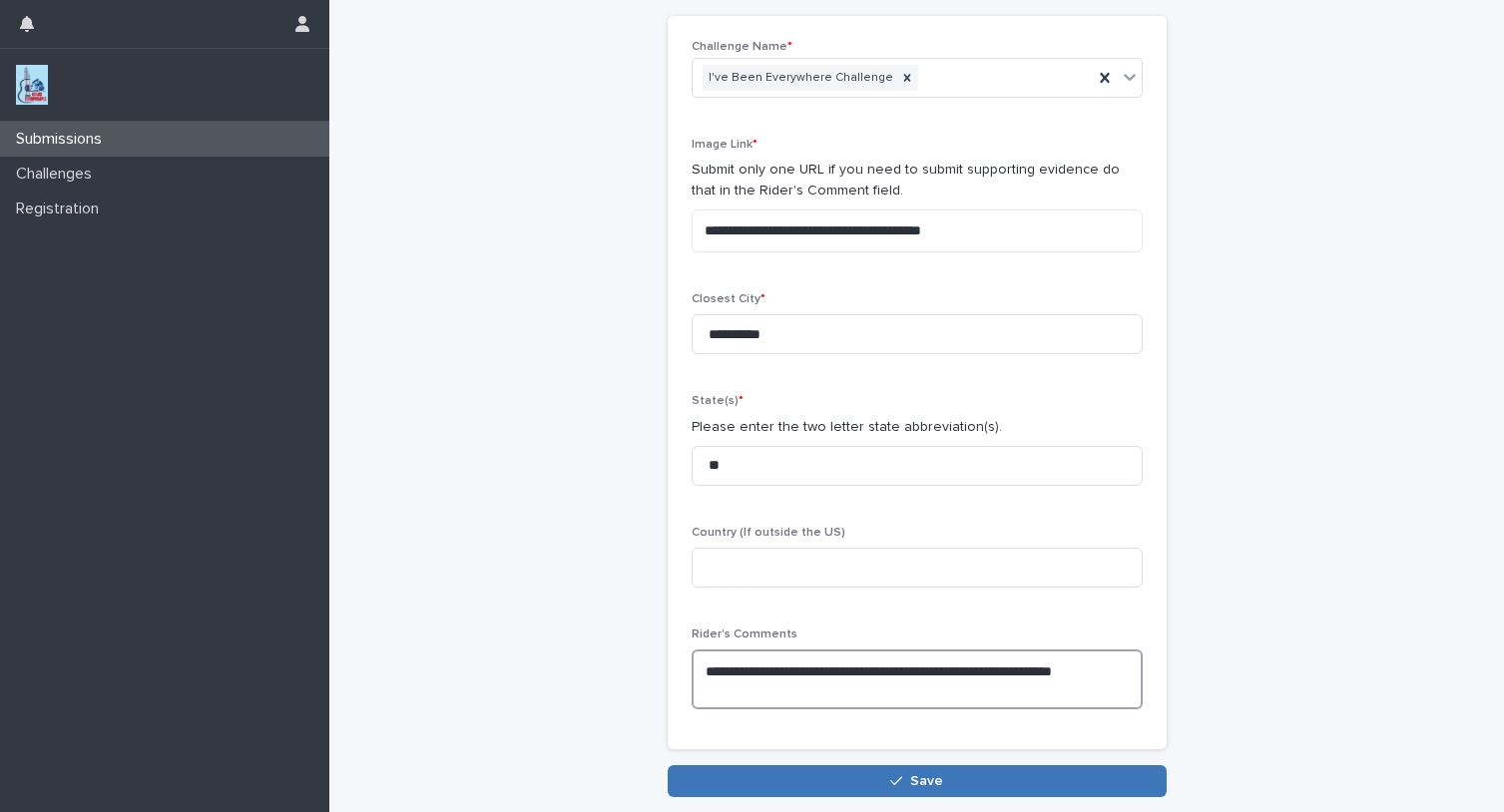 type on "**********" 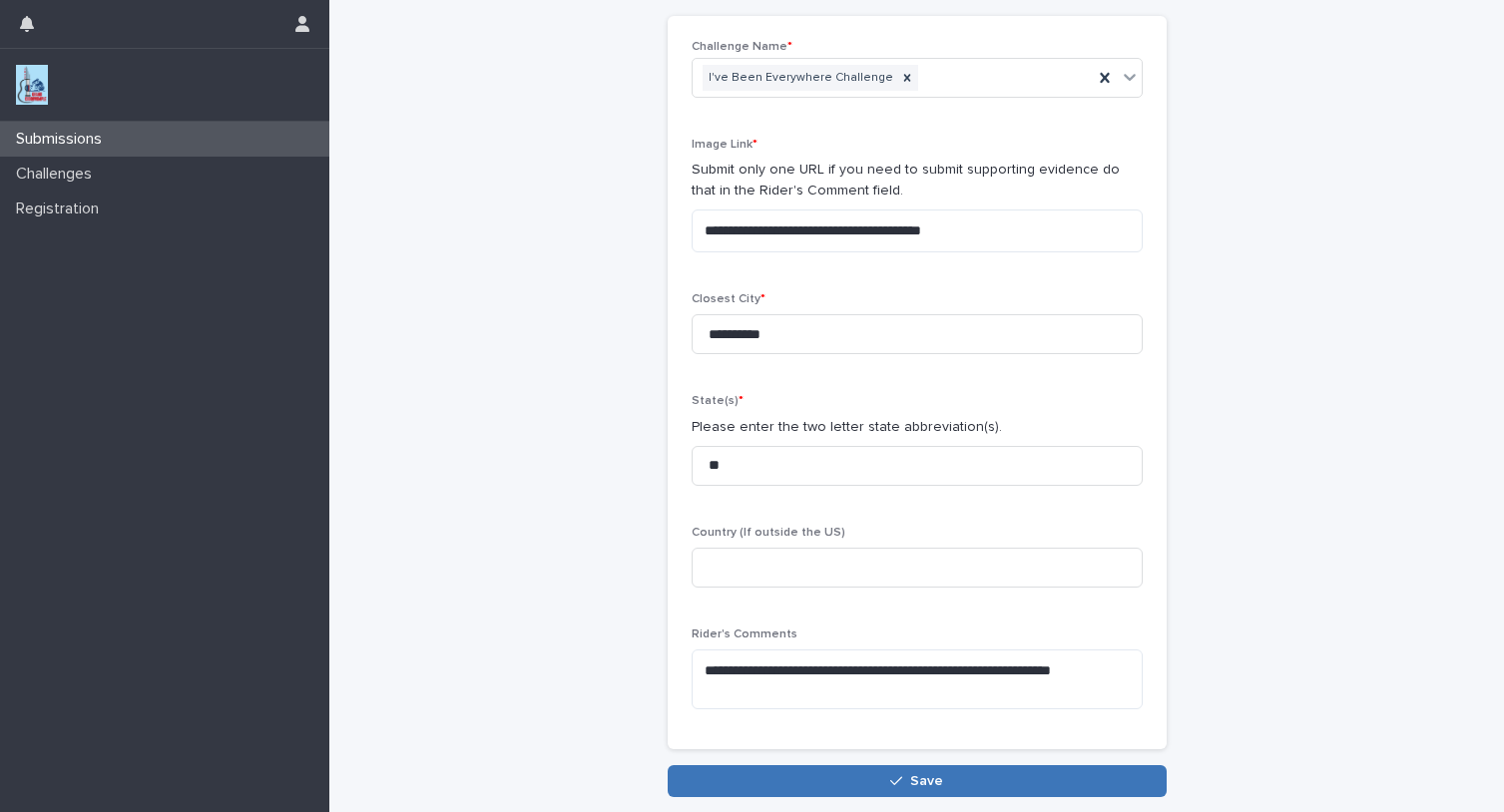 click 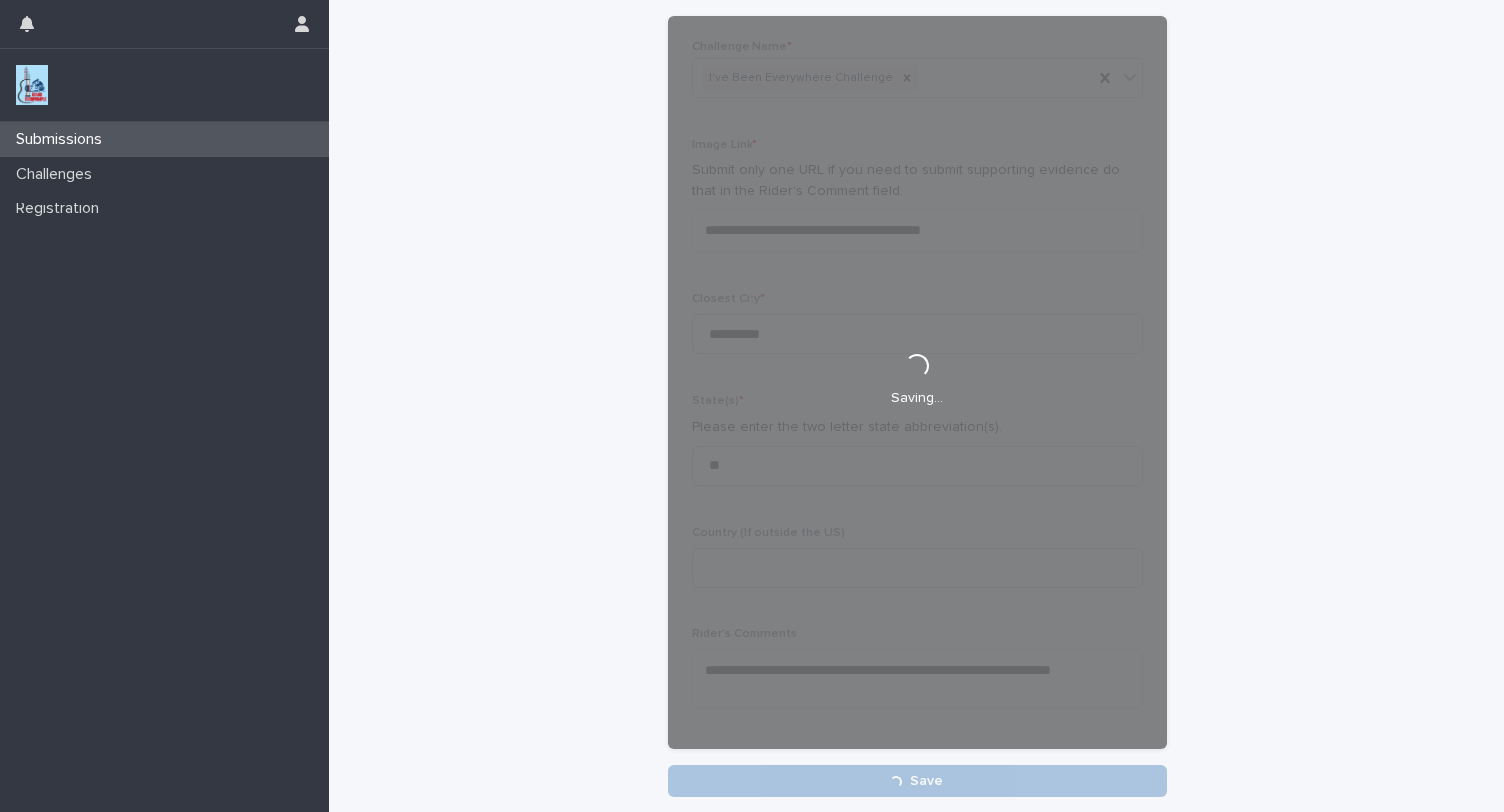 scroll, scrollTop: 0, scrollLeft: 0, axis: both 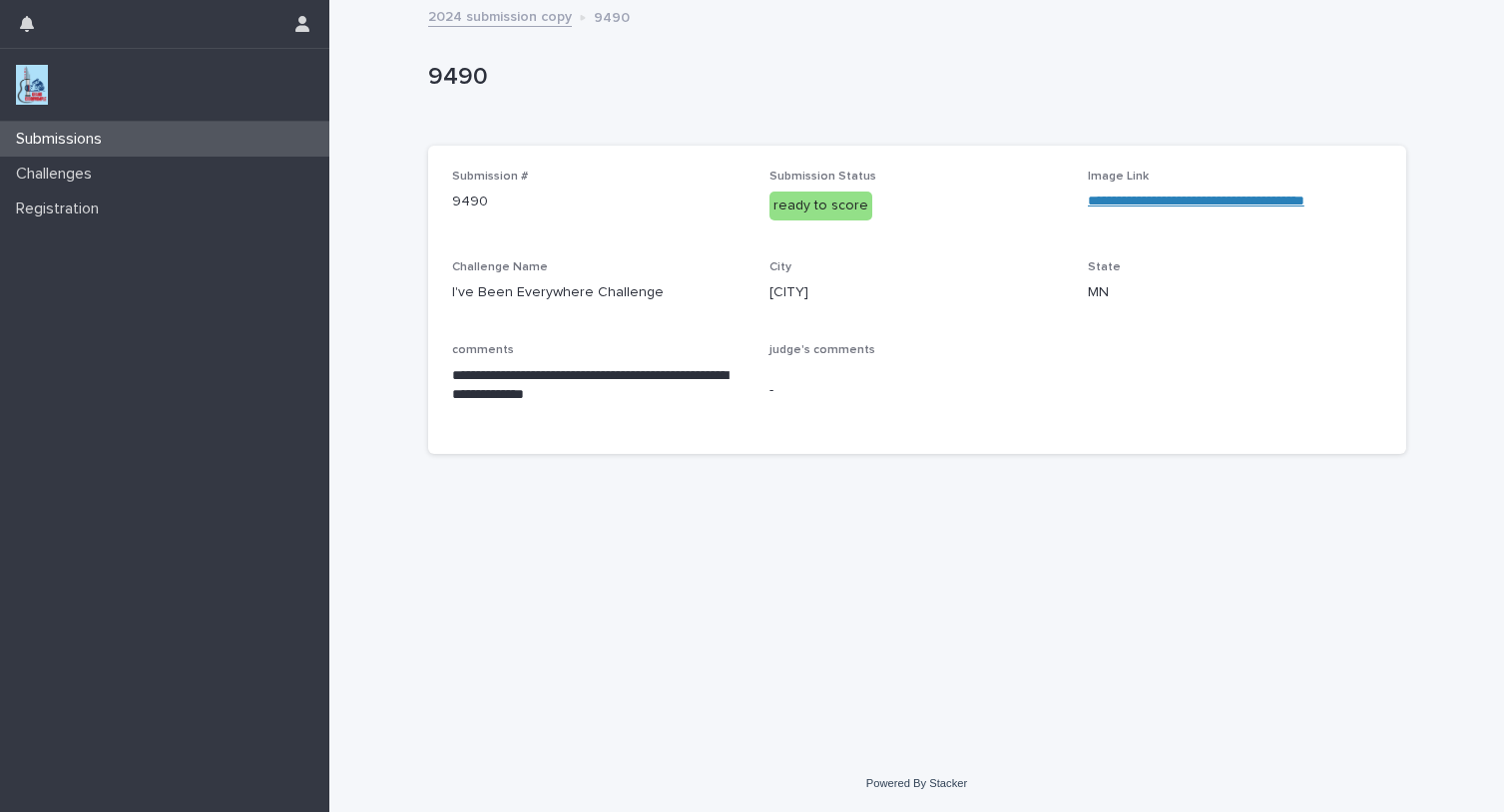 click on "2024 submission copy" at bounding box center [500, 15] 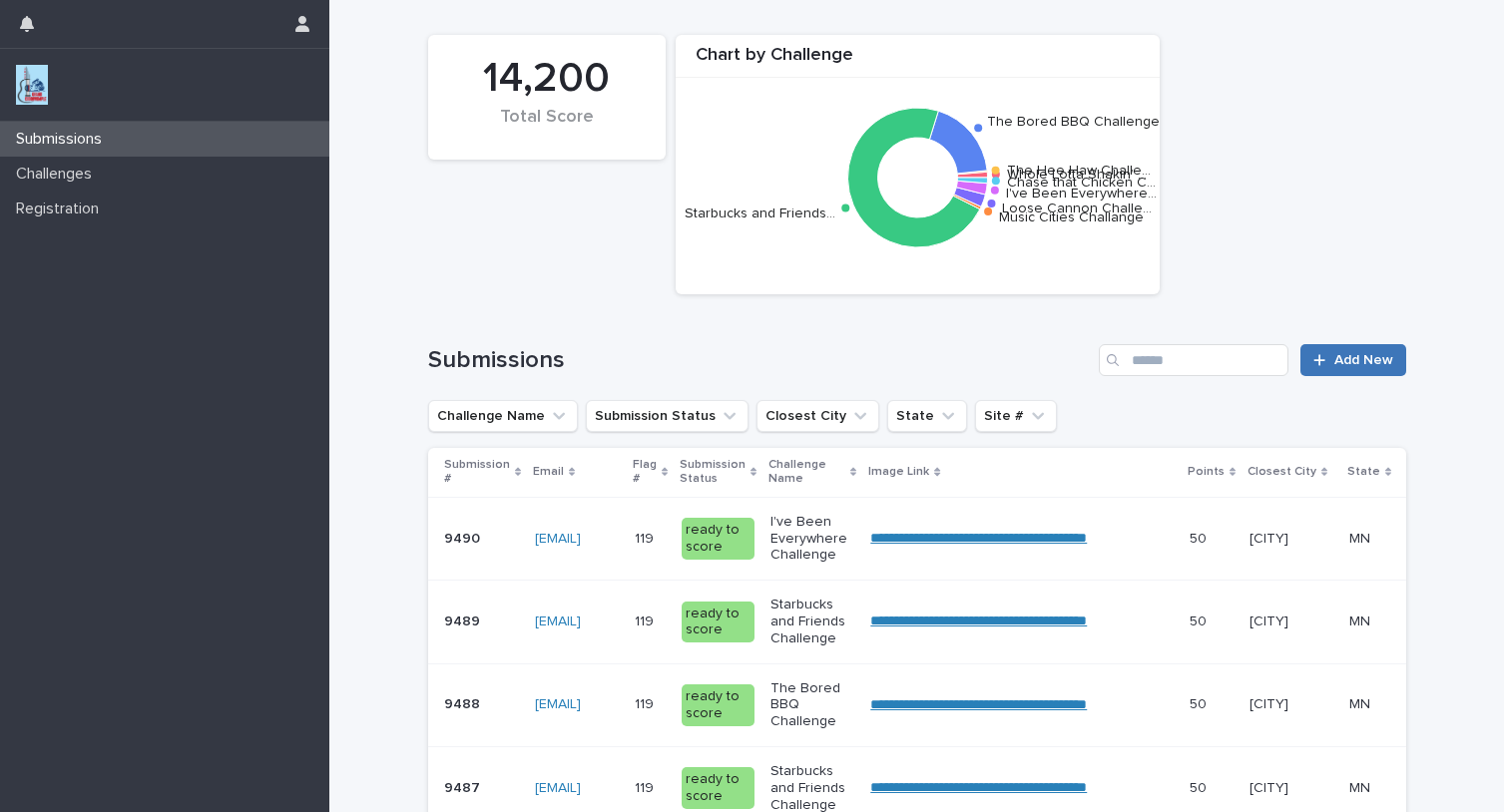 click on "Add New" at bounding box center (1363, 360) 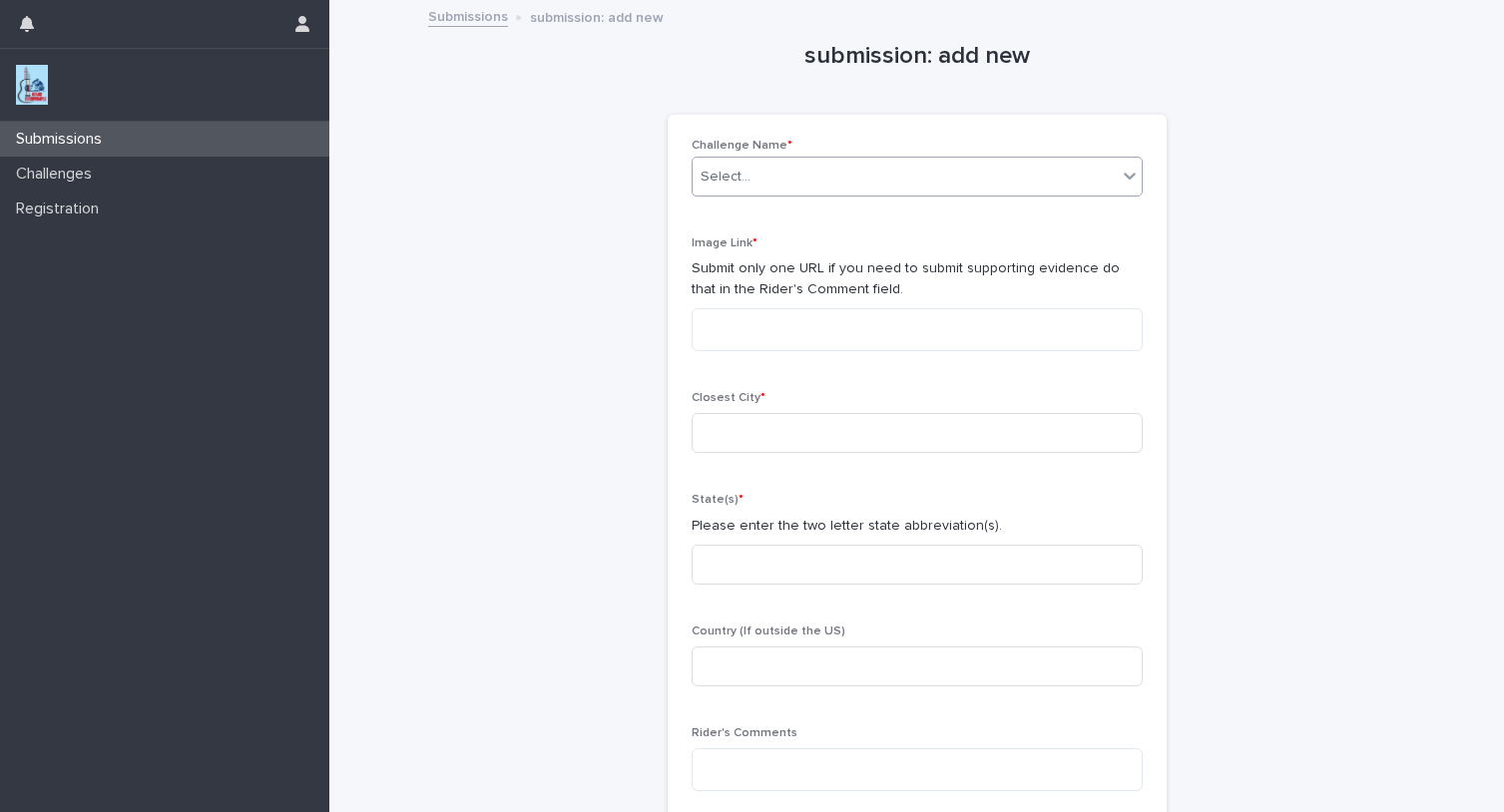 click at bounding box center (753, 177) 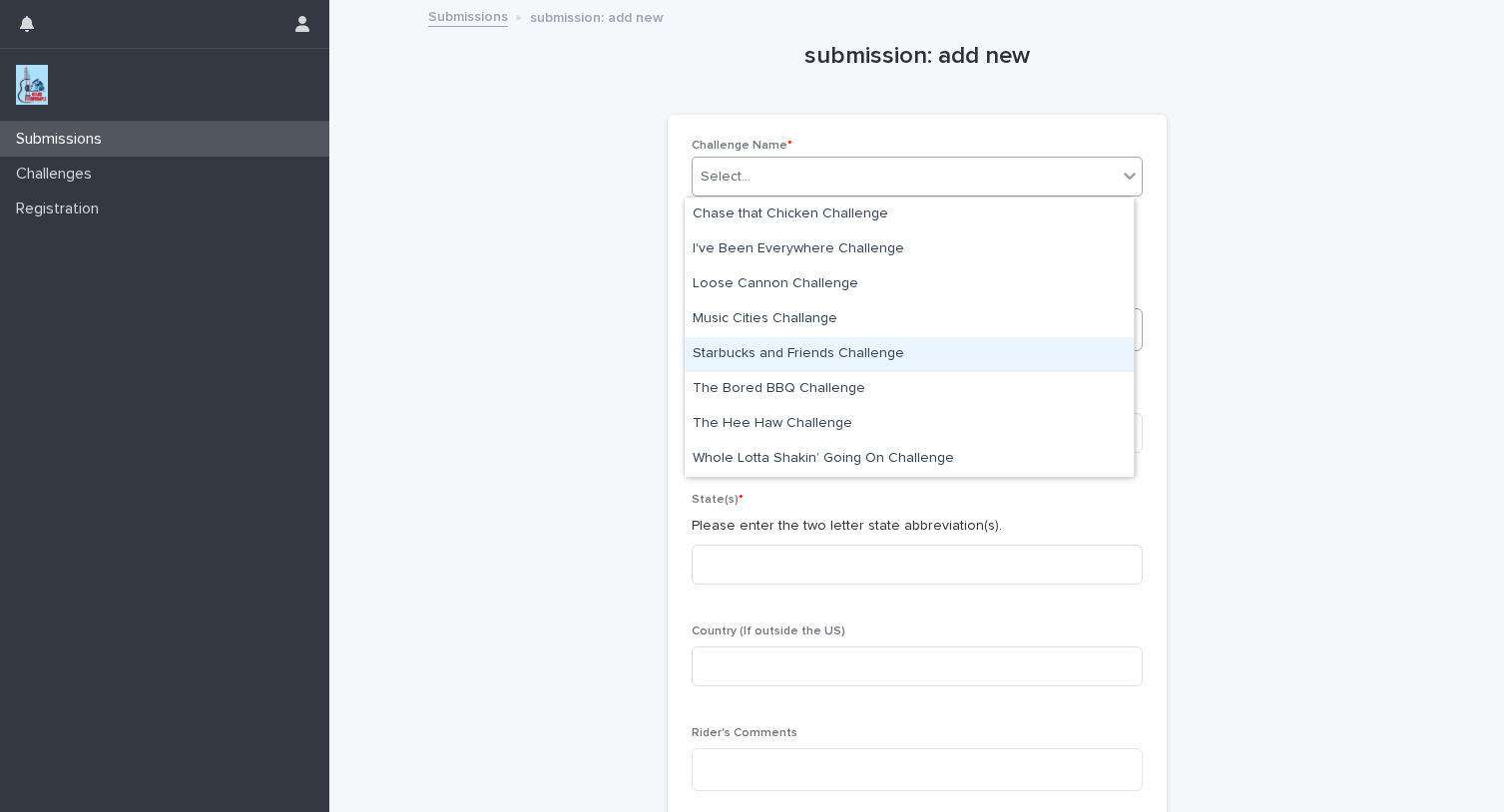 click on "Starbucks and Friends Challenge" at bounding box center (909, 354) 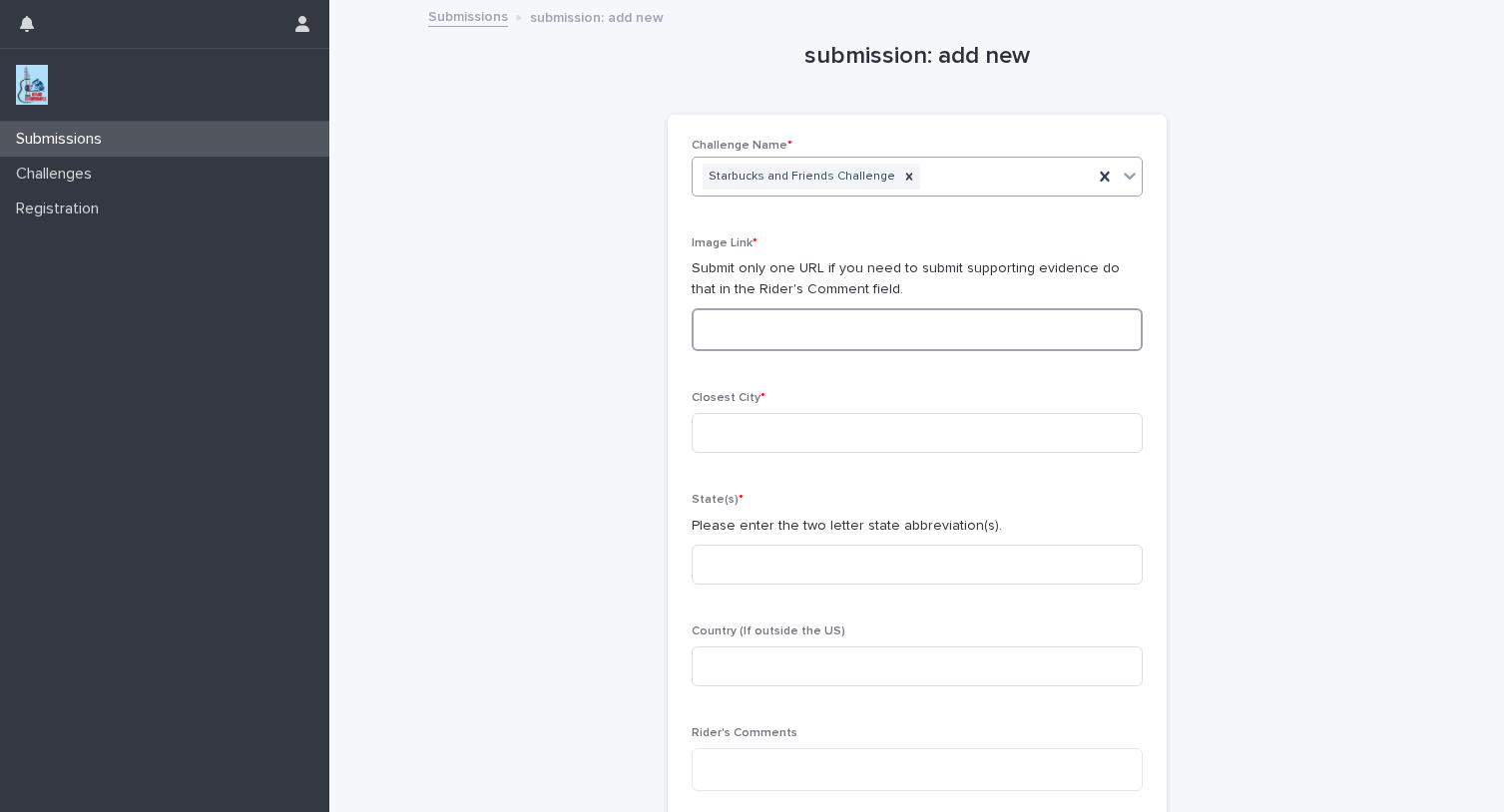 click at bounding box center [917, 329] 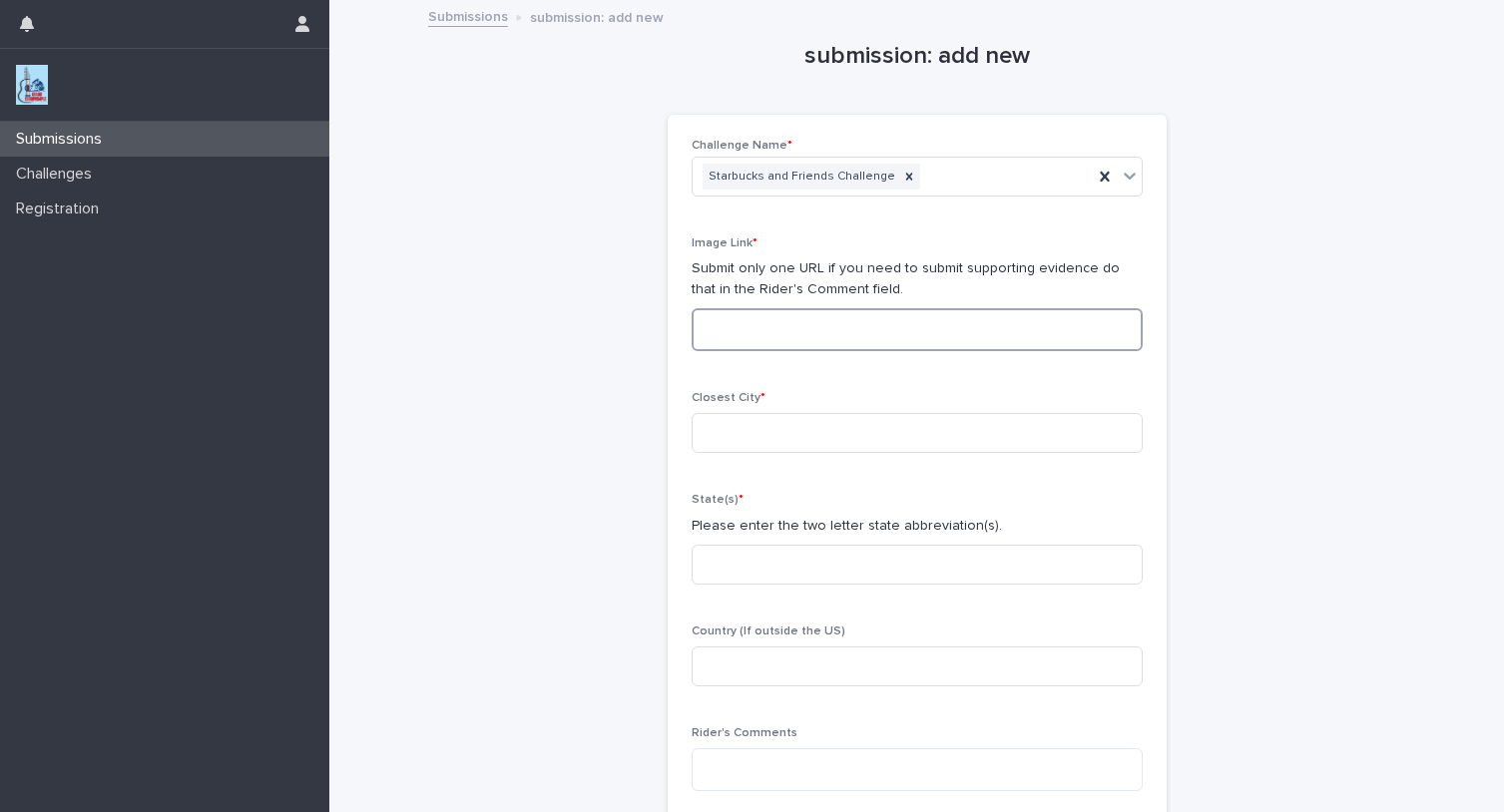 paste on "**********" 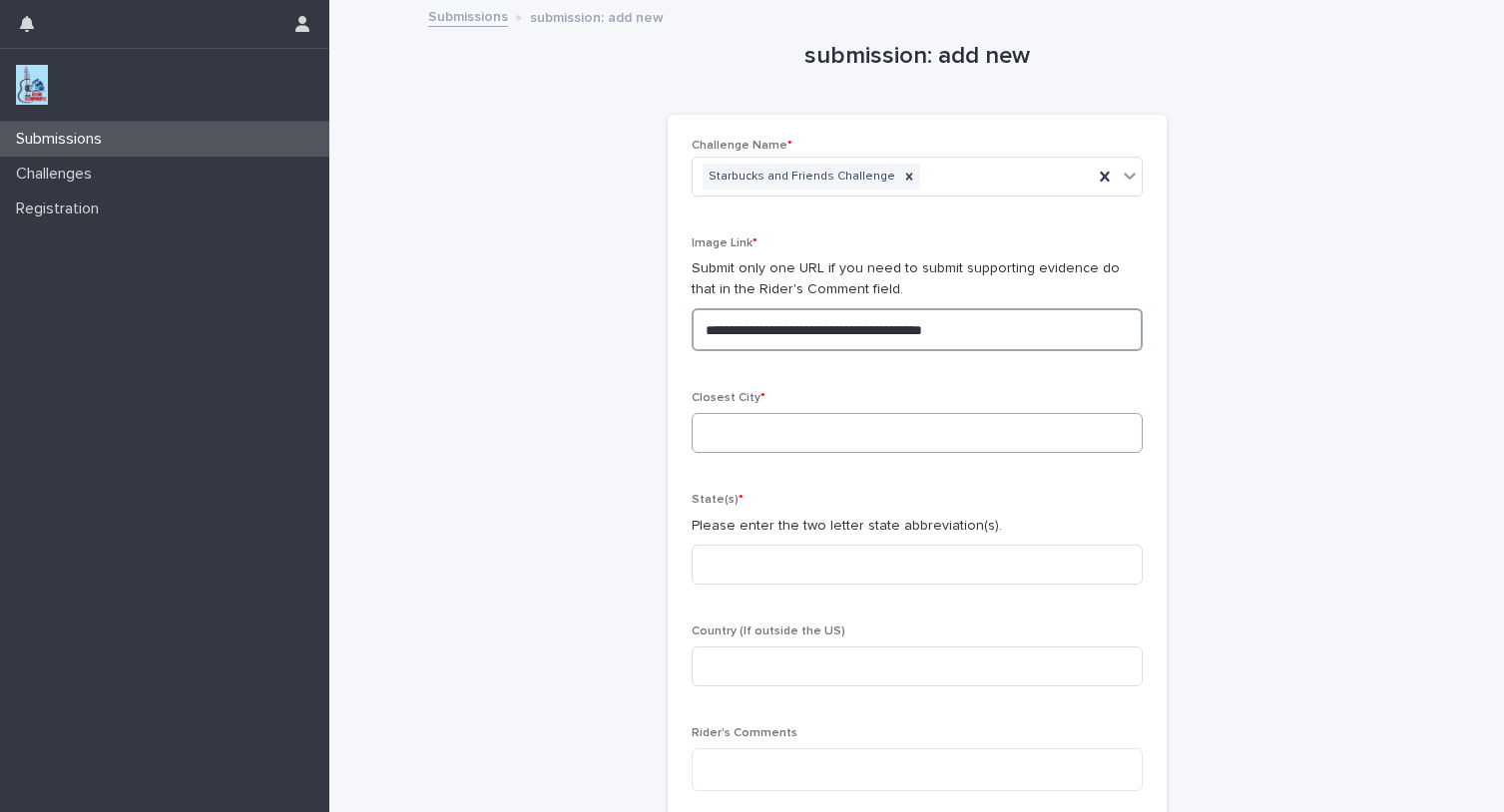 type on "**********" 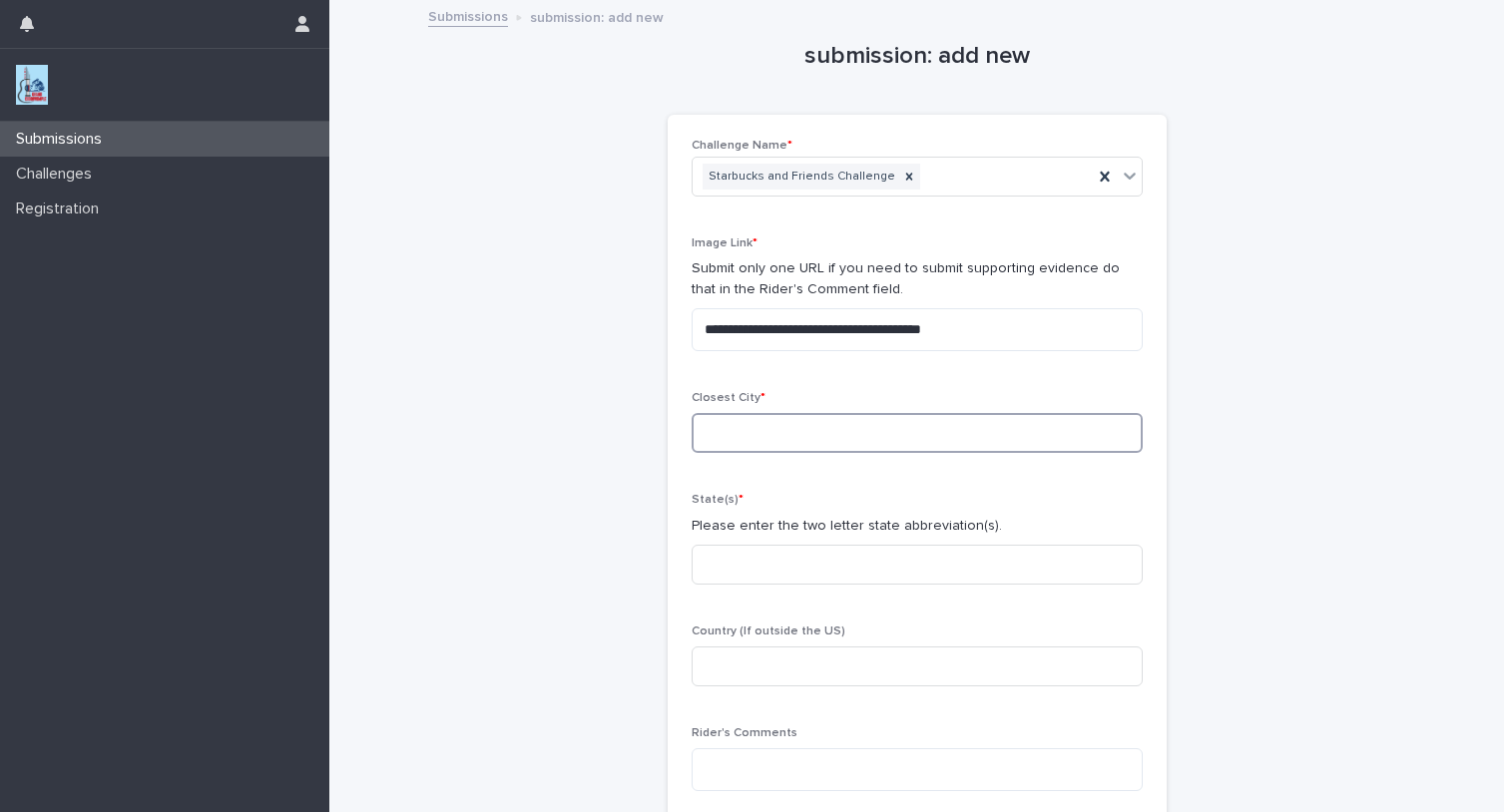 click at bounding box center [917, 433] 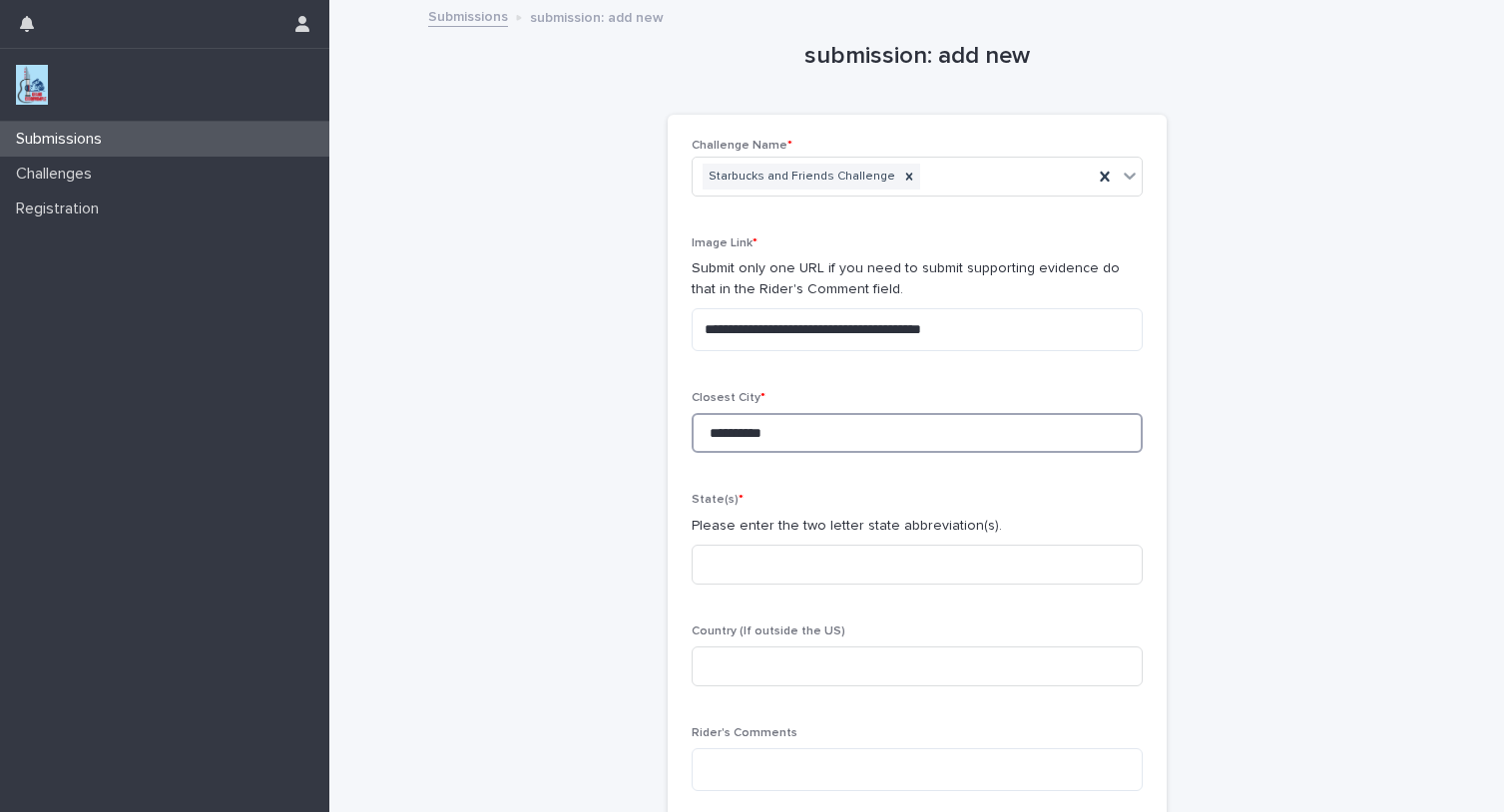 type on "**********" 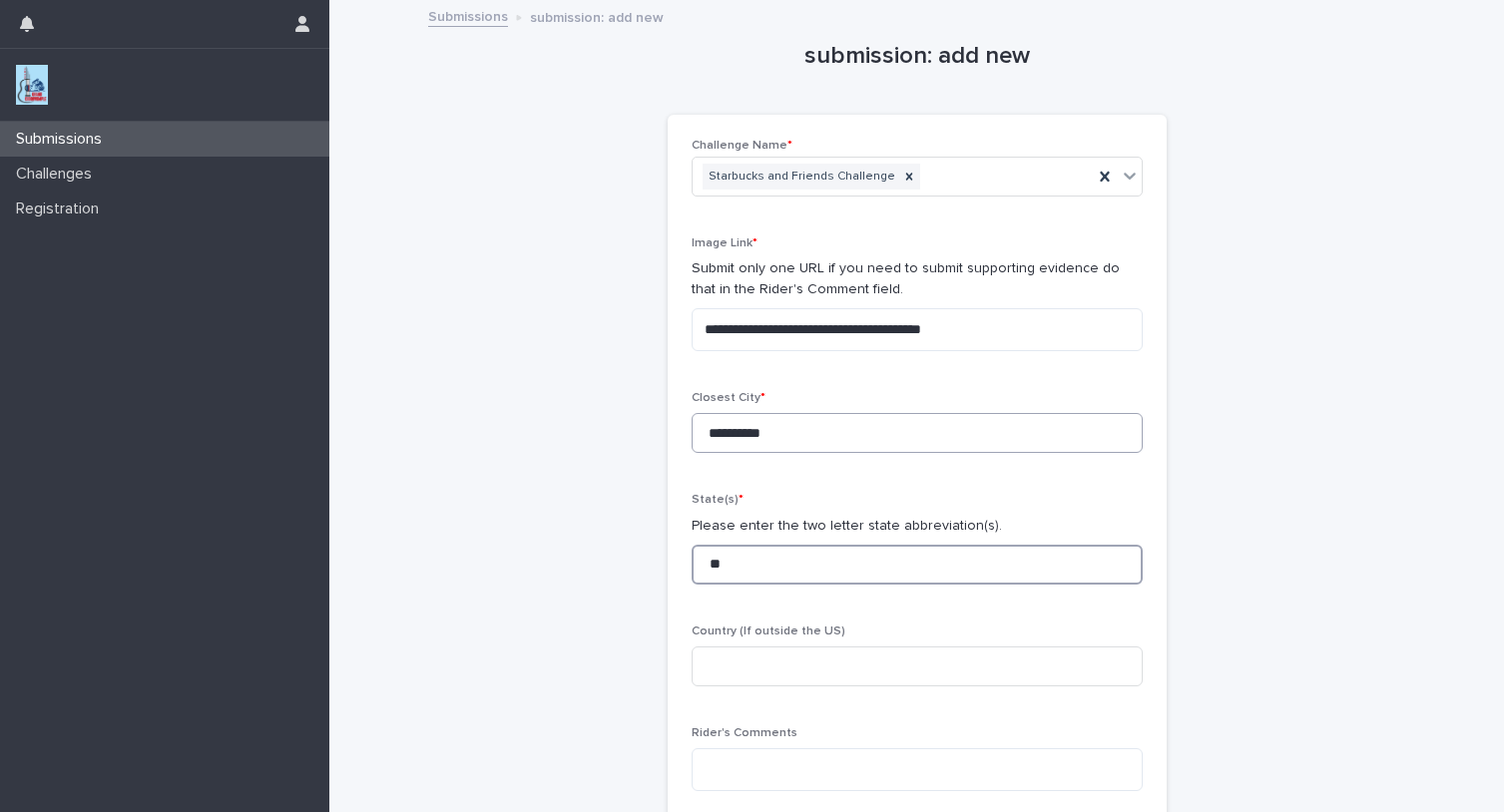 type on "**" 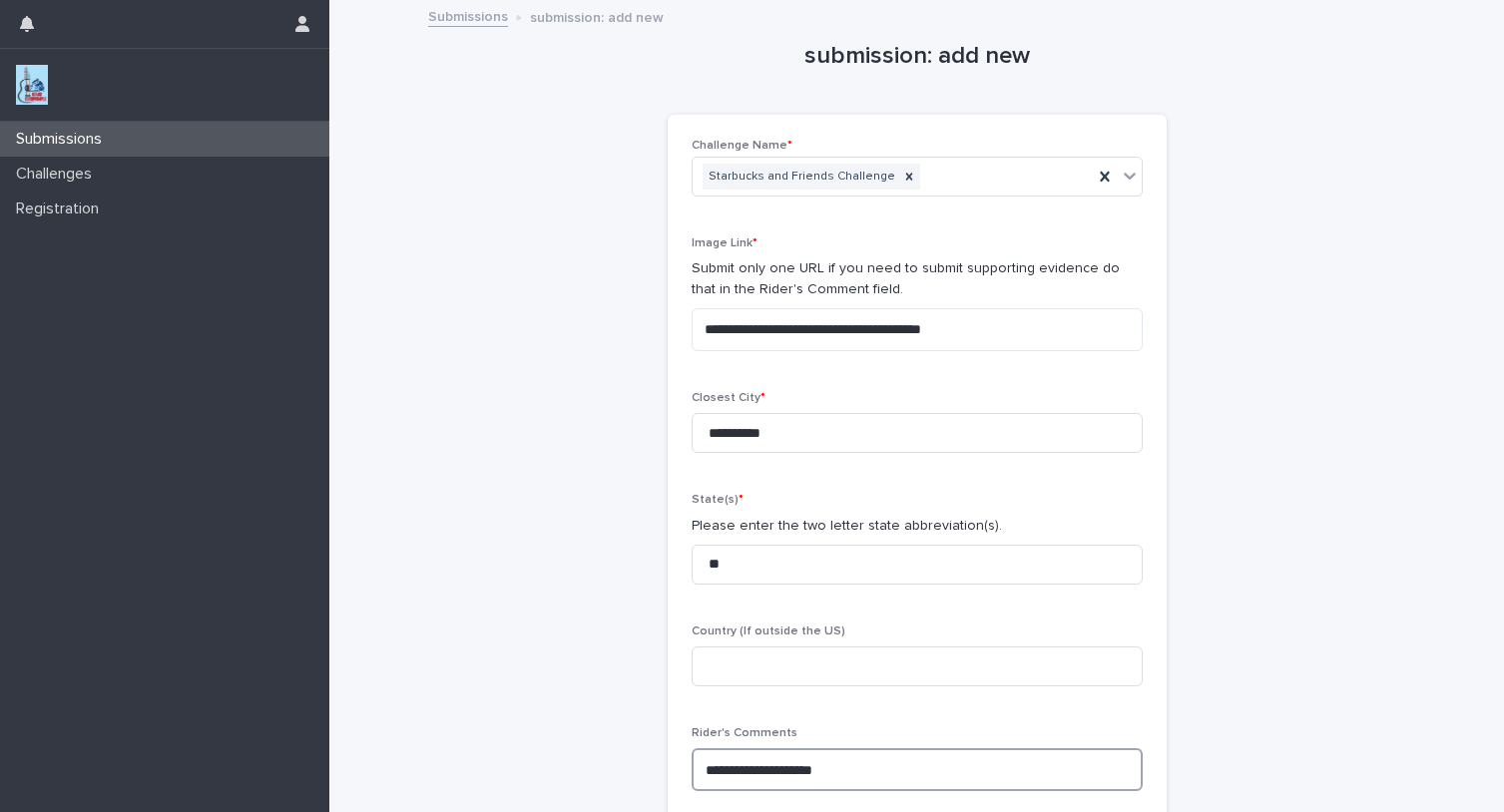 paste on "**********" 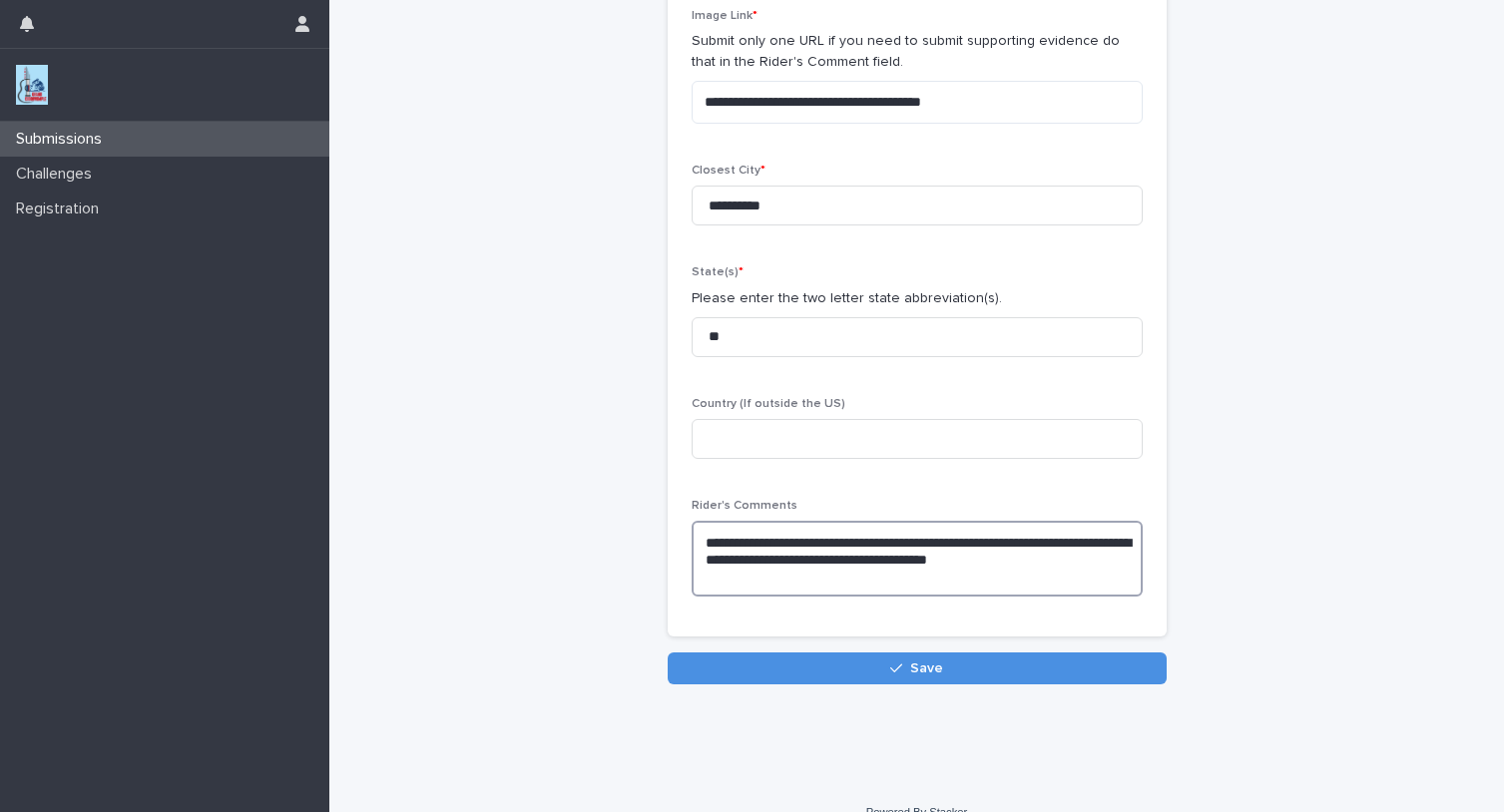 scroll, scrollTop: 256, scrollLeft: 0, axis: vertical 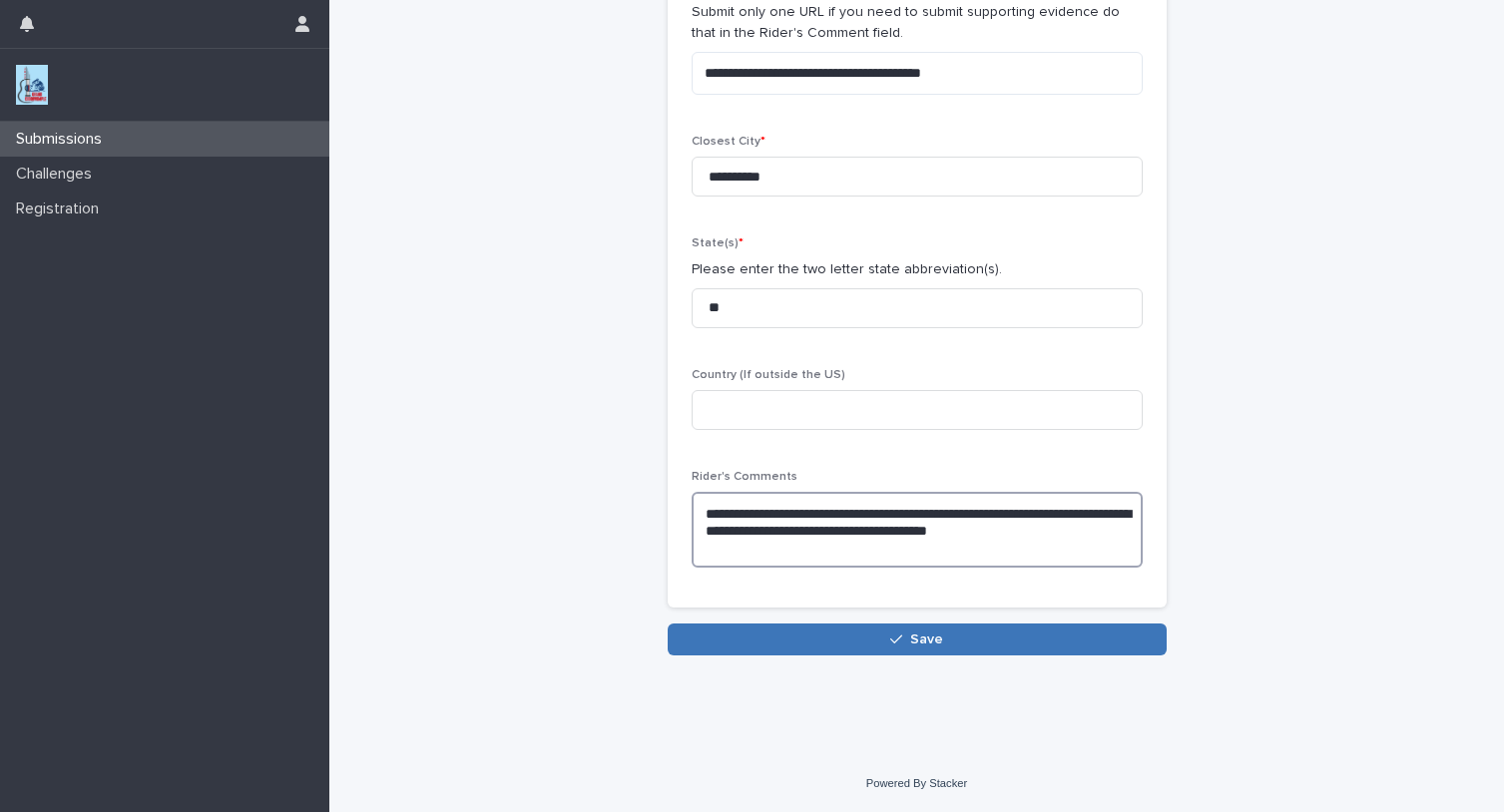 type on "**********" 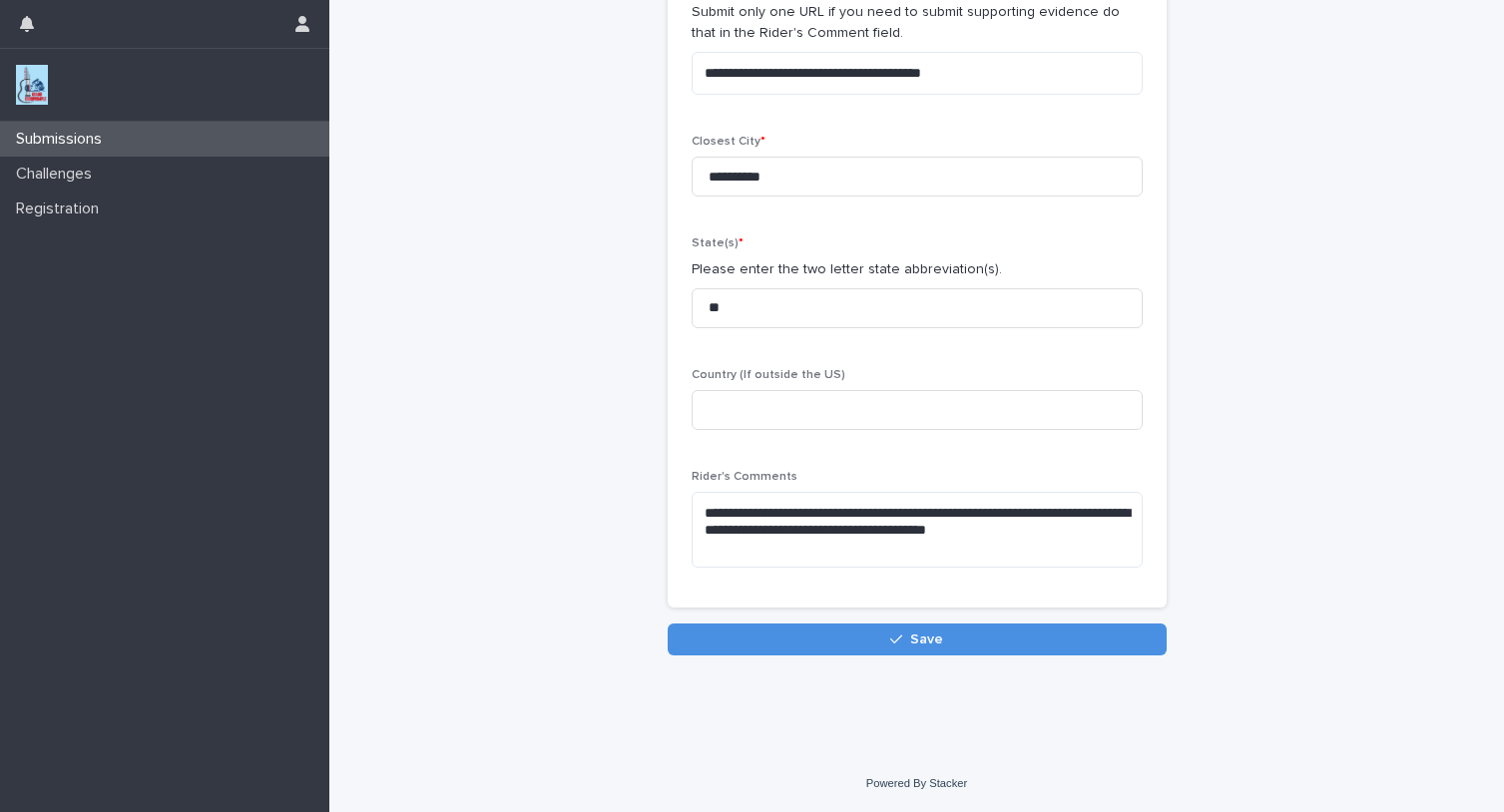 click on "Save" at bounding box center [926, 639] 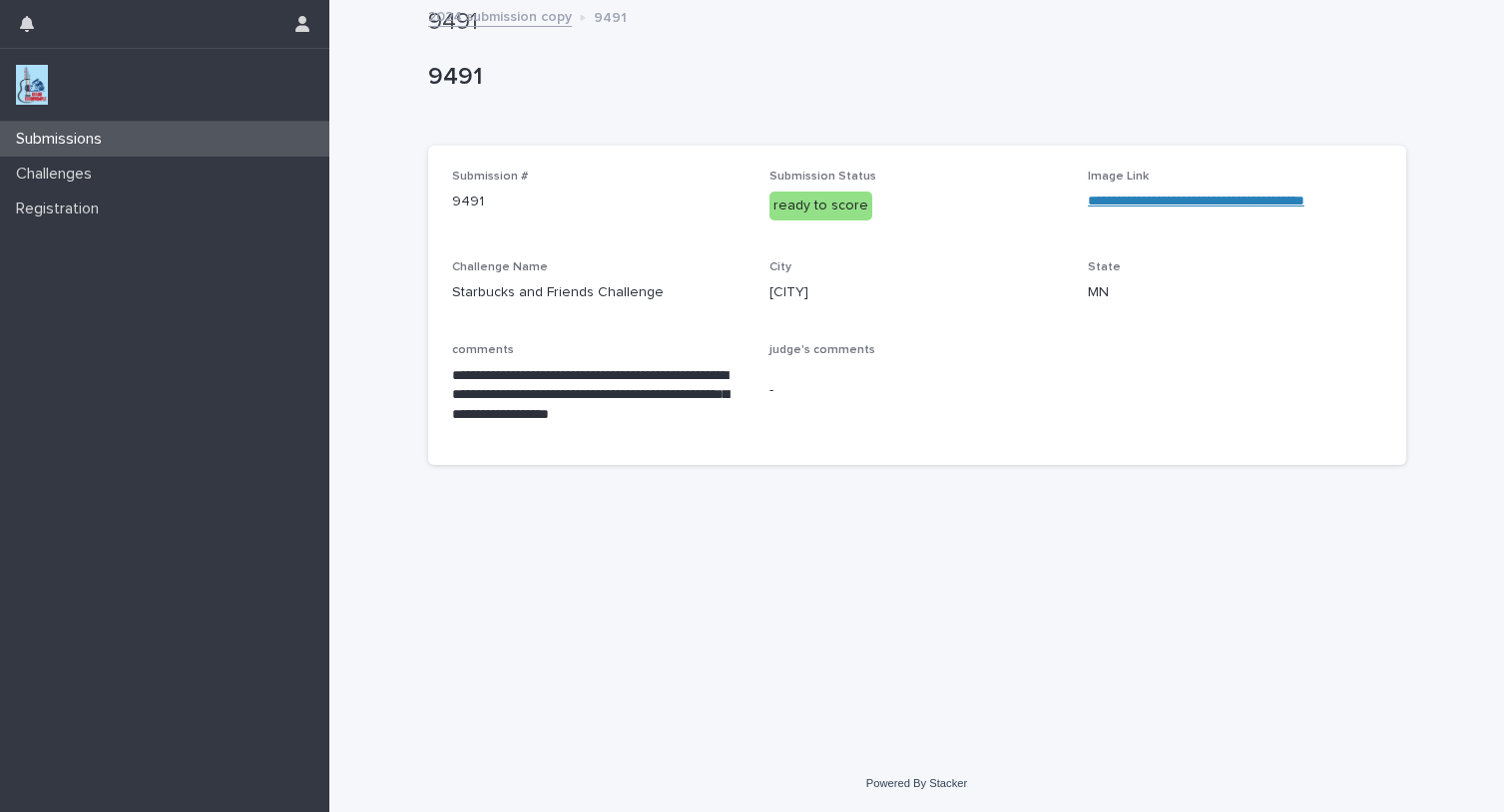 scroll, scrollTop: 0, scrollLeft: 0, axis: both 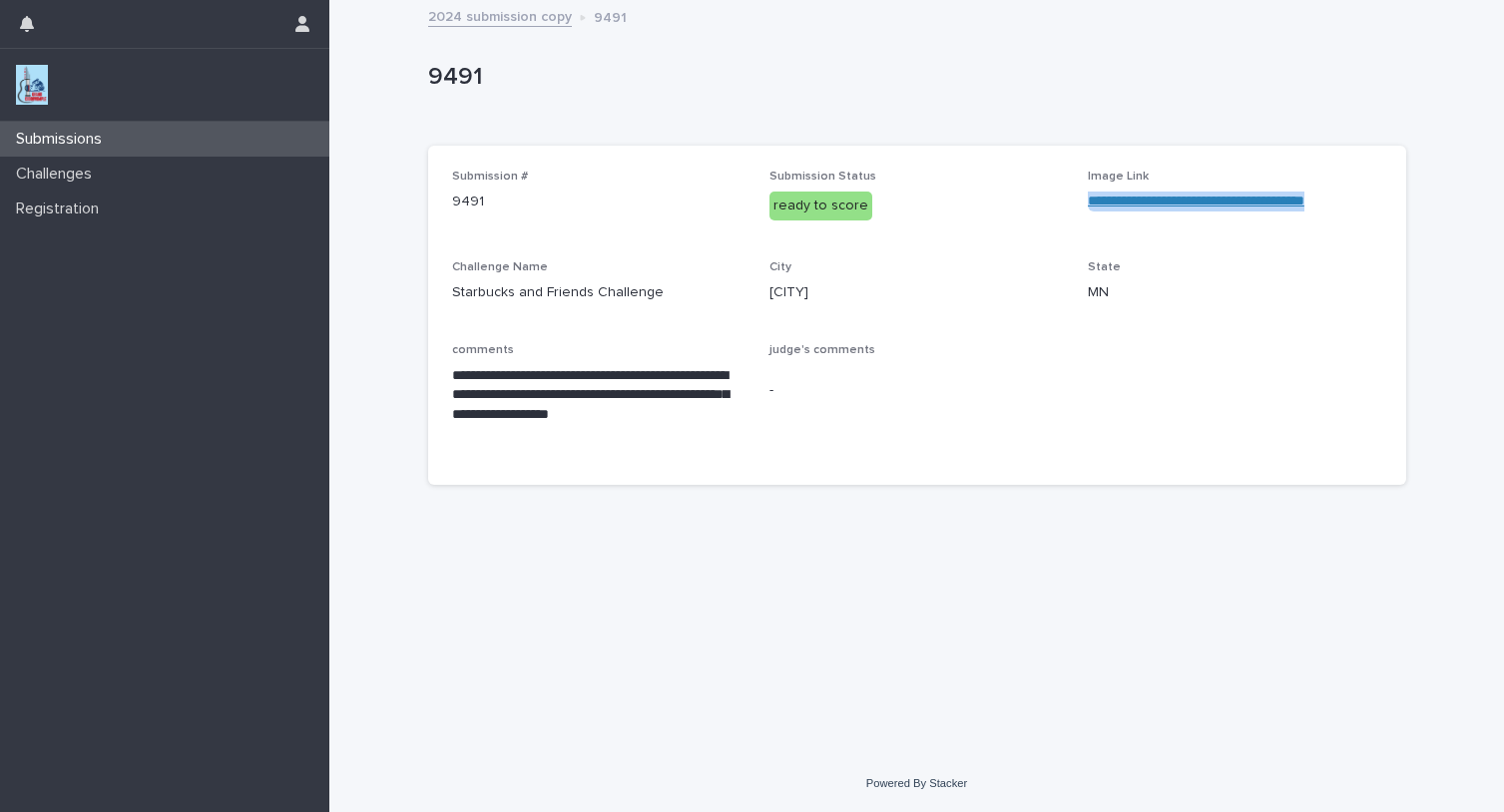 drag, startPoint x: 1083, startPoint y: 198, endPoint x: 1391, endPoint y: 206, distance: 308.10388 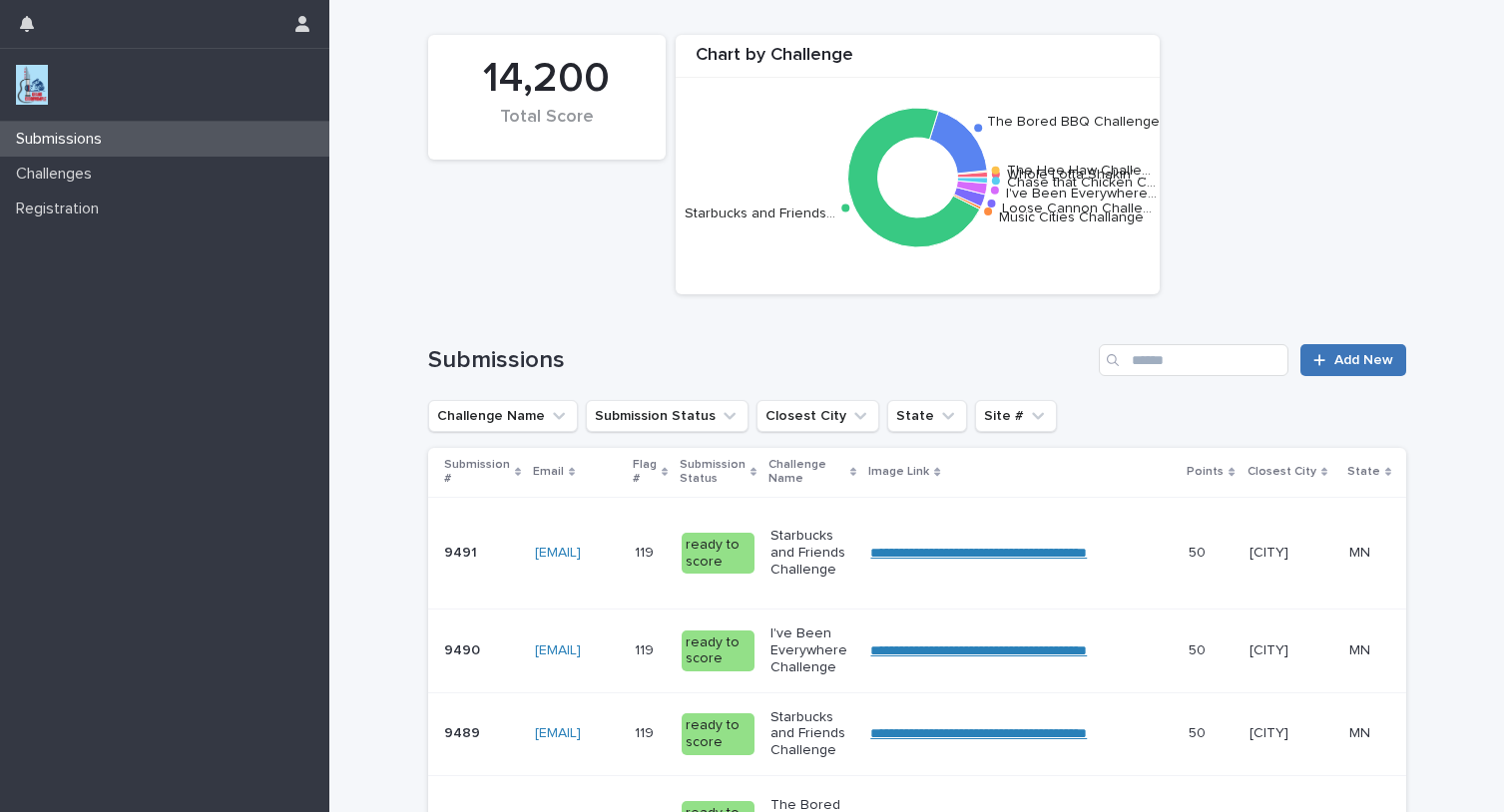 click at bounding box center (1323, 360) 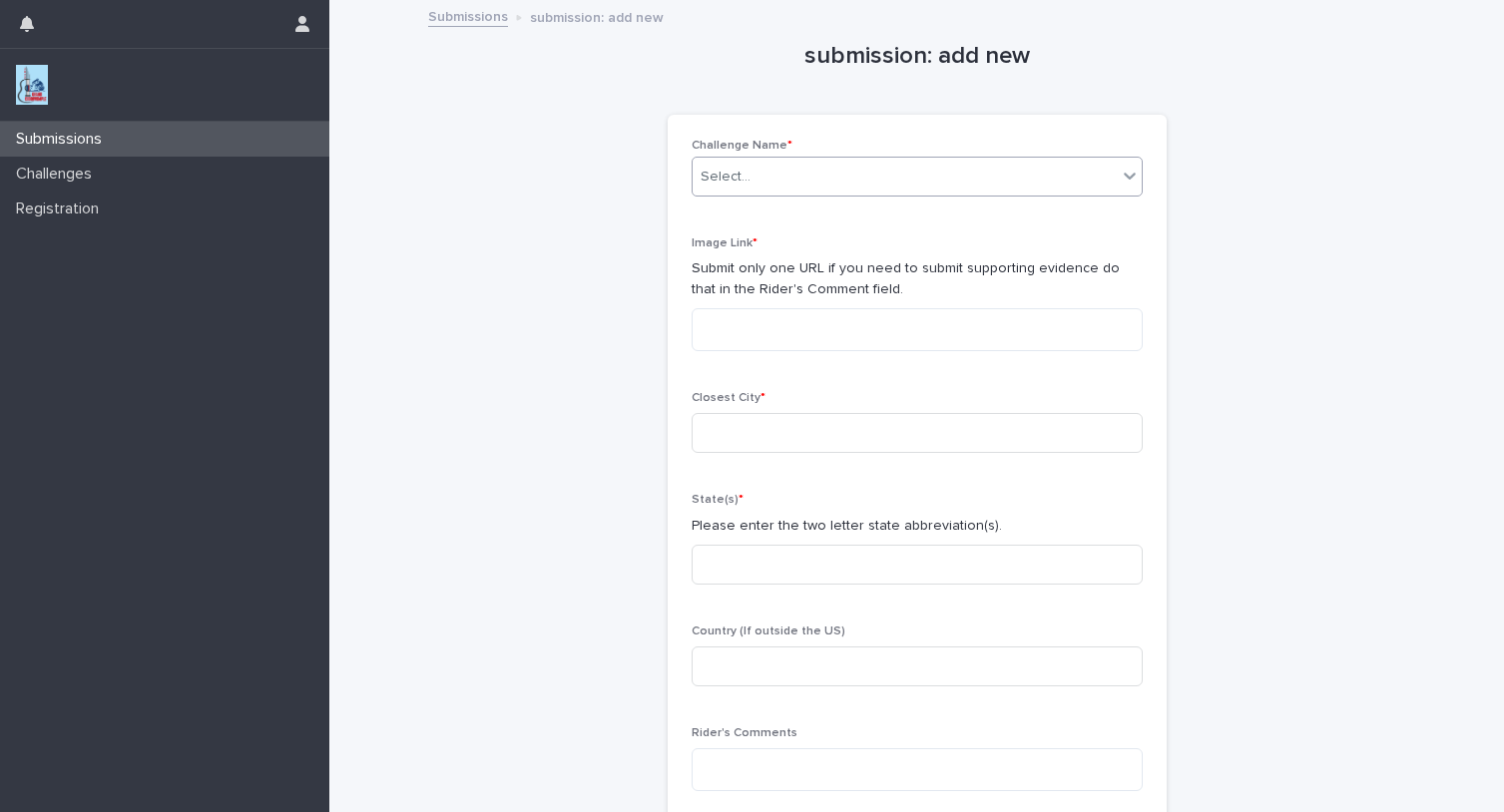 click on "Select..." at bounding box center (726, 177) 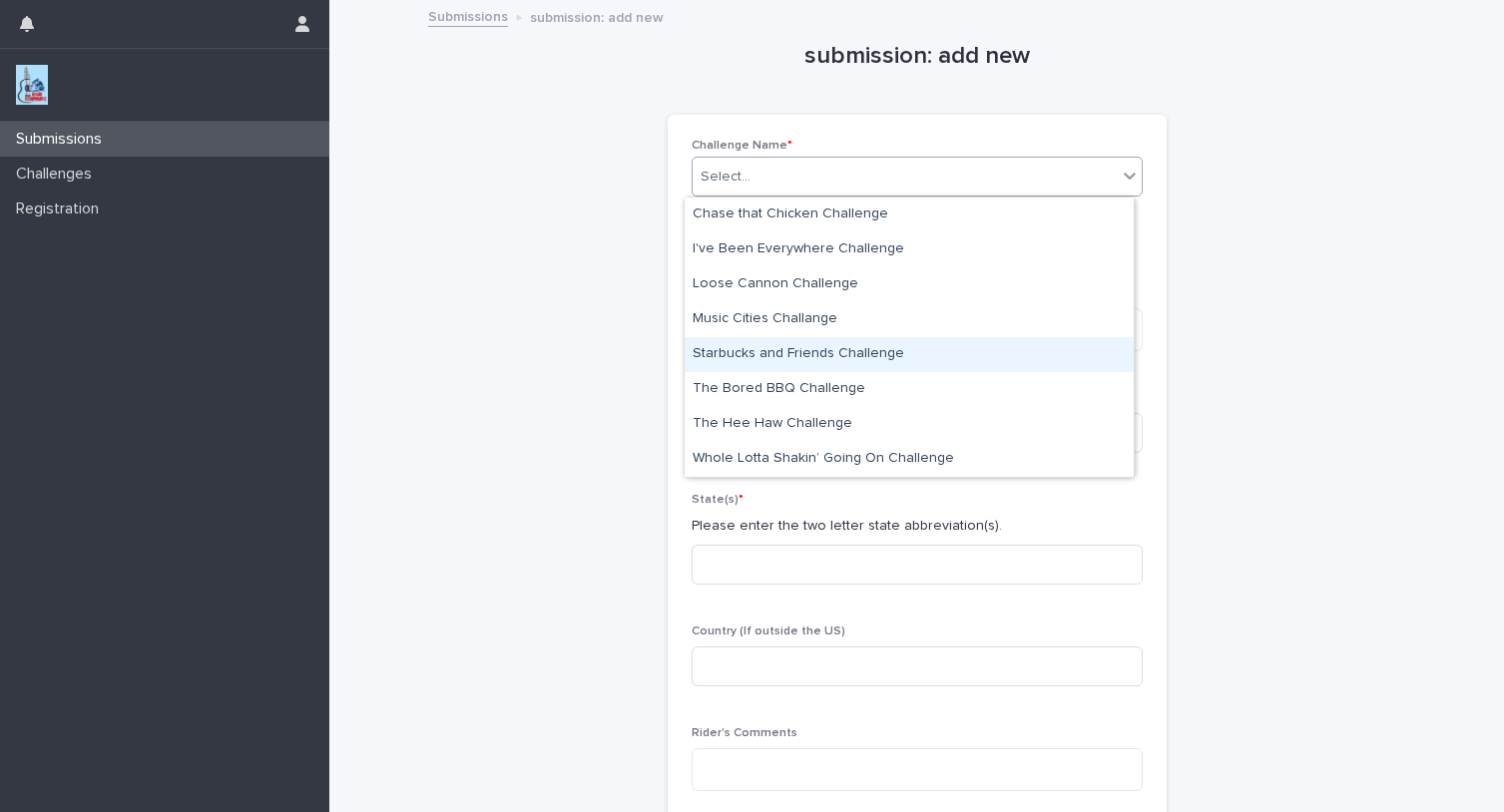 click on "Starbucks and Friends Challenge" at bounding box center (909, 354) 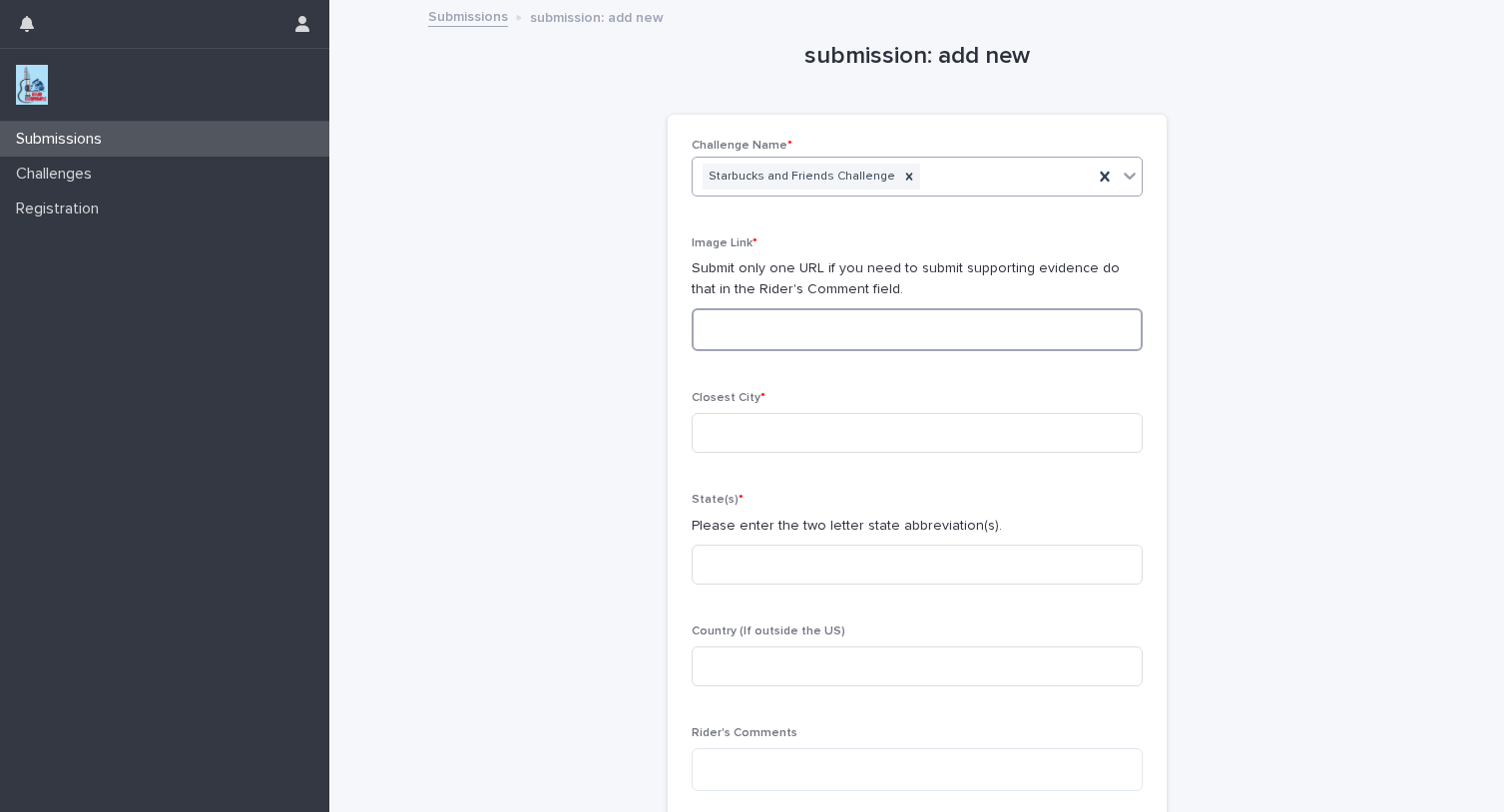 click at bounding box center [917, 329] 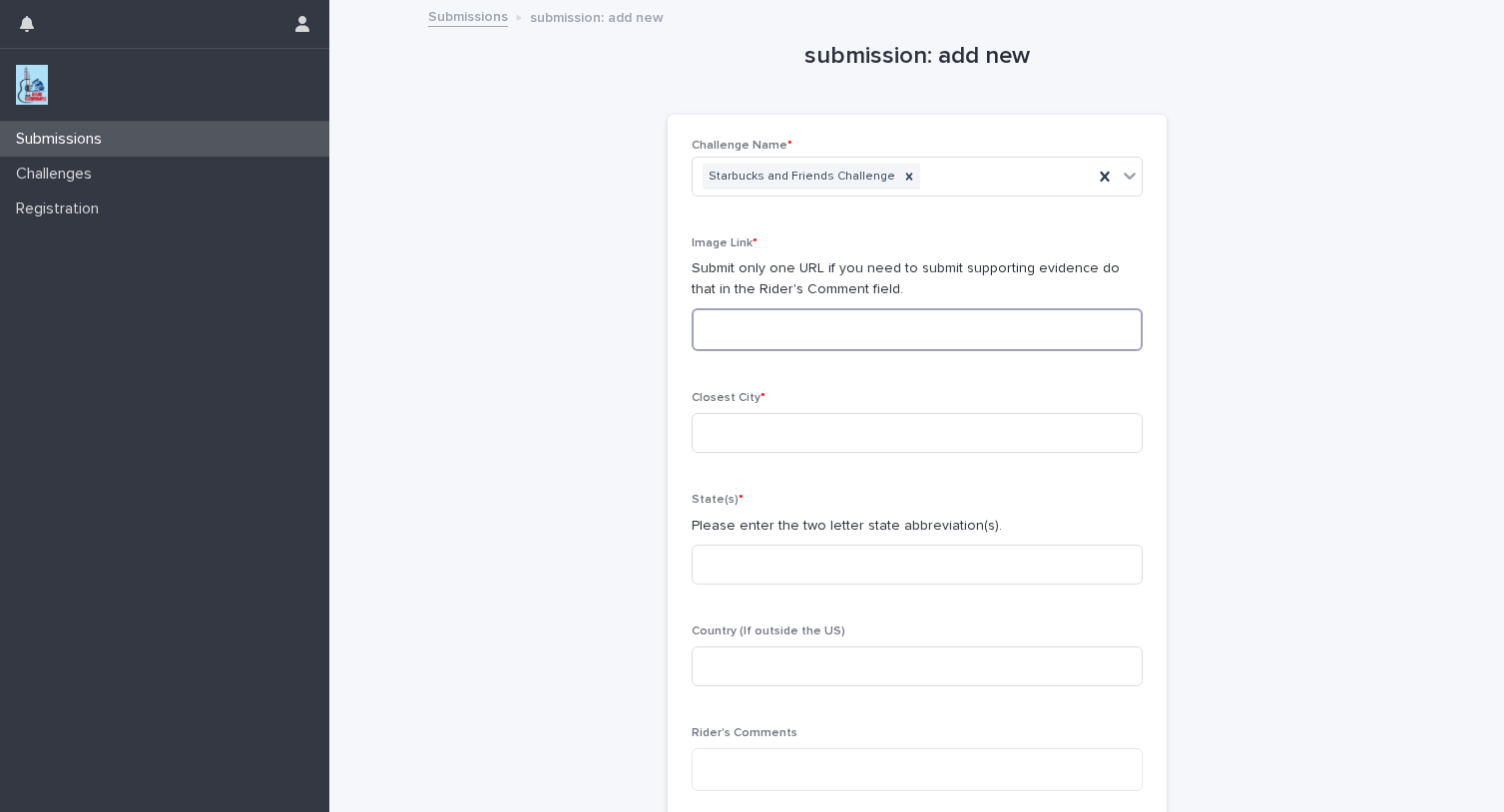 paste on "**********" 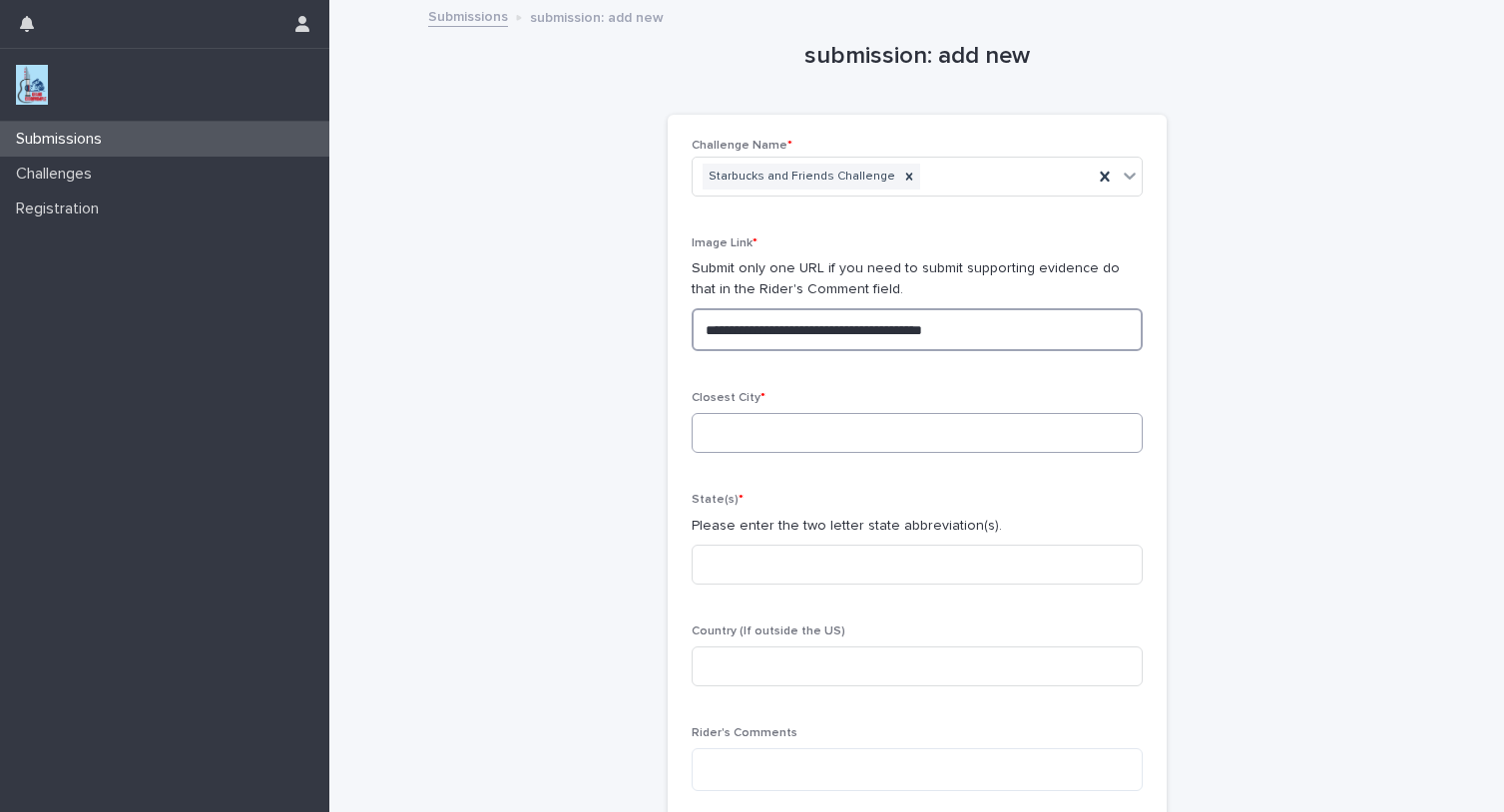 type on "**********" 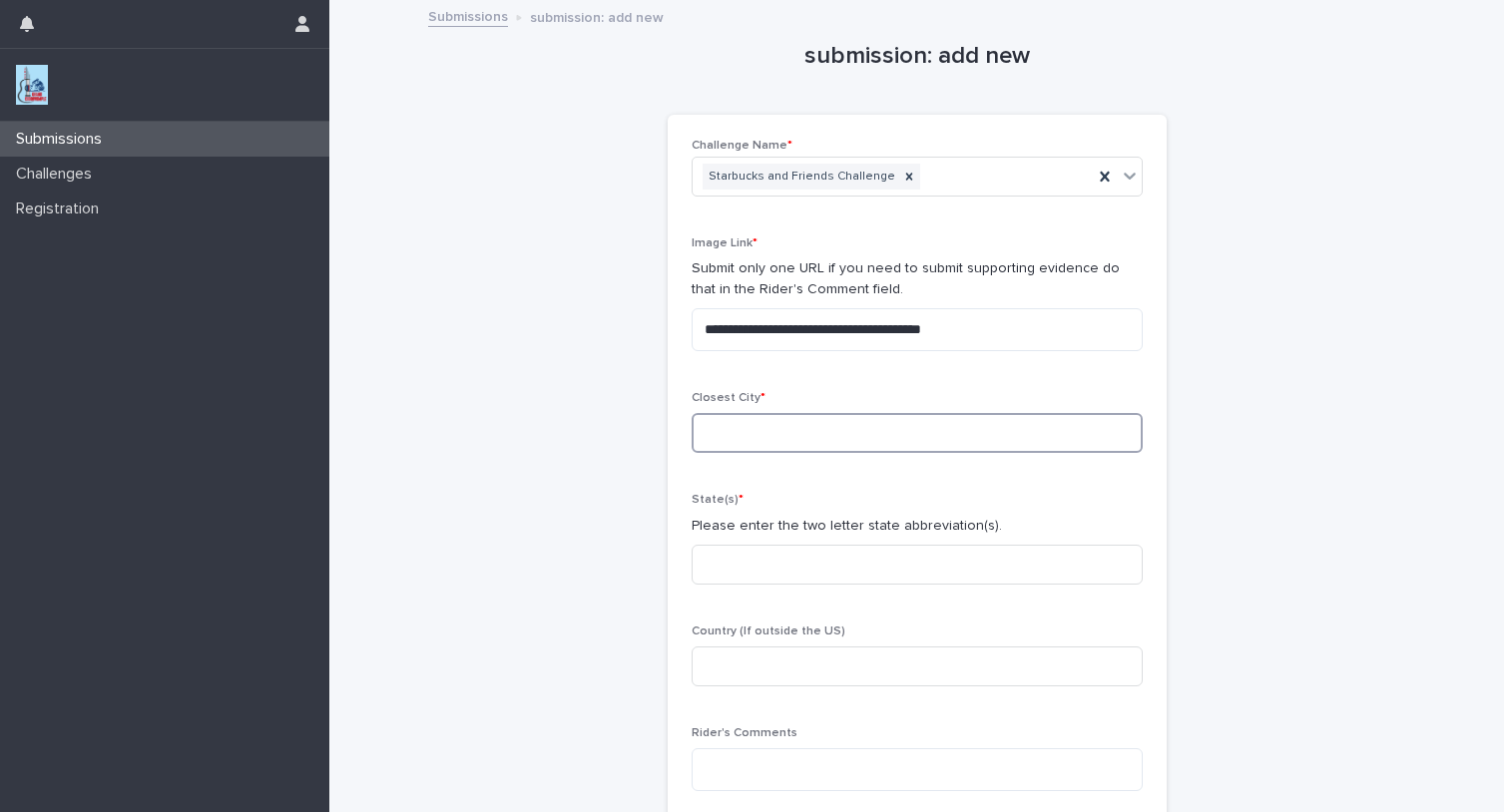 click at bounding box center [917, 433] 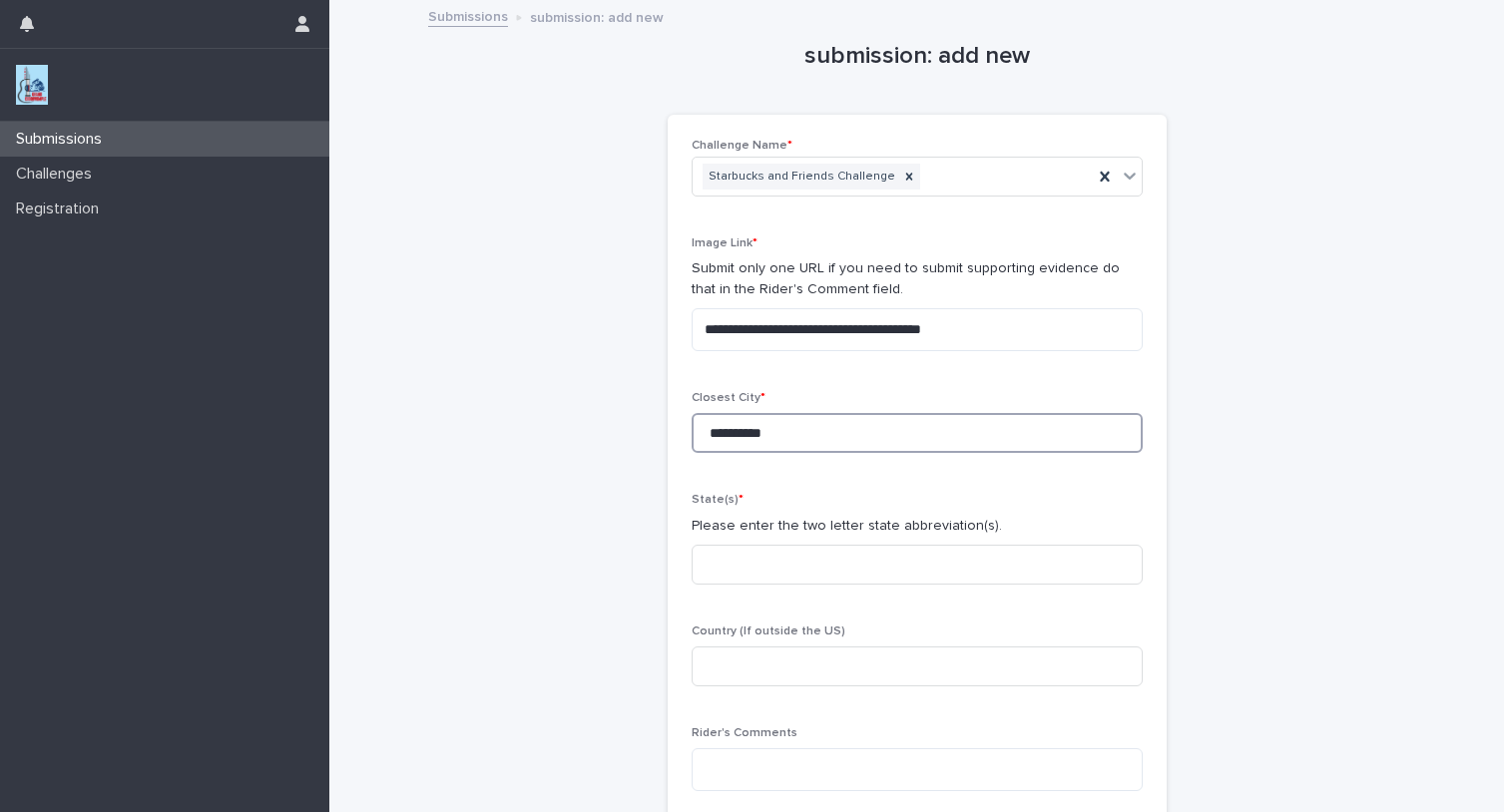 type on "**********" 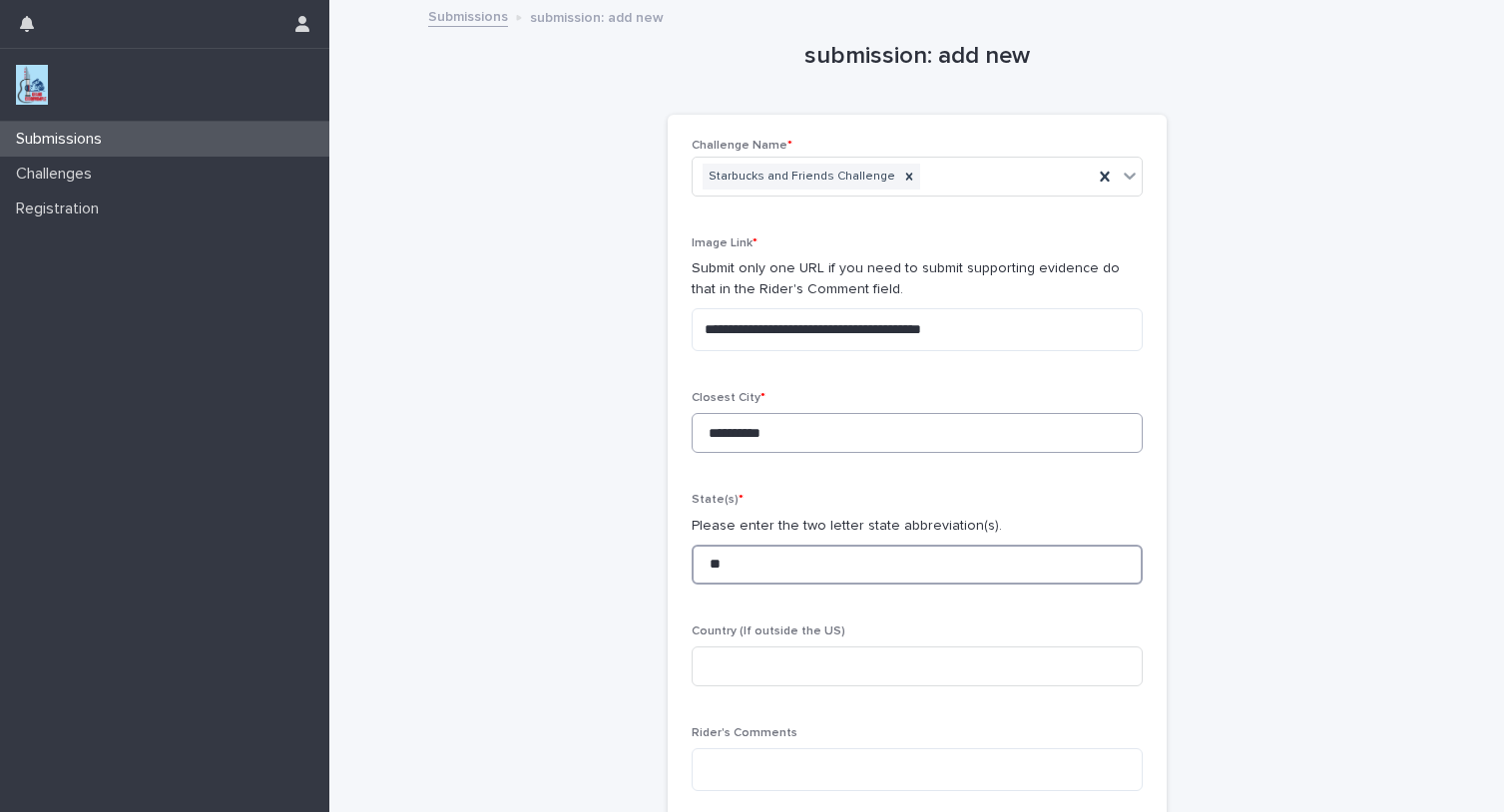 type on "**" 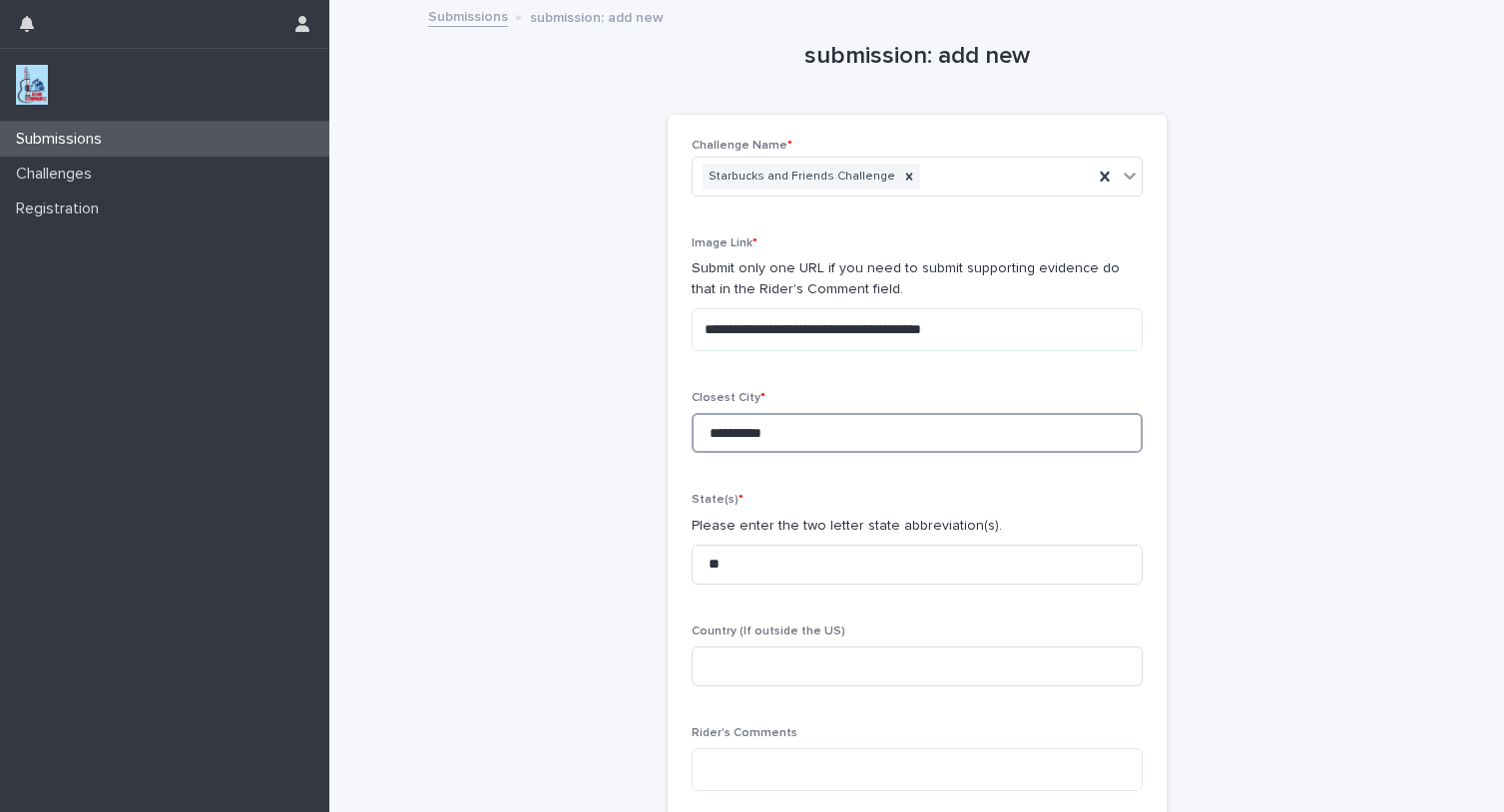 click on "**********" at bounding box center (917, 433) 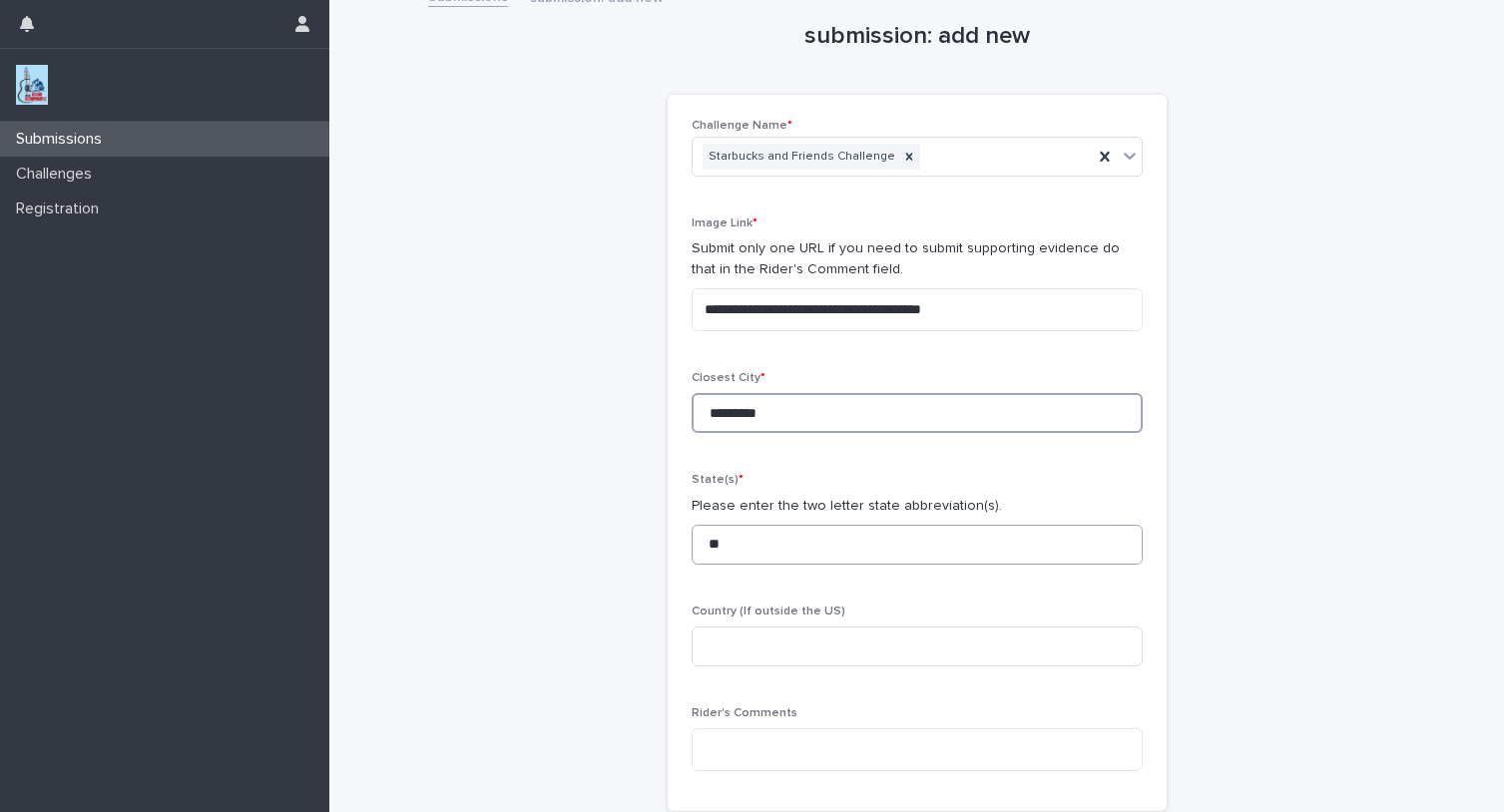 scroll, scrollTop: 25, scrollLeft: 0, axis: vertical 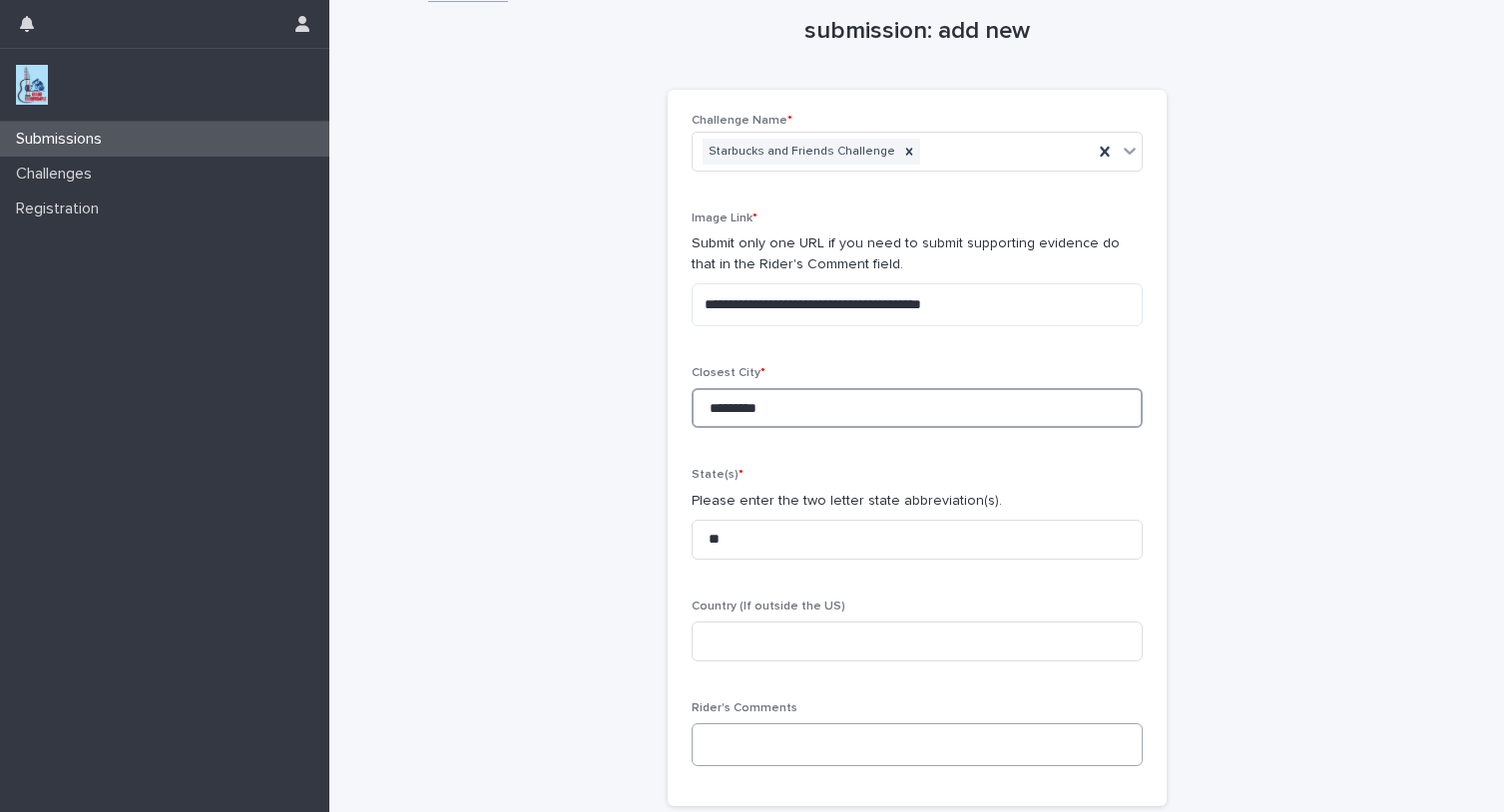 type on "*********" 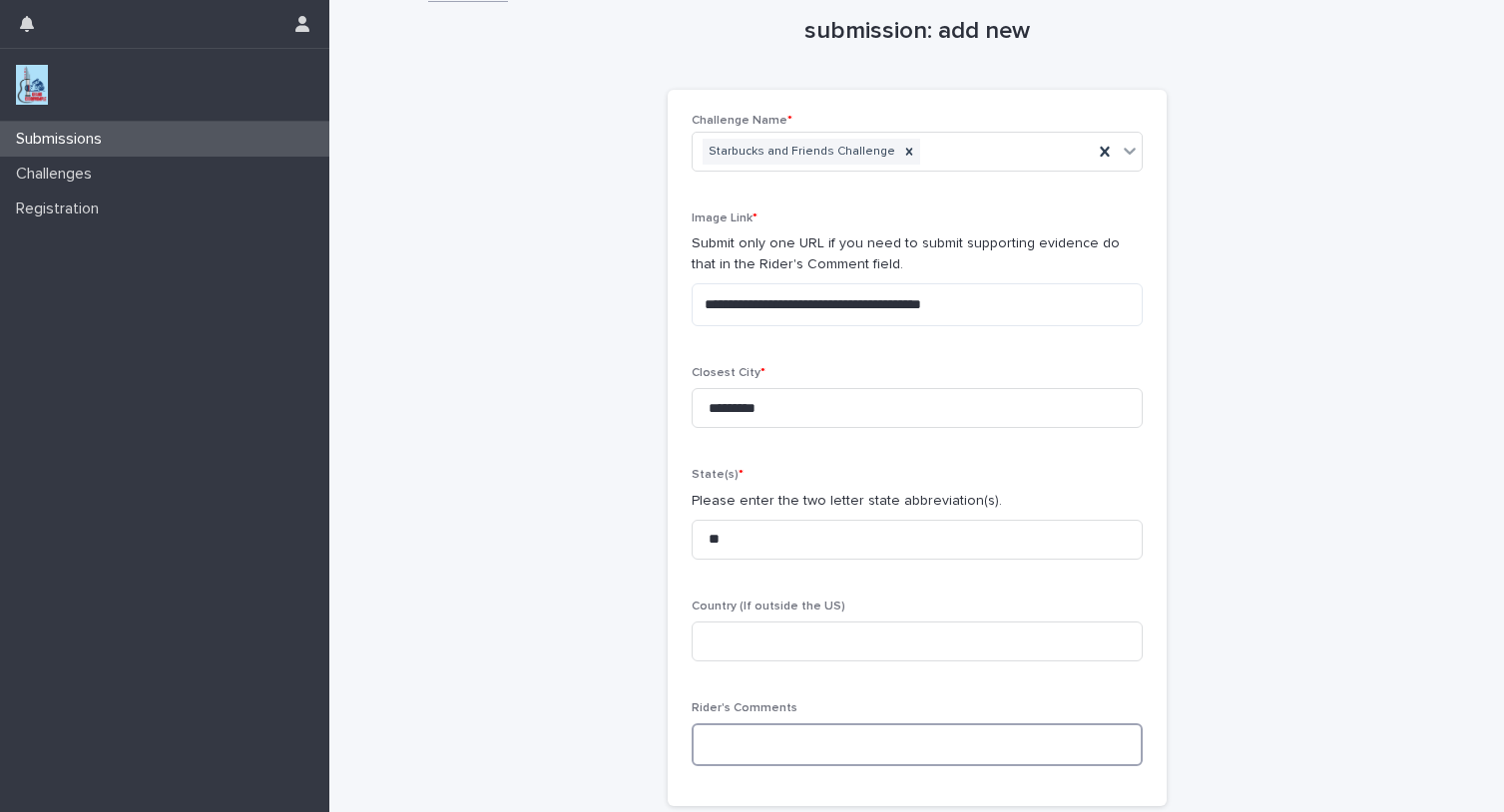 click at bounding box center (917, 744) 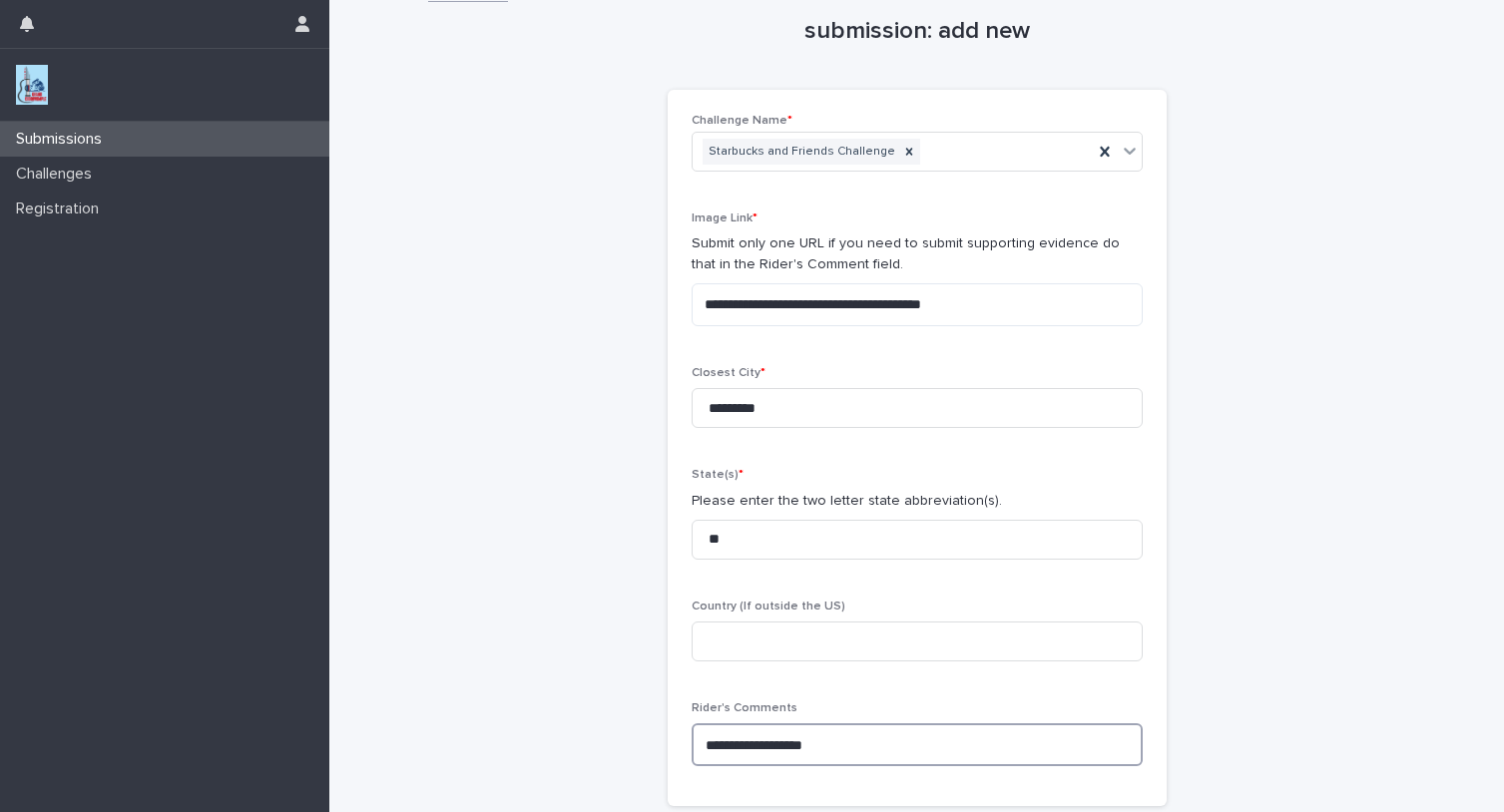 paste on "**********" 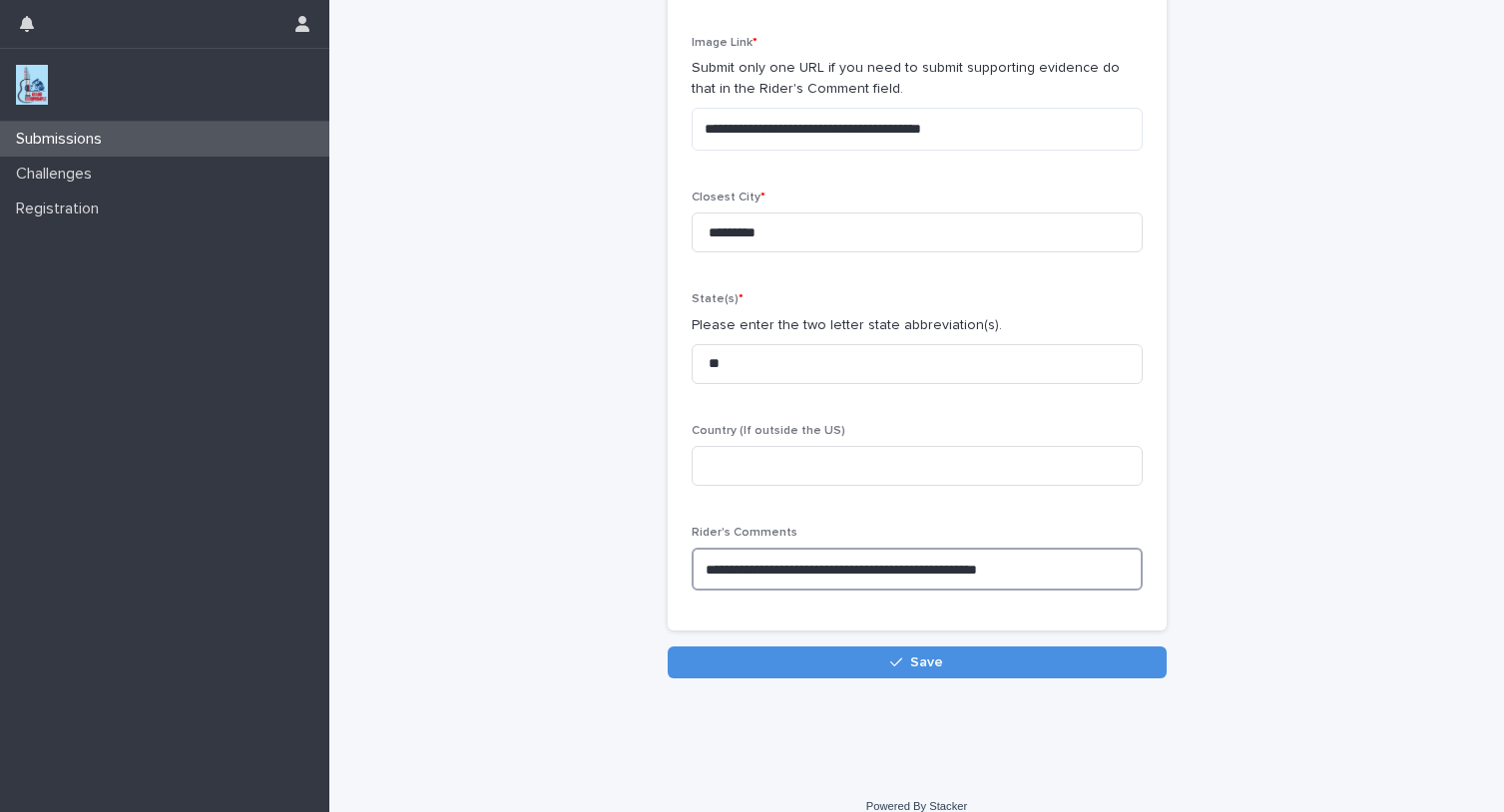 scroll, scrollTop: 223, scrollLeft: 0, axis: vertical 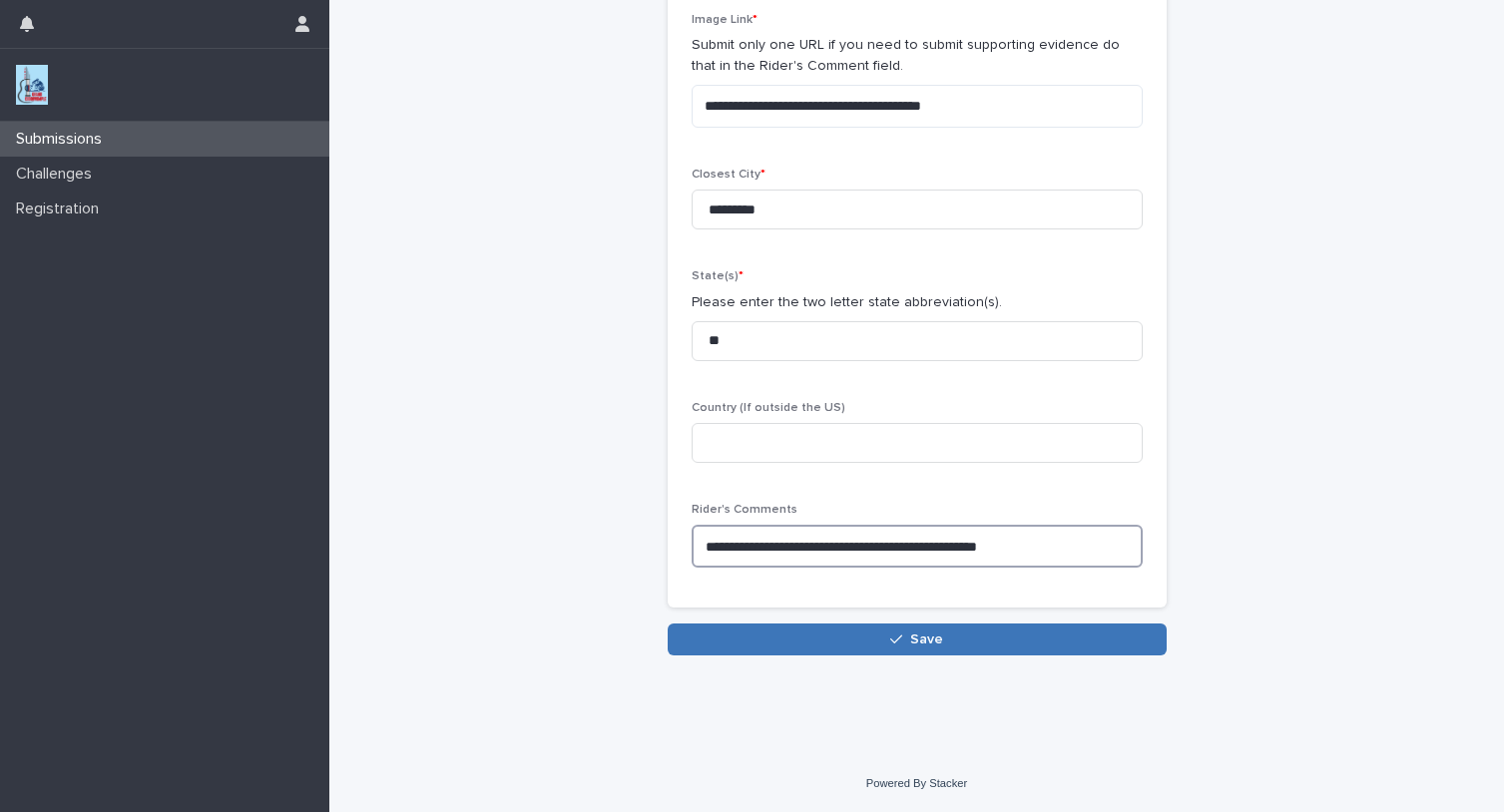 type on "**********" 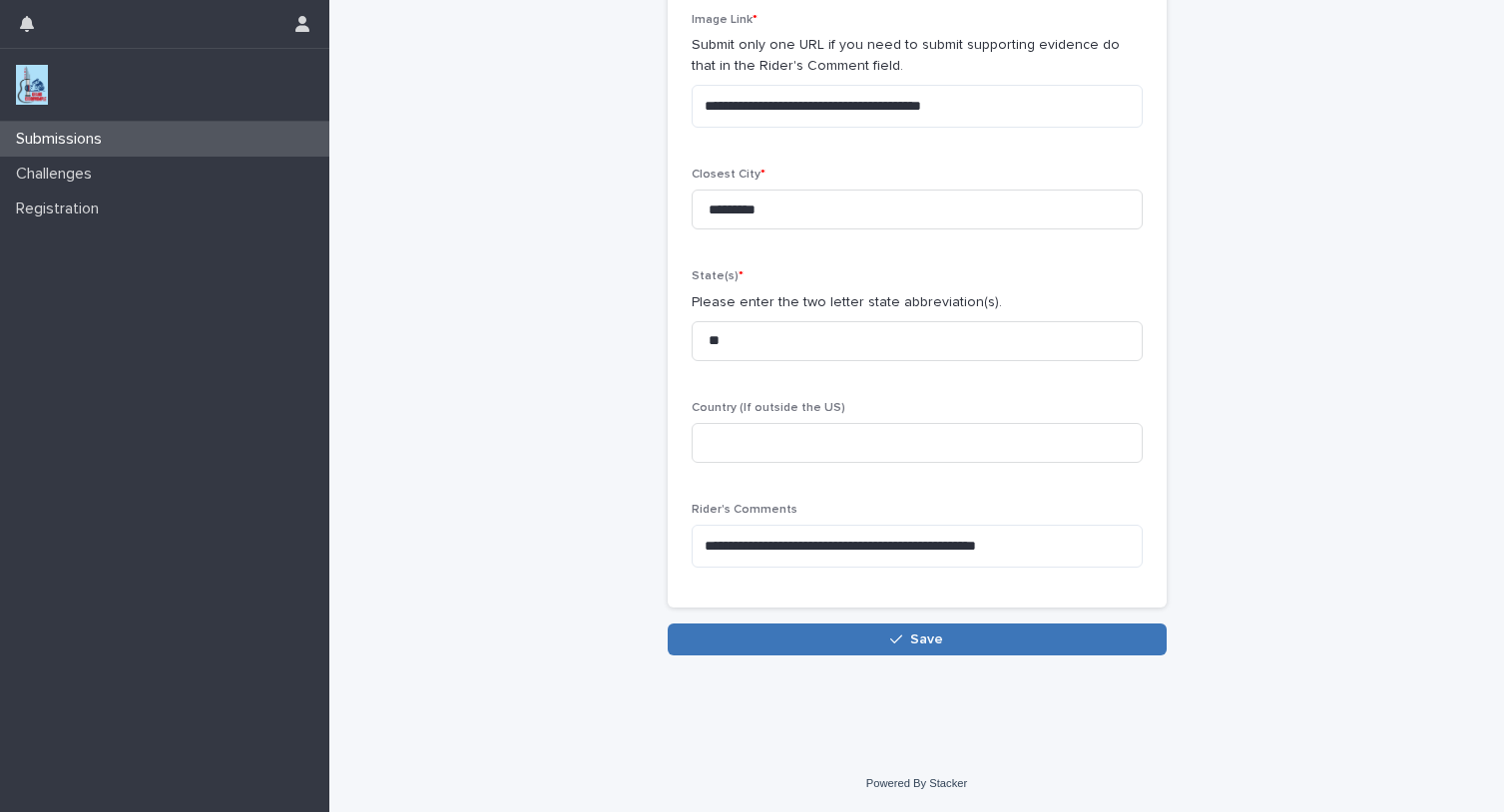 click on "Save" at bounding box center (917, 639) 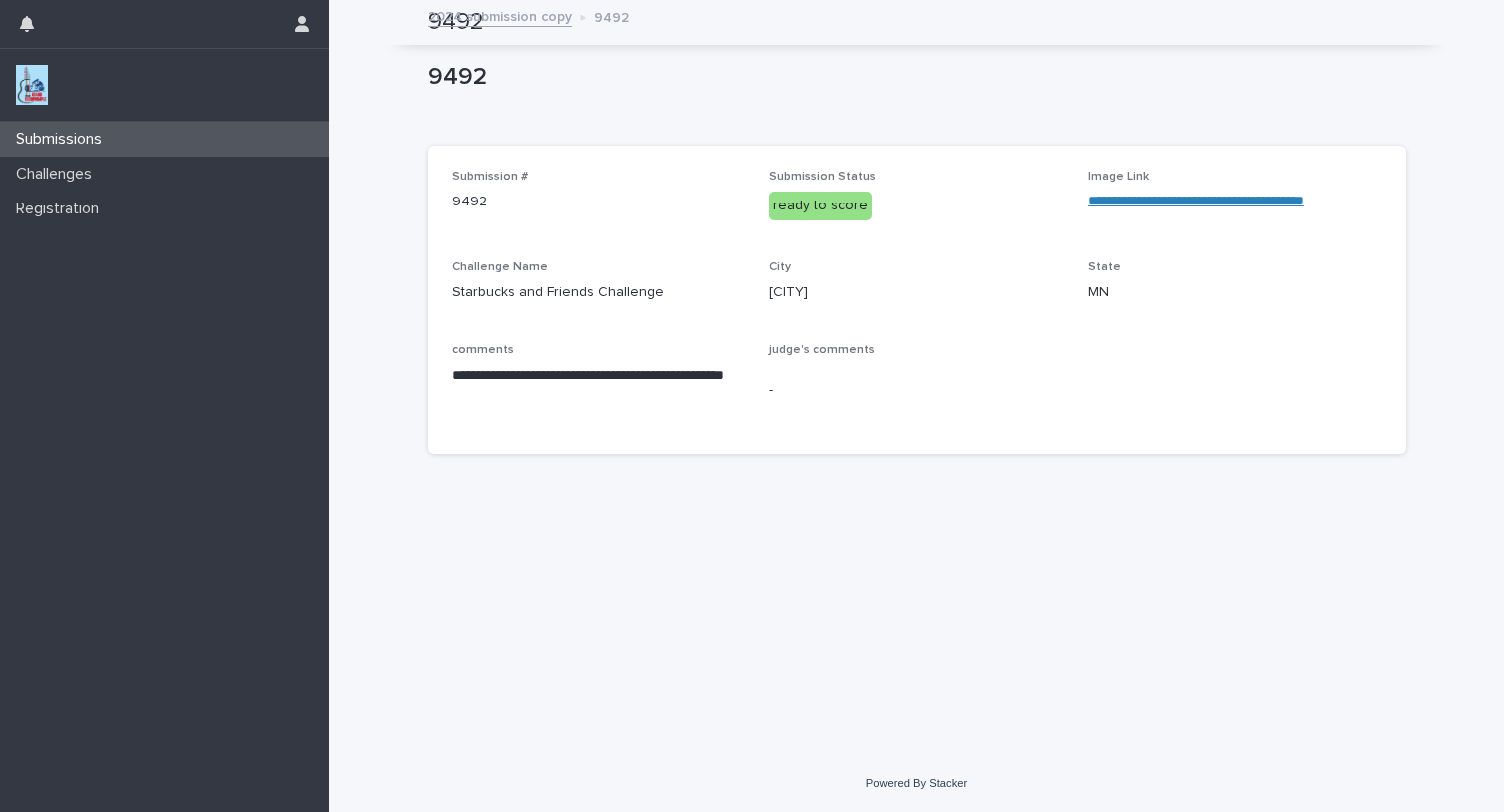 scroll, scrollTop: 0, scrollLeft: 0, axis: both 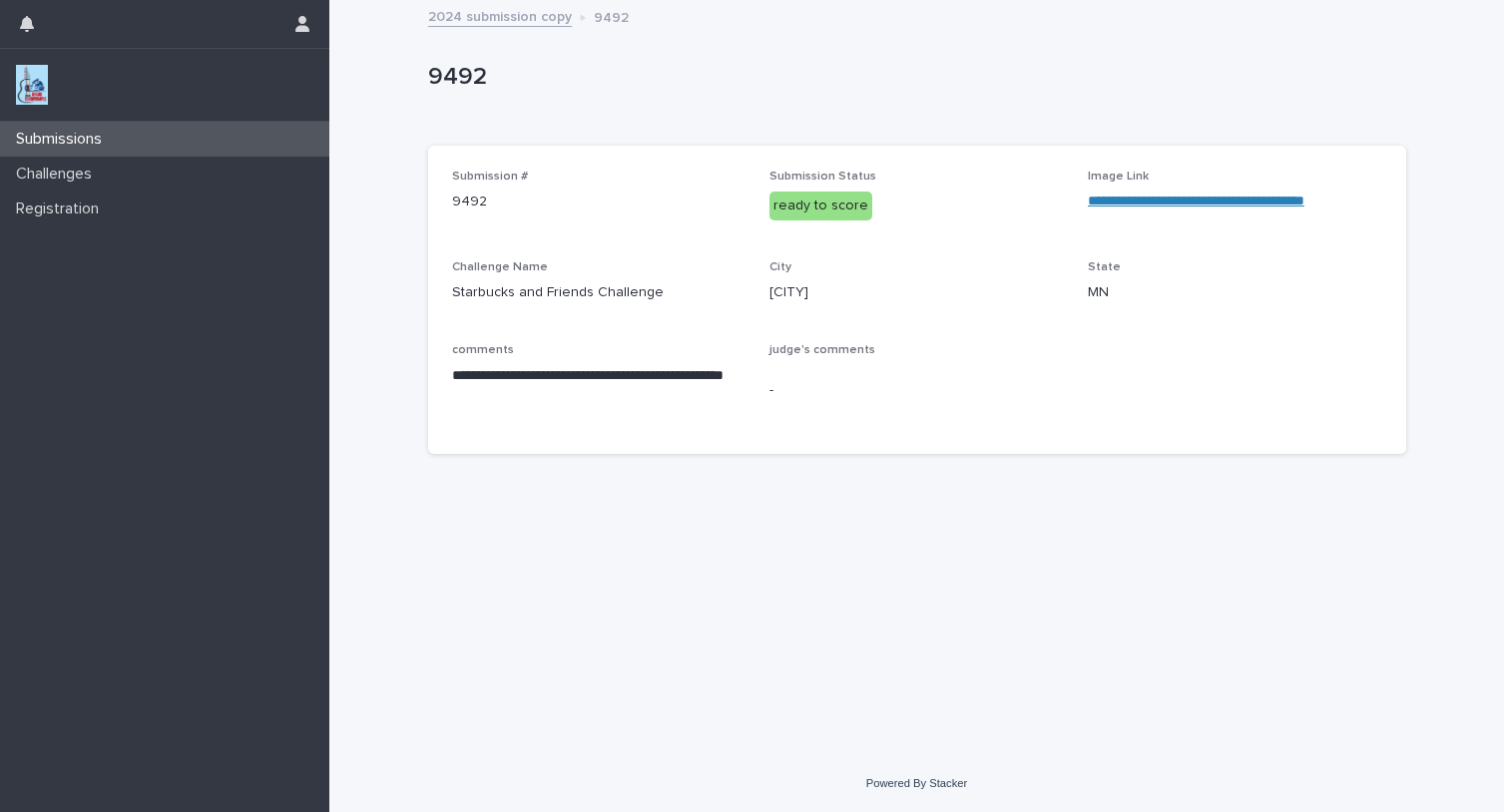click on "2024 submission copy" at bounding box center [500, 15] 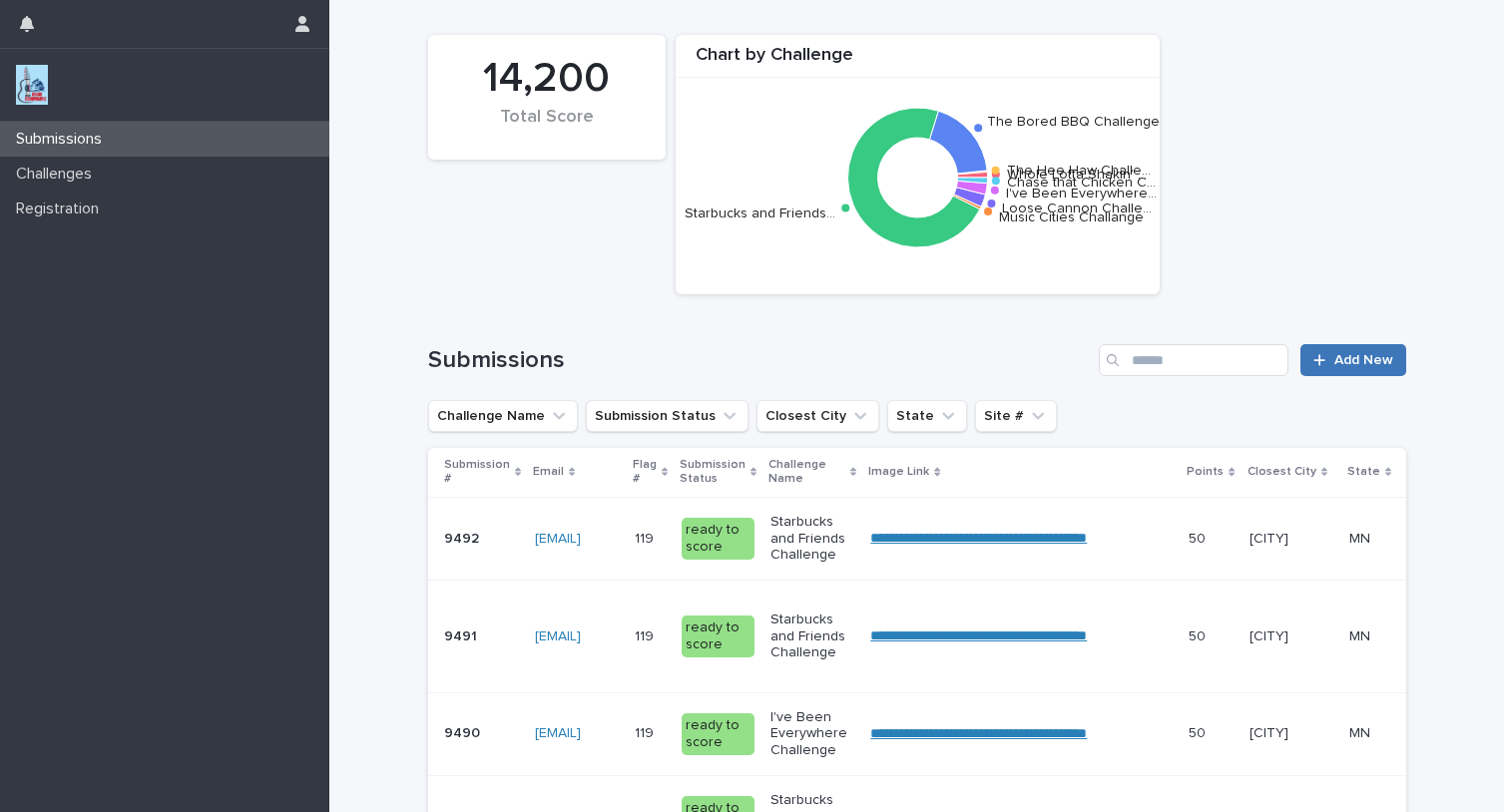 click at bounding box center (1323, 360) 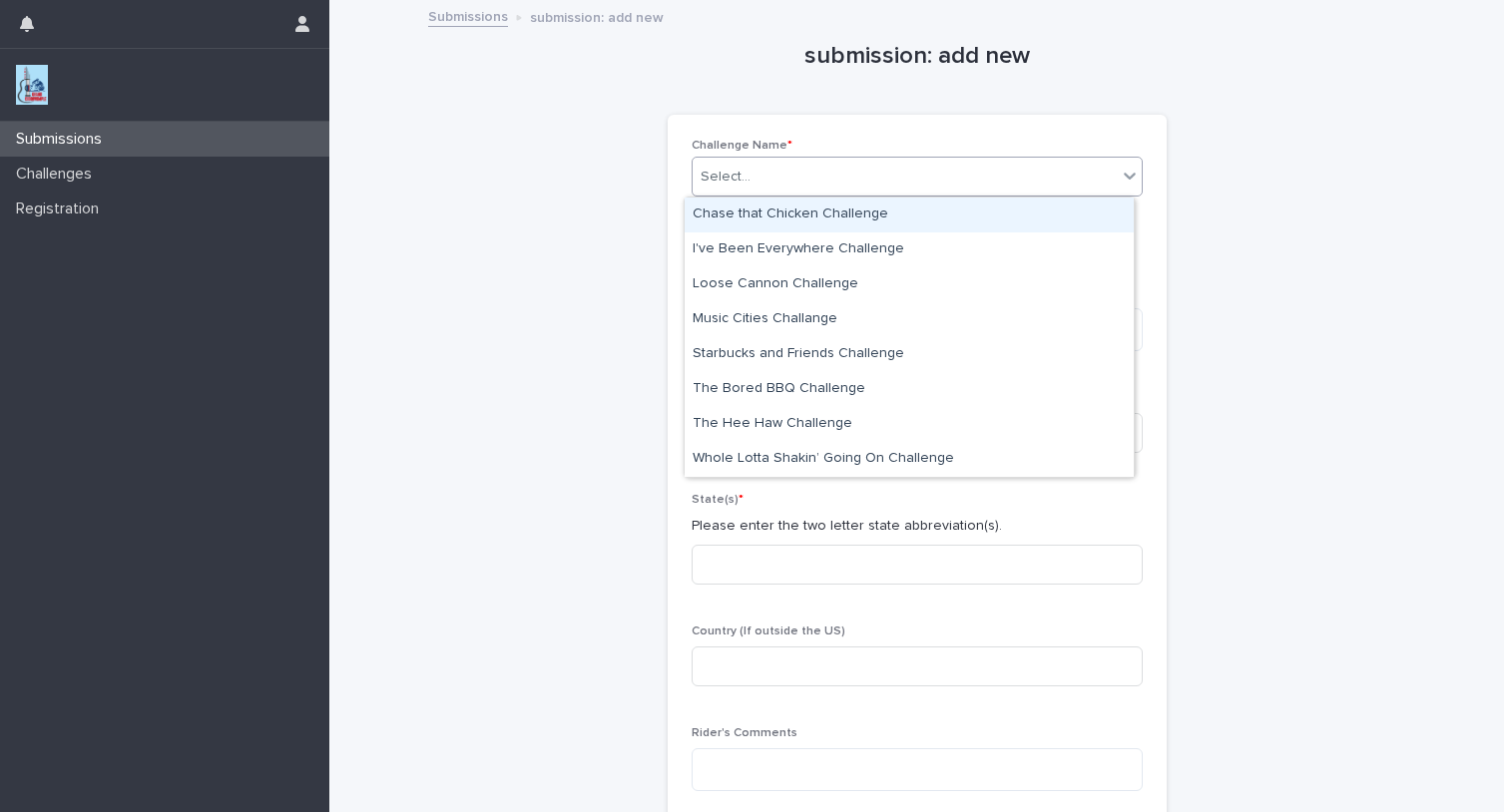 click on "Select..." at bounding box center [726, 177] 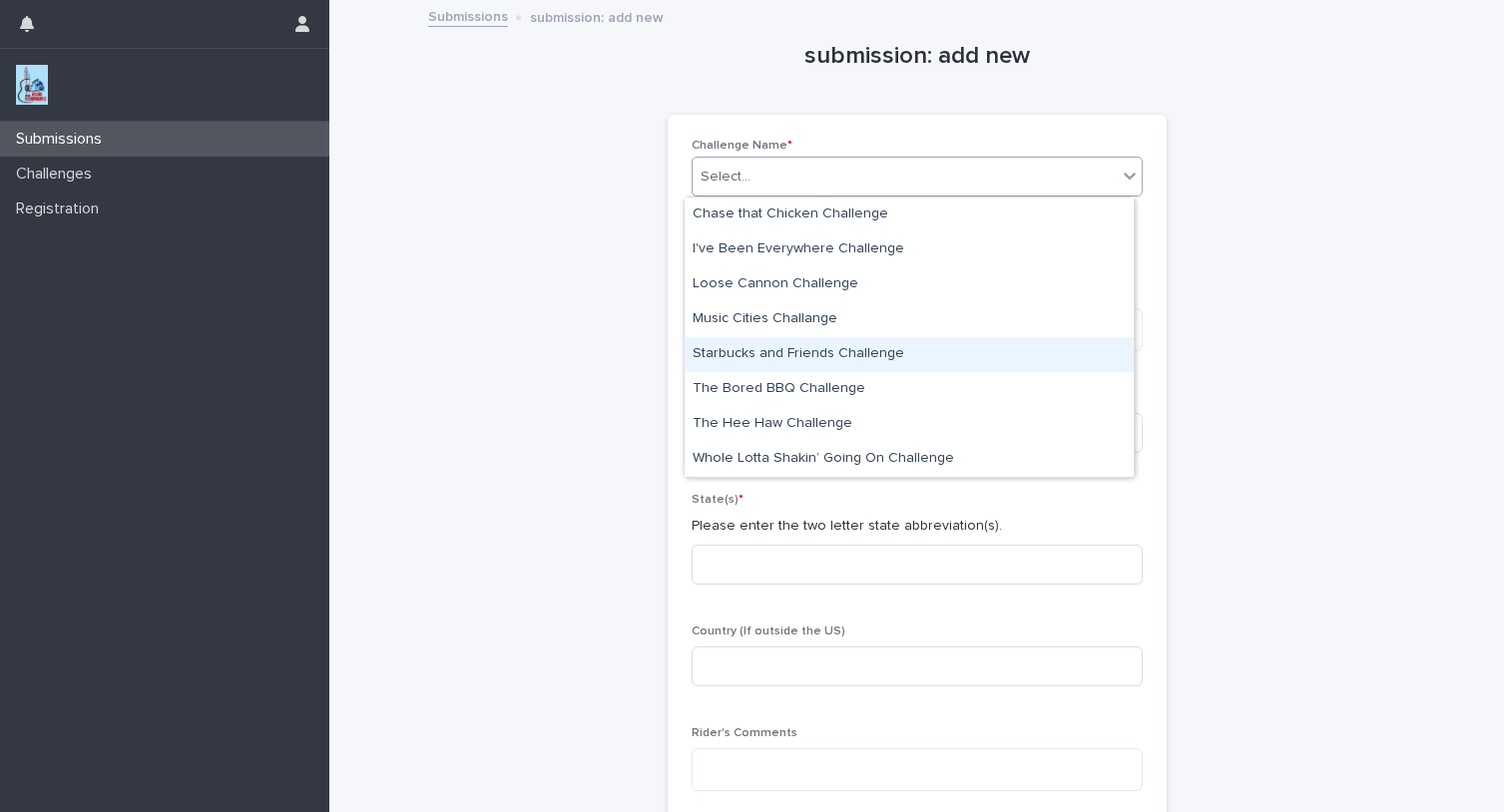 click on "Starbucks and Friends Challenge" at bounding box center (909, 354) 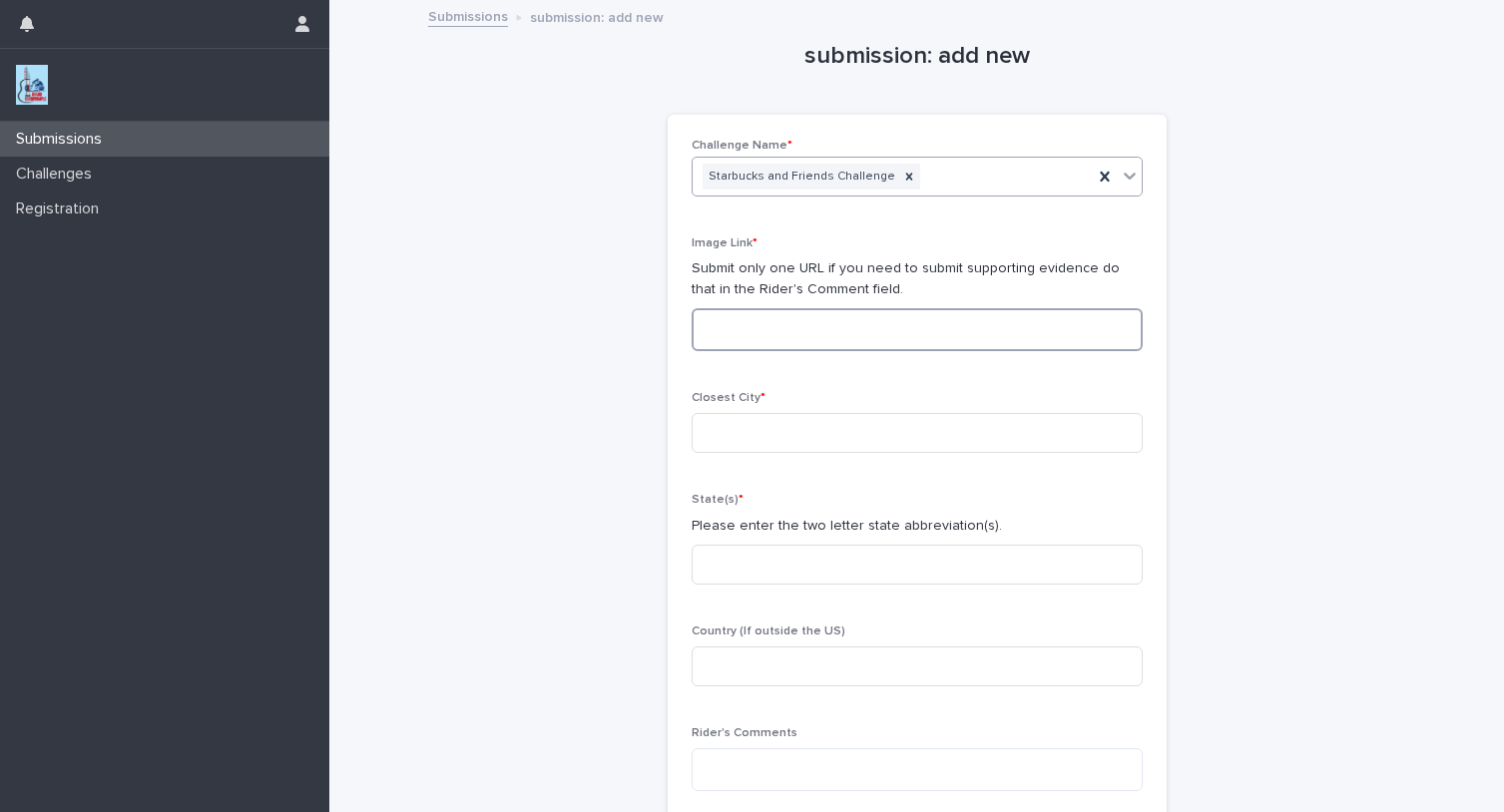 click at bounding box center [917, 329] 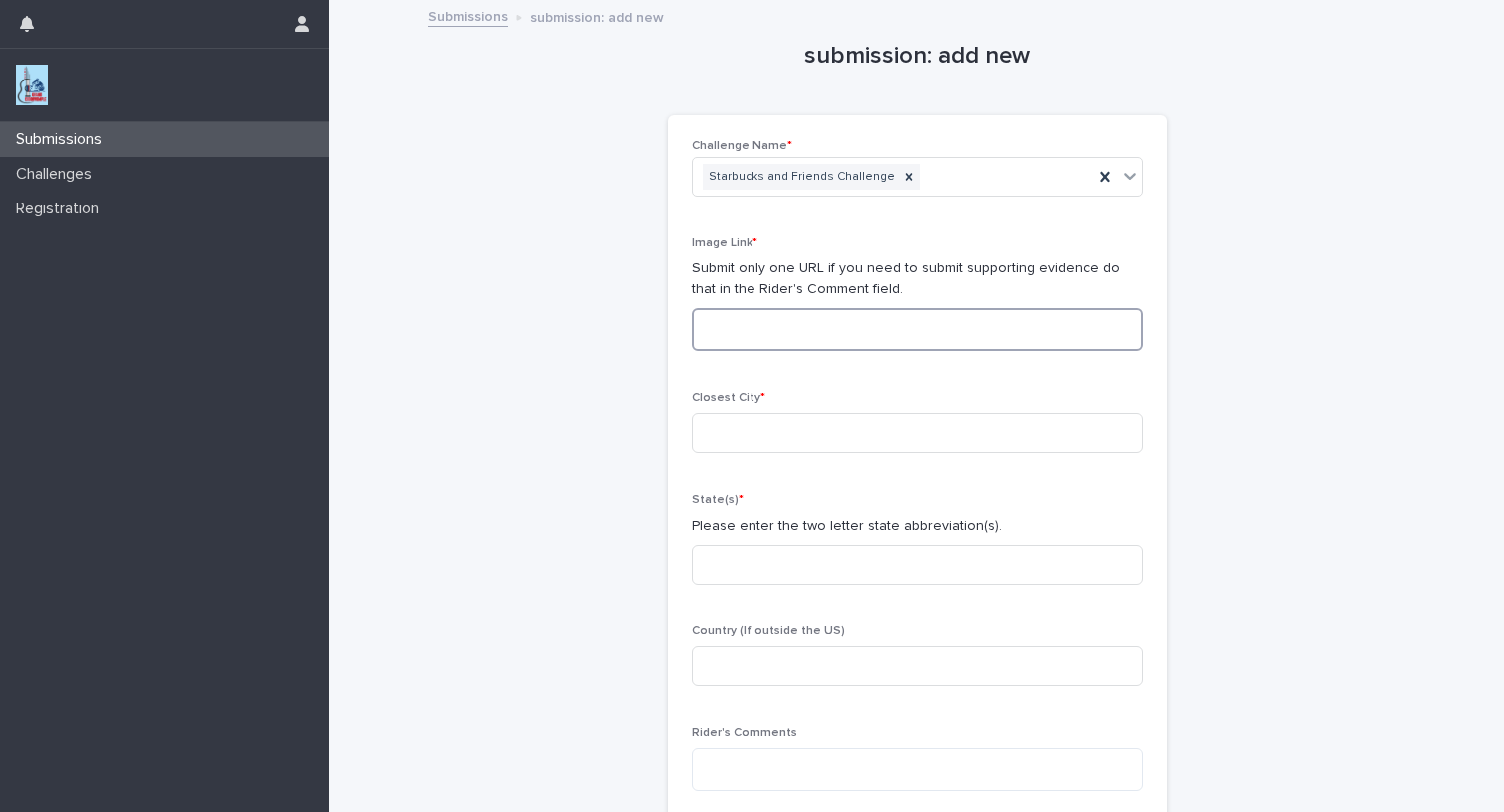 paste on "**********" 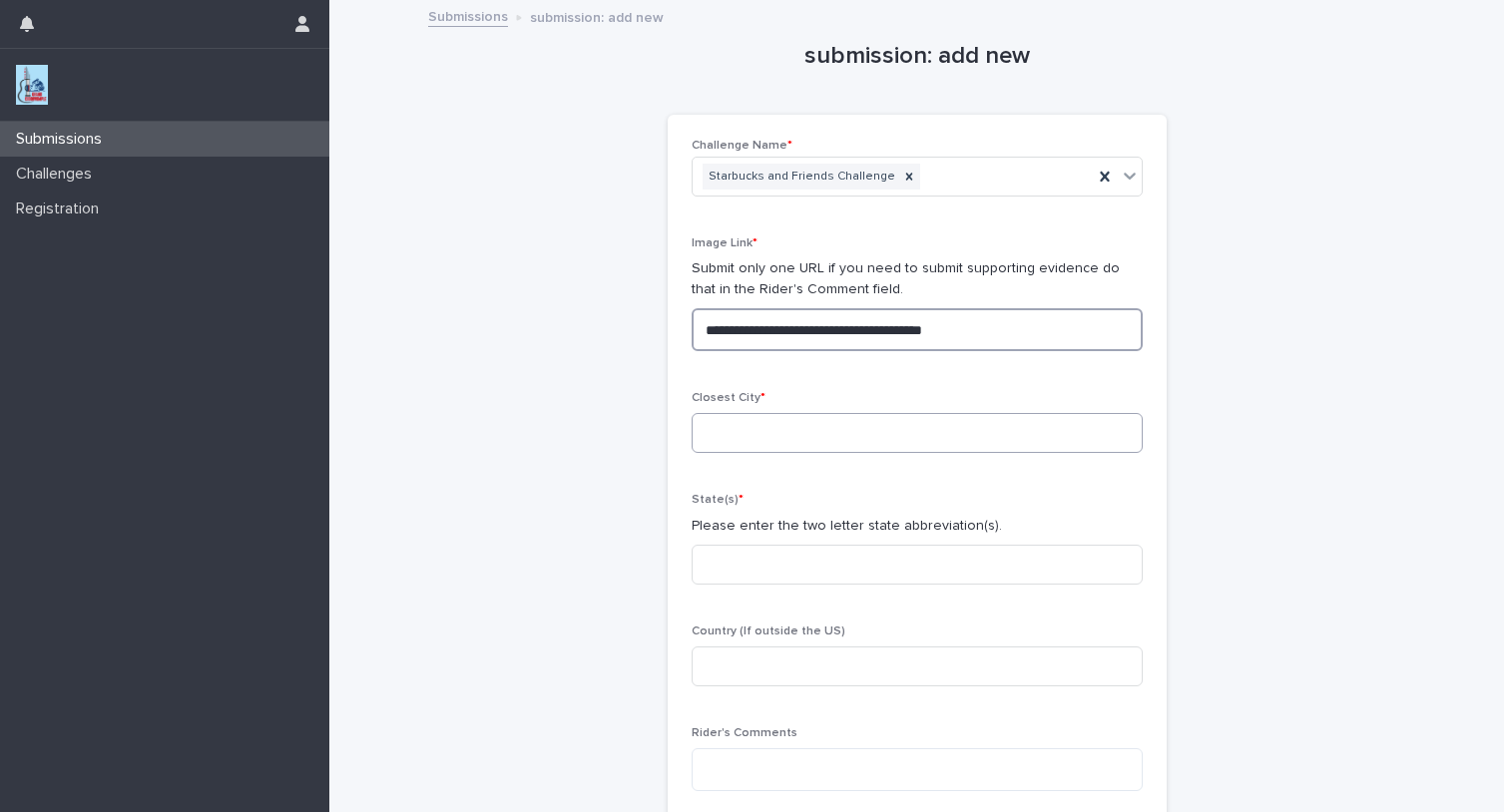 type on "**********" 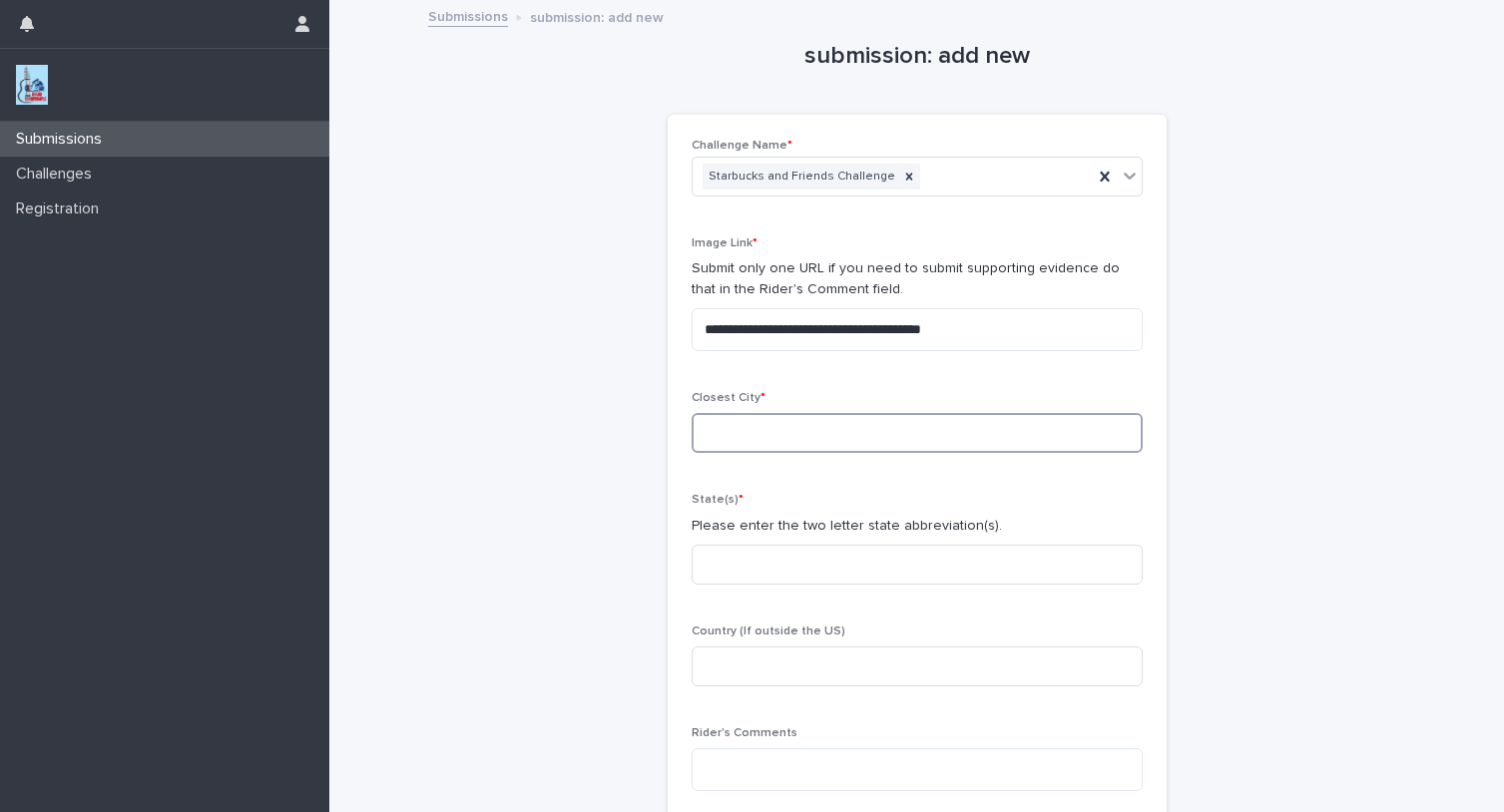click at bounding box center [917, 433] 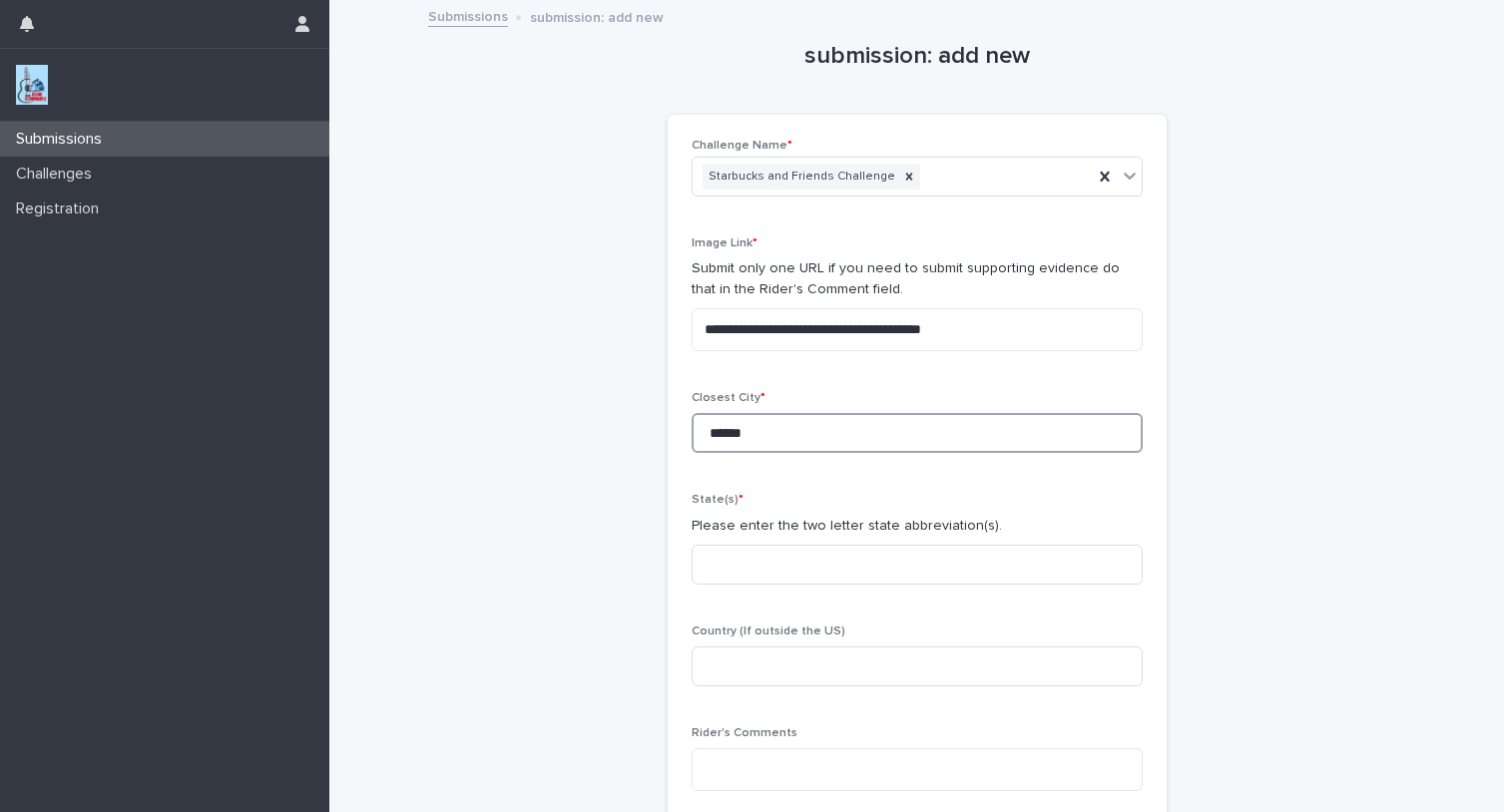 type on "******" 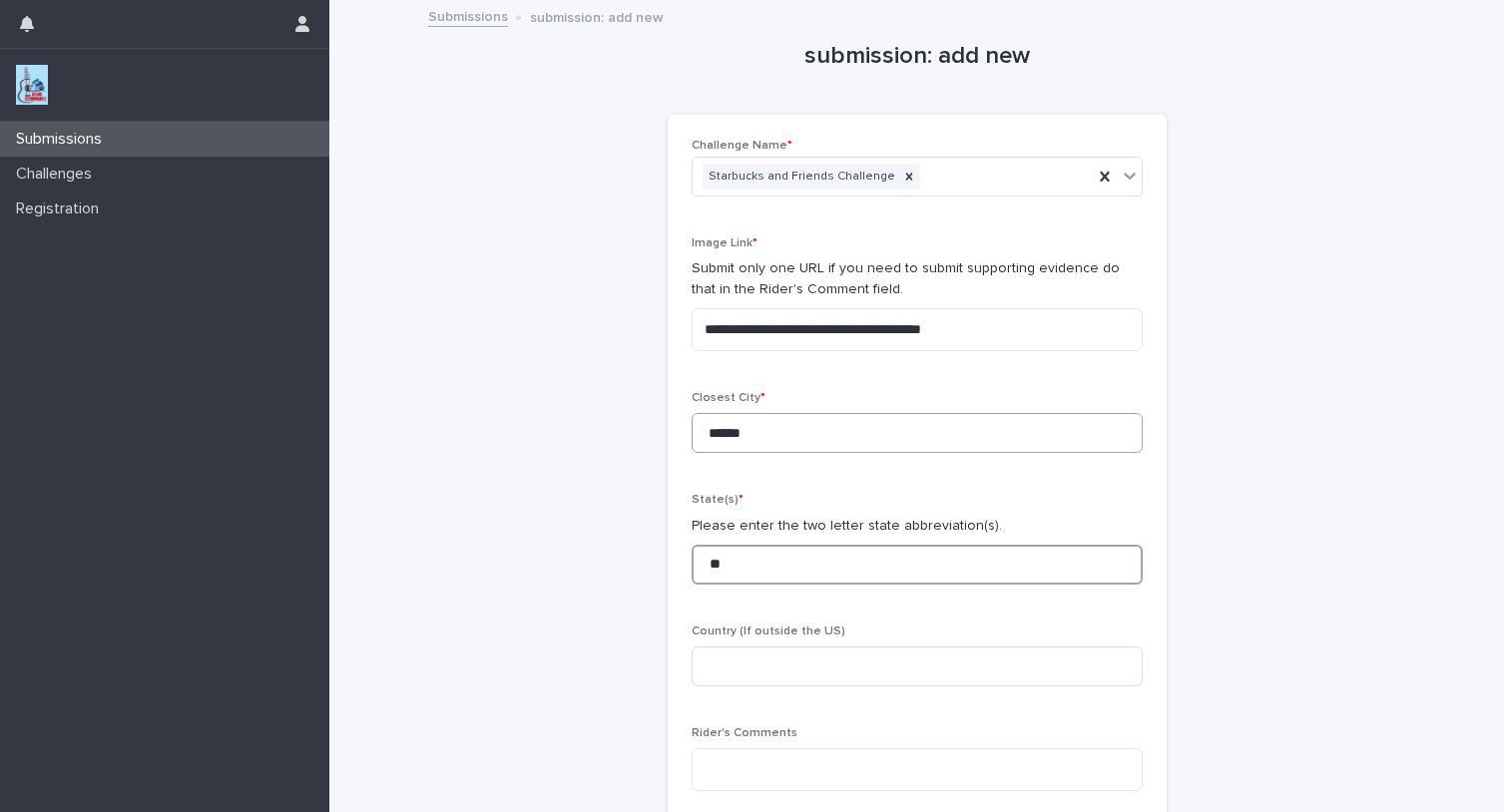 type on "**" 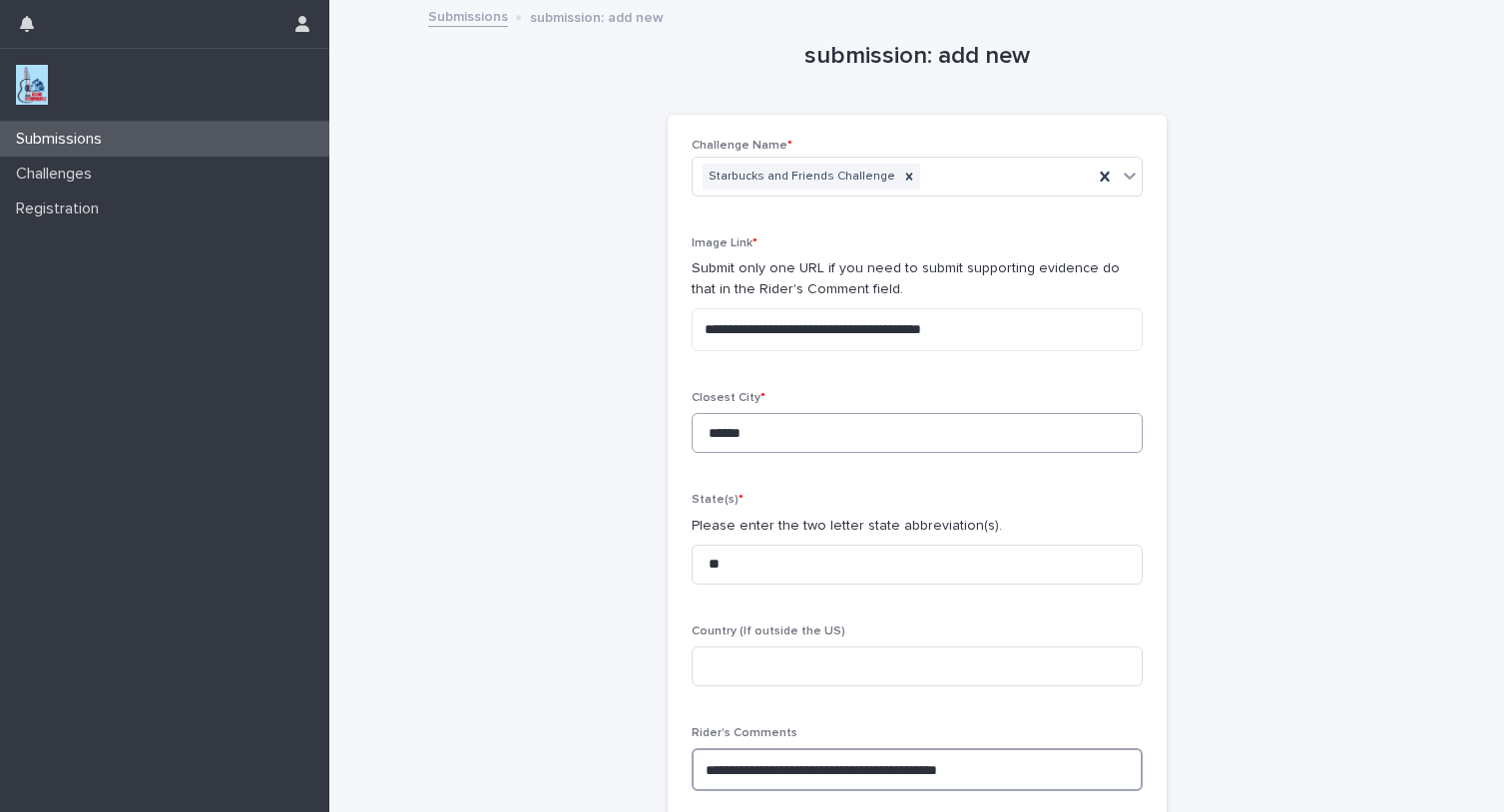 scroll, scrollTop: 6, scrollLeft: 0, axis: vertical 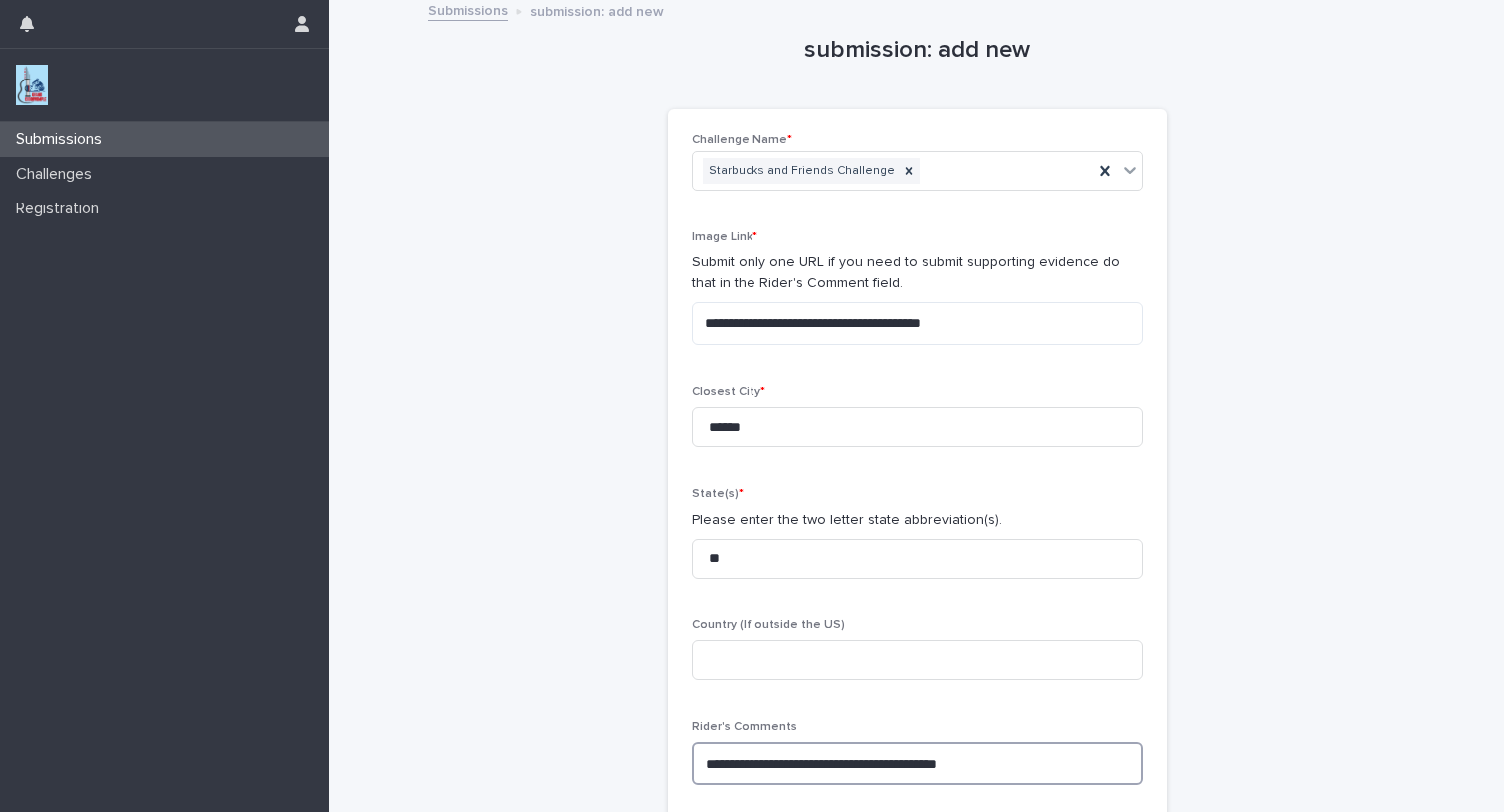 paste on "**********" 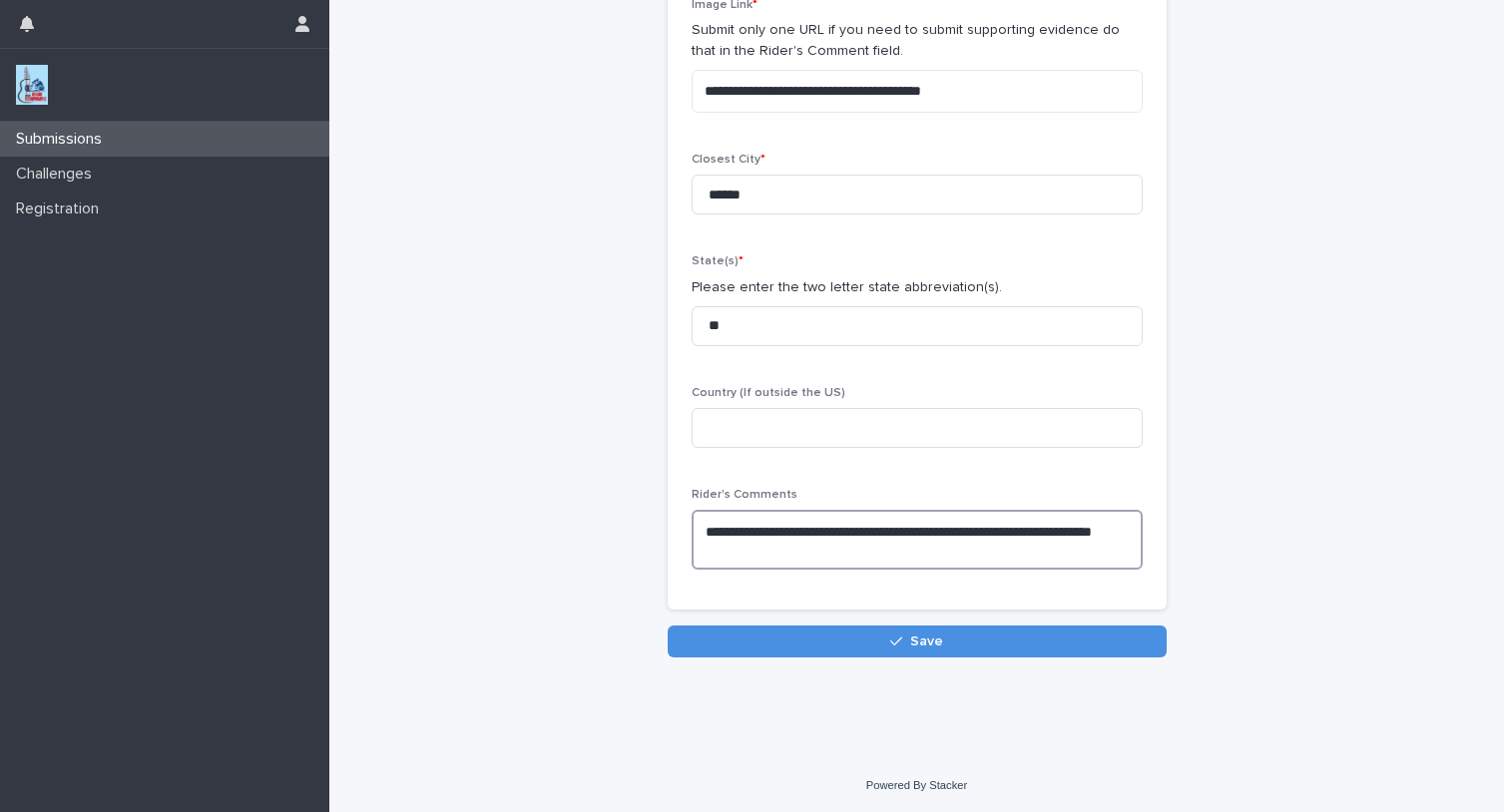 scroll, scrollTop: 240, scrollLeft: 0, axis: vertical 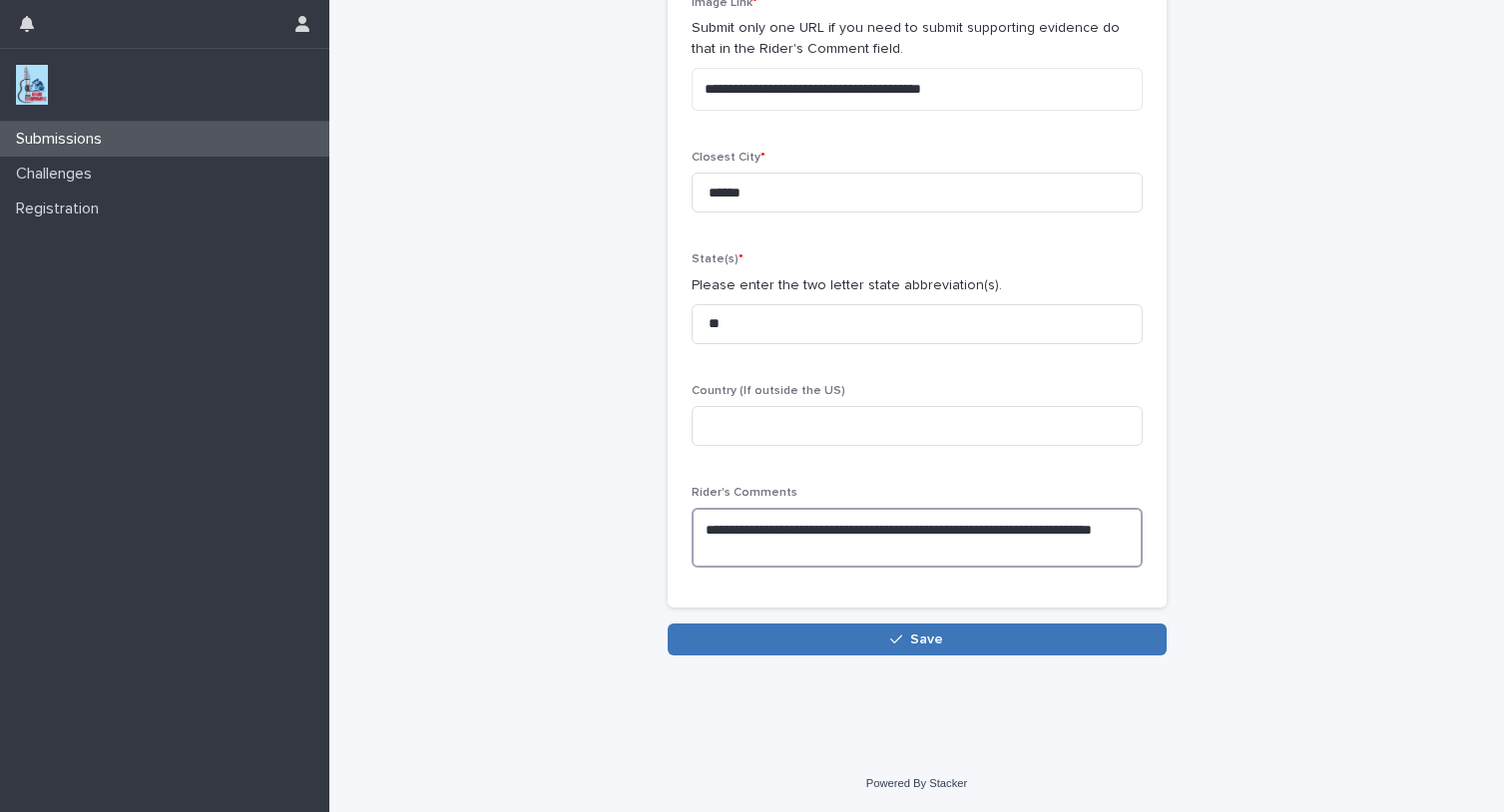 type on "**********" 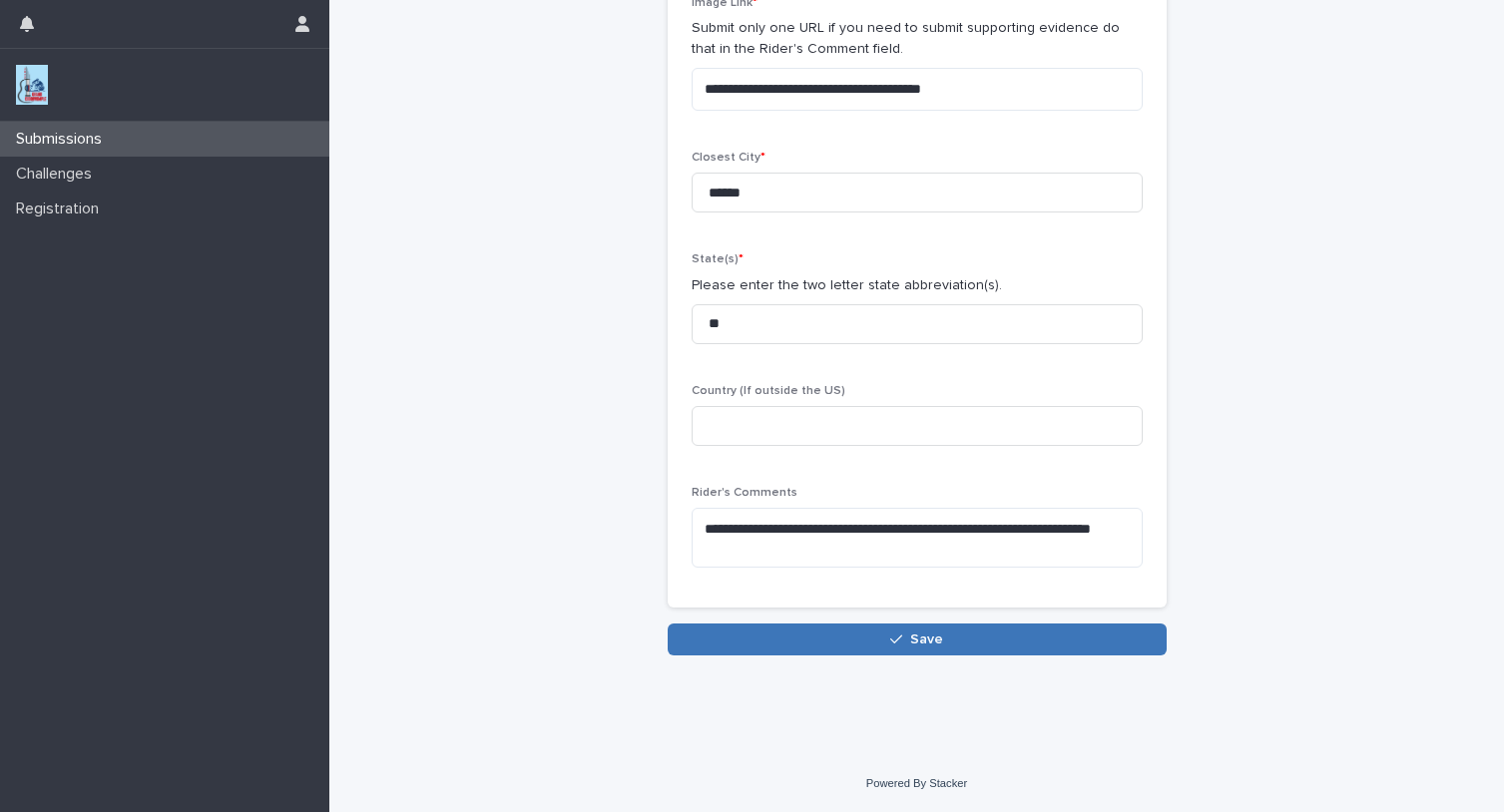click on "Save" at bounding box center (917, 639) 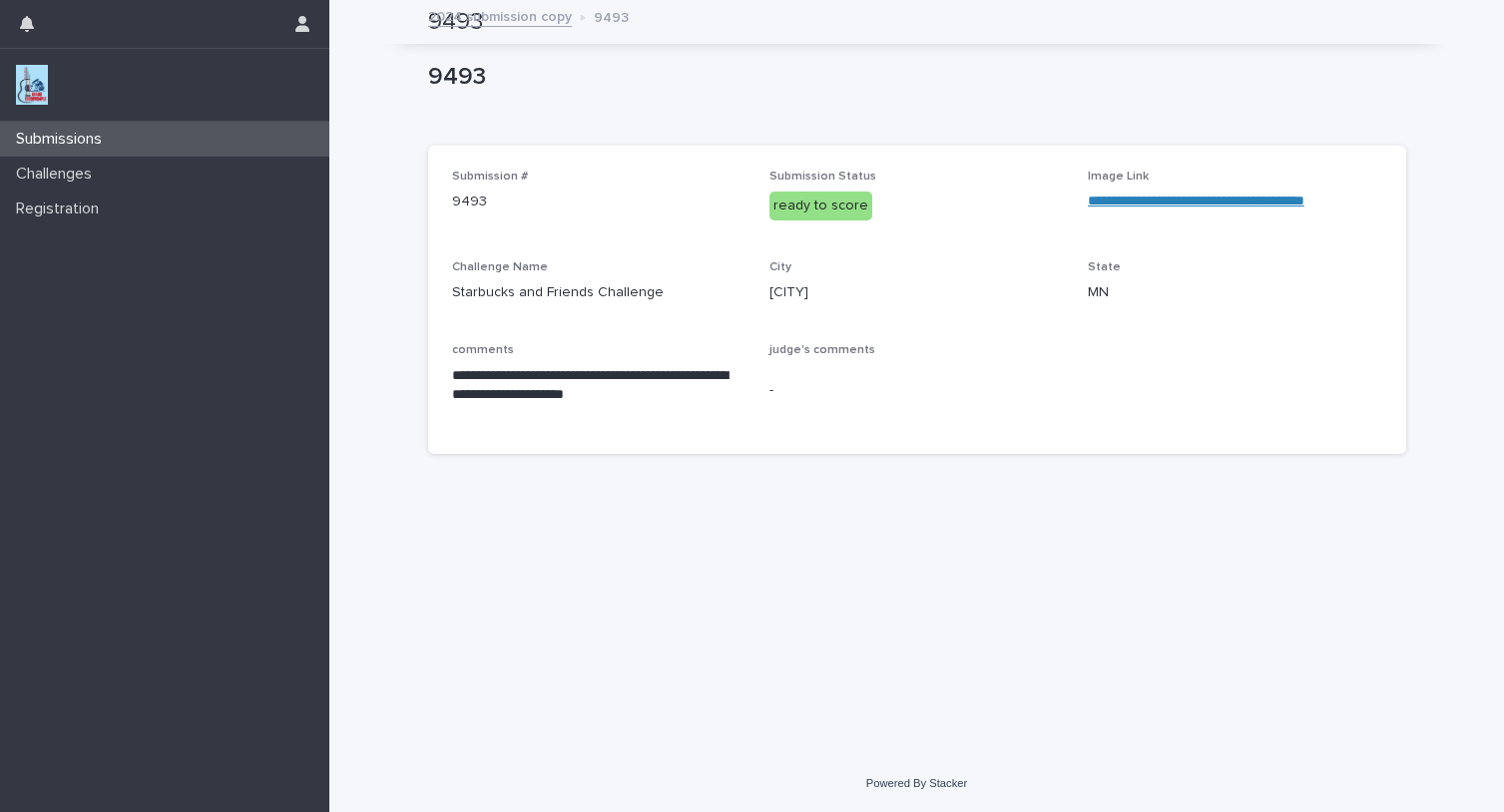 scroll, scrollTop: 0, scrollLeft: 0, axis: both 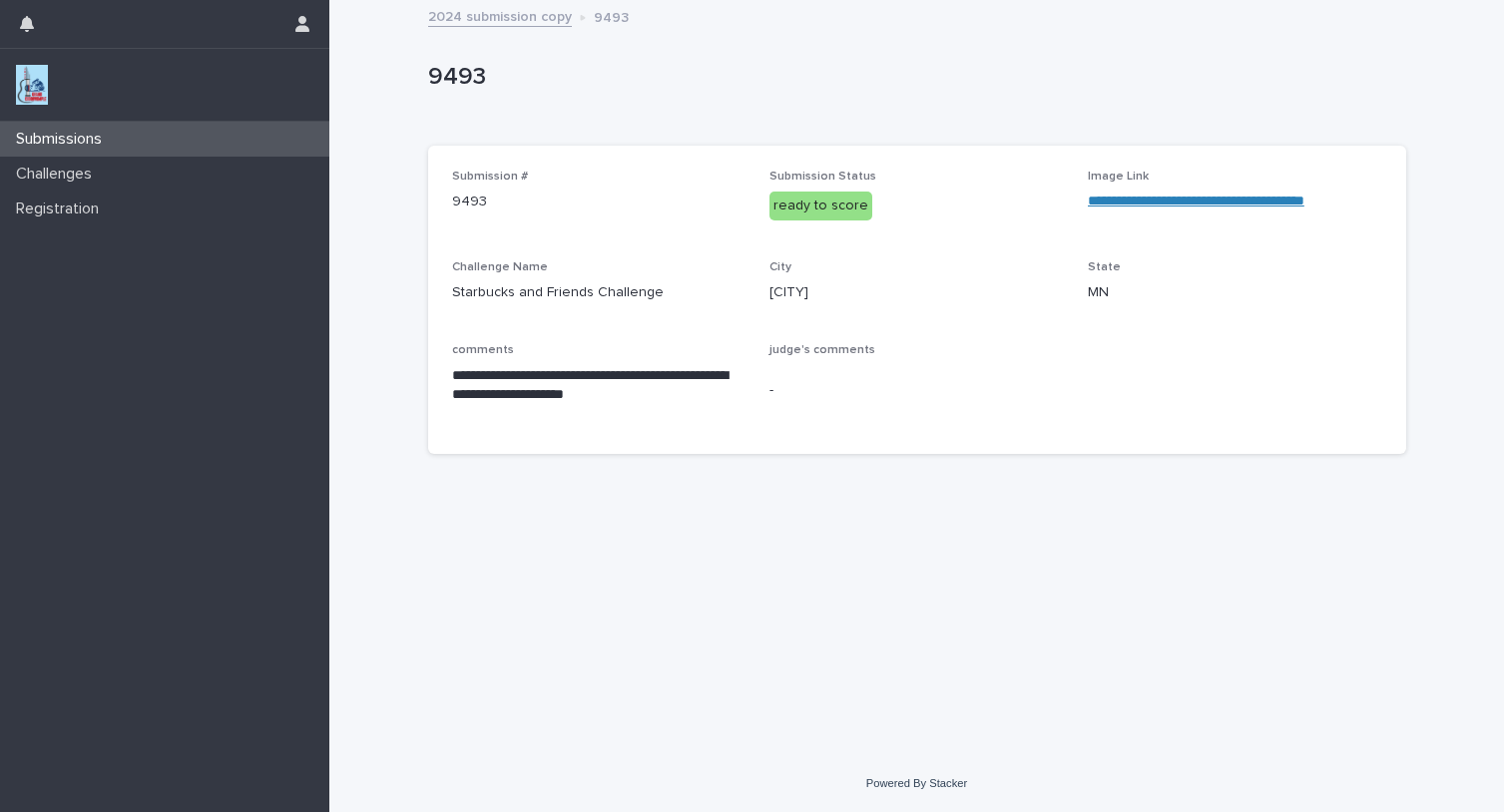 click on "2024 submission copy" at bounding box center (500, 15) 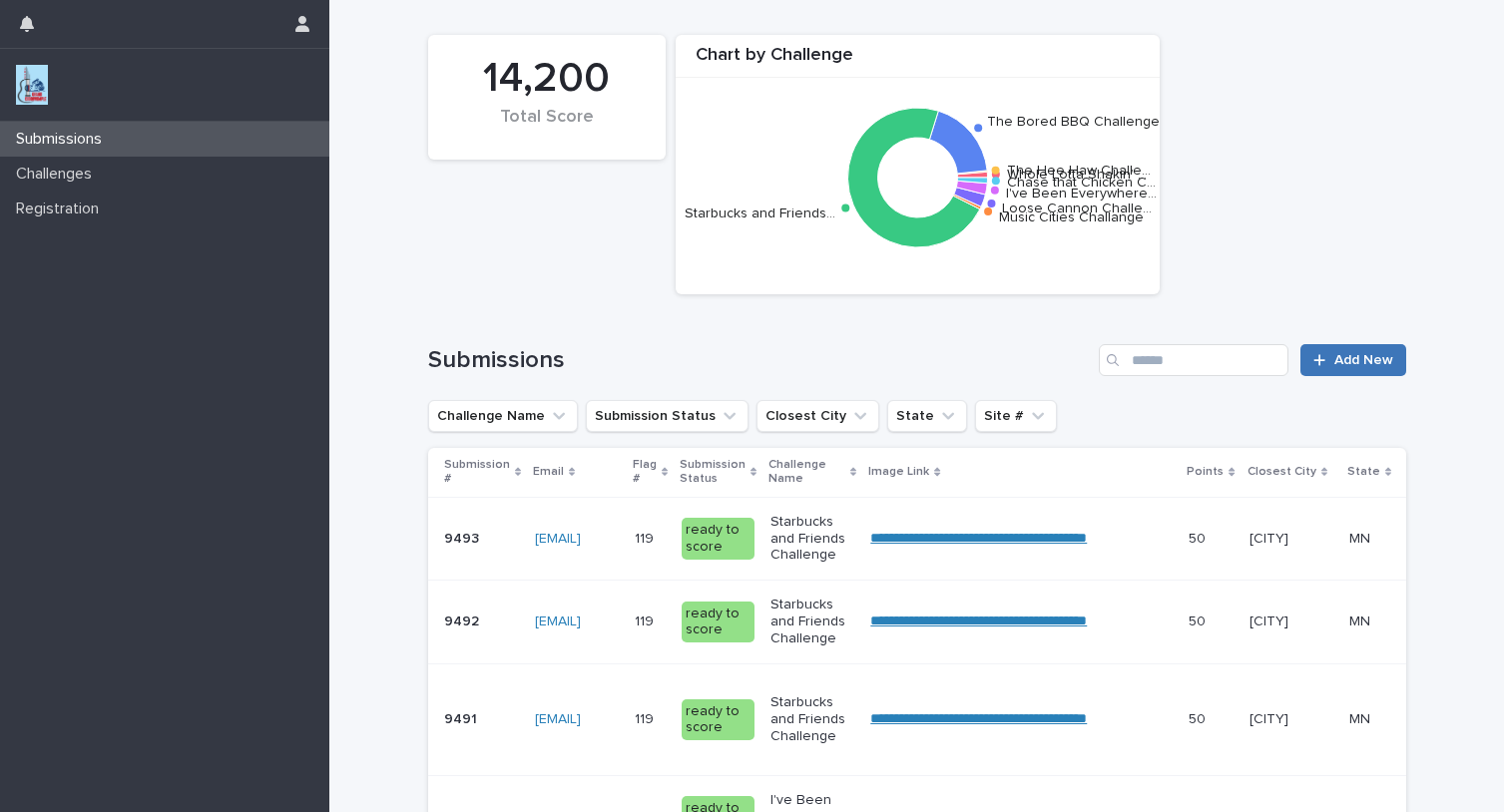click on "Add New" at bounding box center [1363, 360] 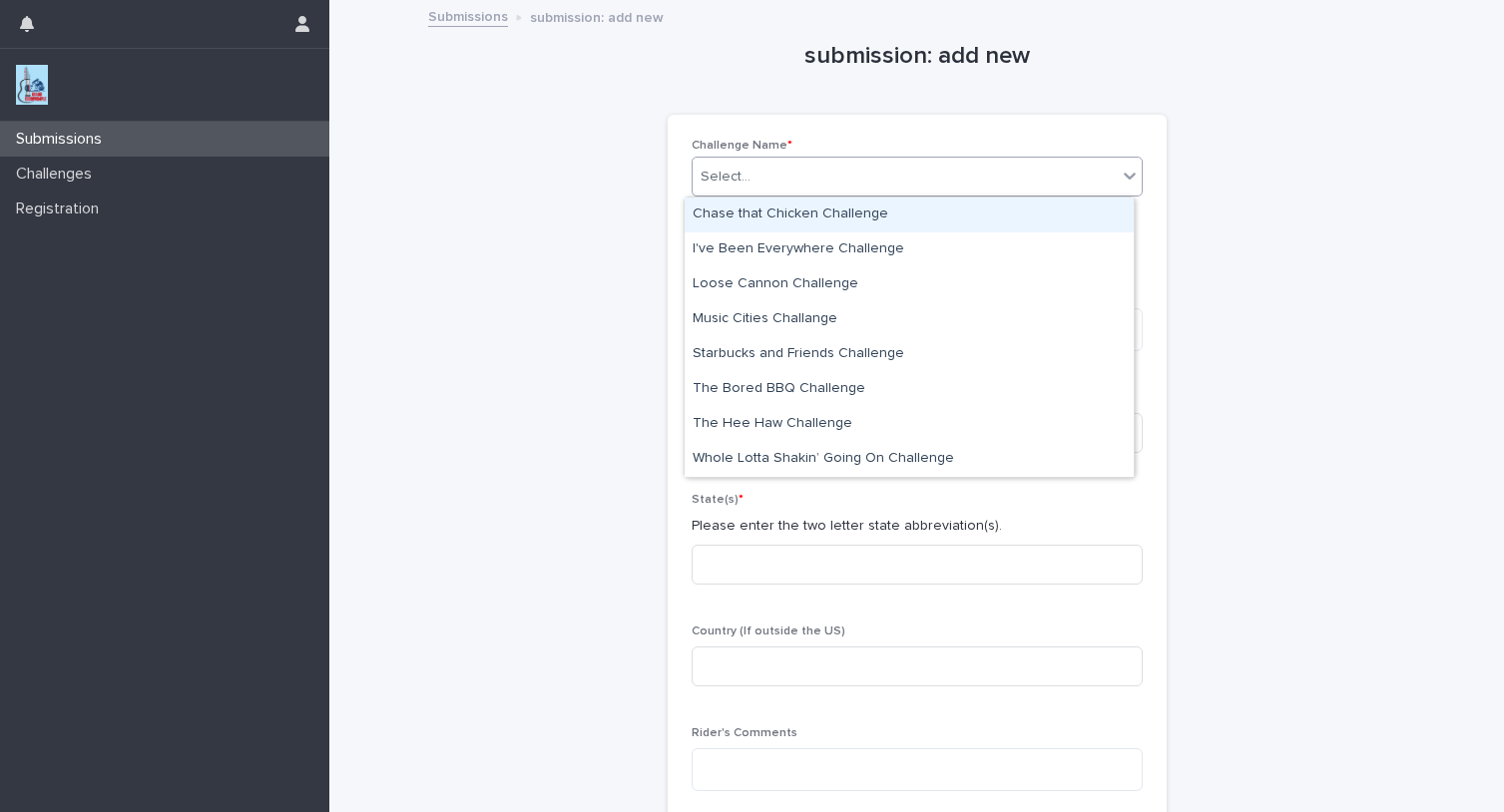 click on "Select..." at bounding box center (726, 177) 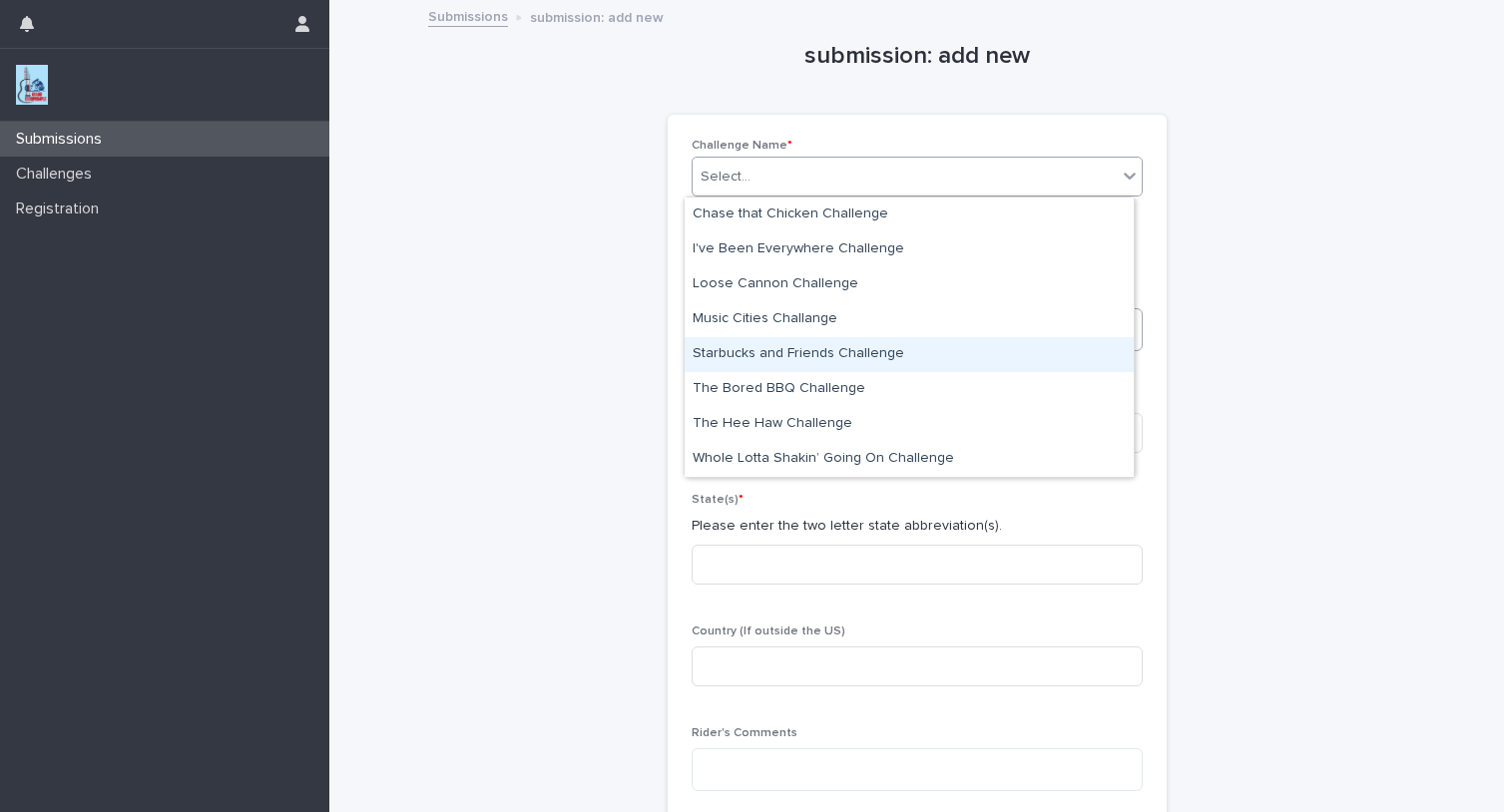 click on "Starbucks and Friends Challenge" at bounding box center (909, 354) 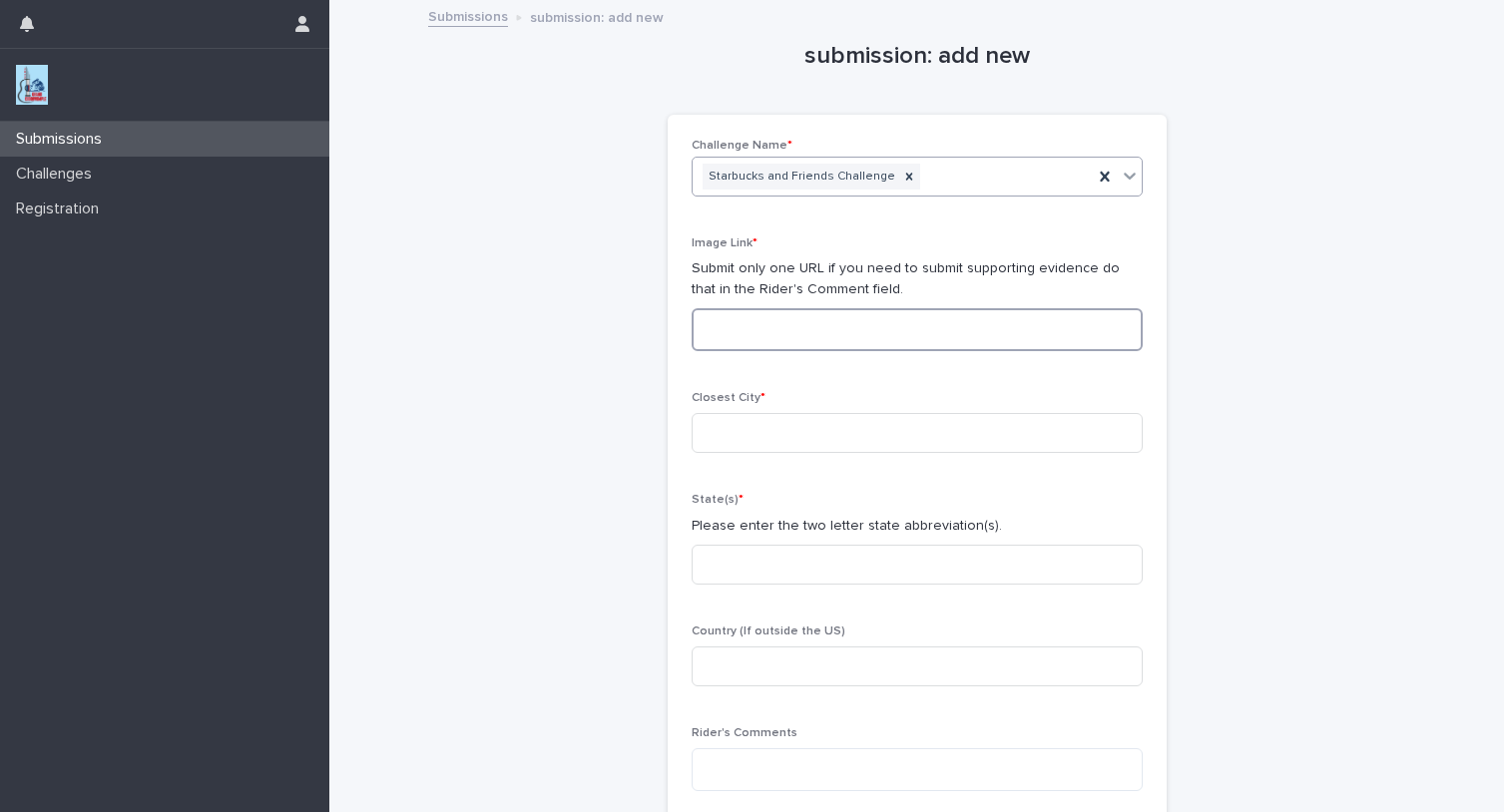 click at bounding box center (917, 329) 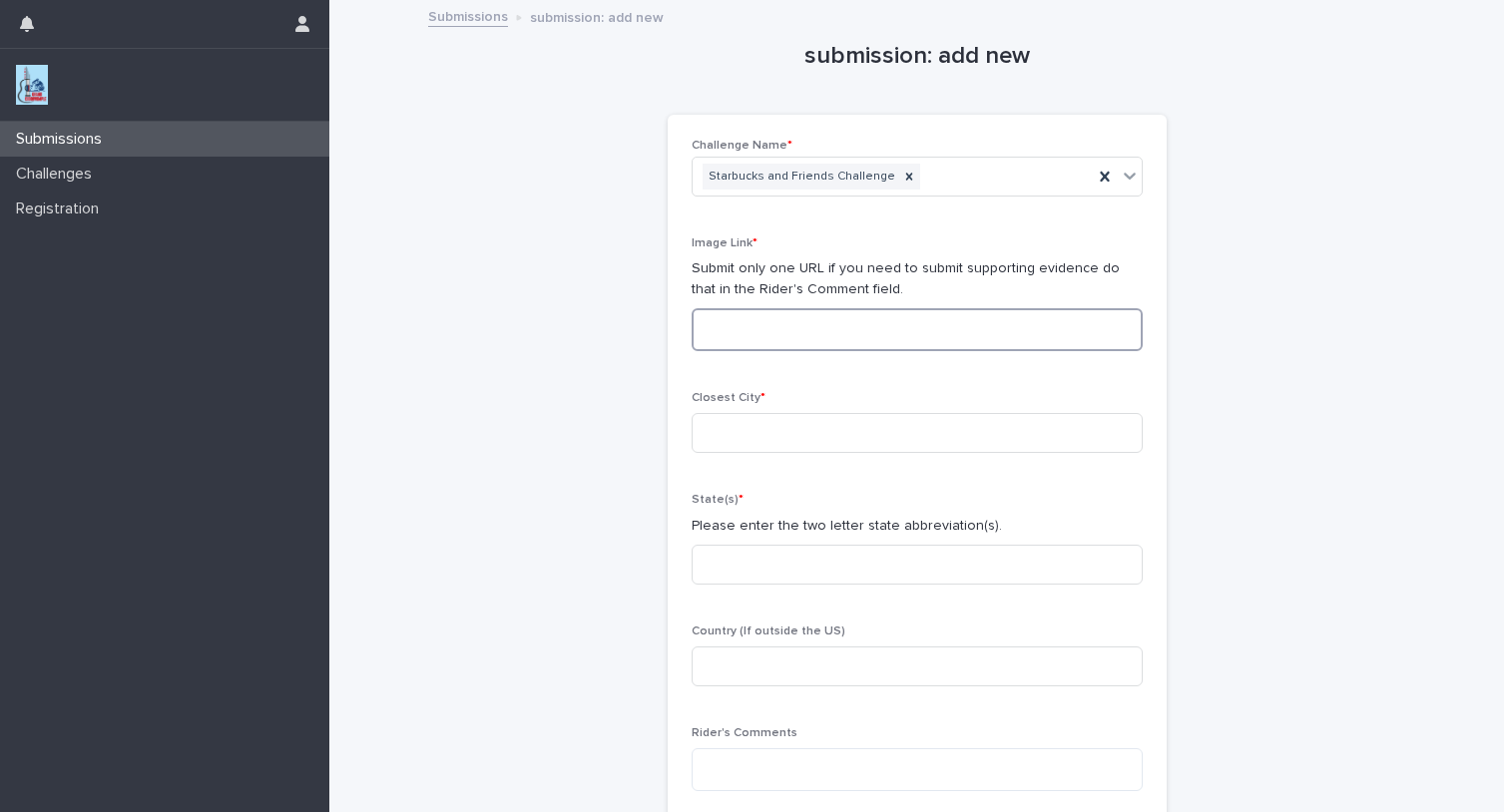 paste on "**********" 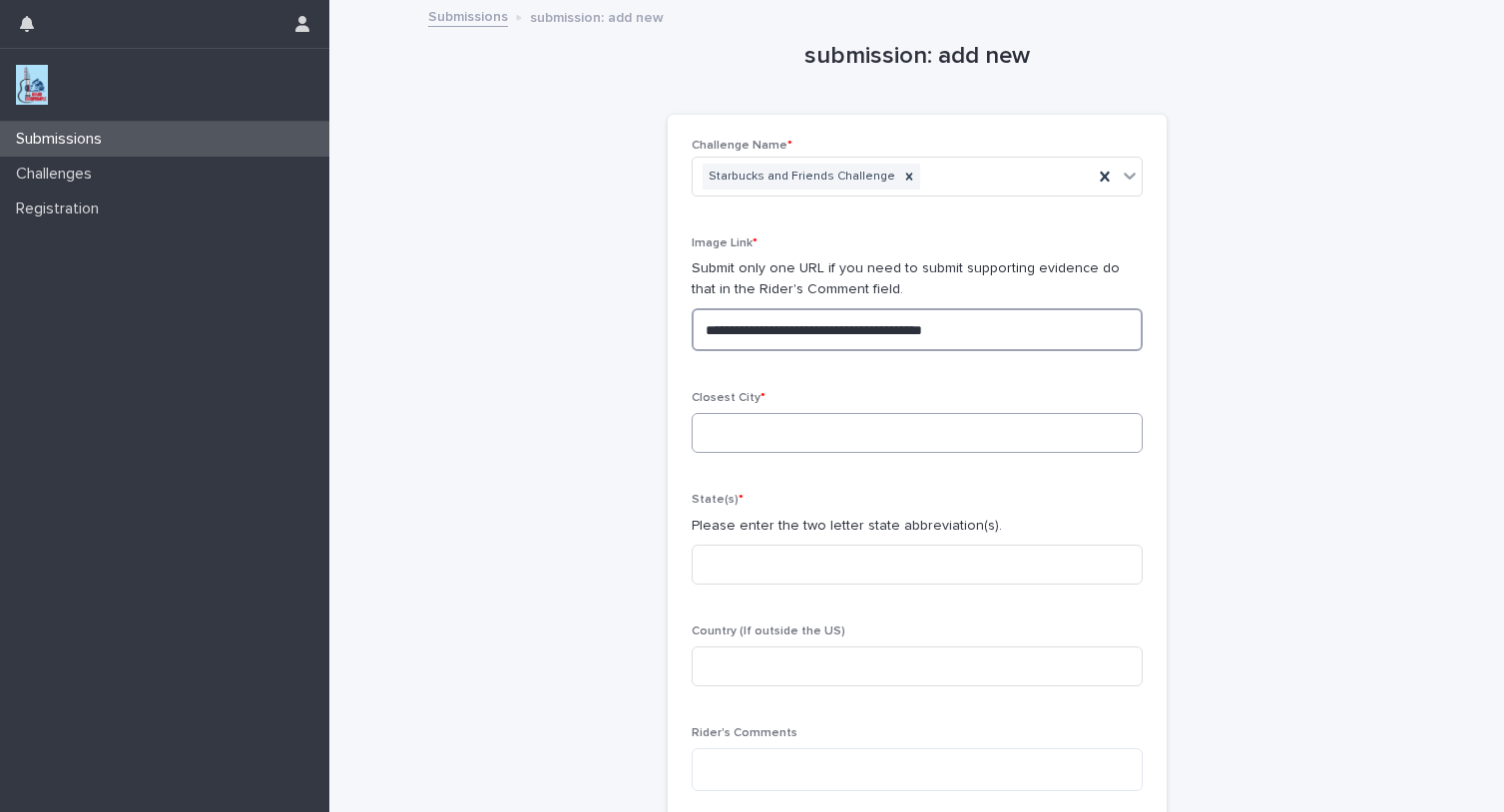 type on "**********" 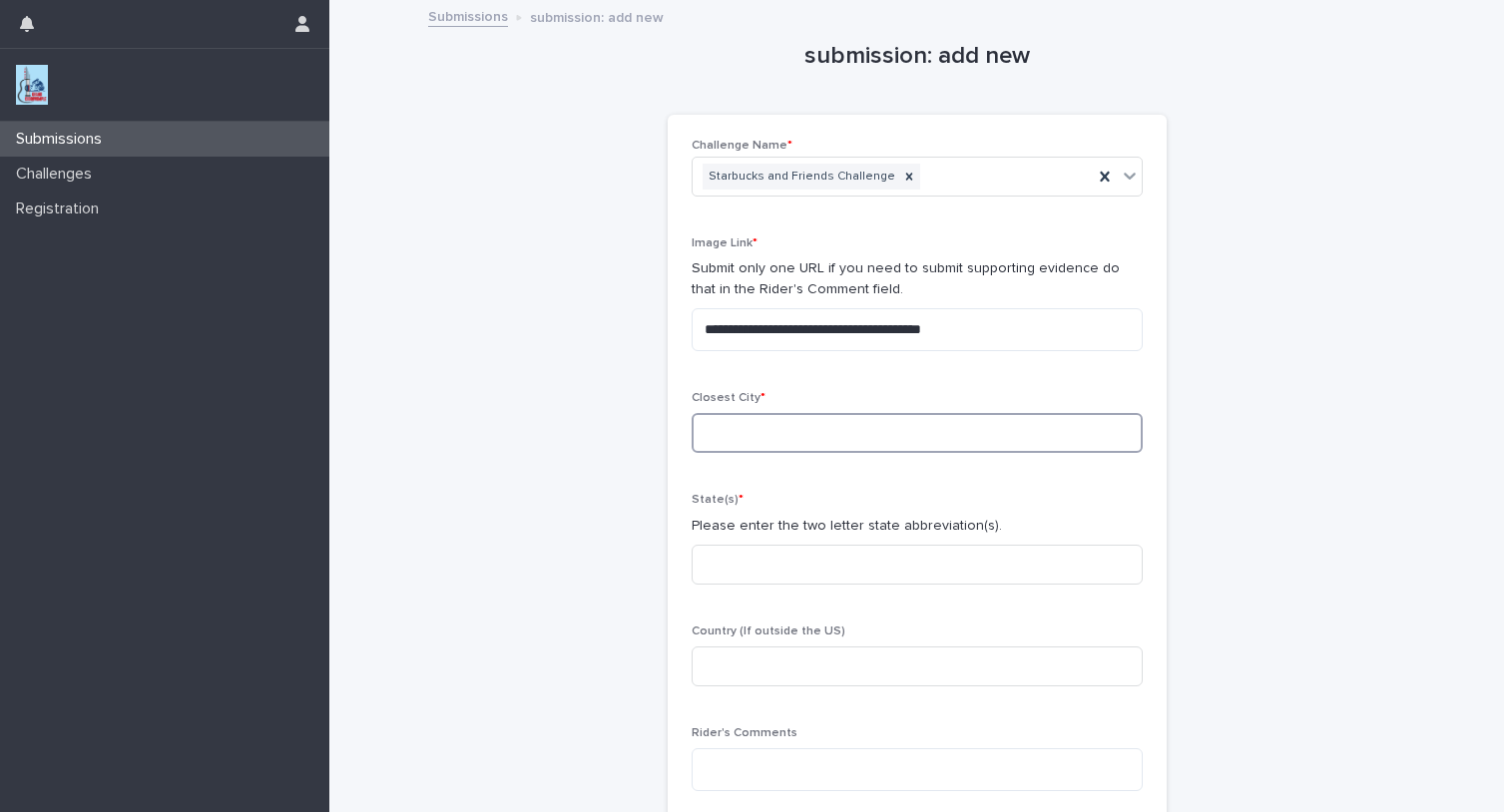 click at bounding box center [917, 433] 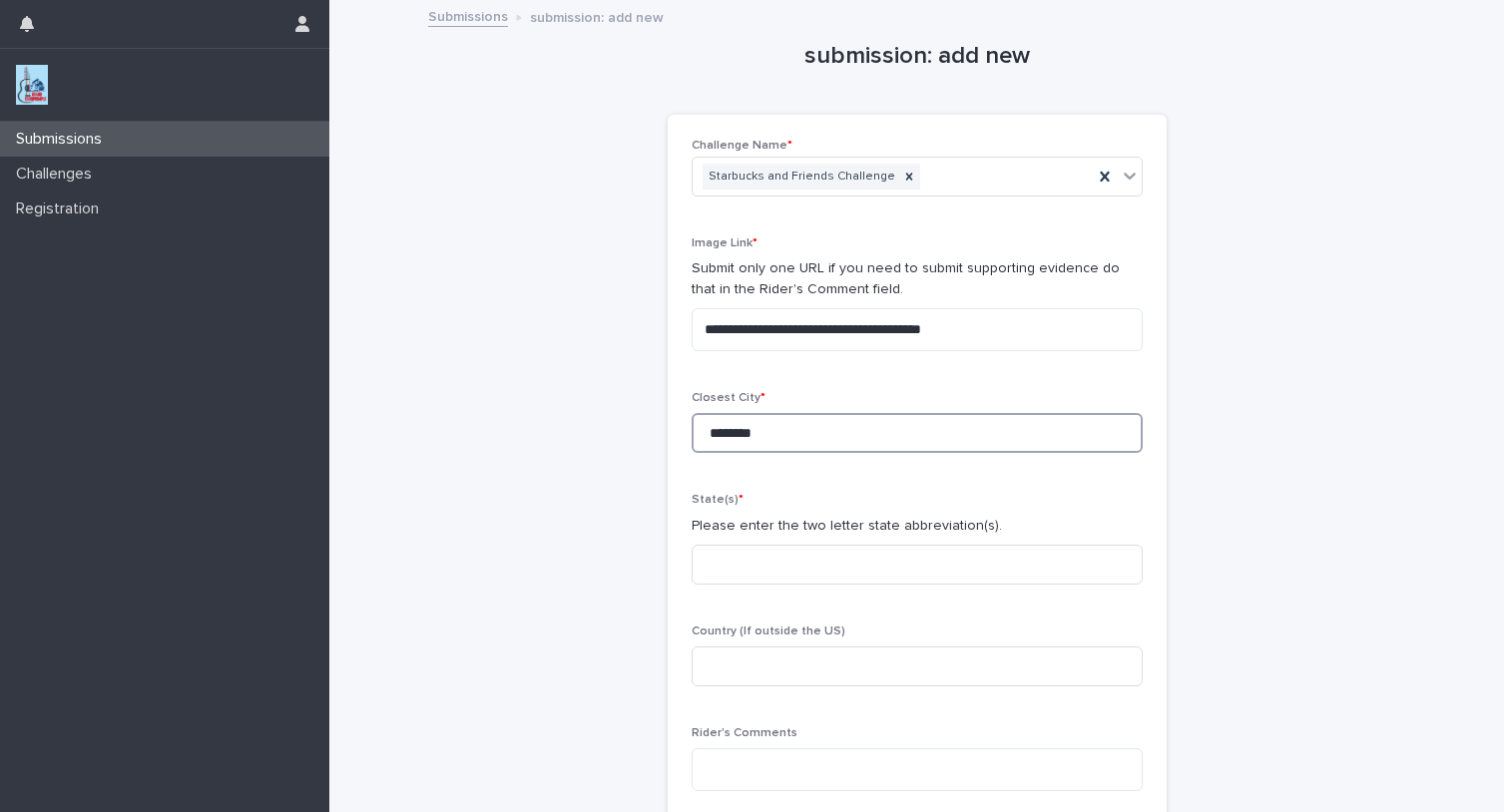 type on "********" 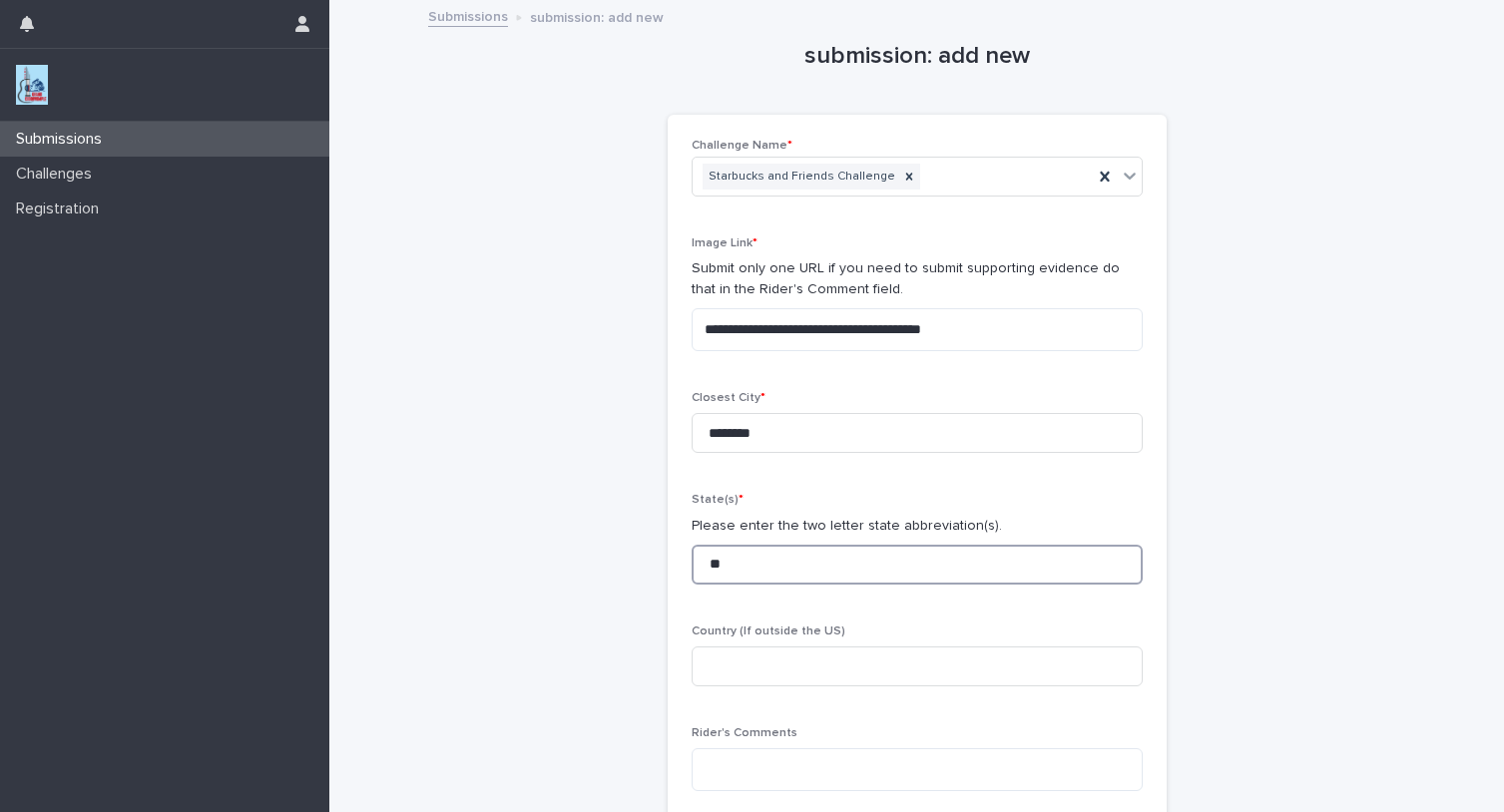 type on "**" 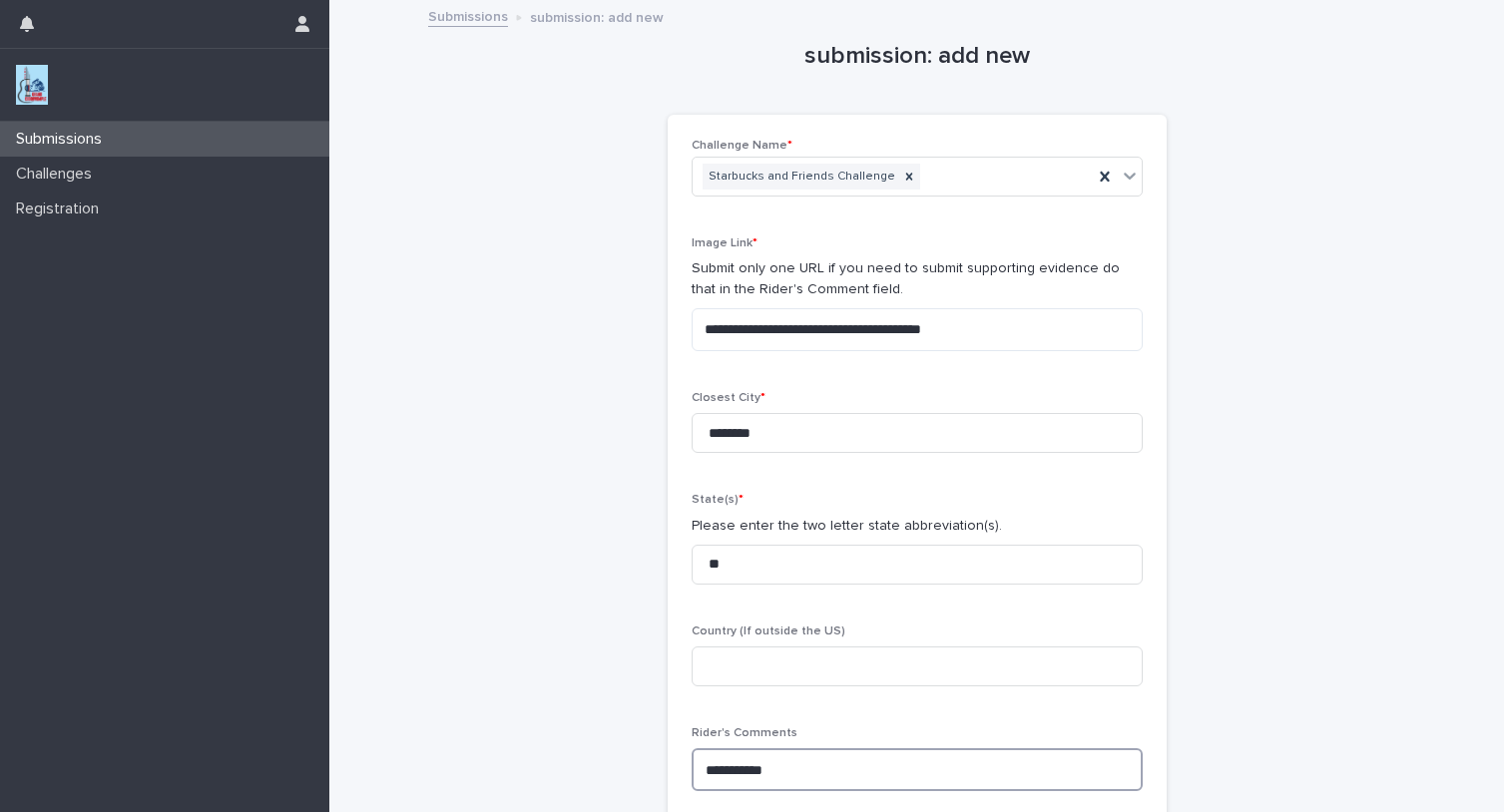 paste on "**********" 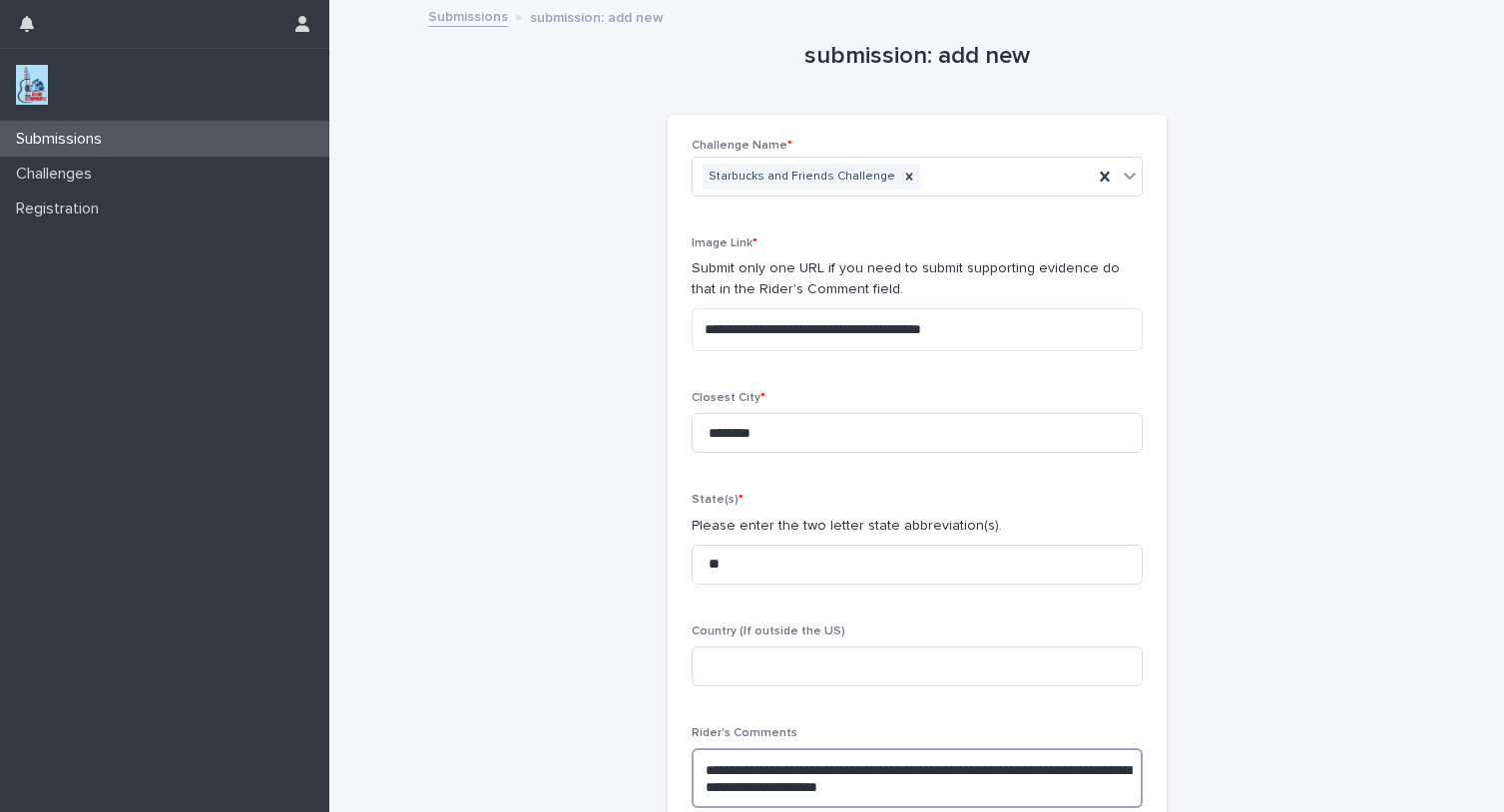 click on "**********" at bounding box center (917, 778) 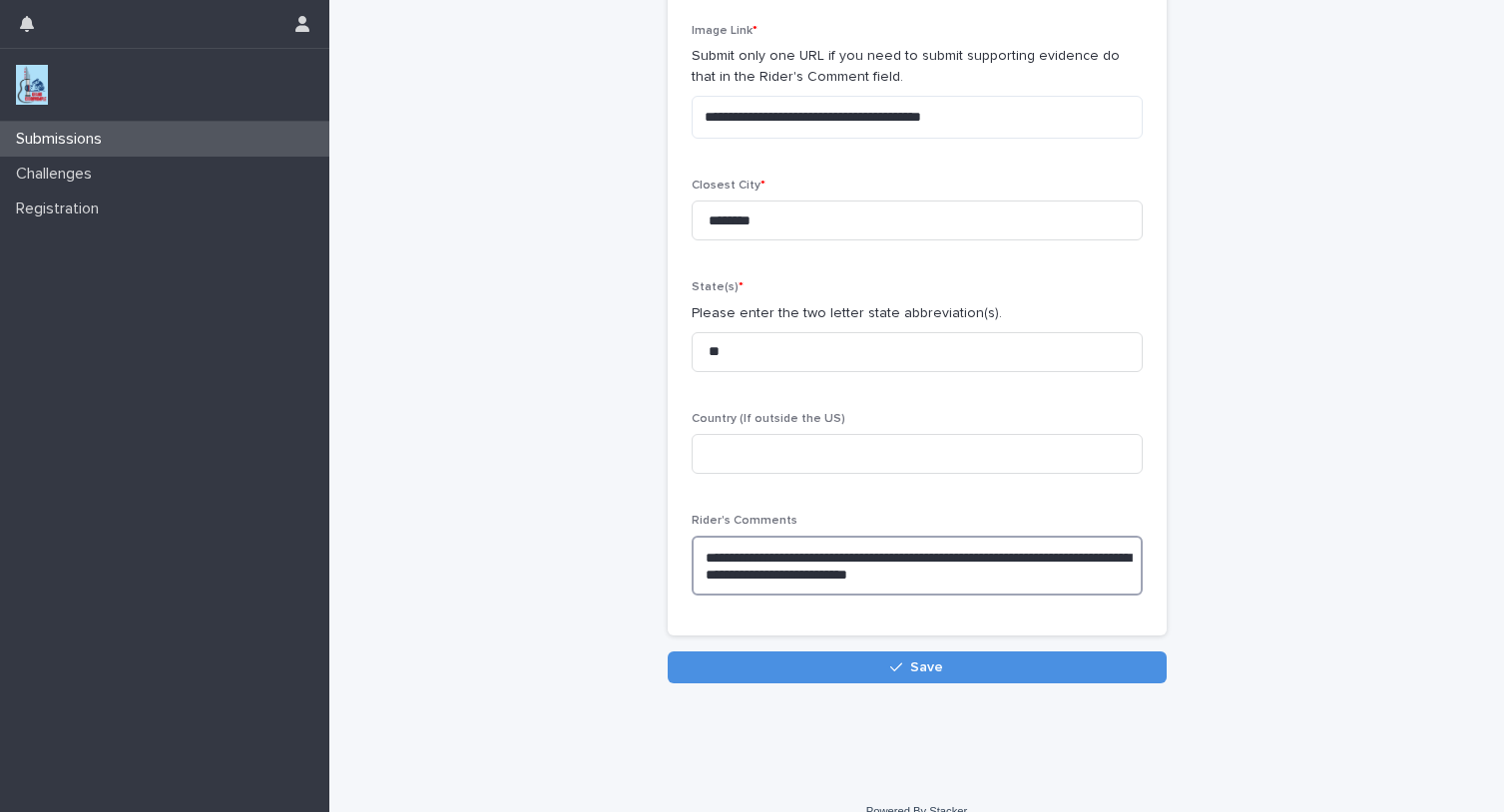 scroll, scrollTop: 214, scrollLeft: 0, axis: vertical 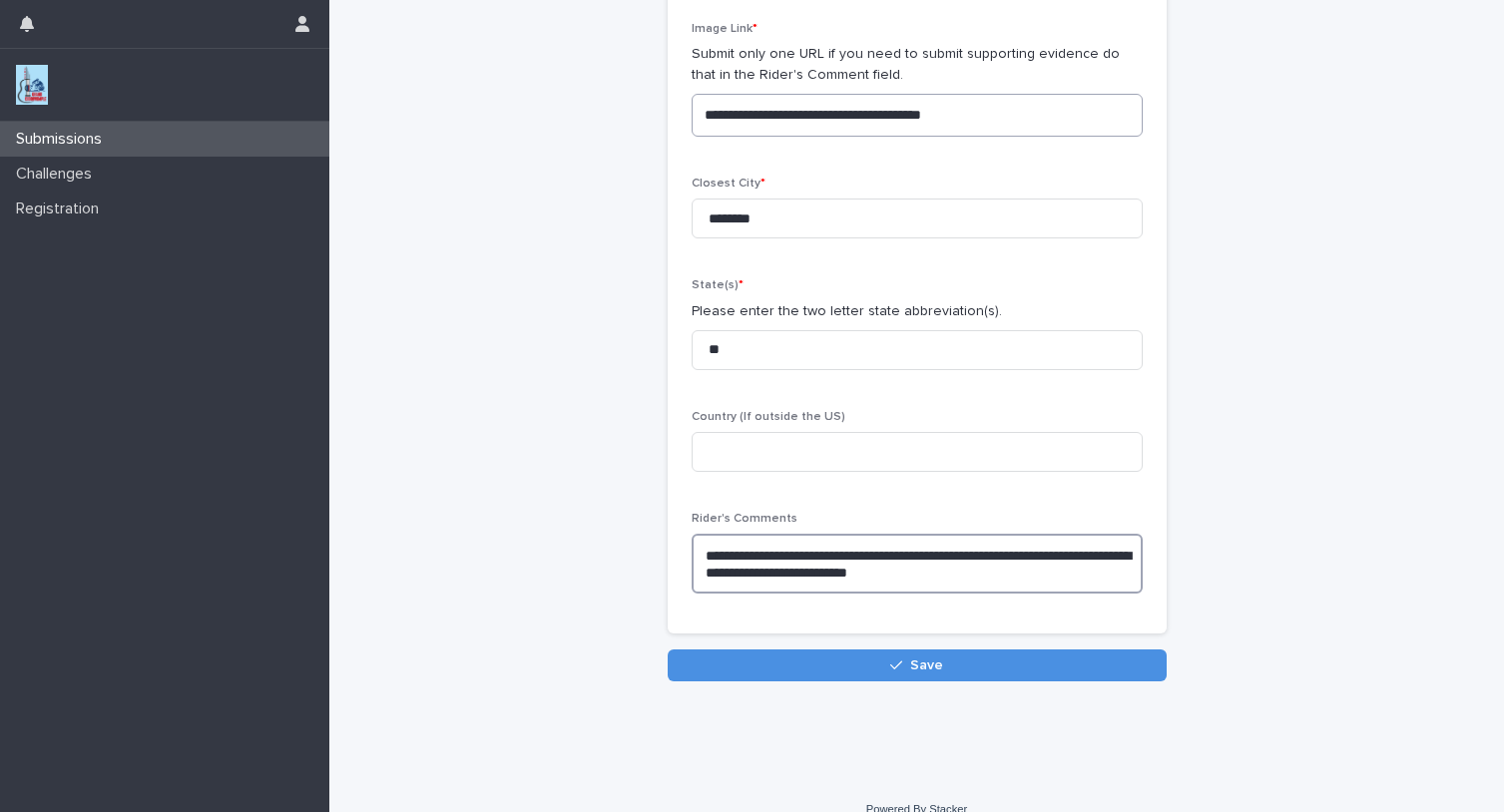 type on "**********" 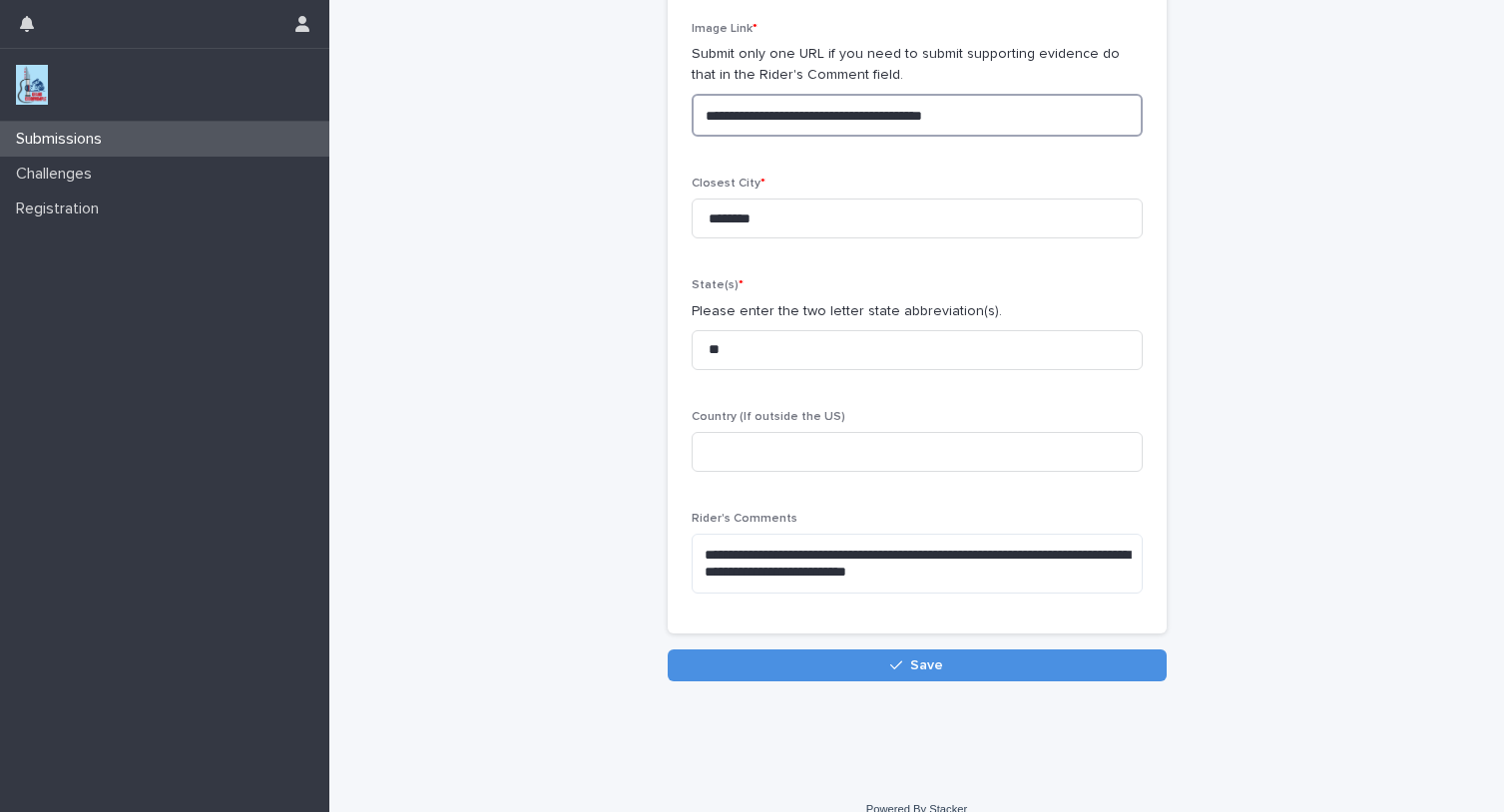 click on "**********" at bounding box center [917, 115] 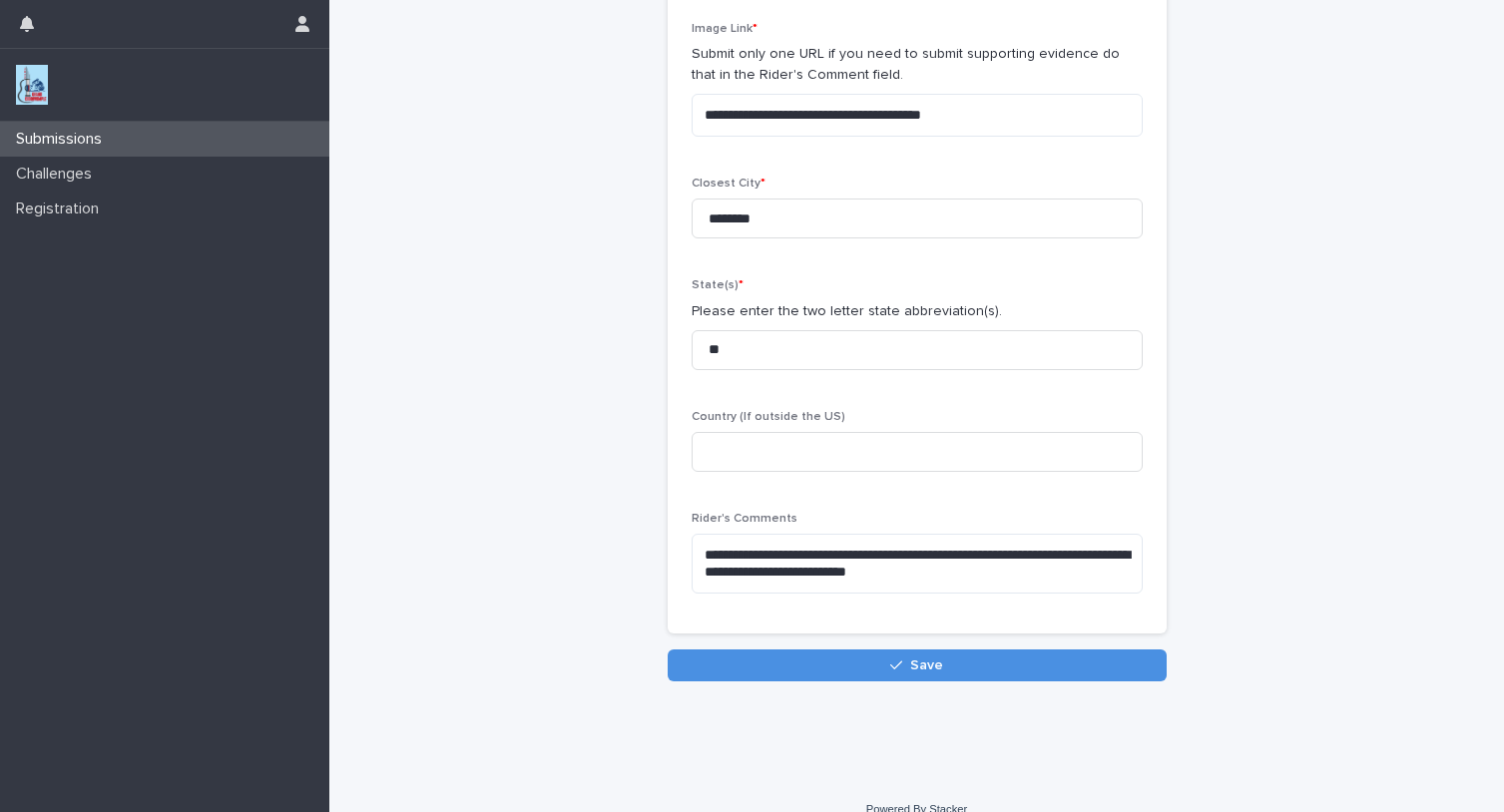 click at bounding box center [900, 665] 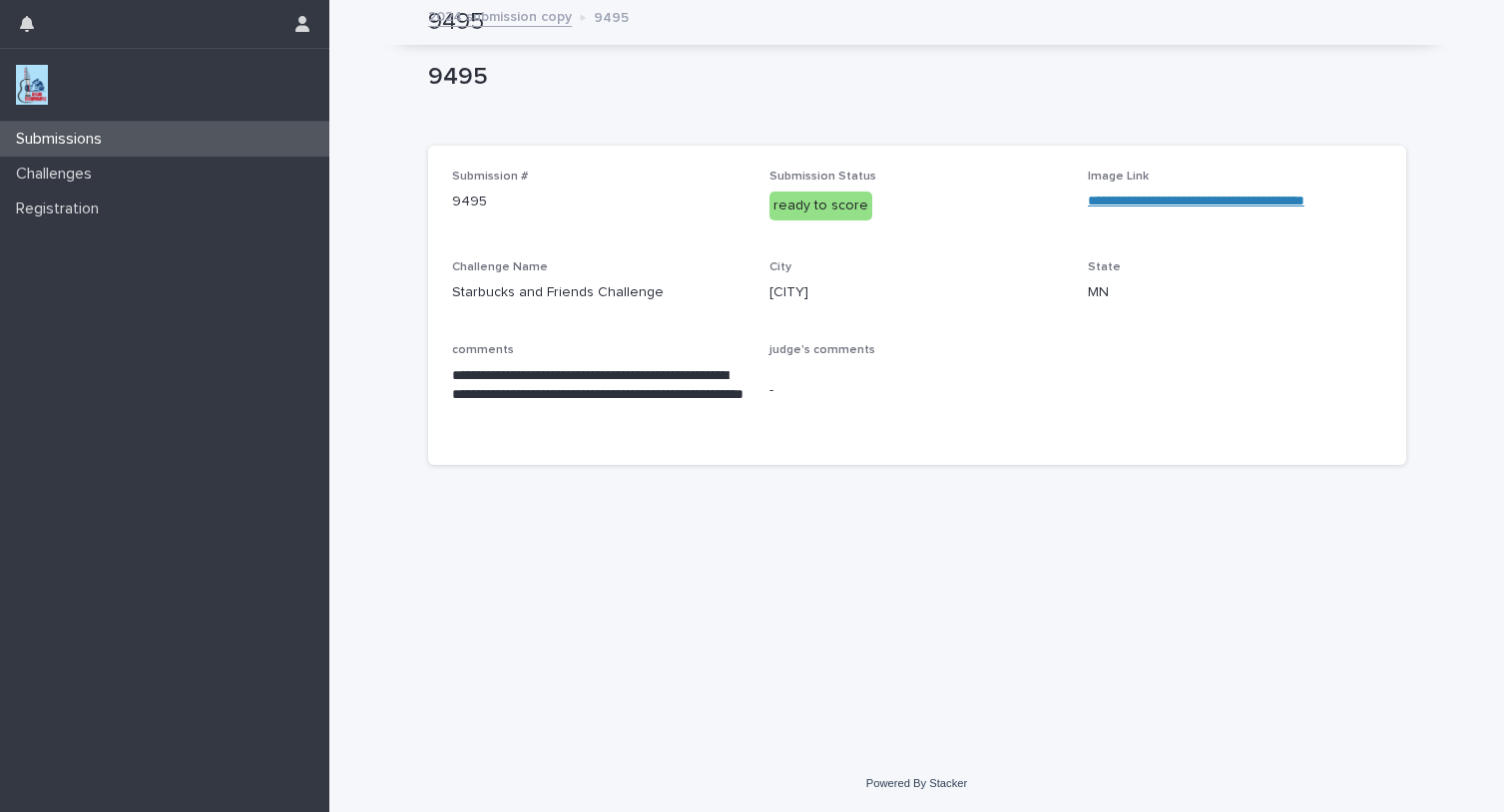 scroll, scrollTop: 0, scrollLeft: 0, axis: both 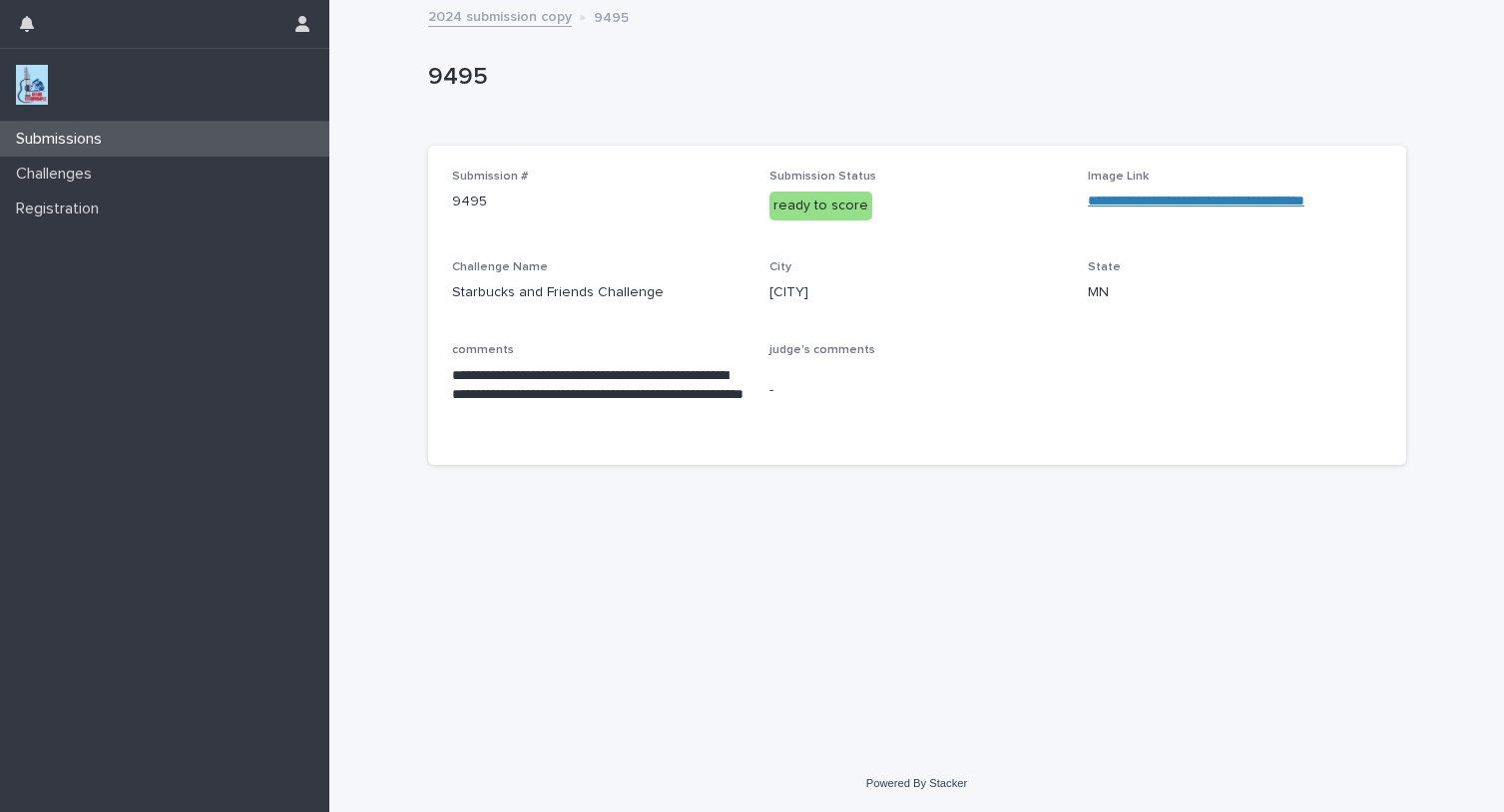 click on "2024 submission copy" at bounding box center [500, 15] 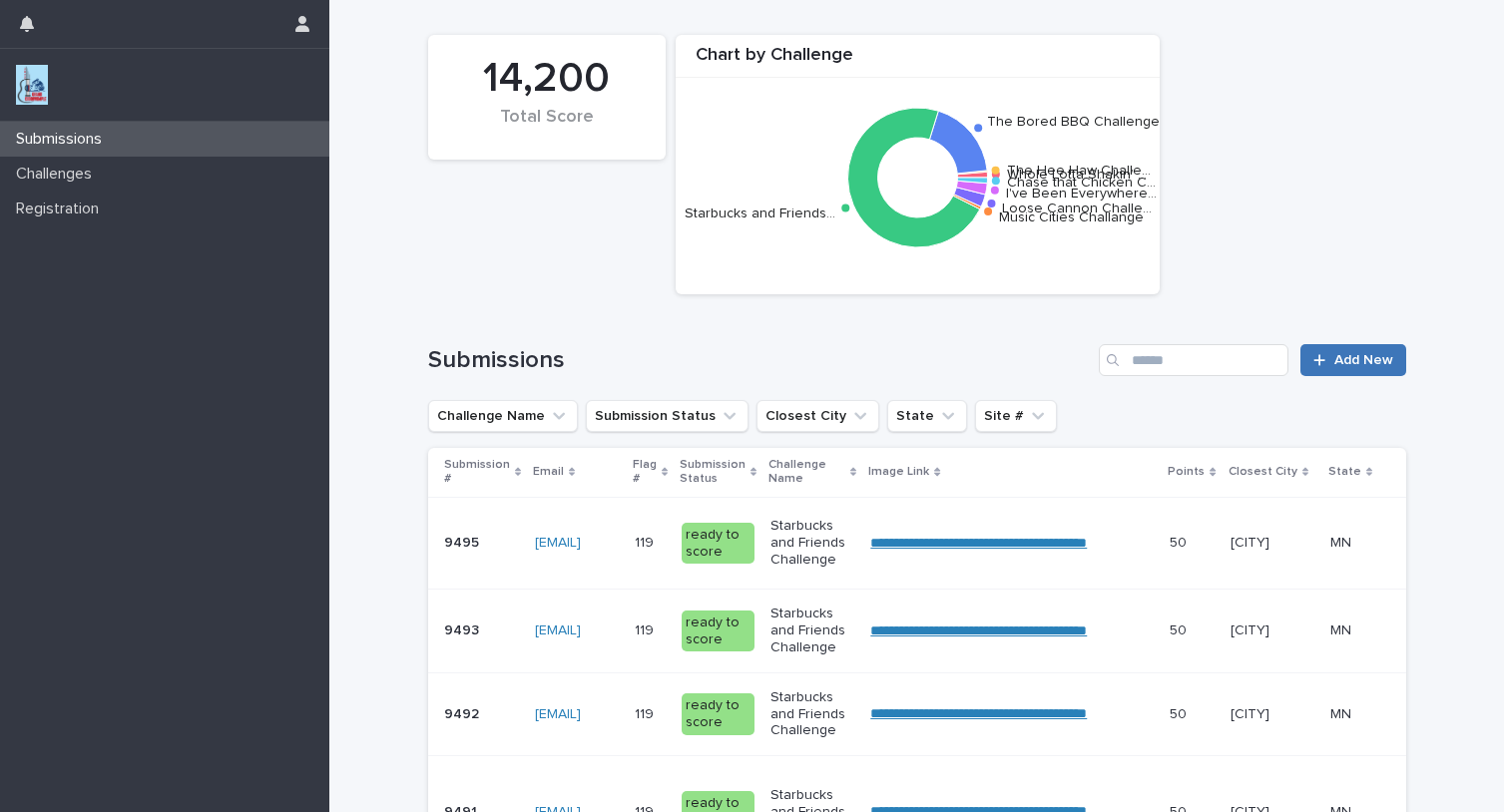 click 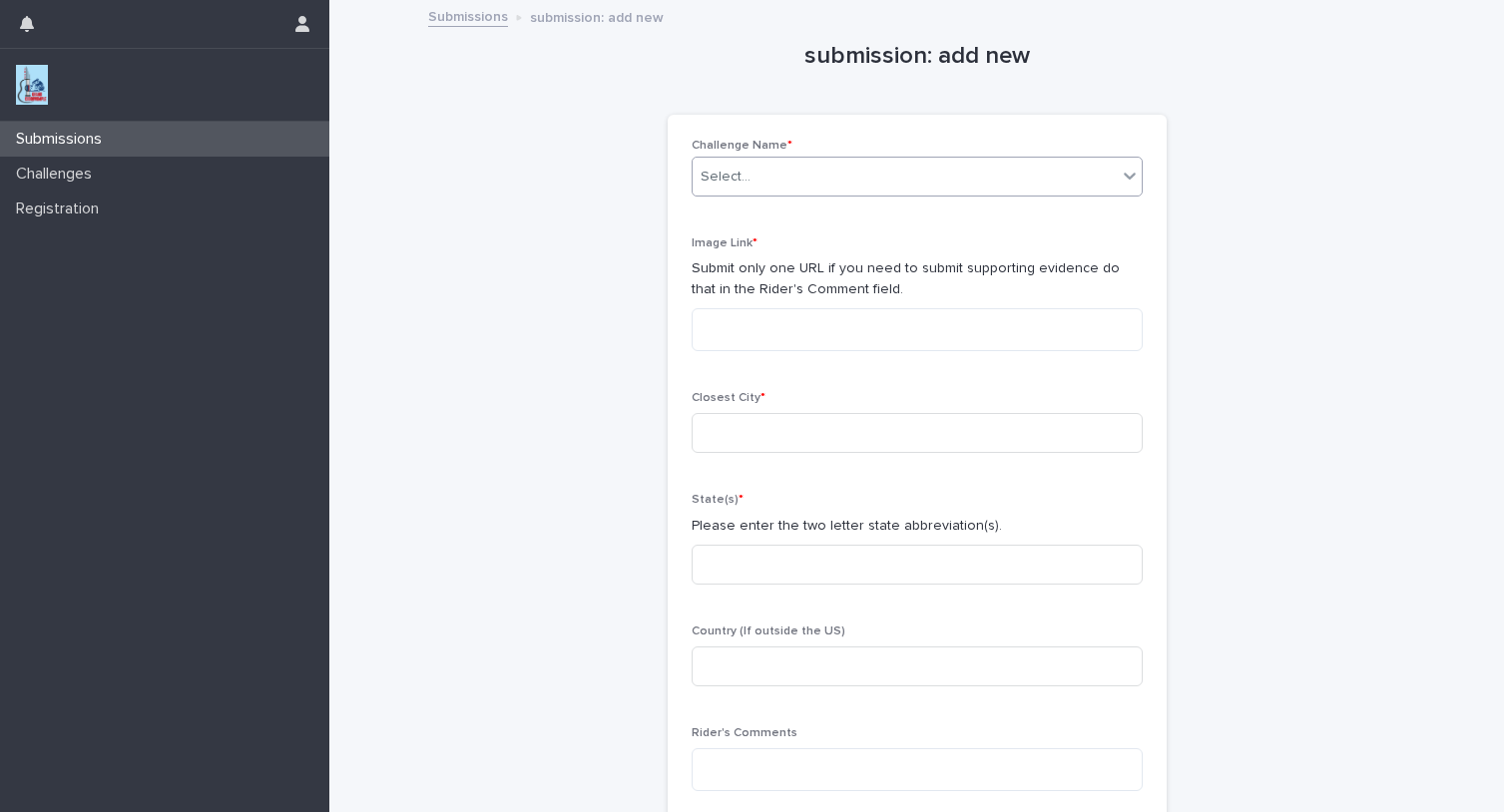 click on "Select..." at bounding box center [904, 177] 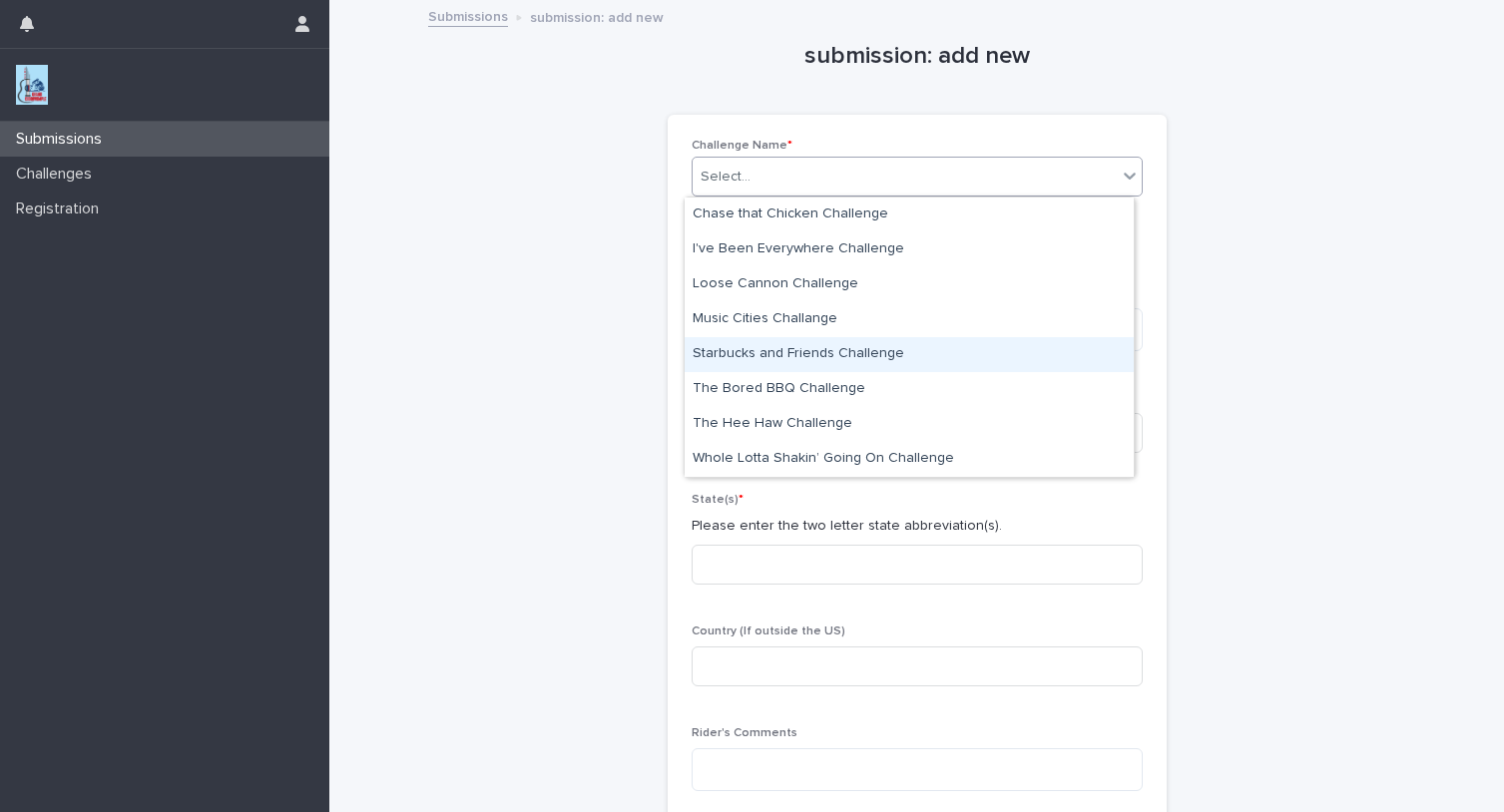 click on "Starbucks and Friends Challenge" at bounding box center [909, 354] 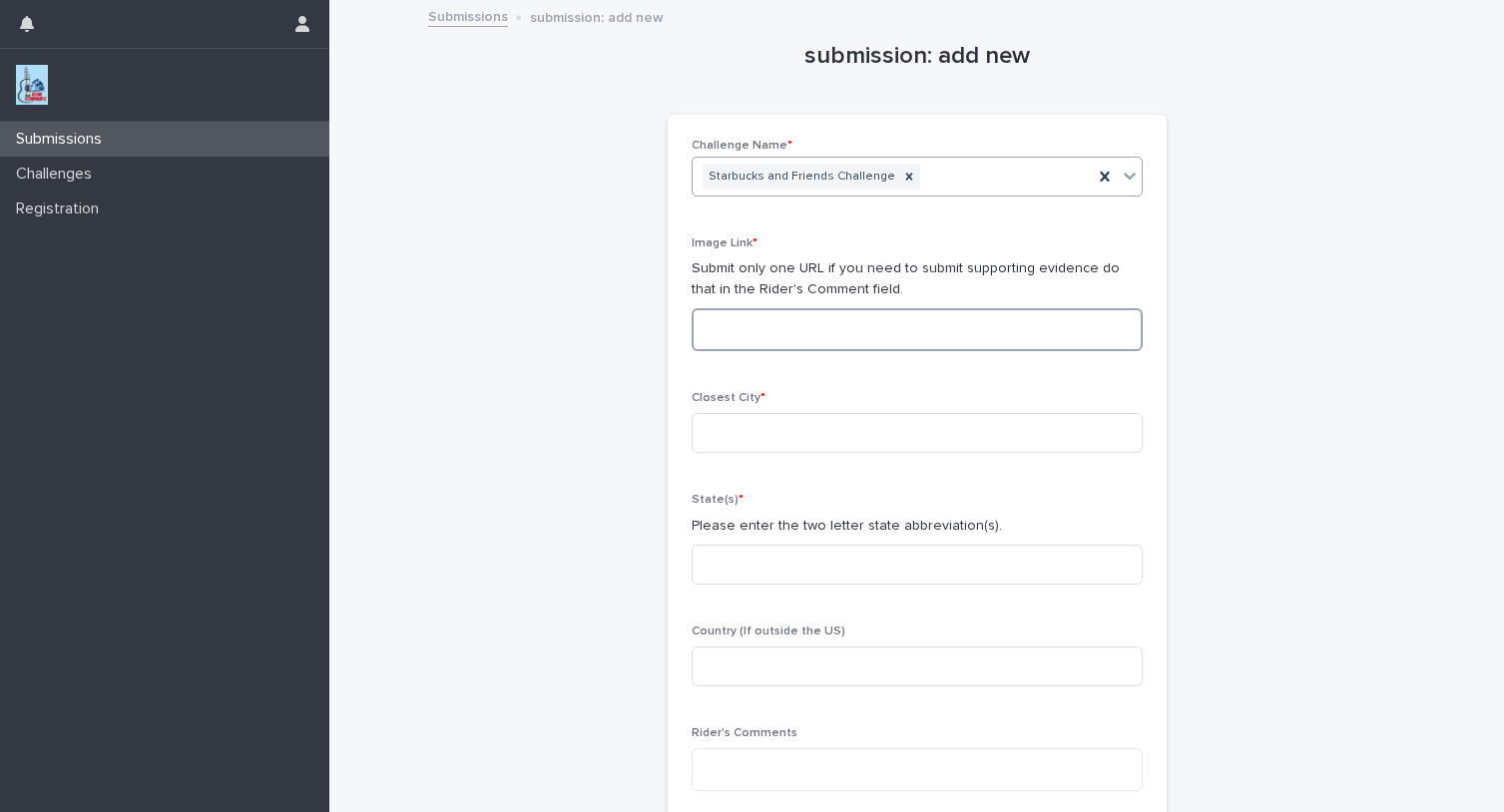 scroll, scrollTop: 5, scrollLeft: 0, axis: vertical 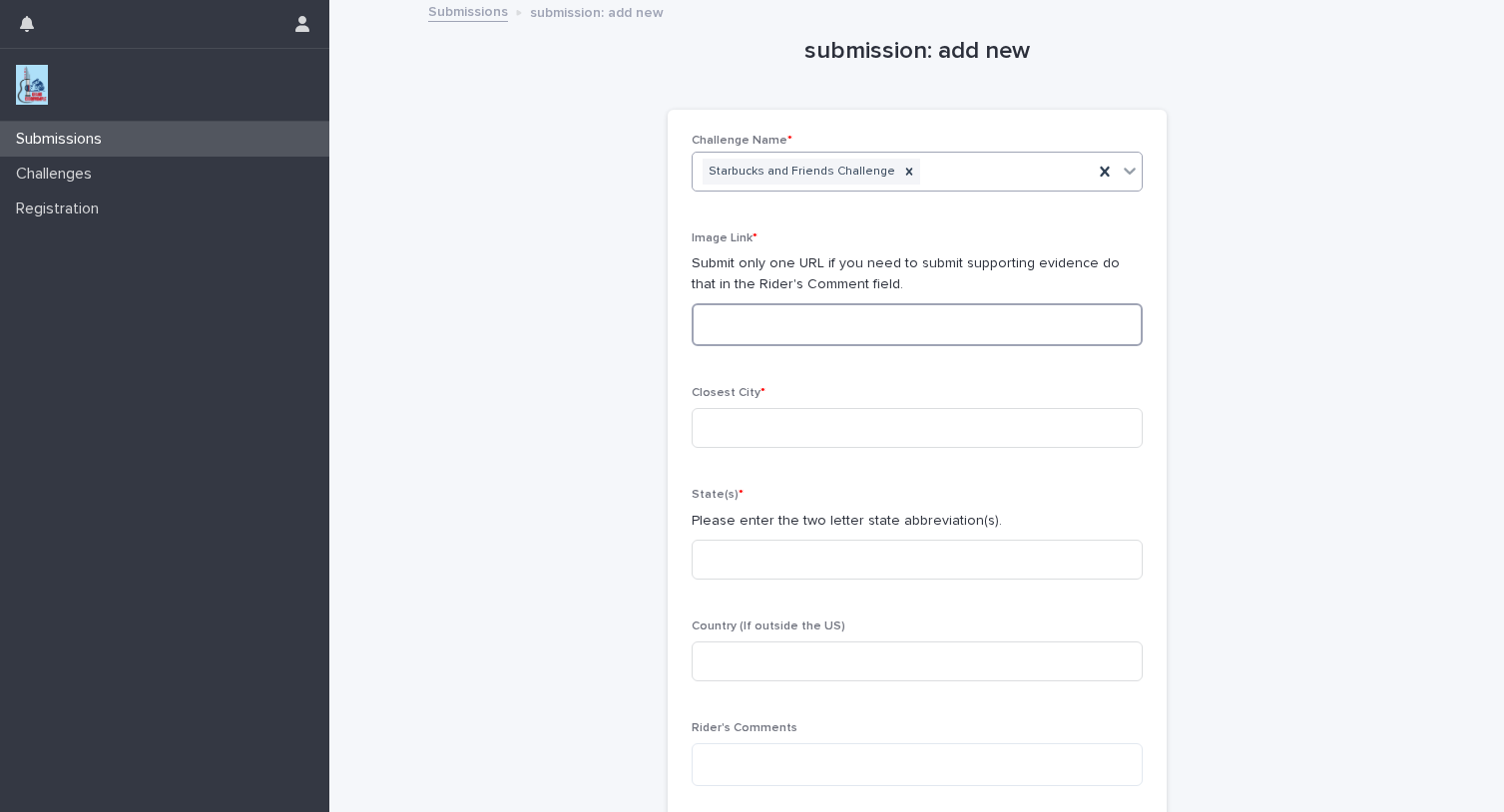 click at bounding box center [917, 324] 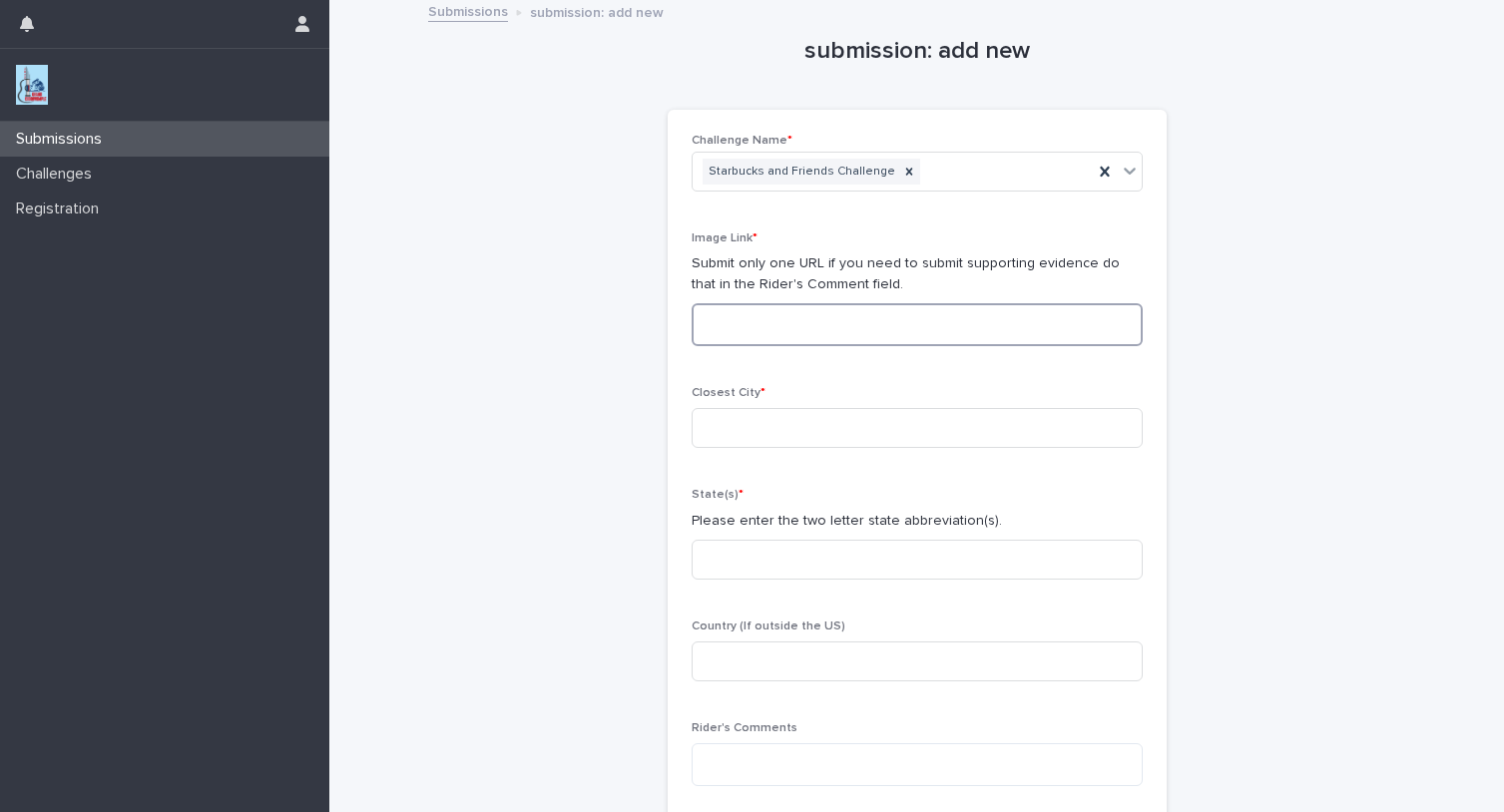 paste on "**********" 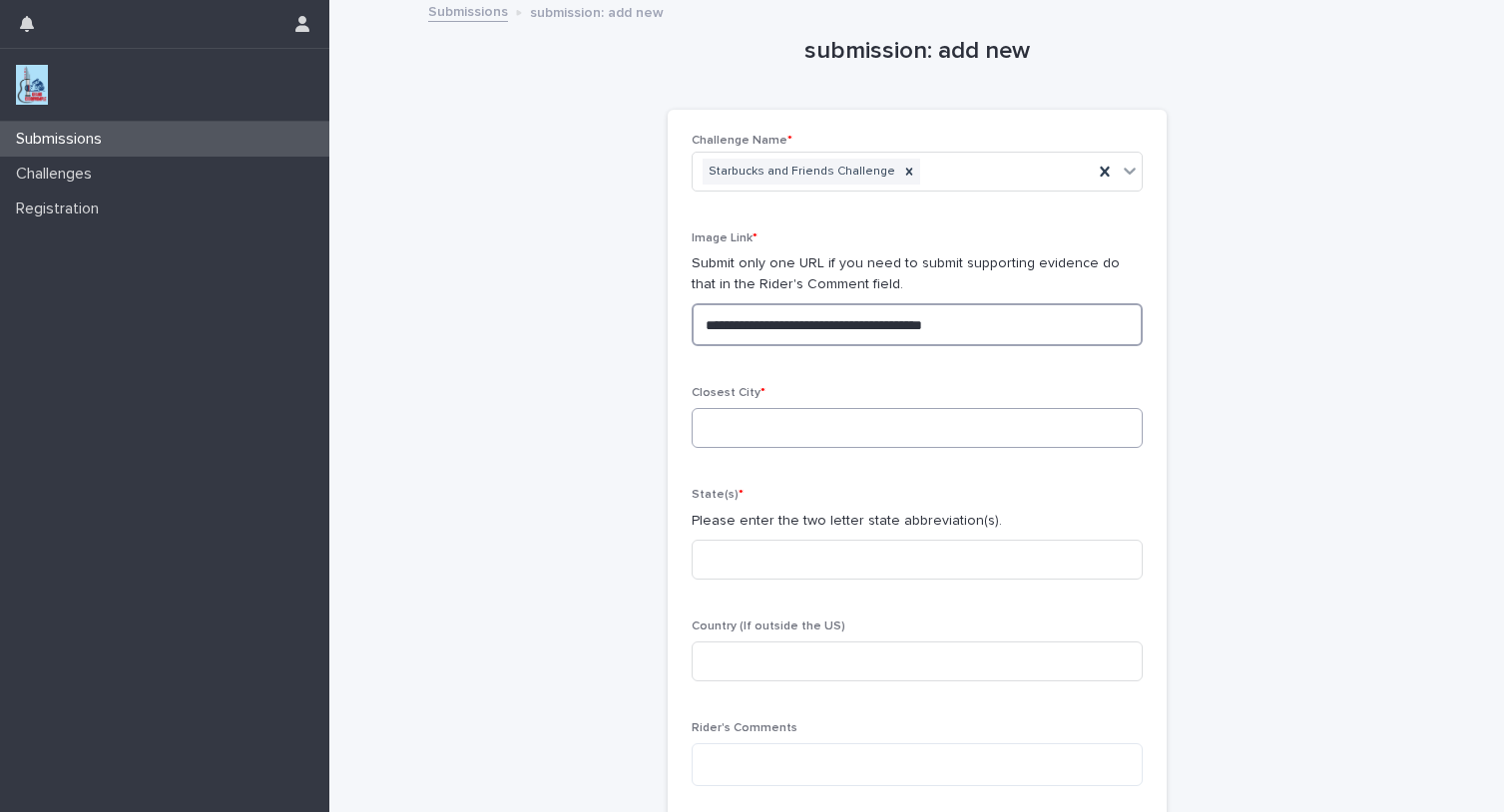 type on "**********" 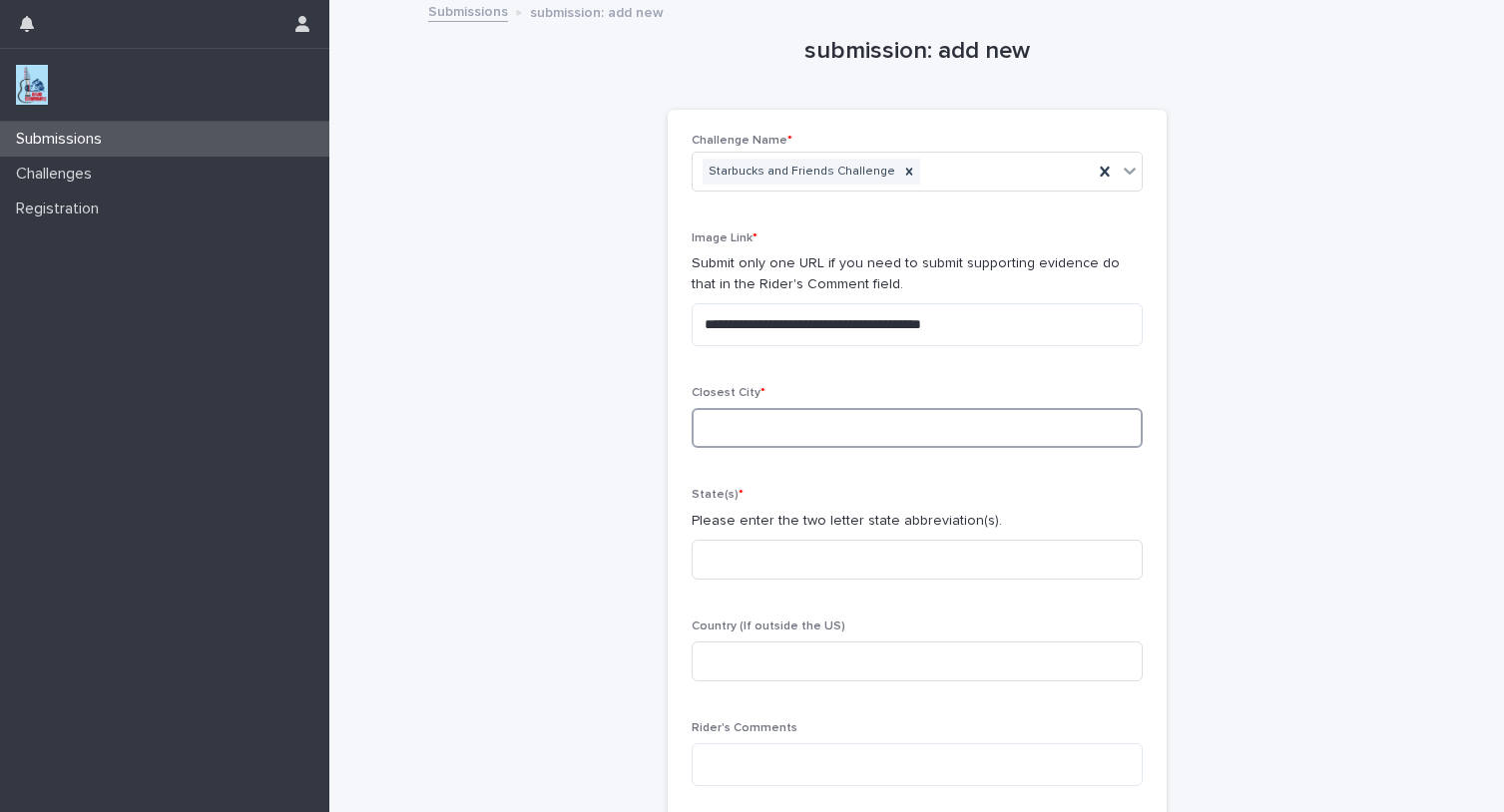 click at bounding box center (917, 428) 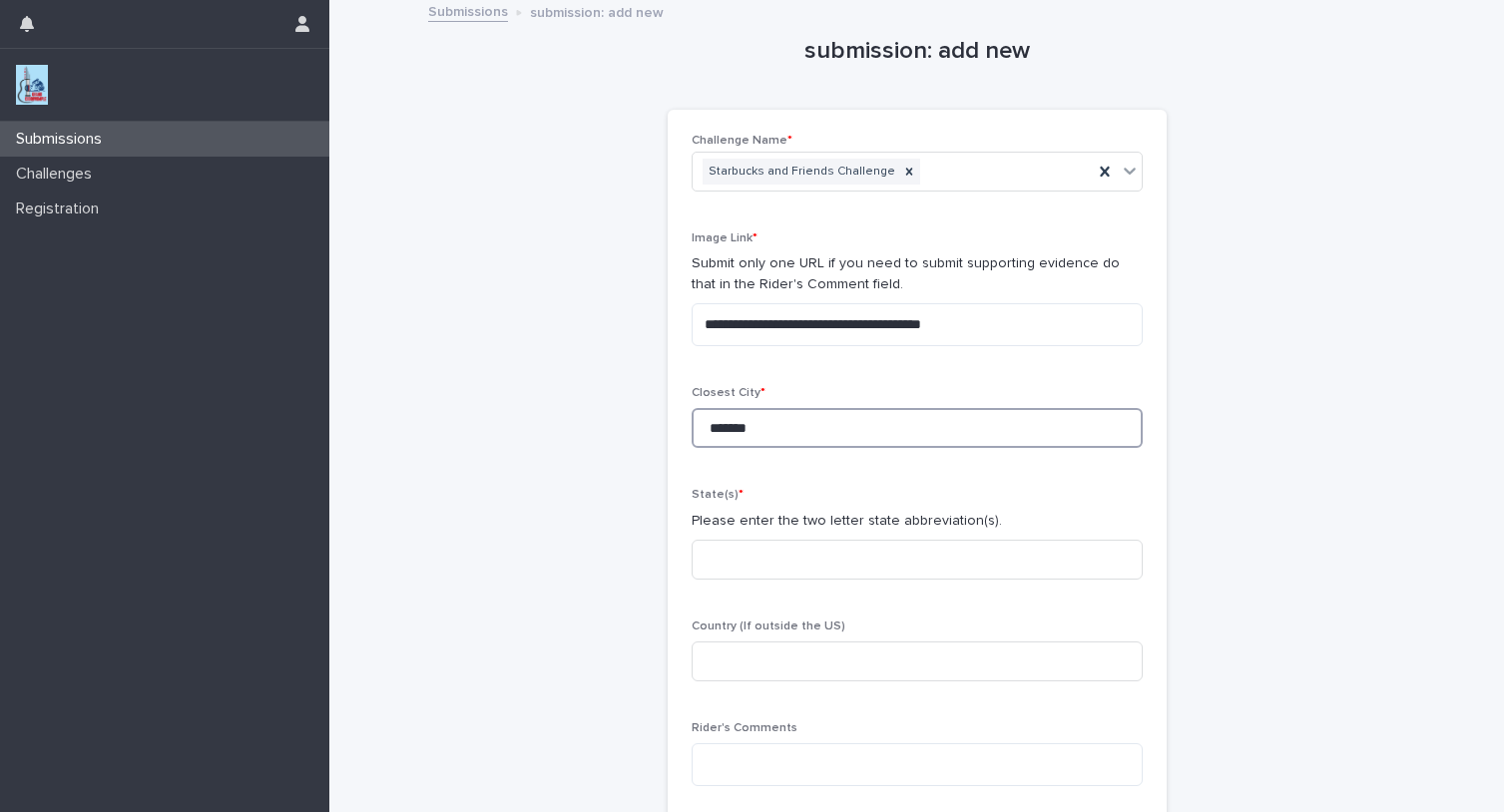 type on "*******" 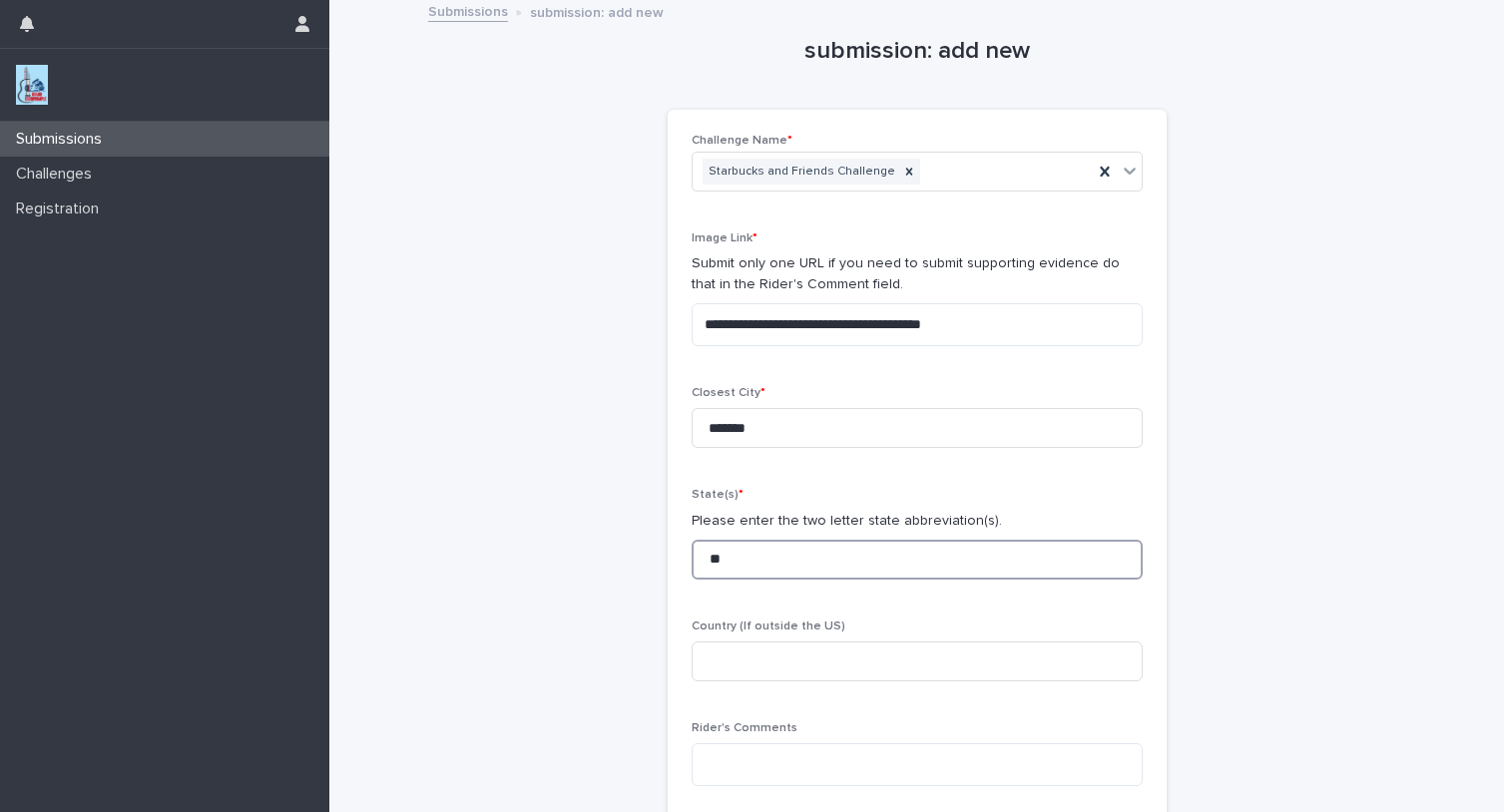 type on "**" 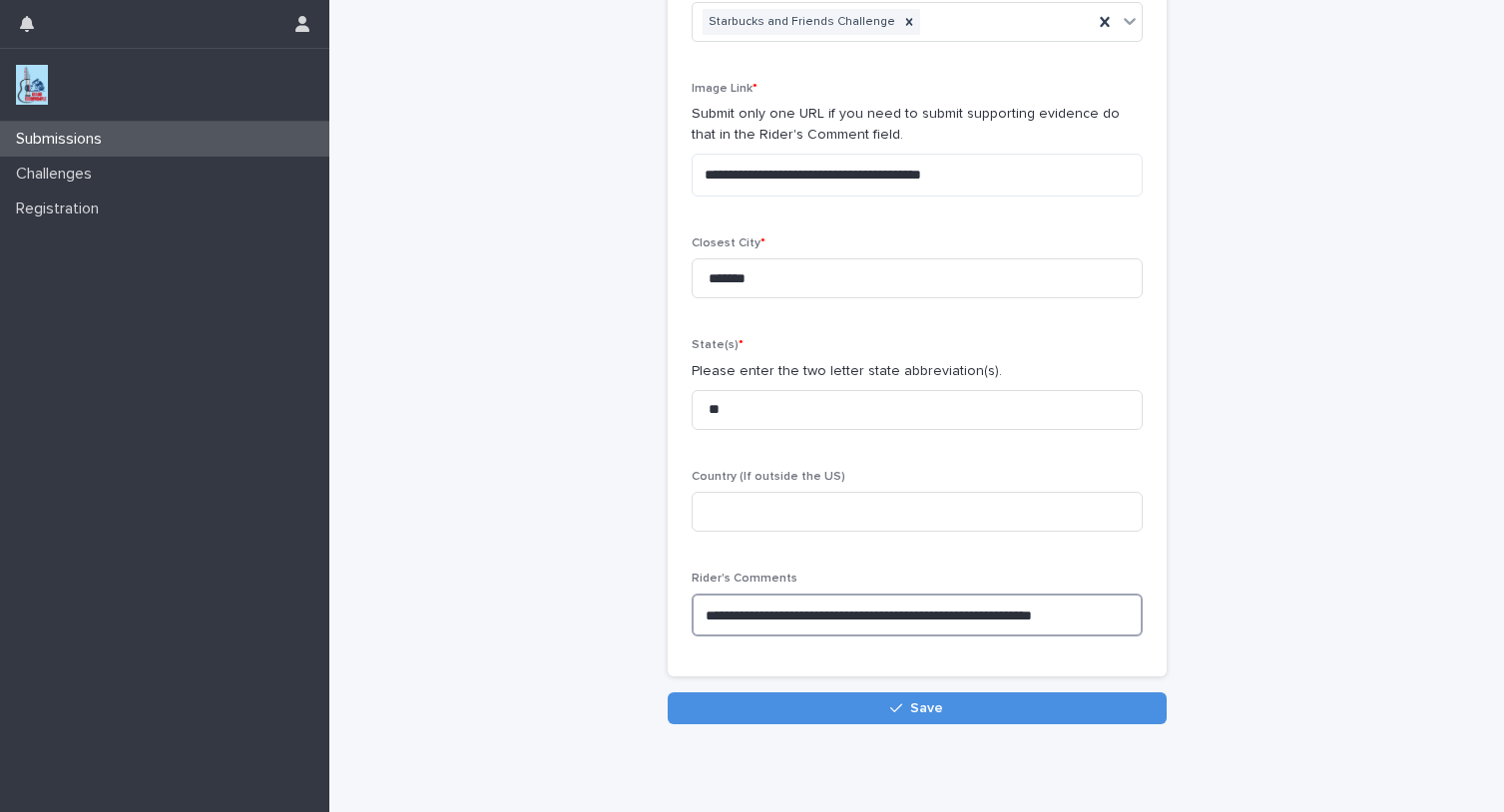 scroll, scrollTop: 177, scrollLeft: 0, axis: vertical 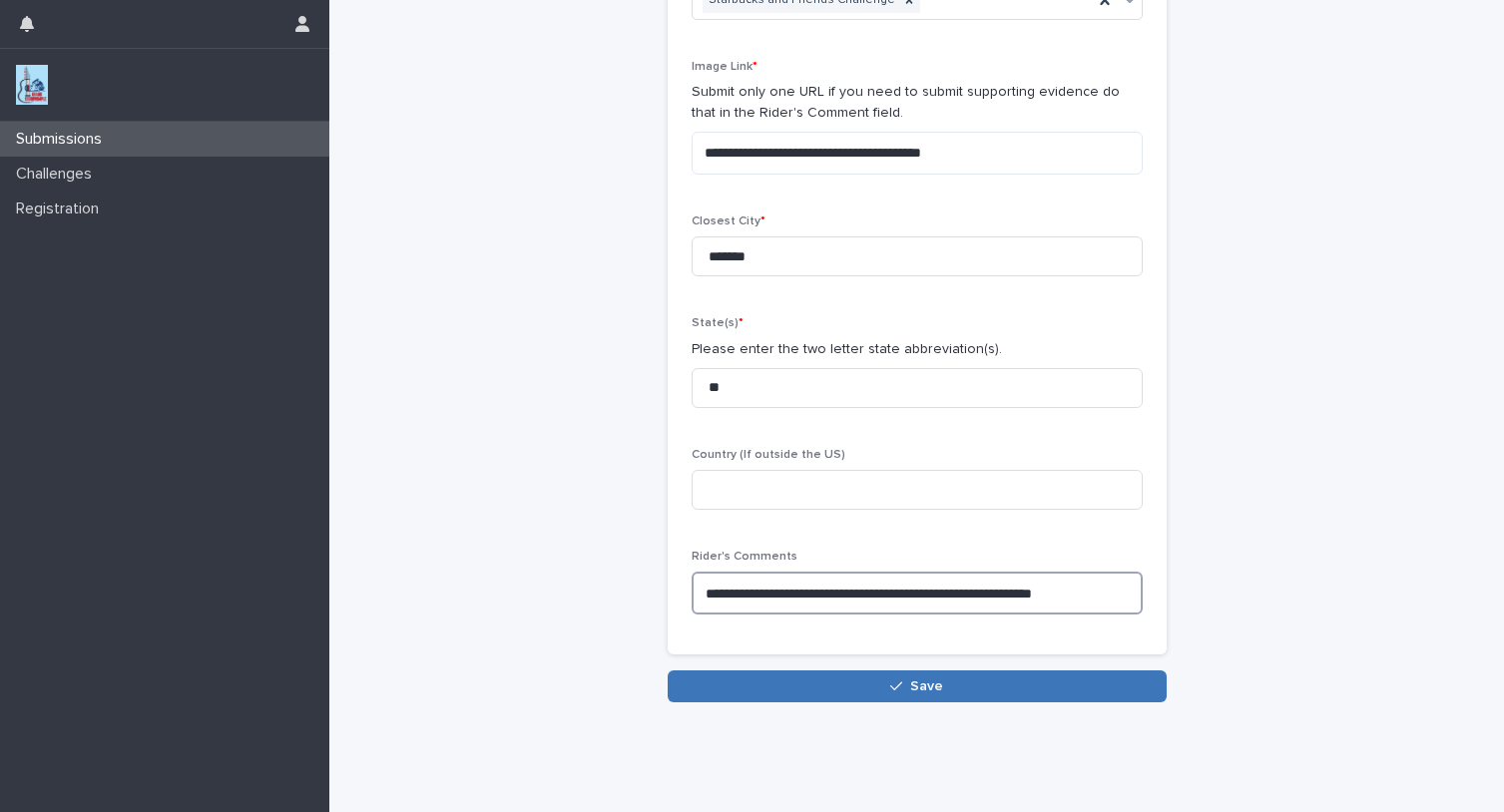 type on "**********" 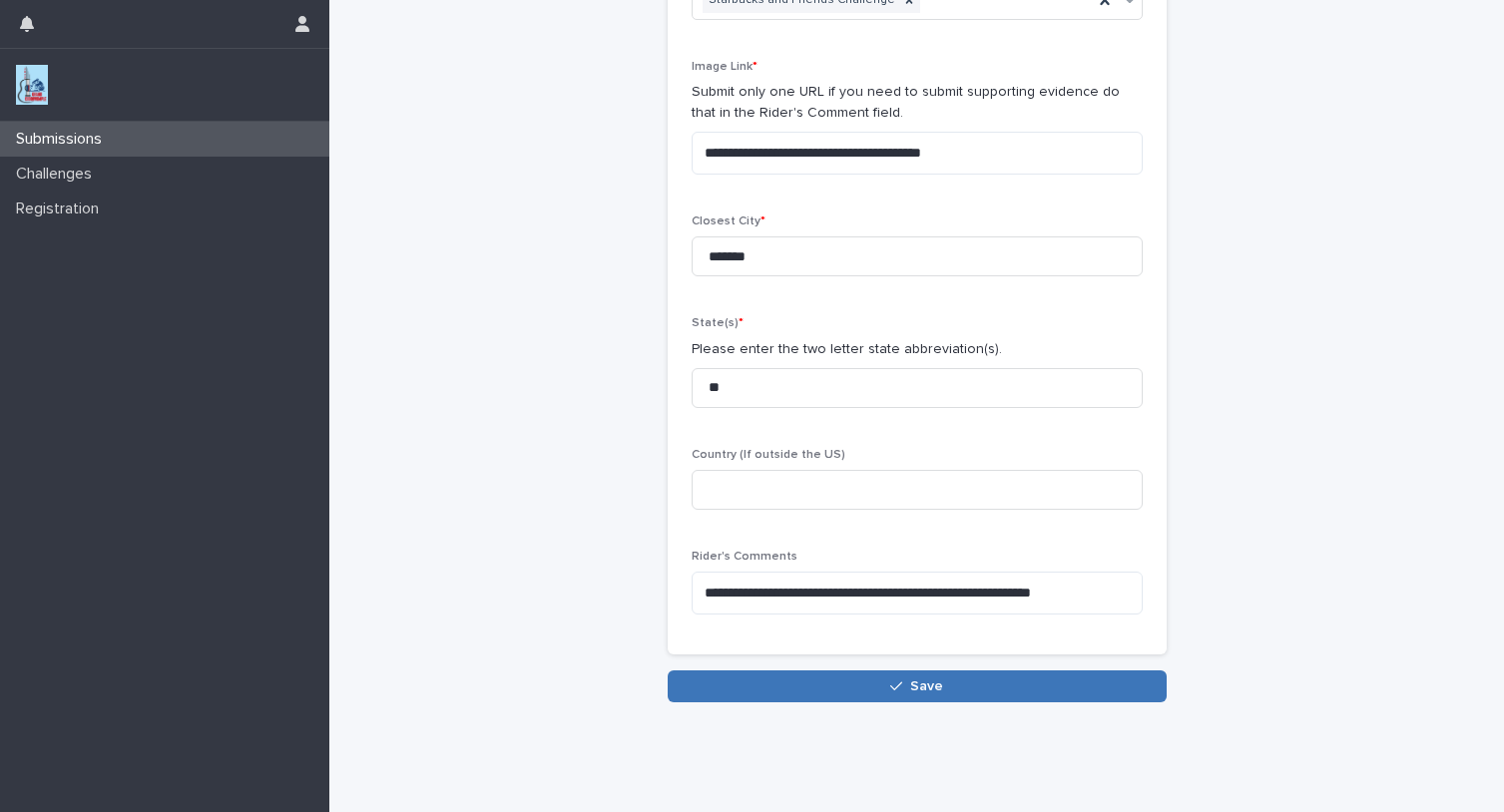 click 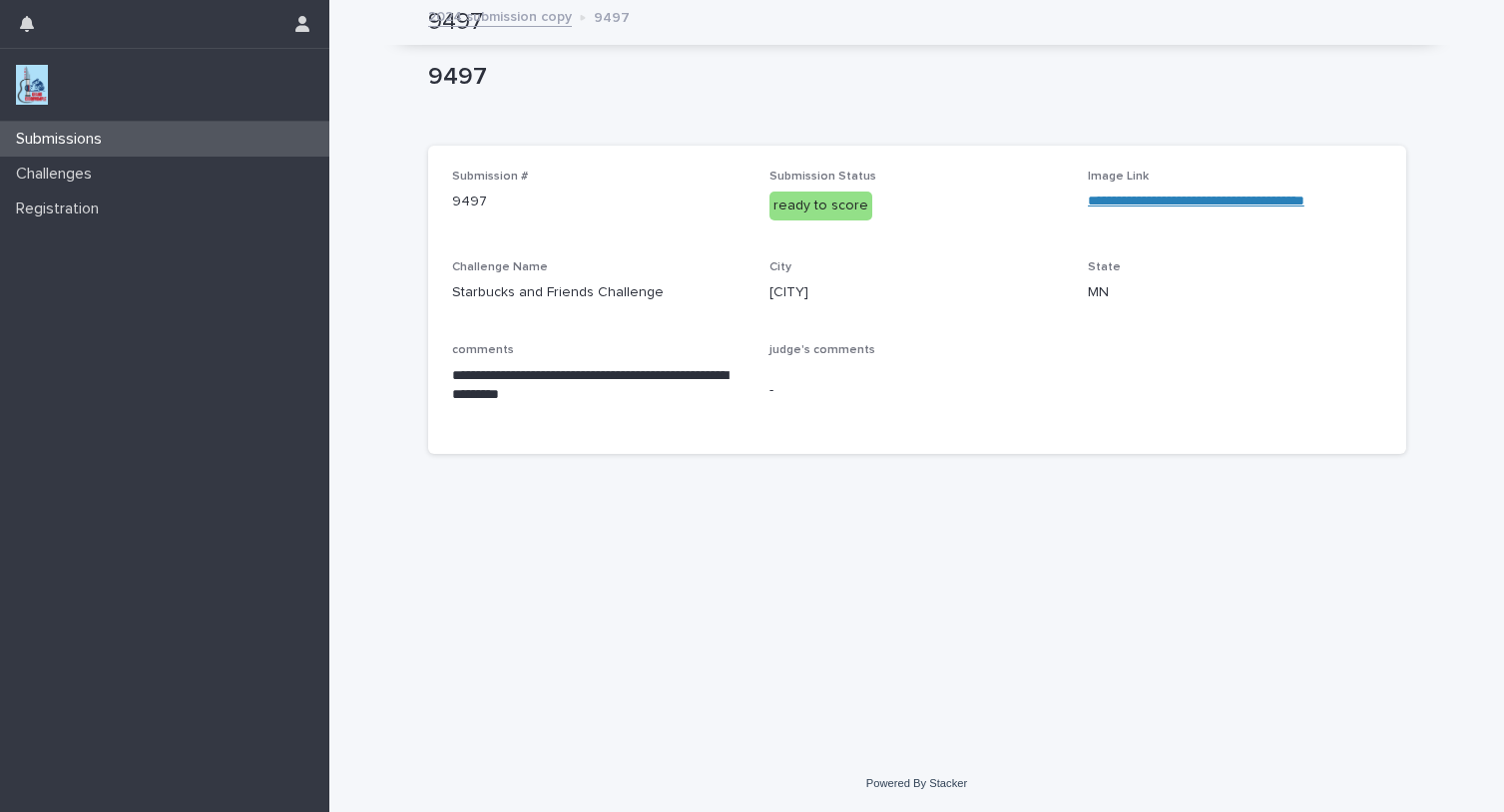 scroll, scrollTop: 0, scrollLeft: 0, axis: both 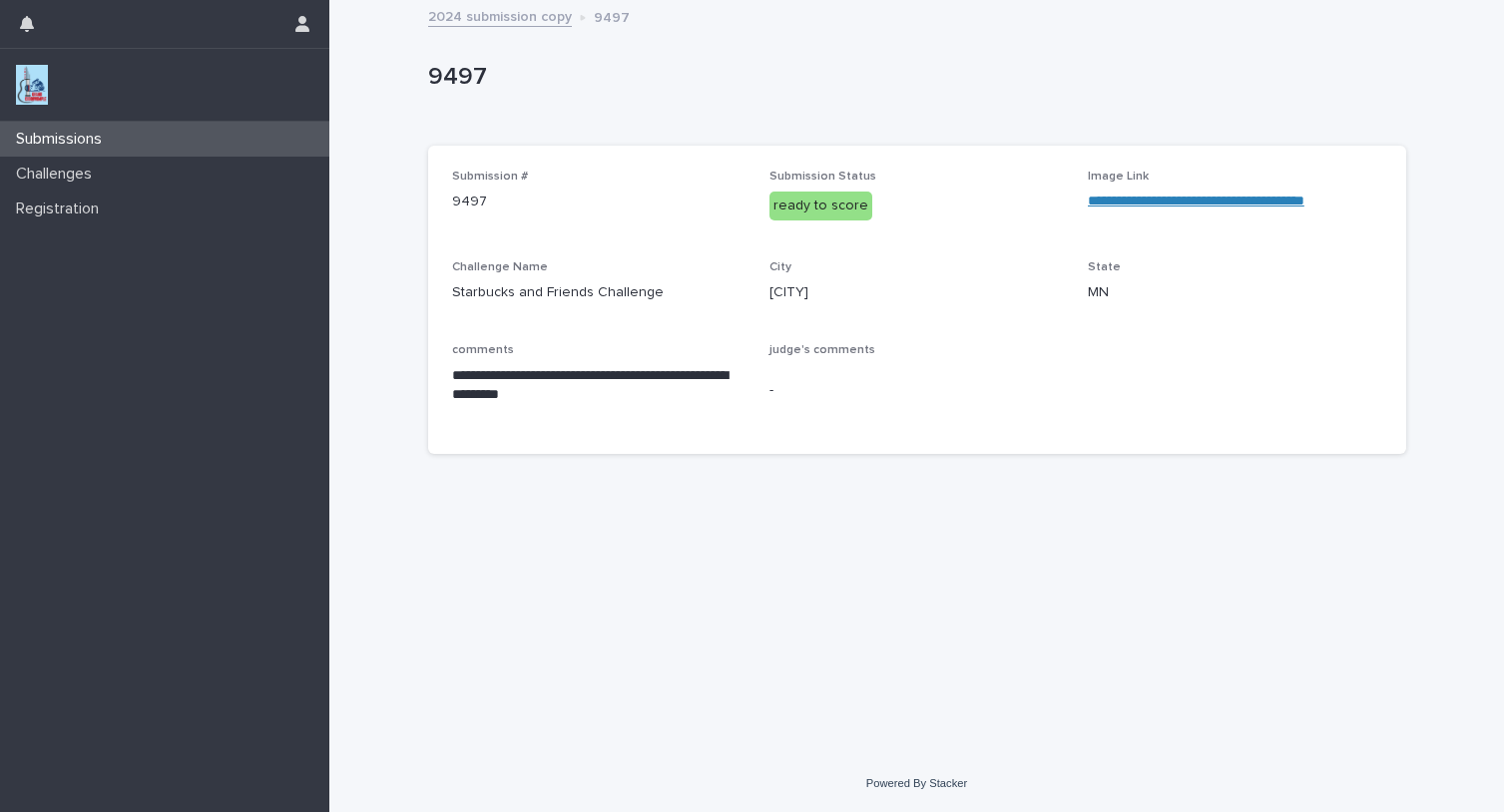 click on "2024 submission copy" at bounding box center (500, 15) 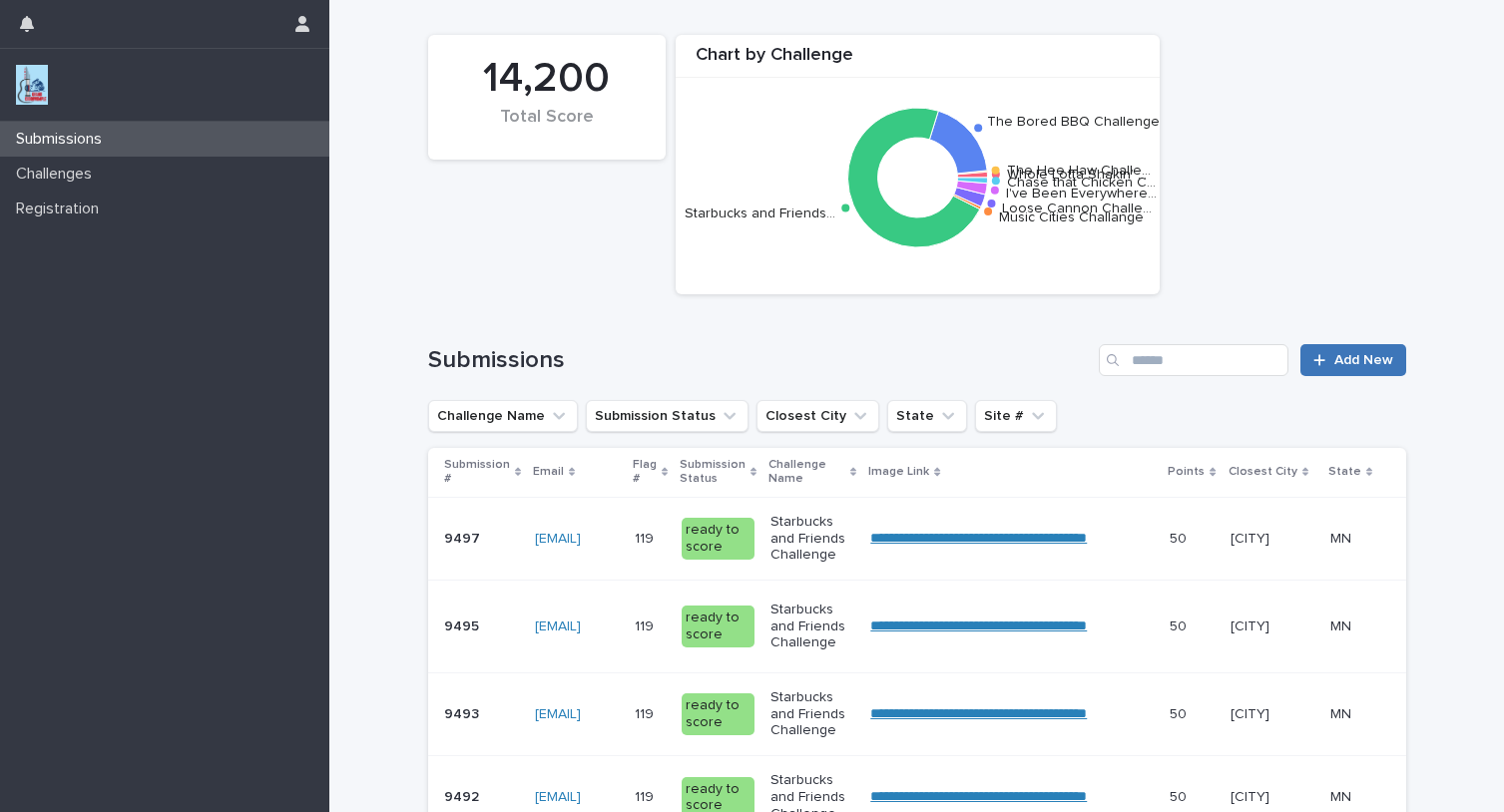 click on "Add New" at bounding box center [1363, 360] 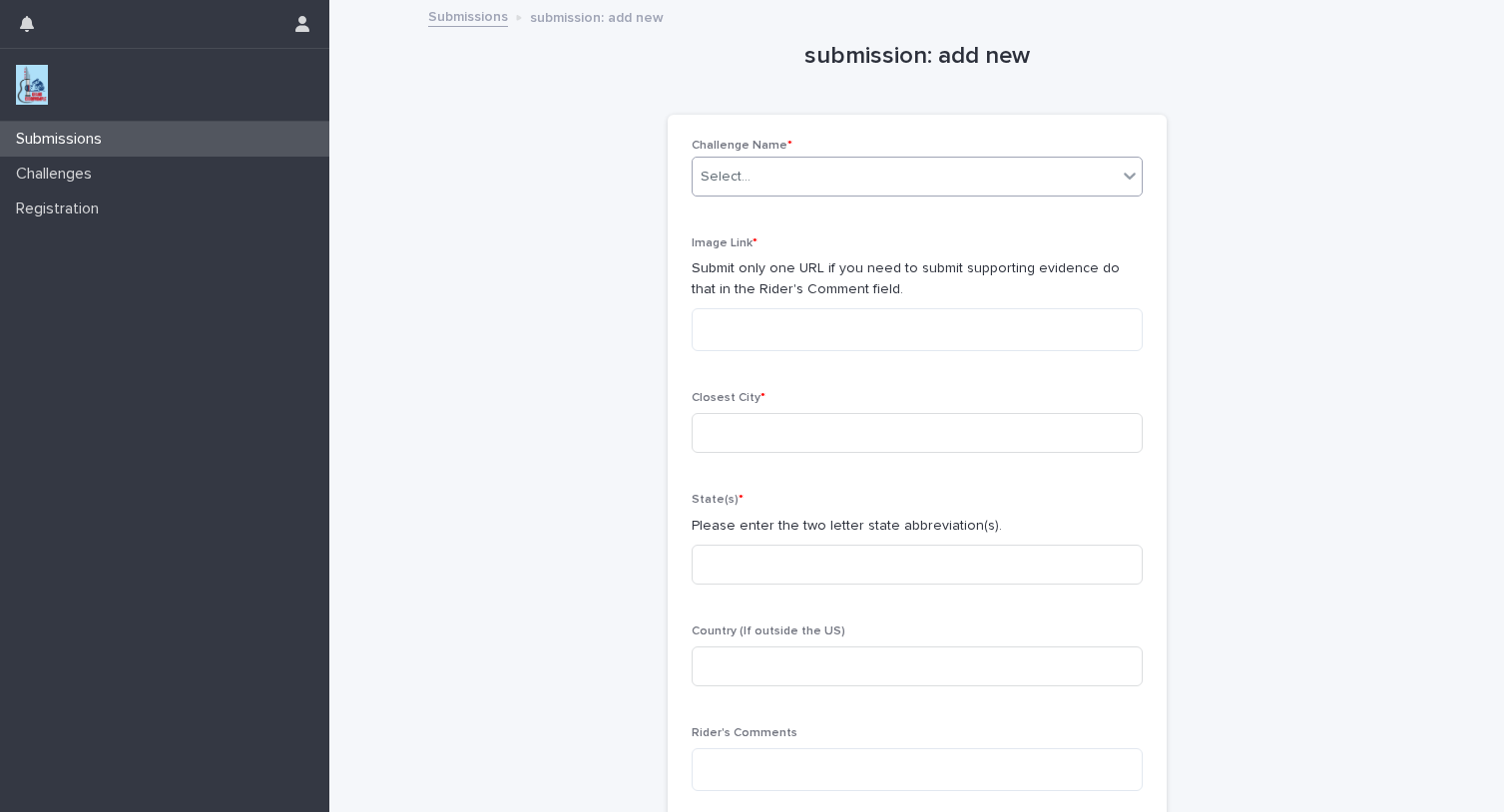click on "Select..." at bounding box center (904, 177) 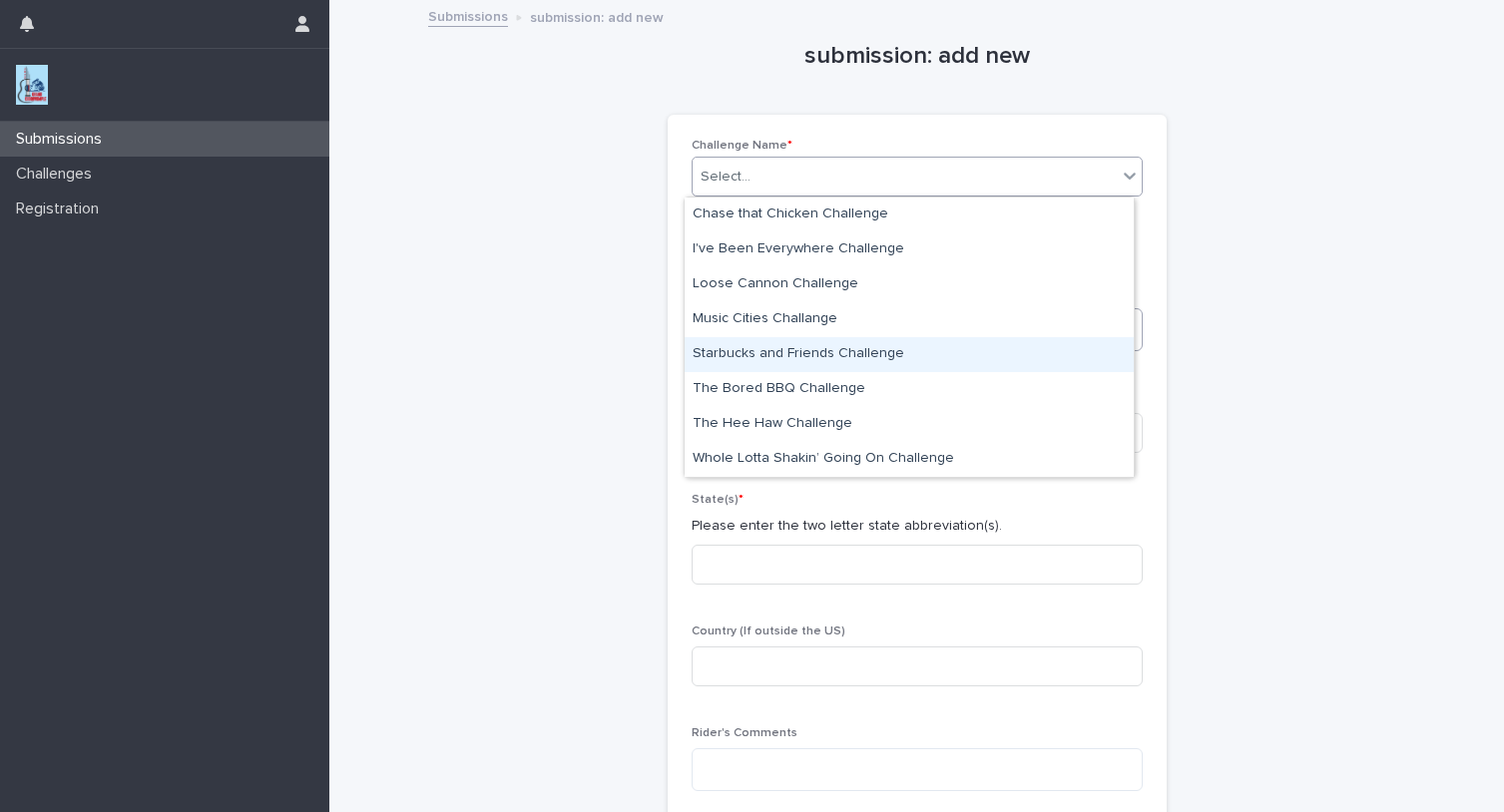 click on "Starbucks and Friends Challenge" at bounding box center (909, 354) 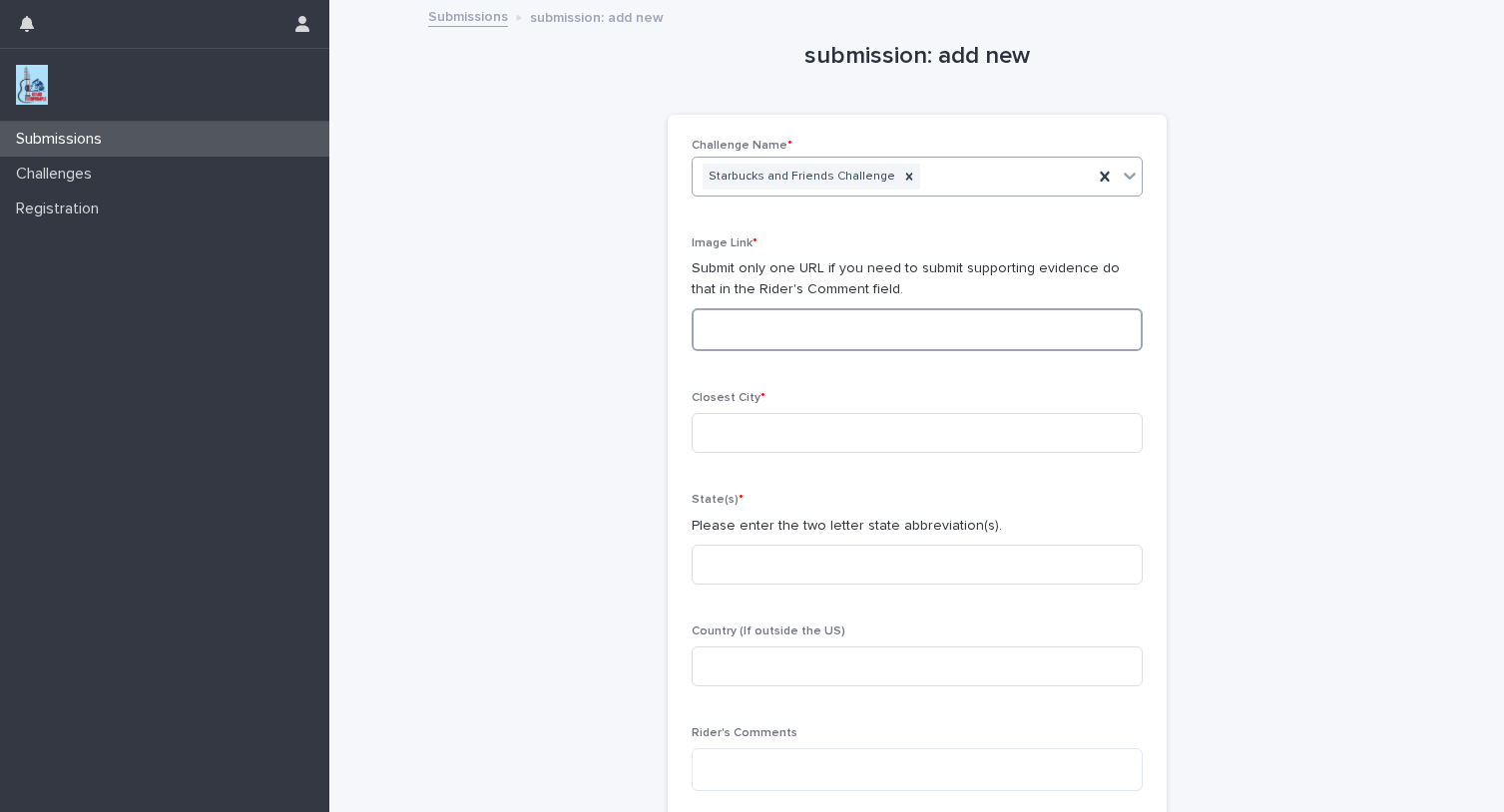click at bounding box center [917, 329] 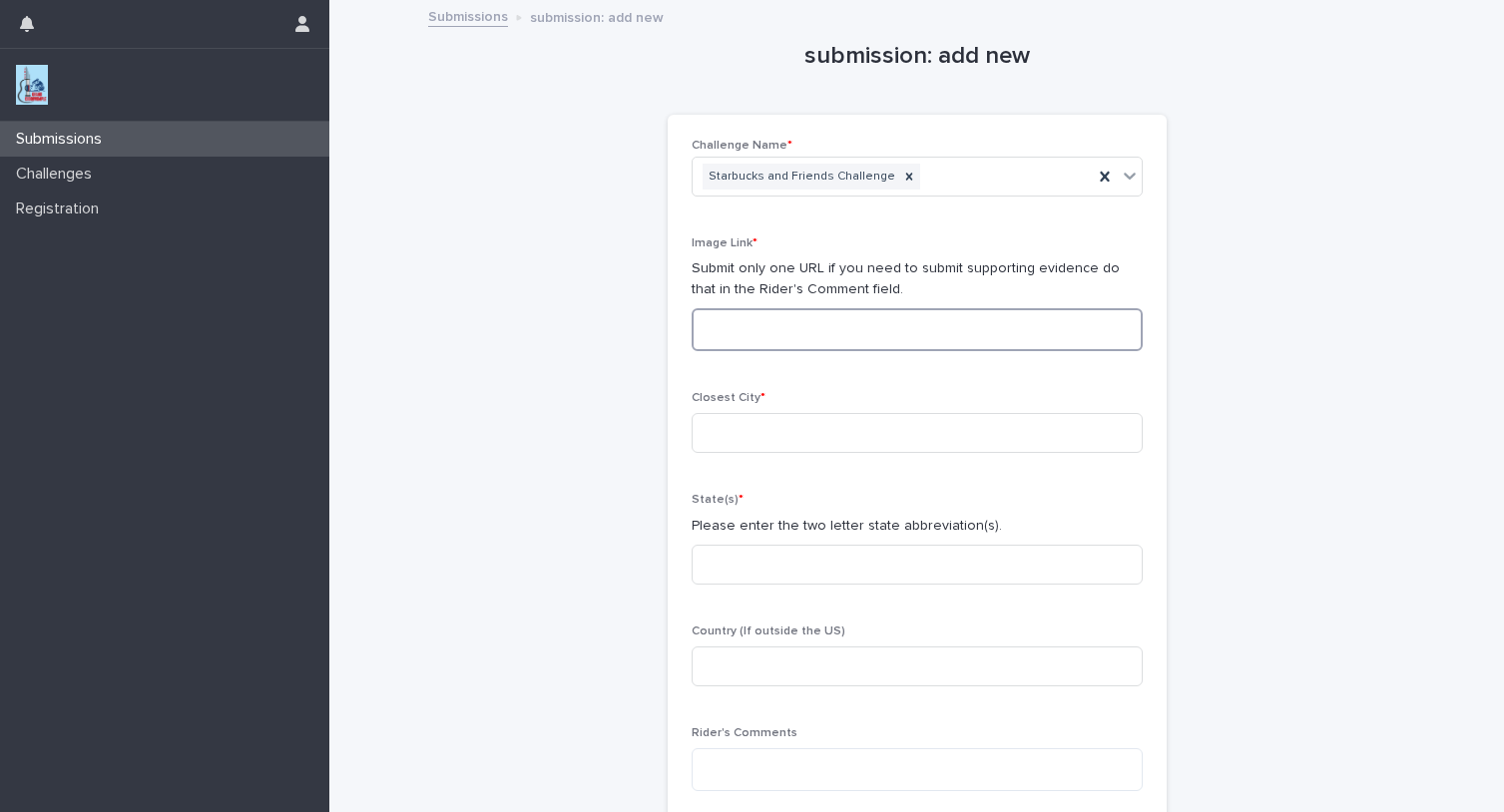 paste on "**********" 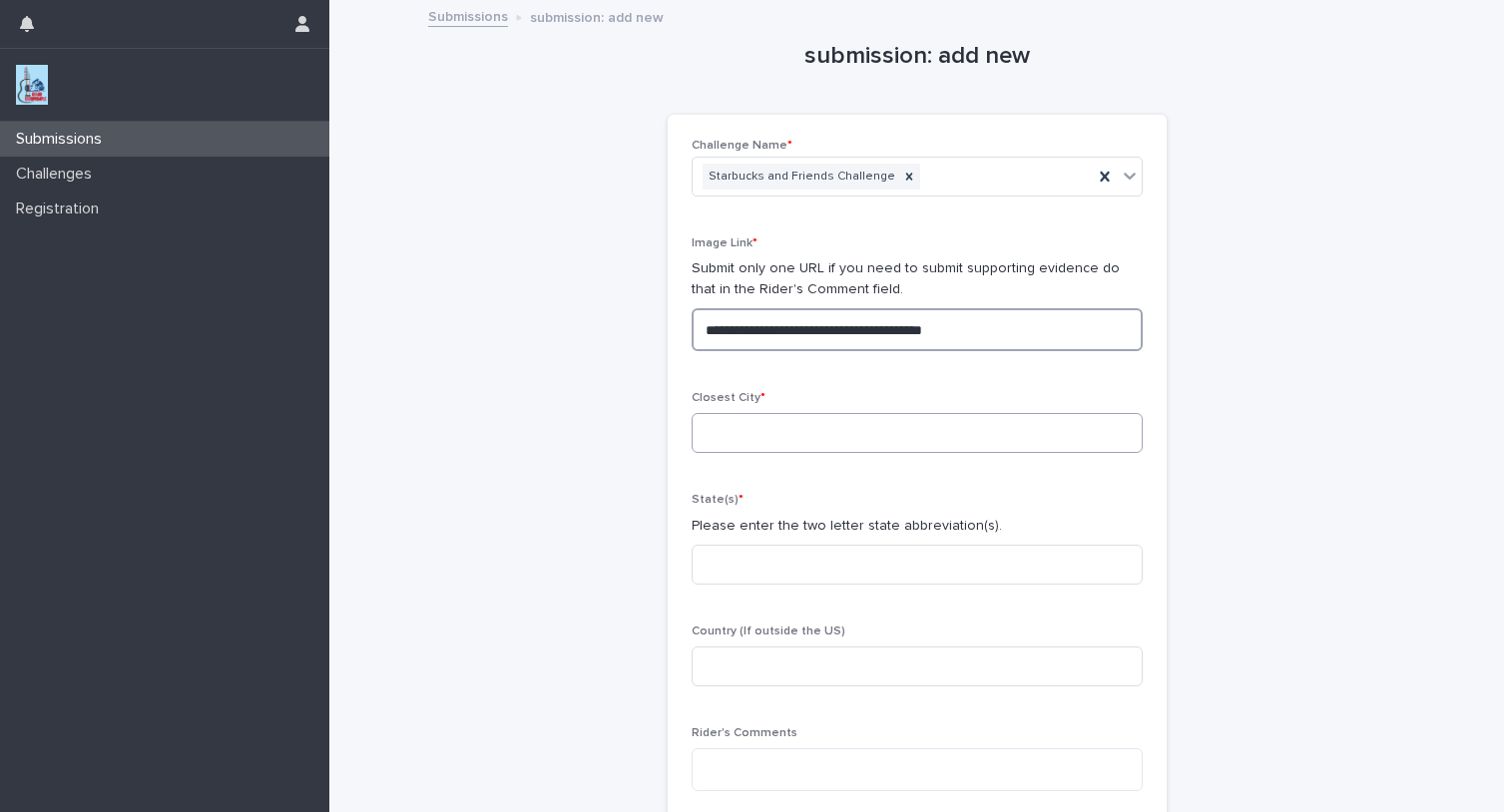 type on "**********" 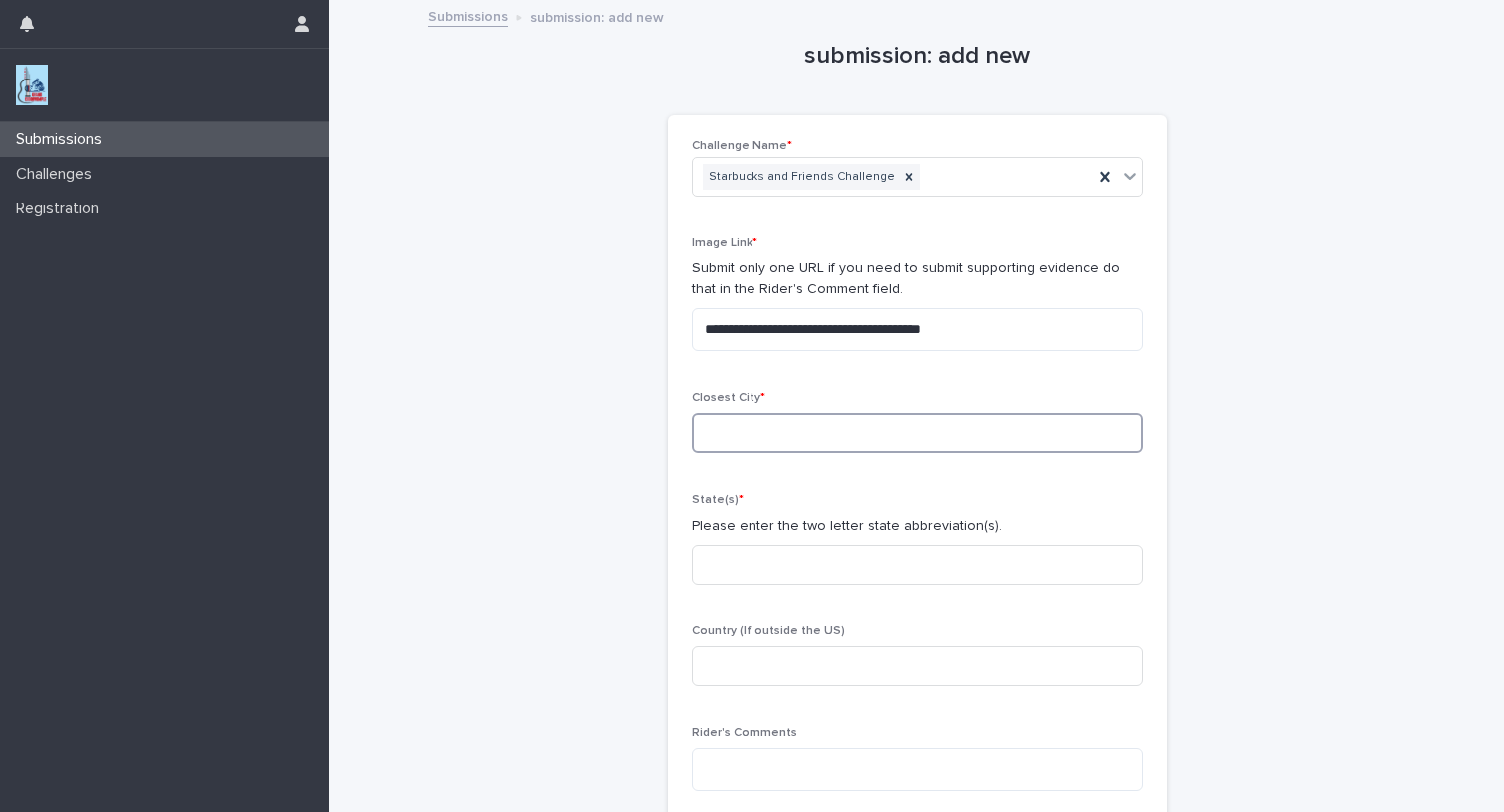 click at bounding box center [917, 433] 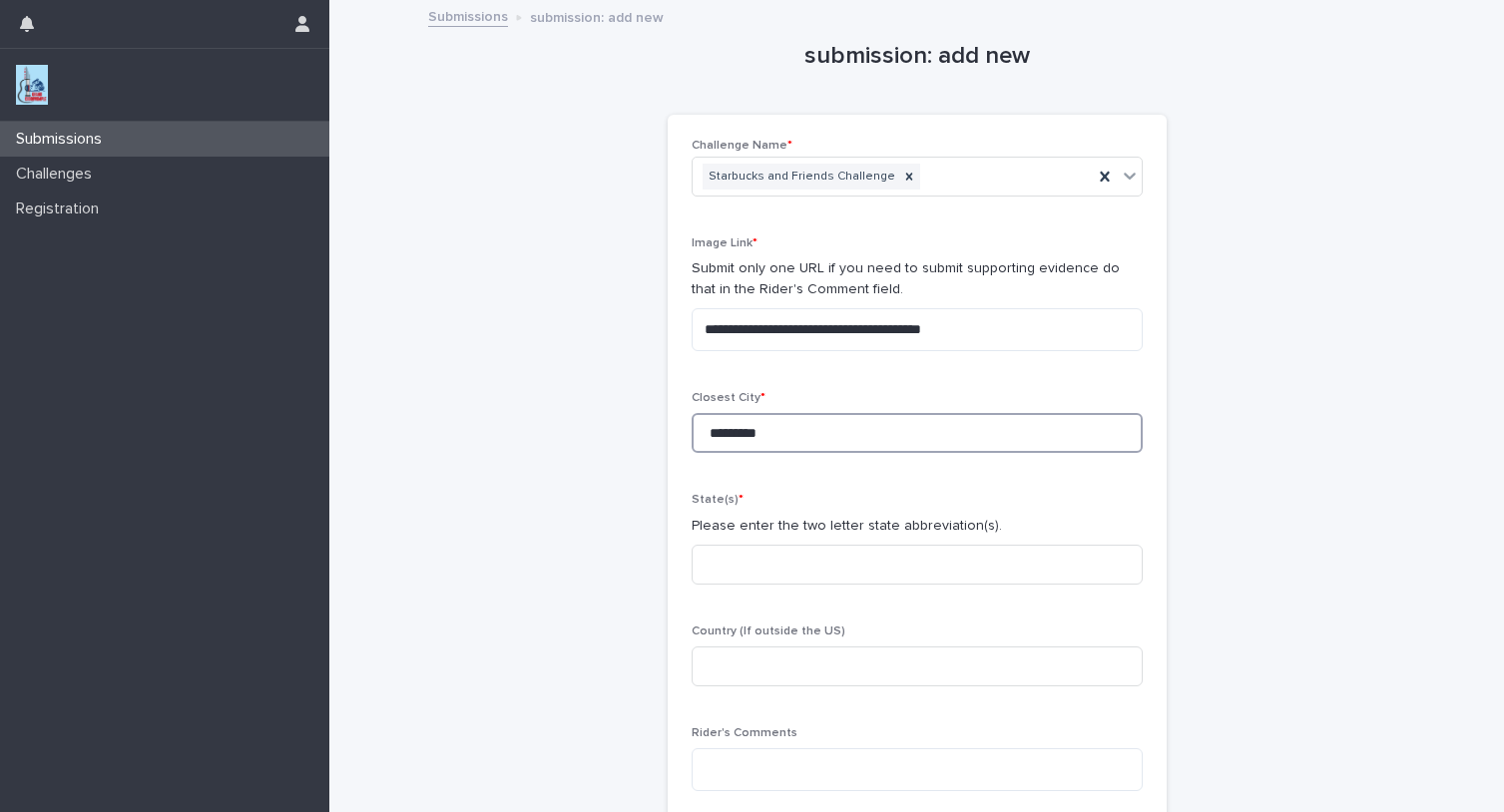 type on "*********" 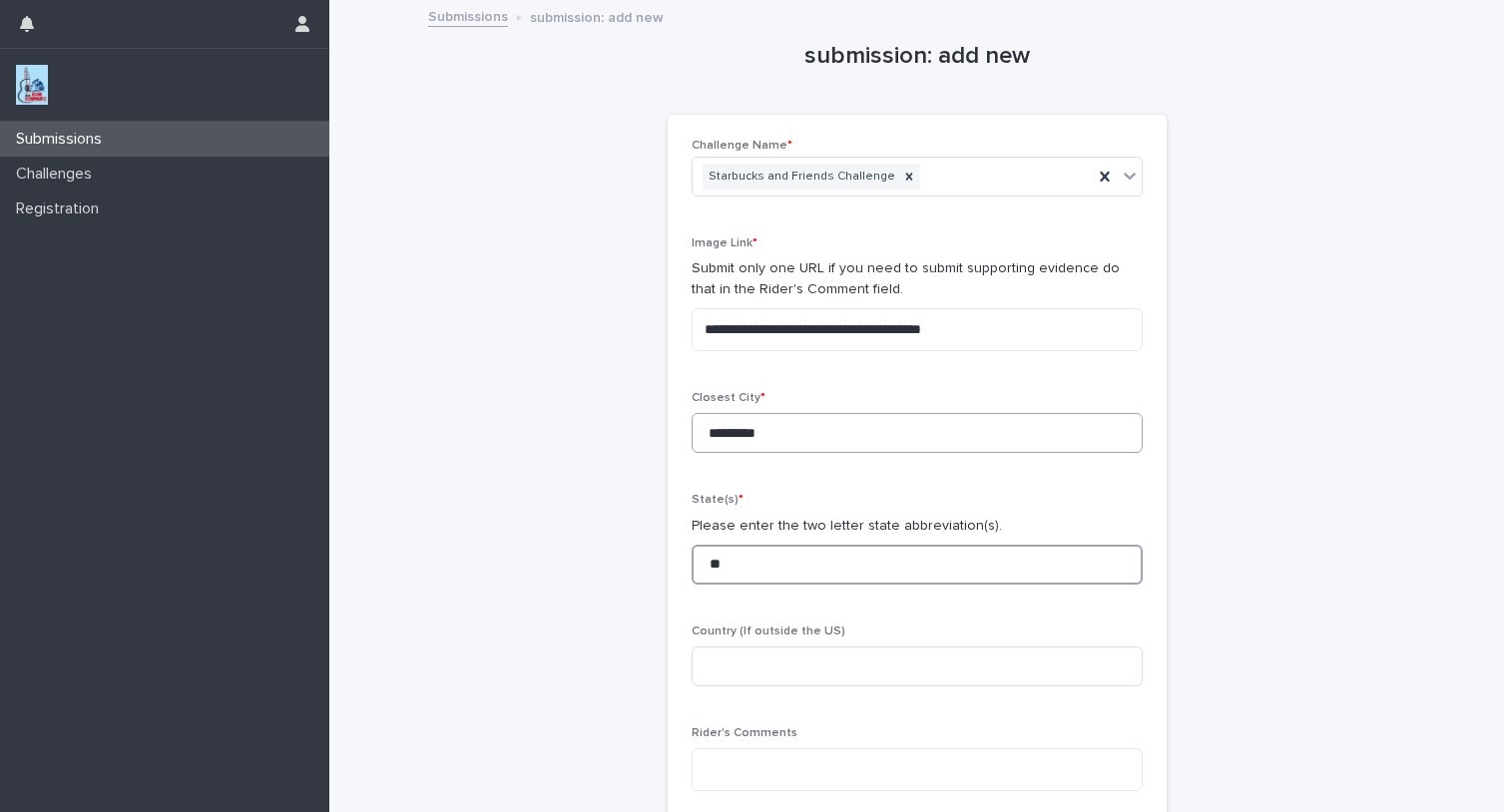 type on "**" 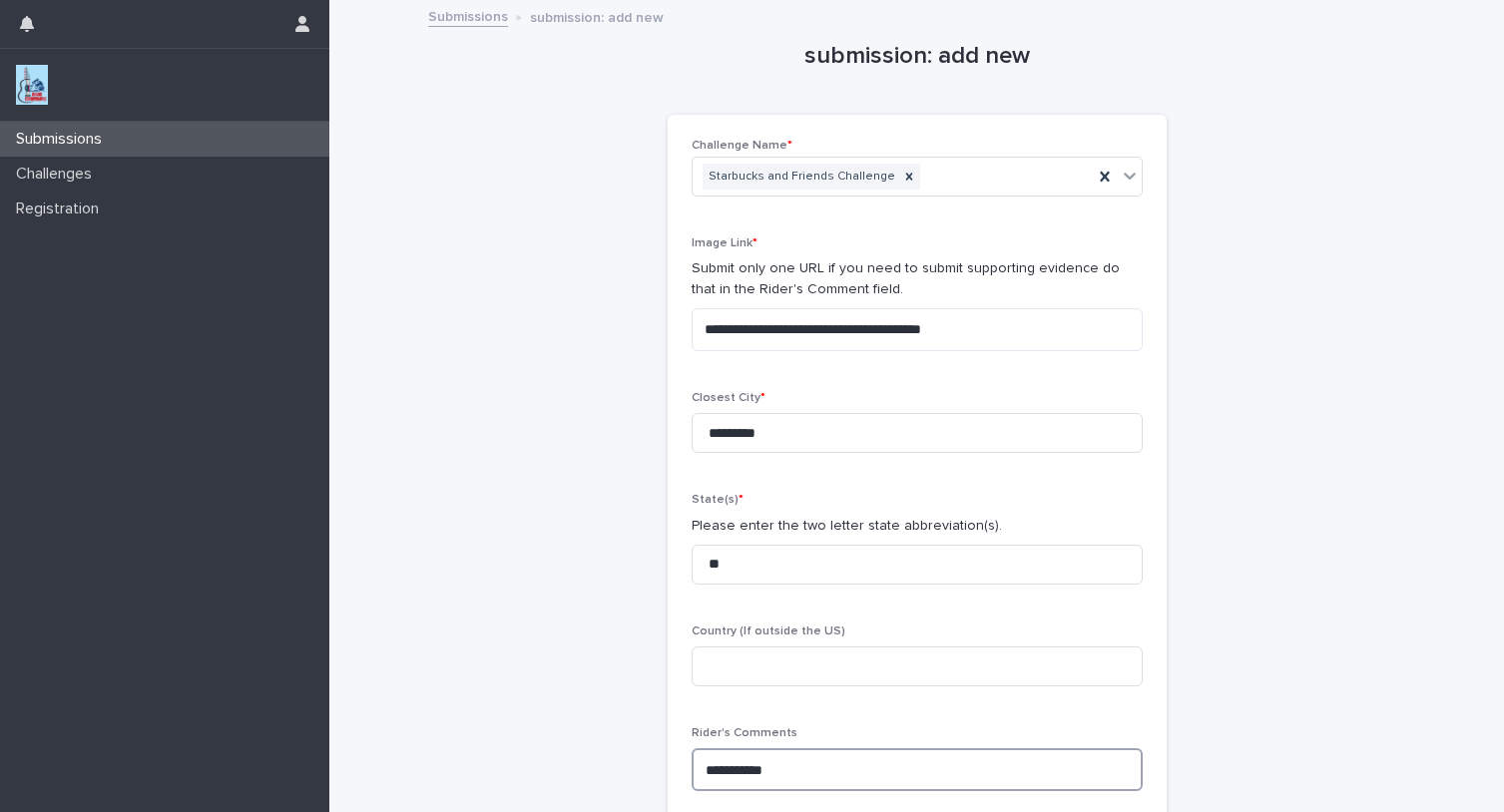 paste on "**********" 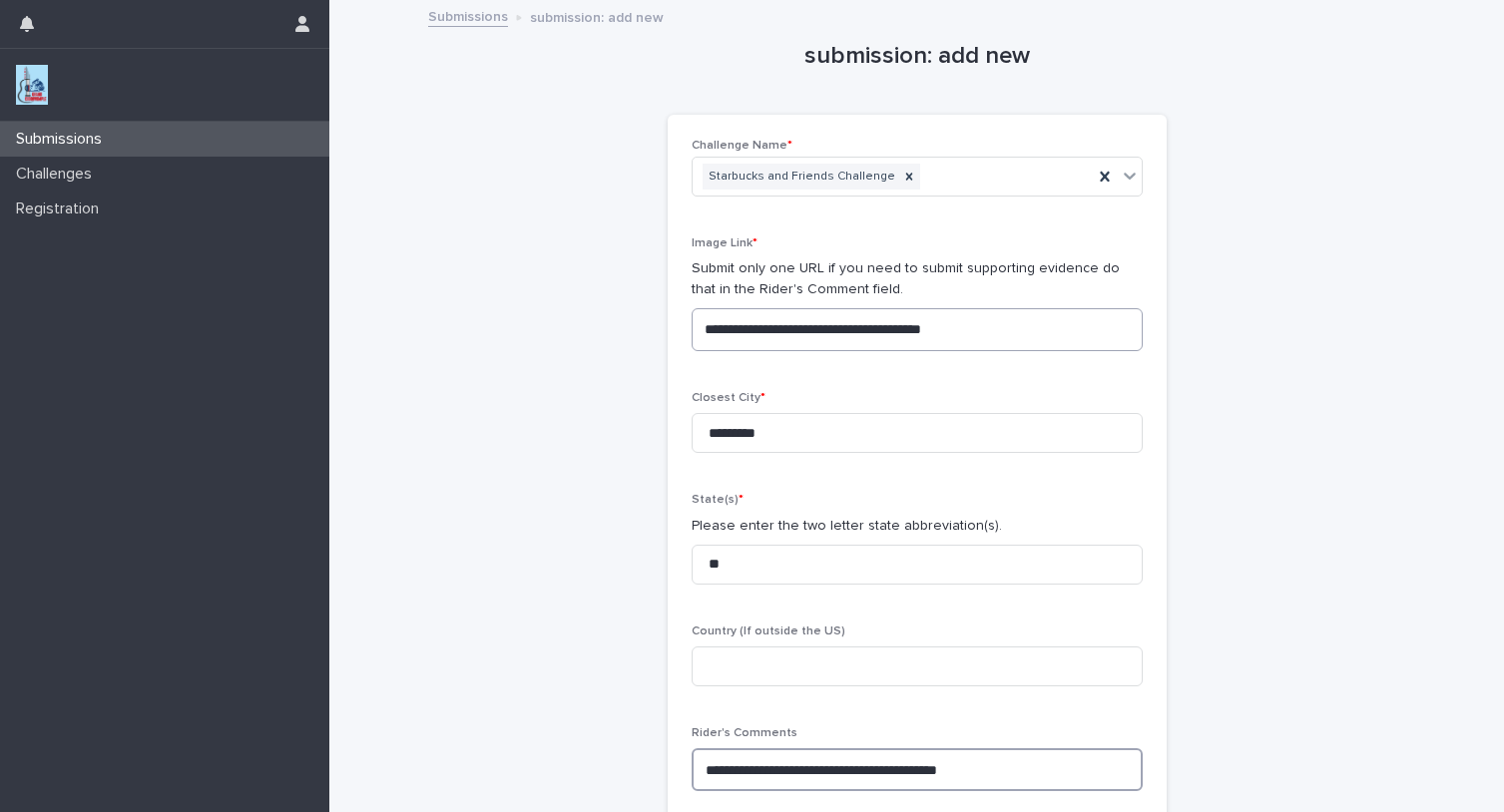type on "**********" 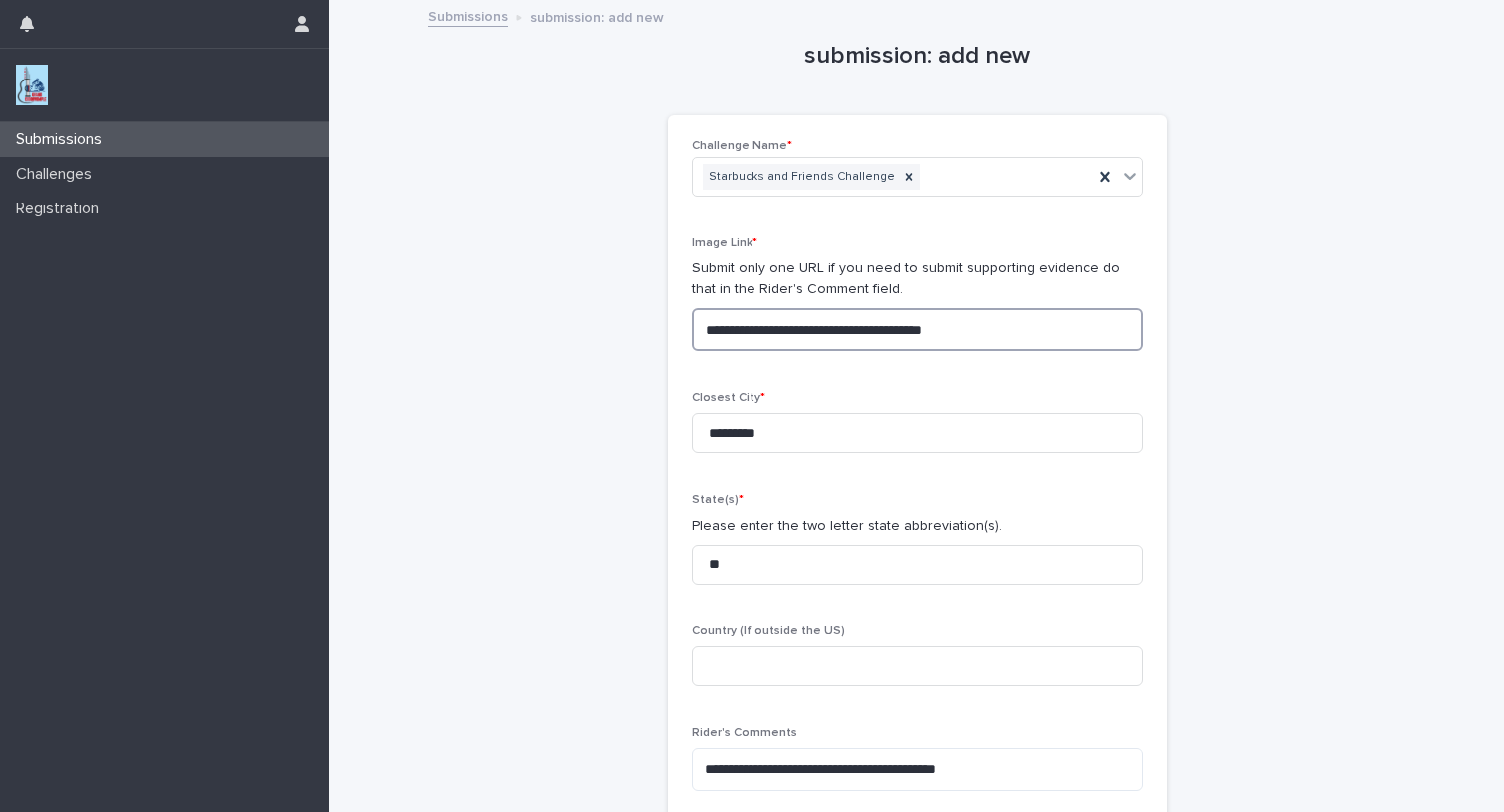 click on "**********" at bounding box center [917, 329] 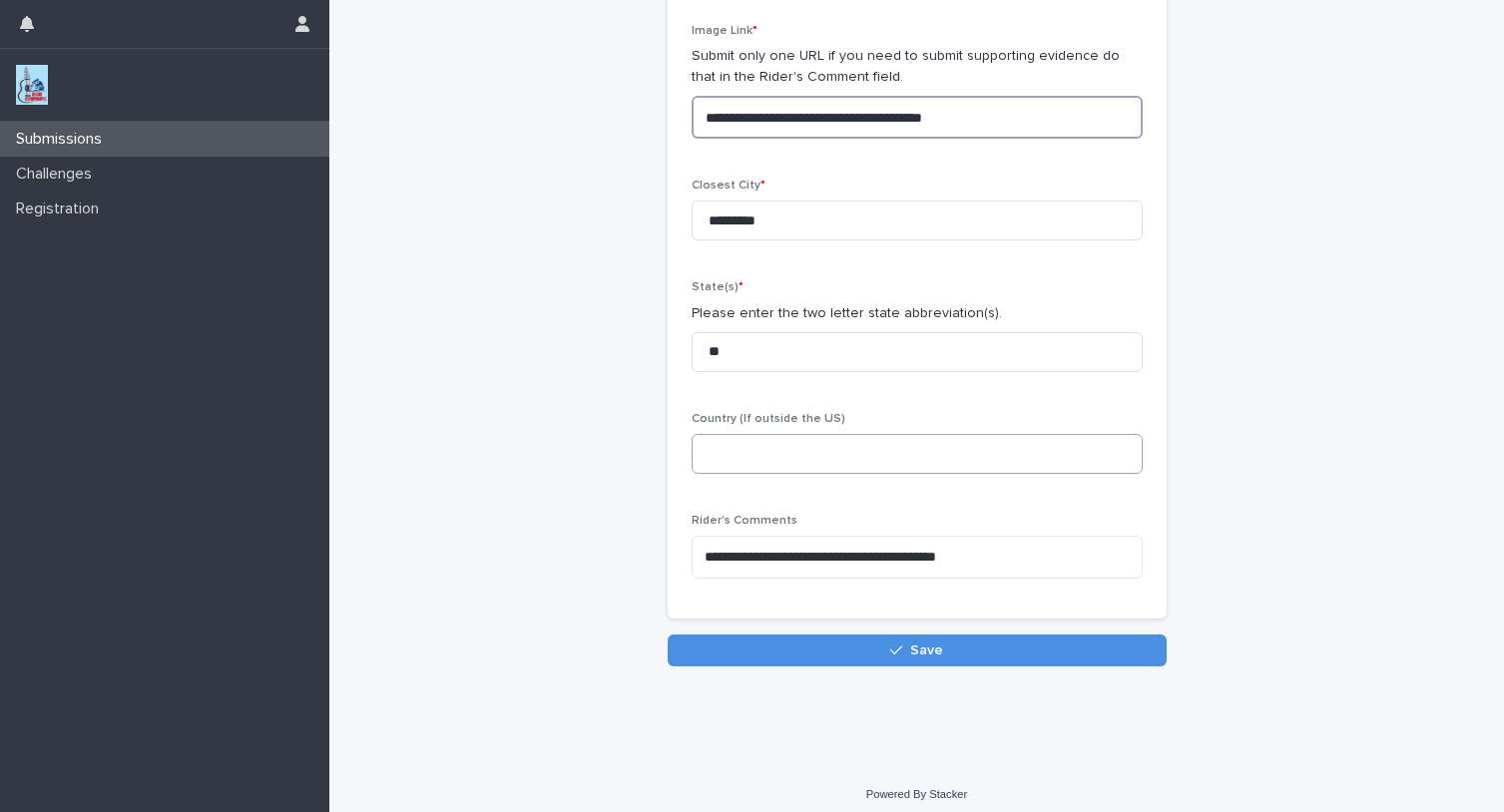 scroll, scrollTop: 223, scrollLeft: 0, axis: vertical 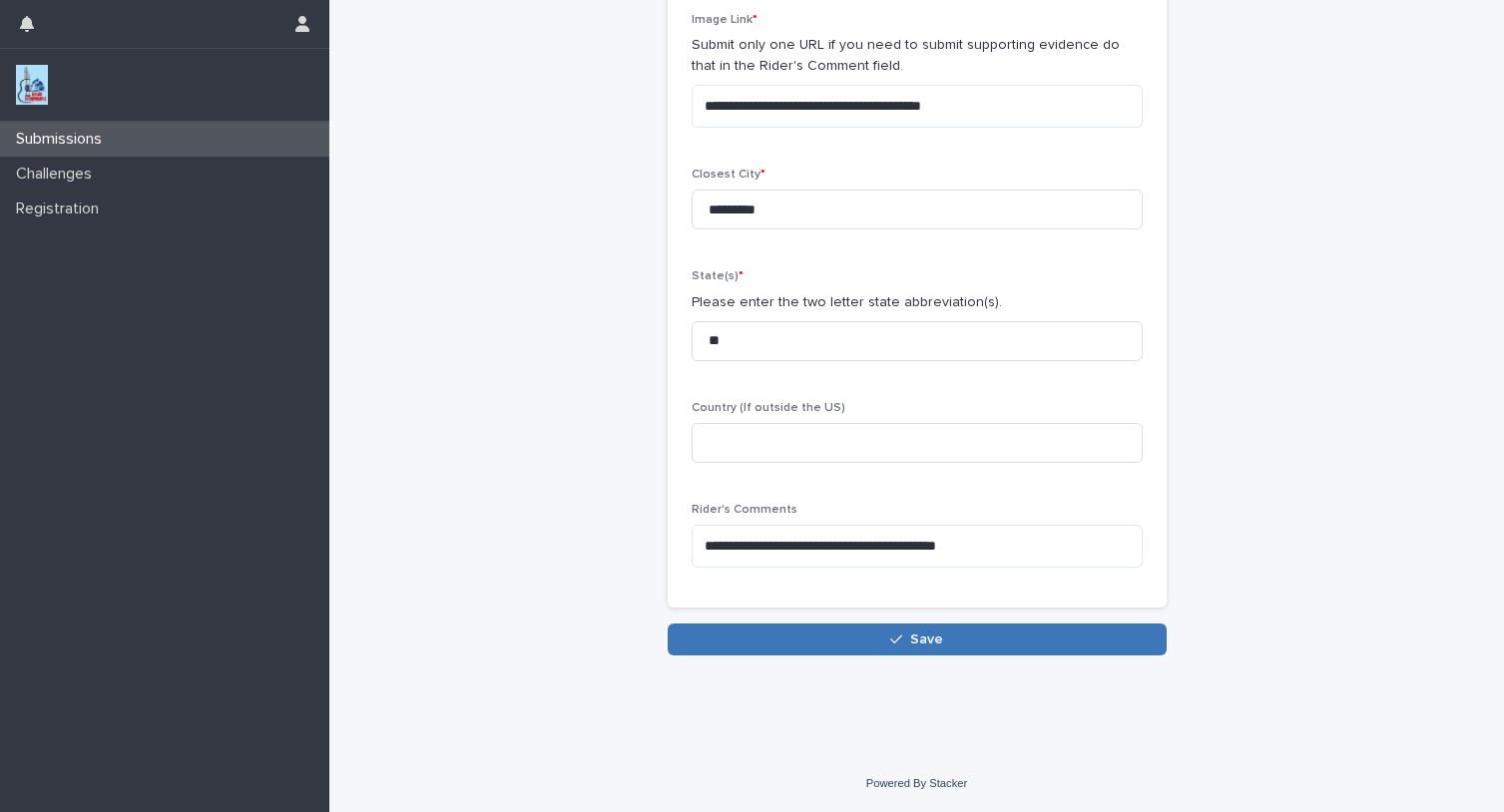 click 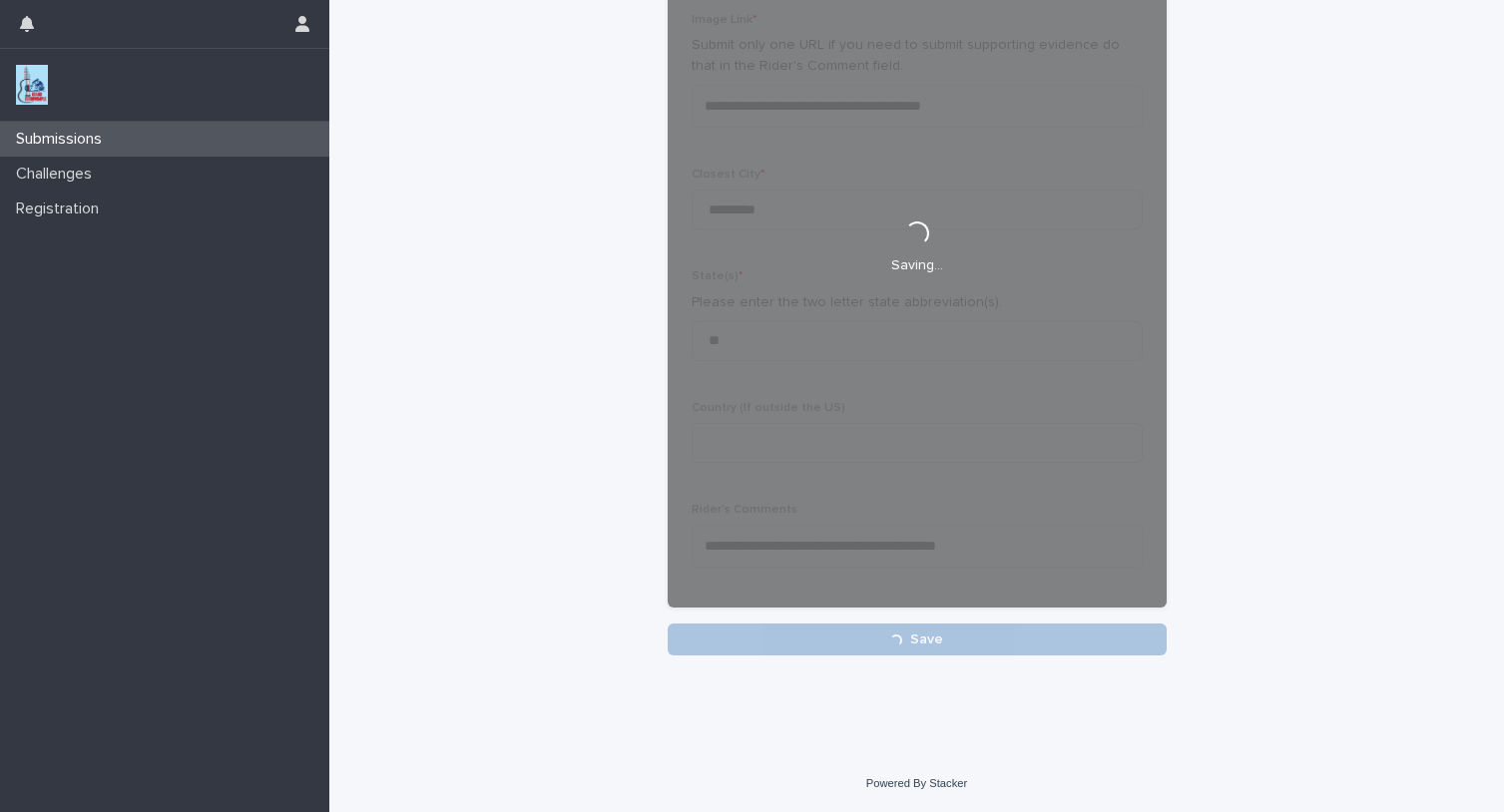 scroll, scrollTop: 0, scrollLeft: 0, axis: both 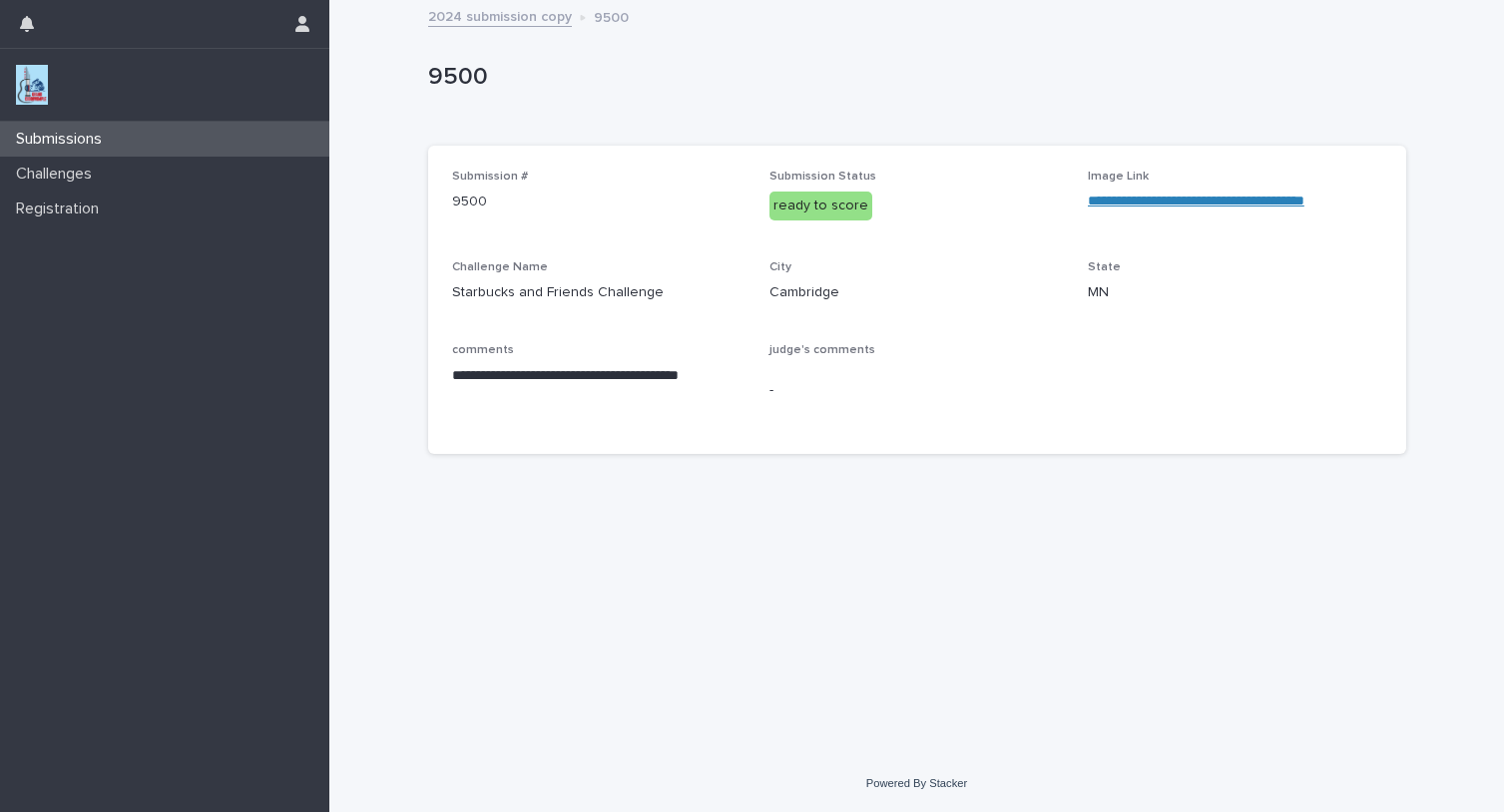 click on "2024 submission copy" at bounding box center (500, 15) 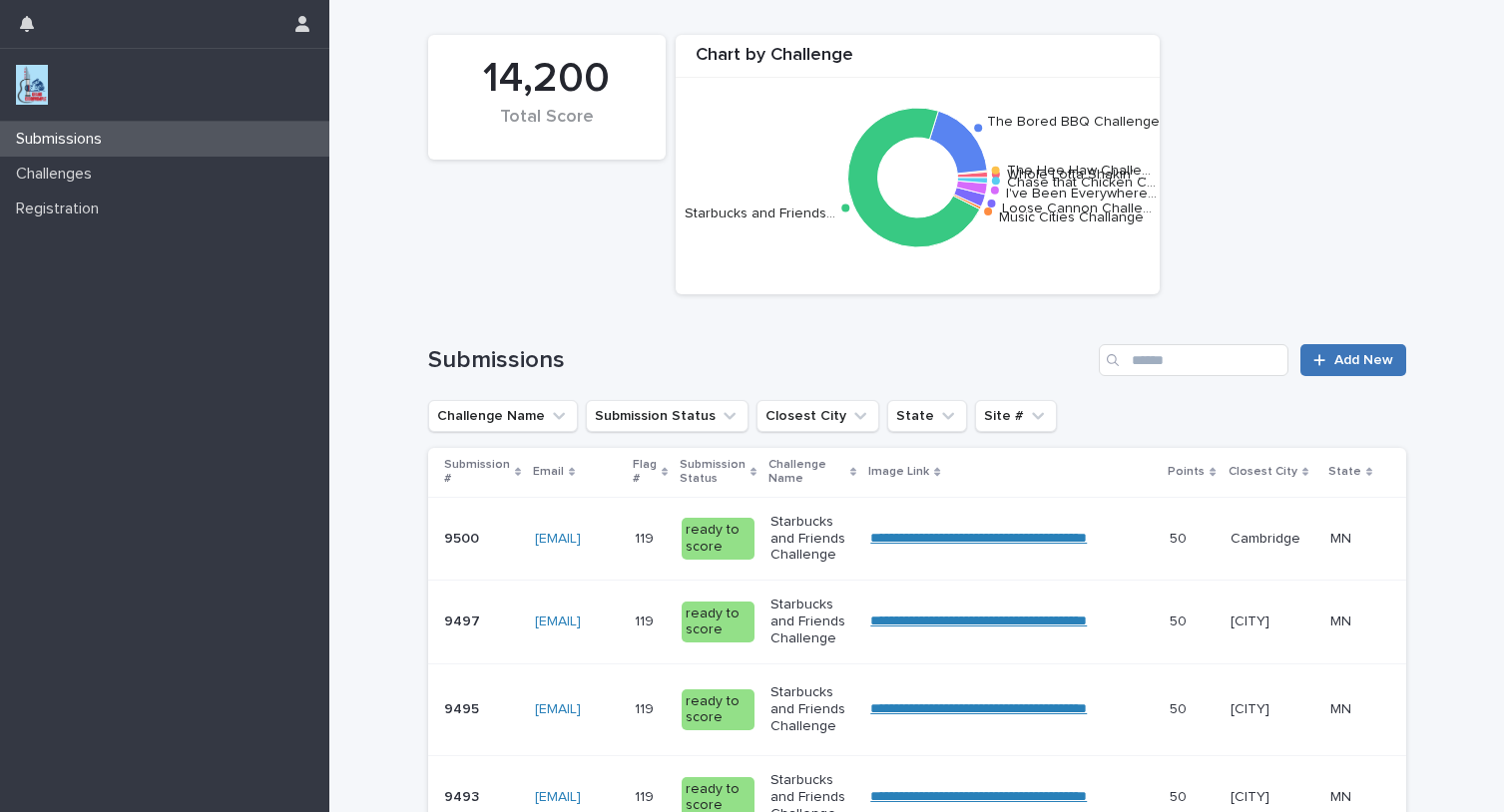 click at bounding box center [1323, 360] 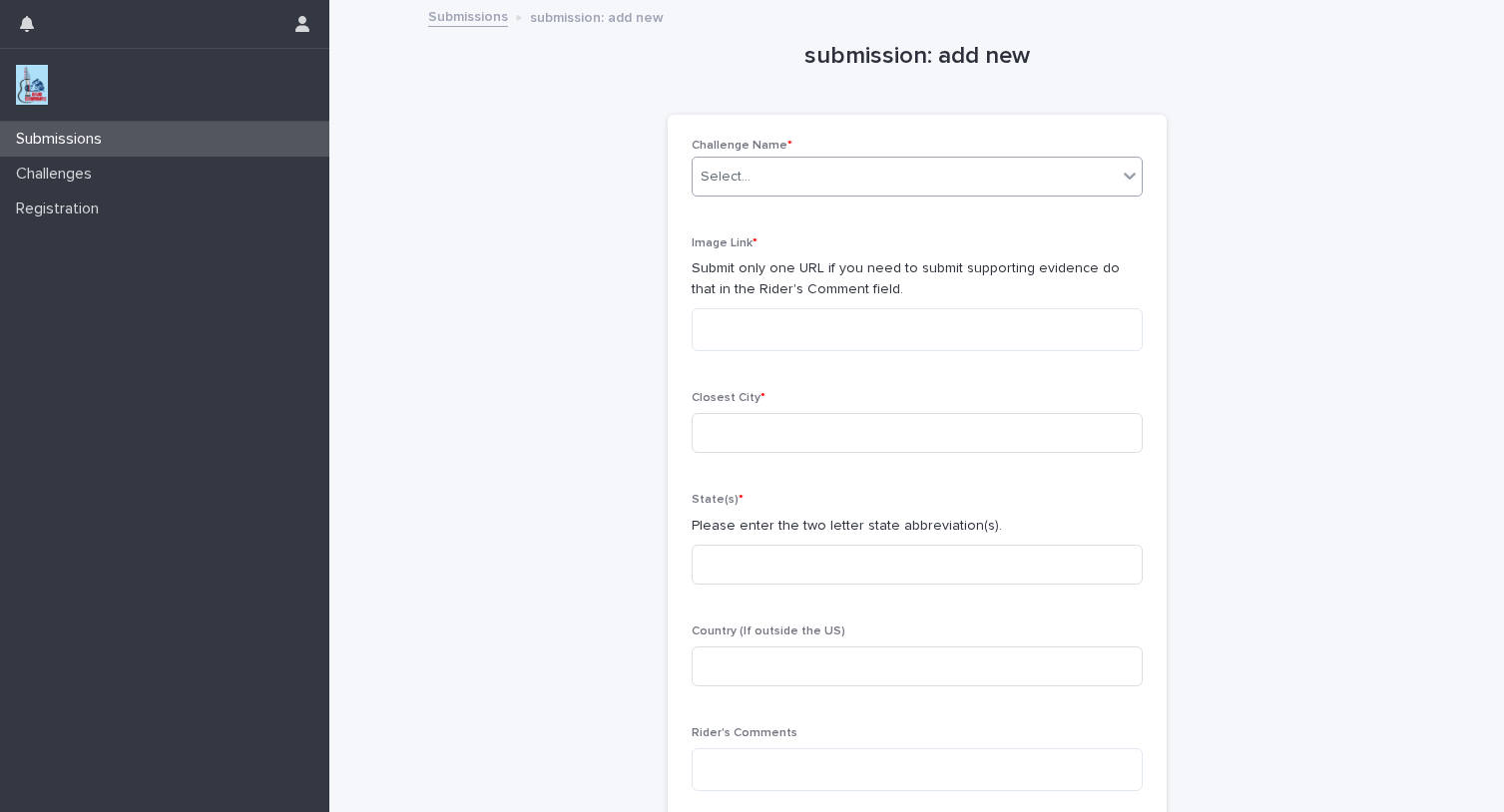 click on "Select..." at bounding box center (904, 177) 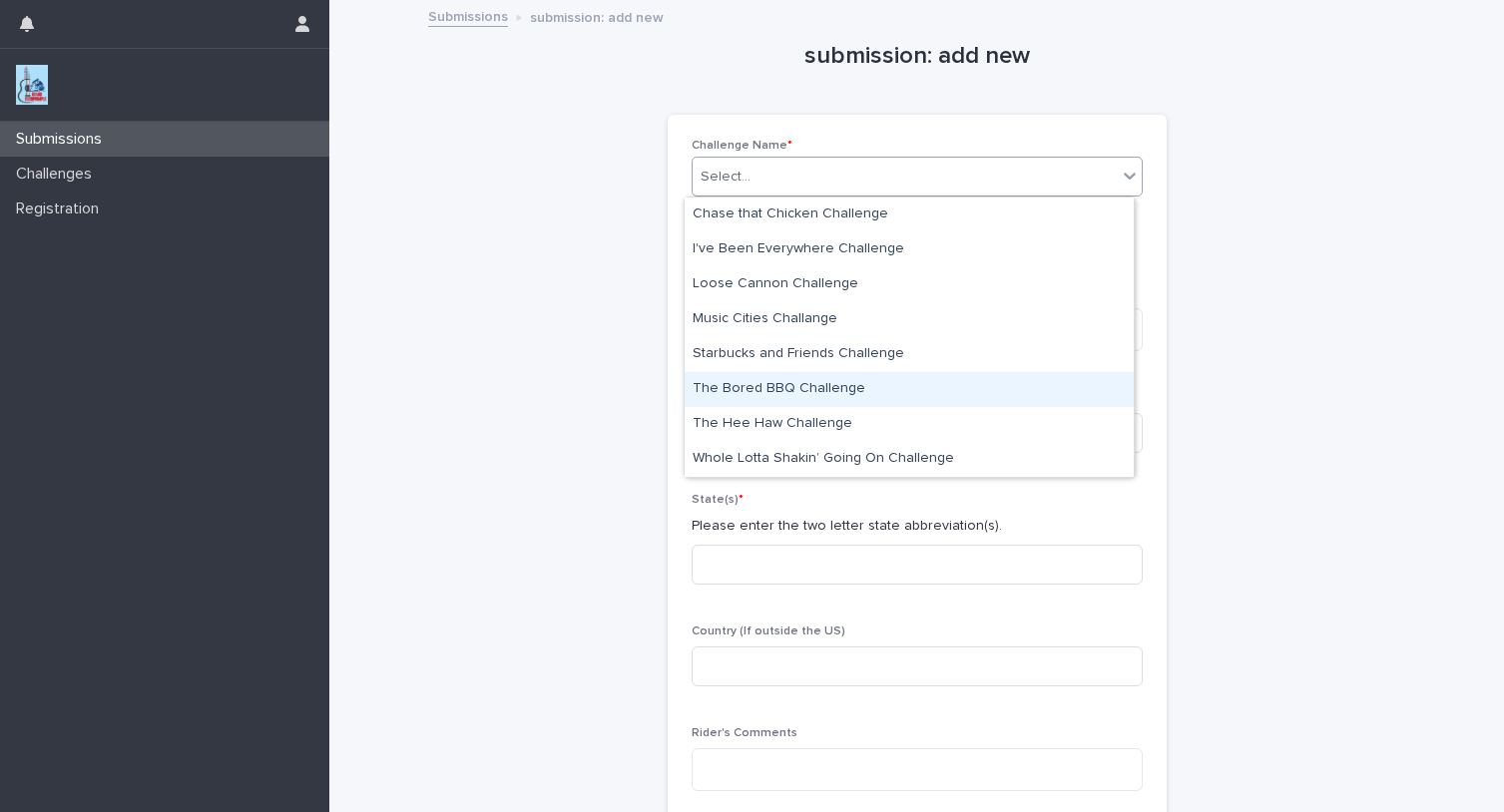 drag, startPoint x: 721, startPoint y: 356, endPoint x: 712, endPoint y: 384, distance: 29.410882 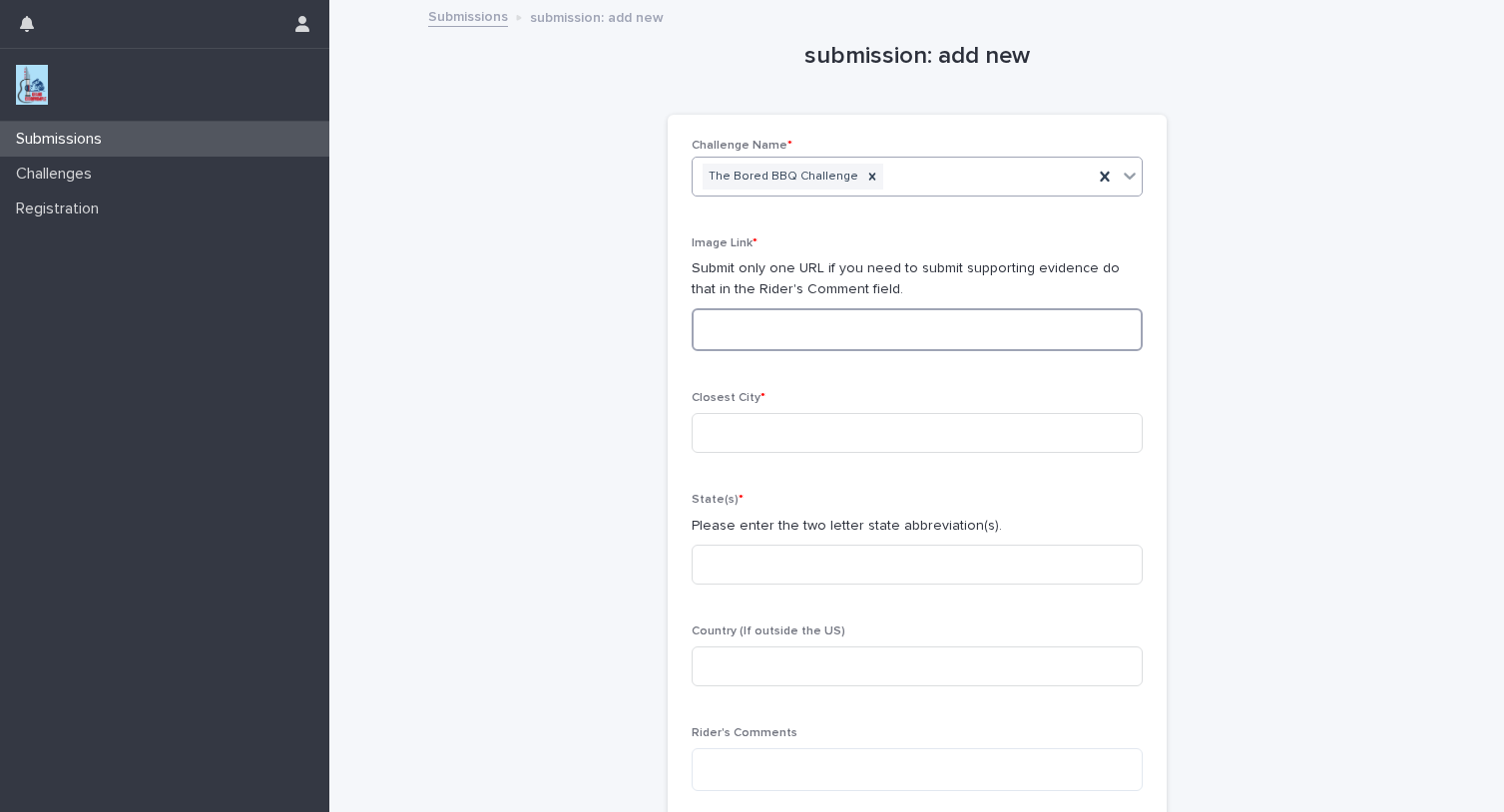 click at bounding box center (917, 329) 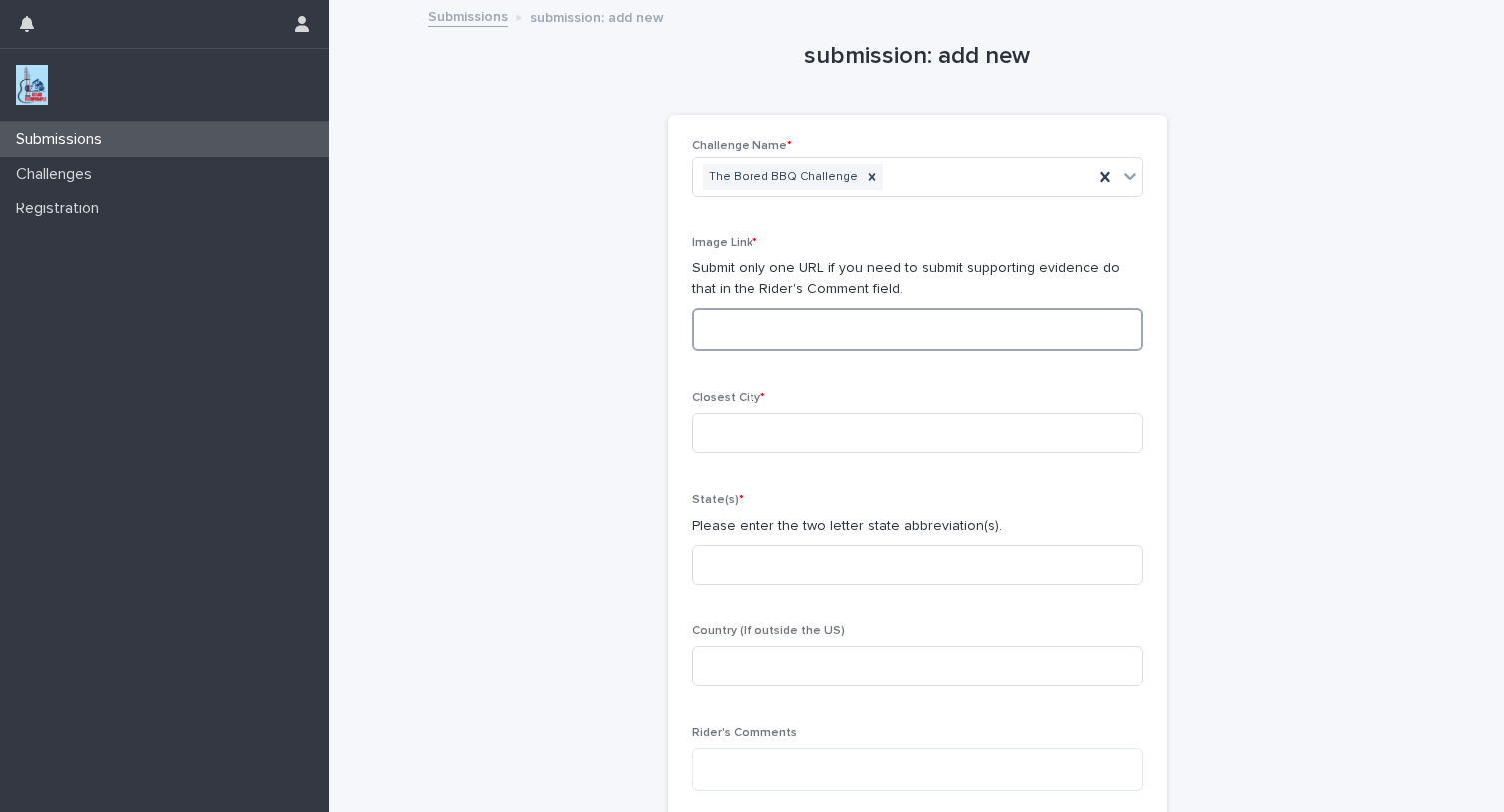 paste on "**********" 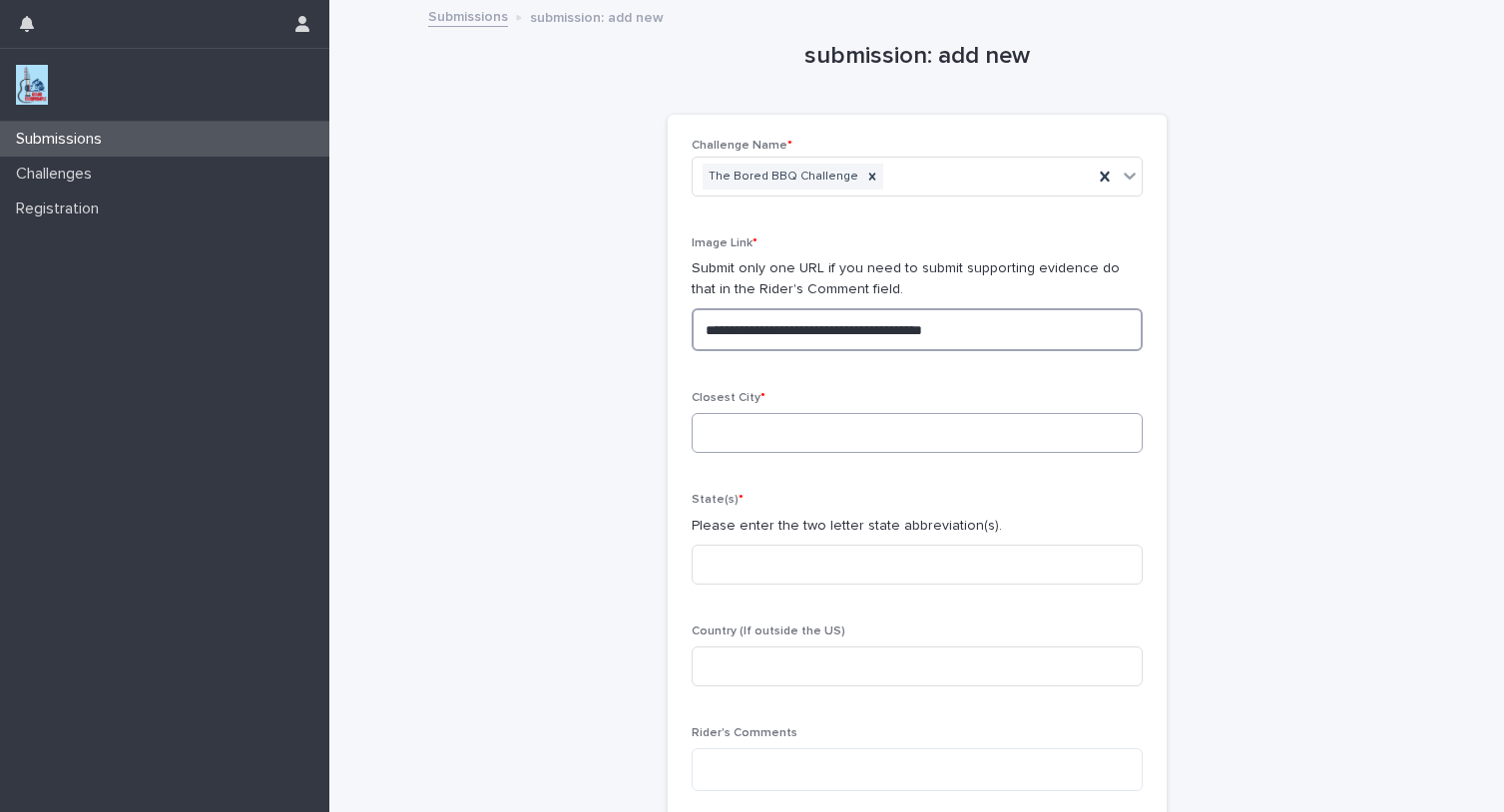 type on "**********" 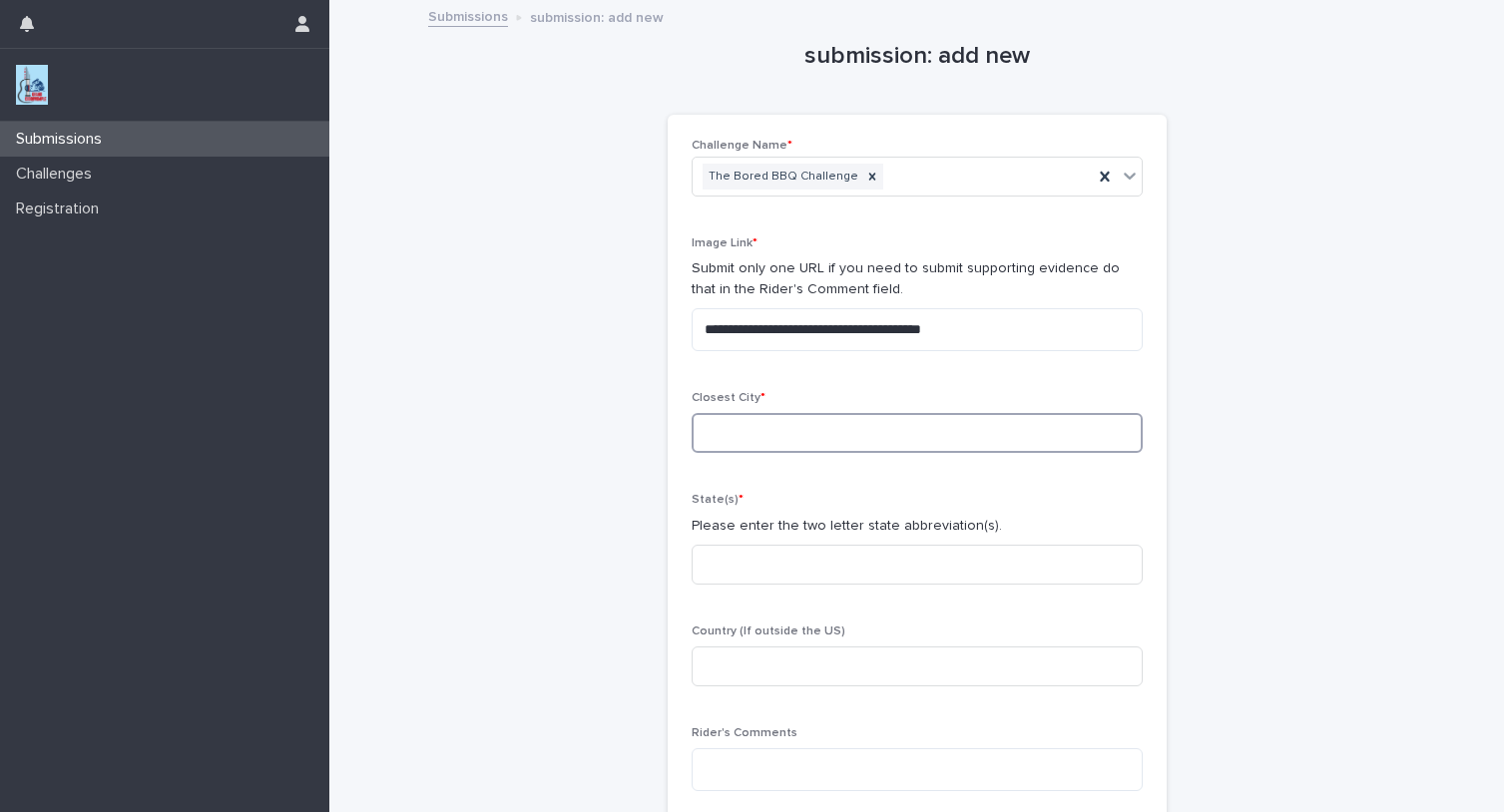 click at bounding box center (917, 433) 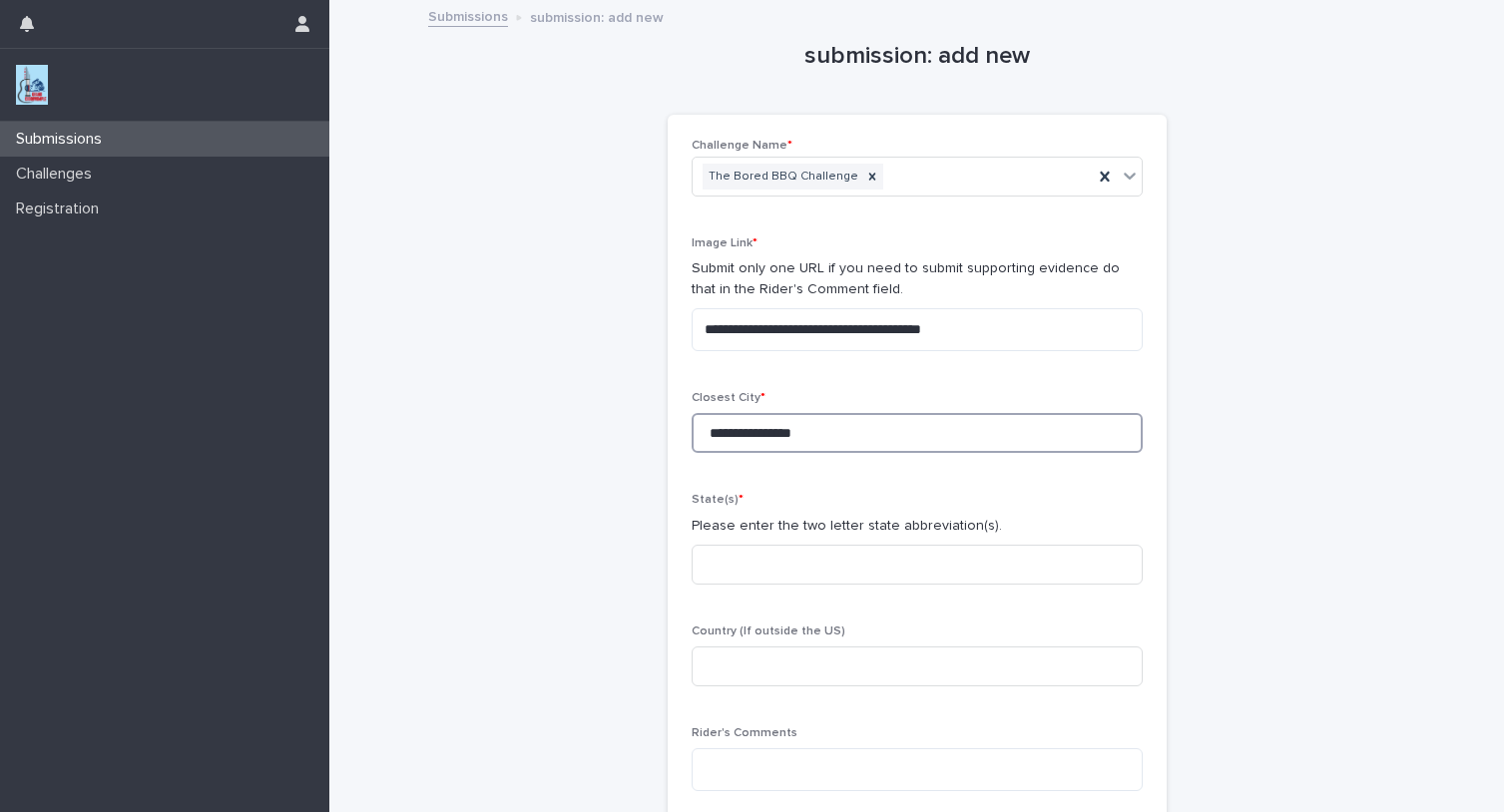 type on "**********" 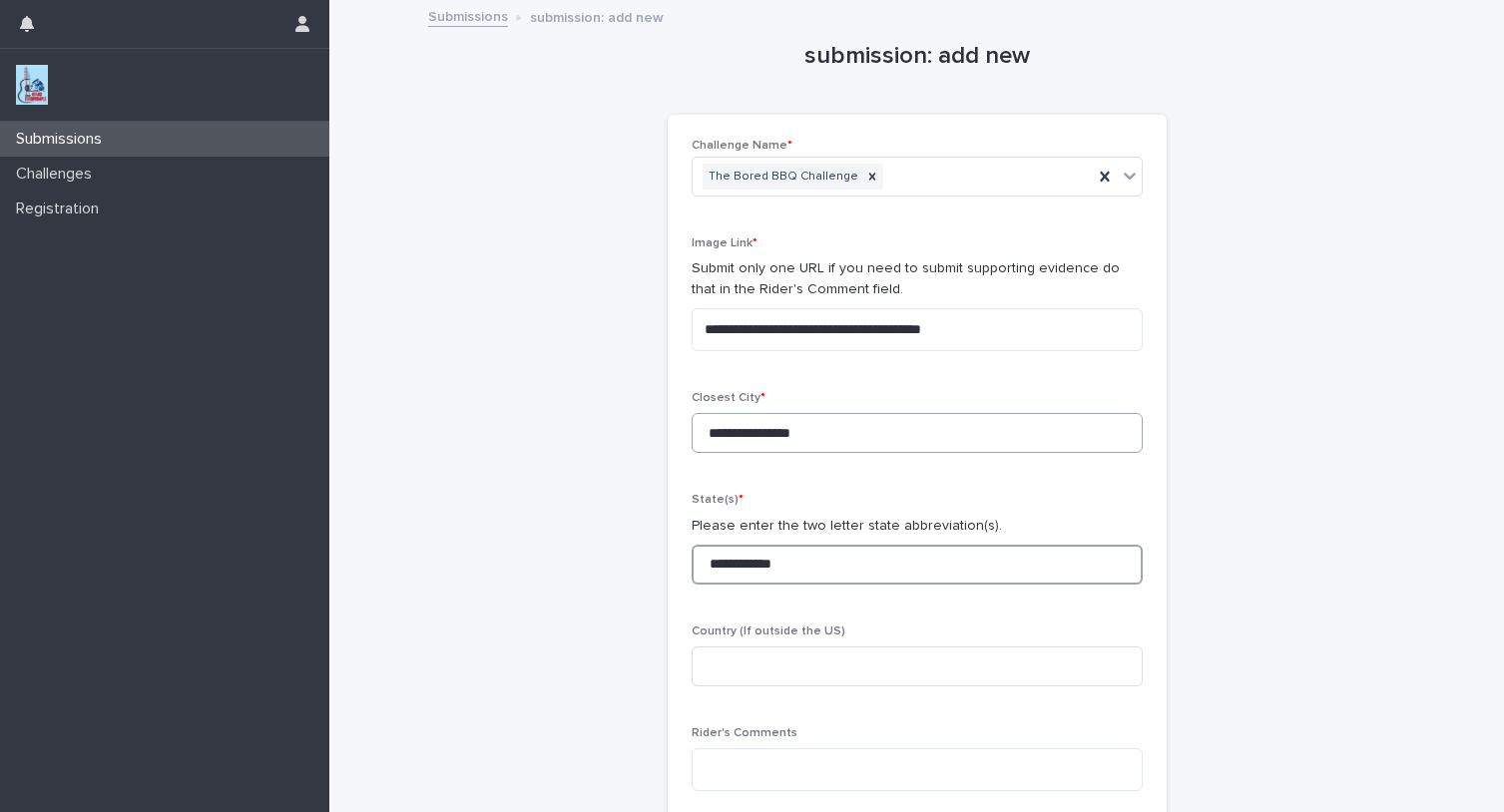 type on "**********" 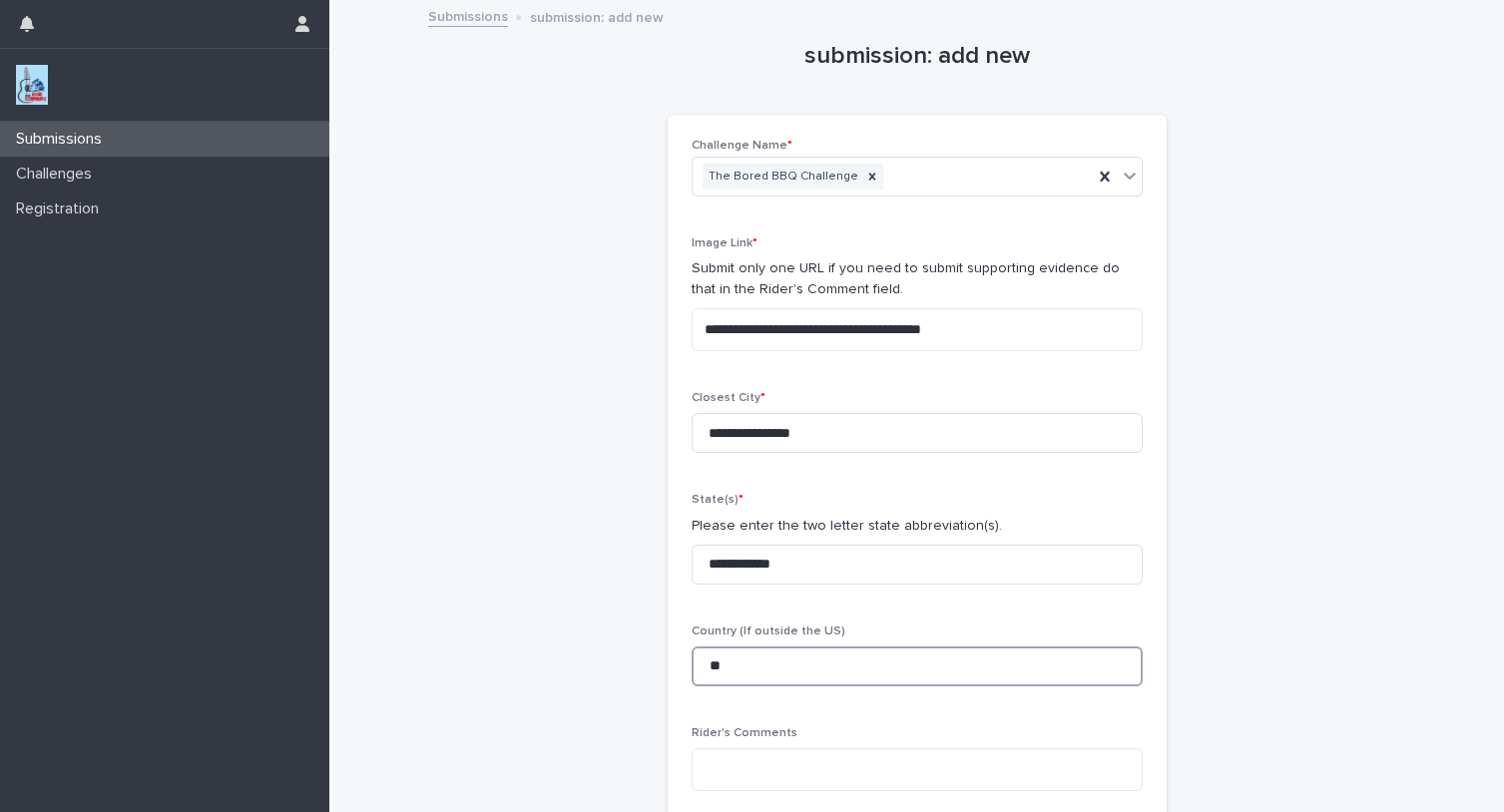 type on "**" 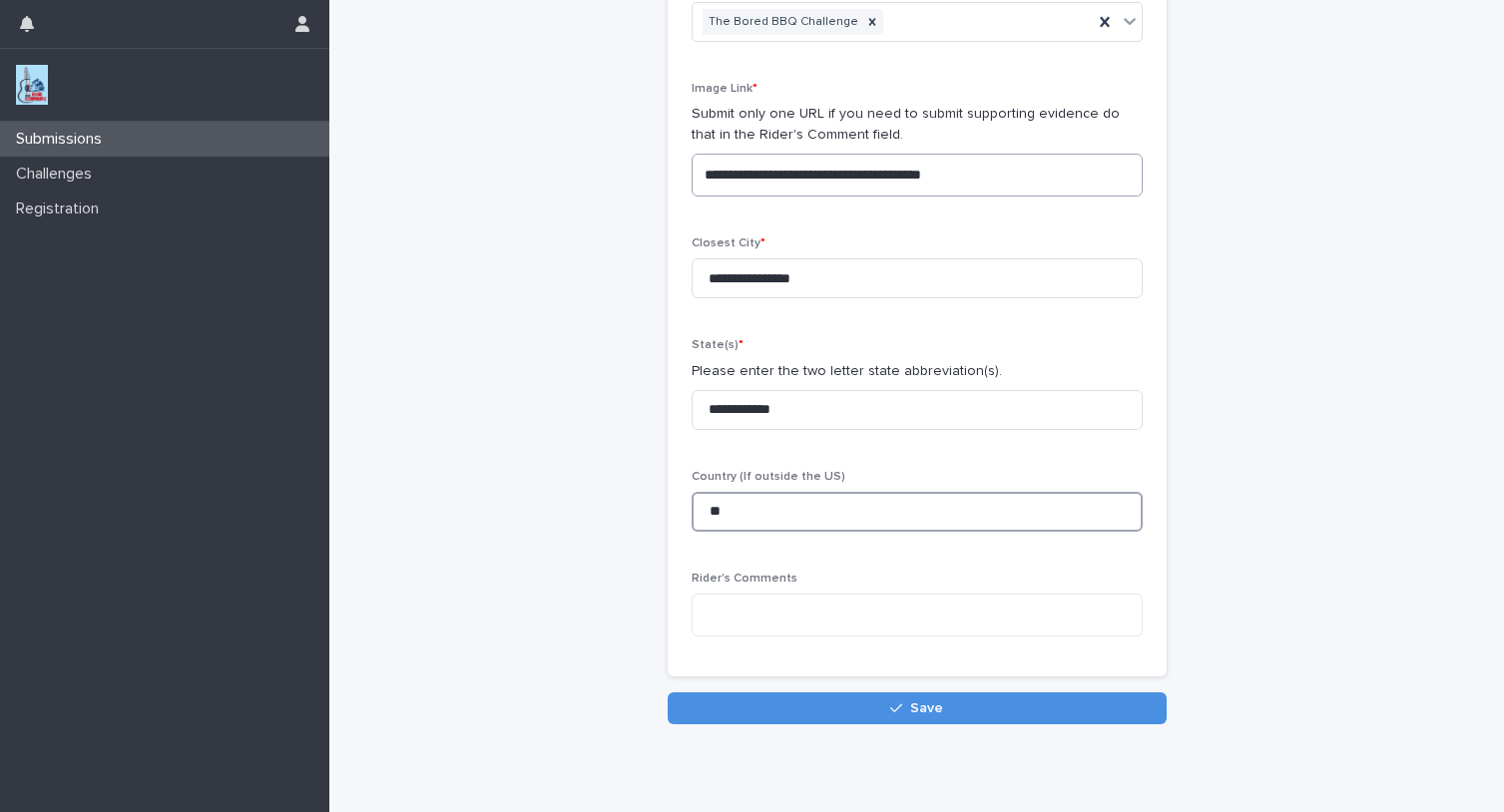 scroll, scrollTop: 223, scrollLeft: 0, axis: vertical 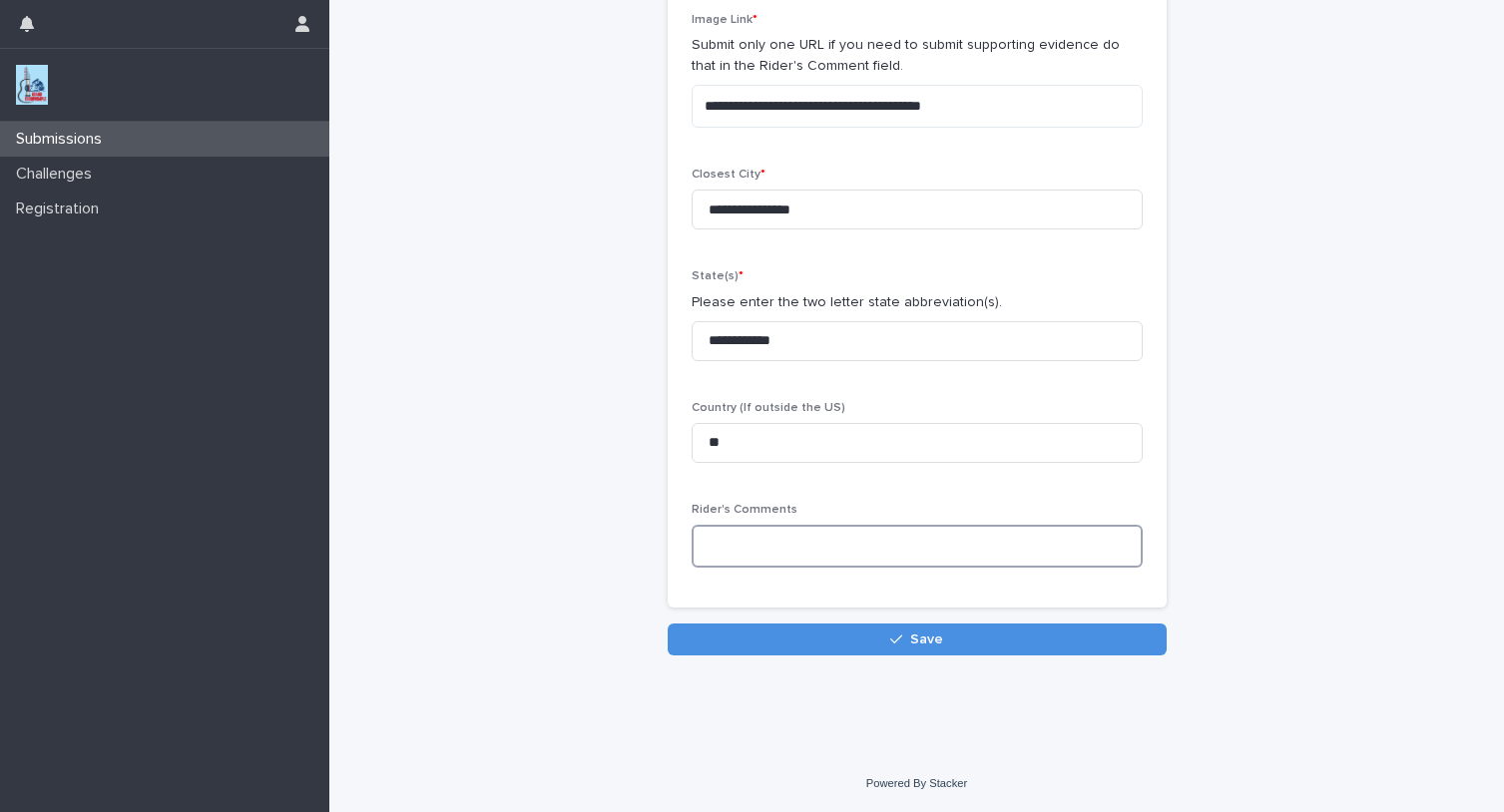 click at bounding box center (917, 546) 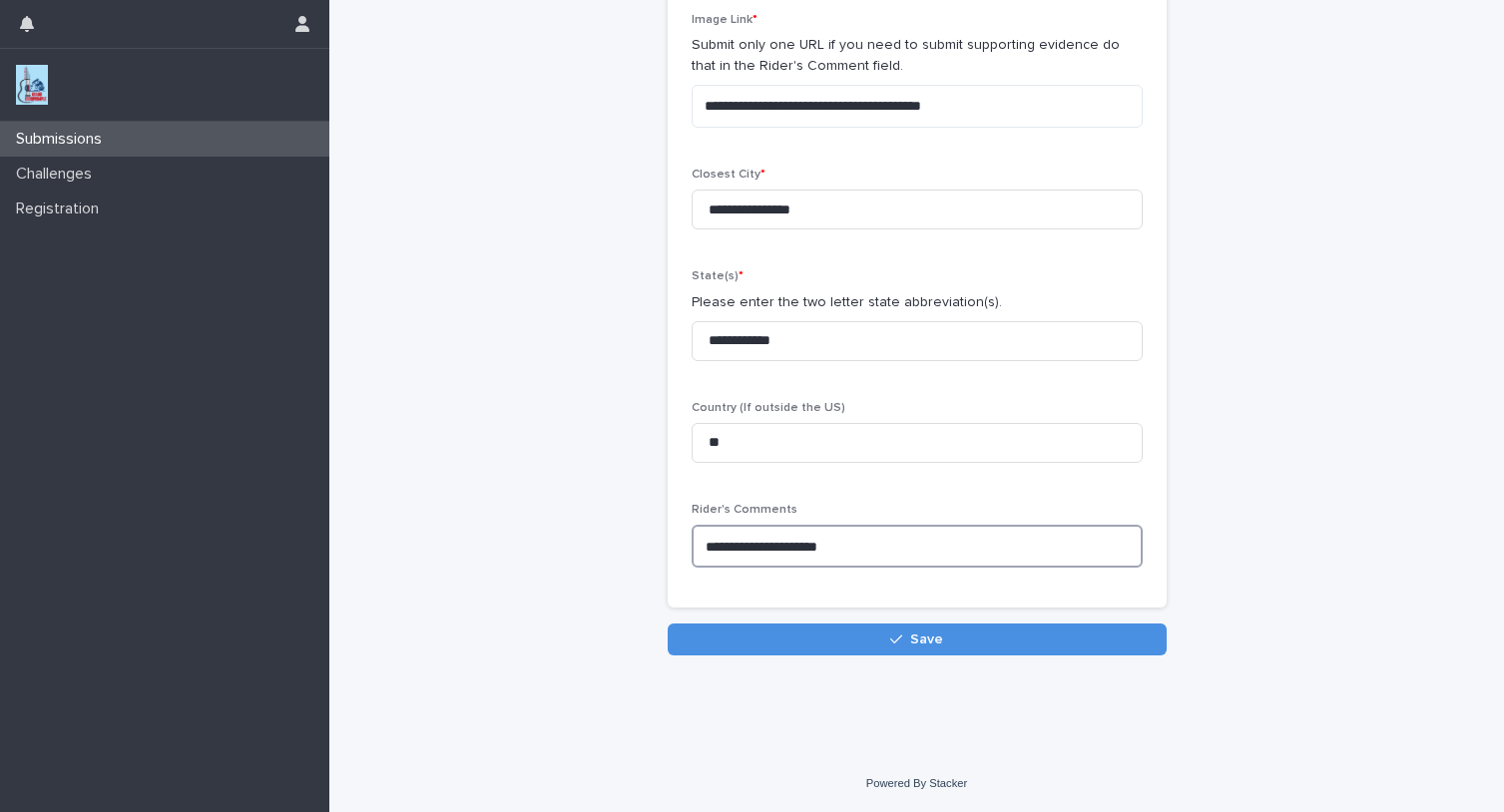 paste on "**********" 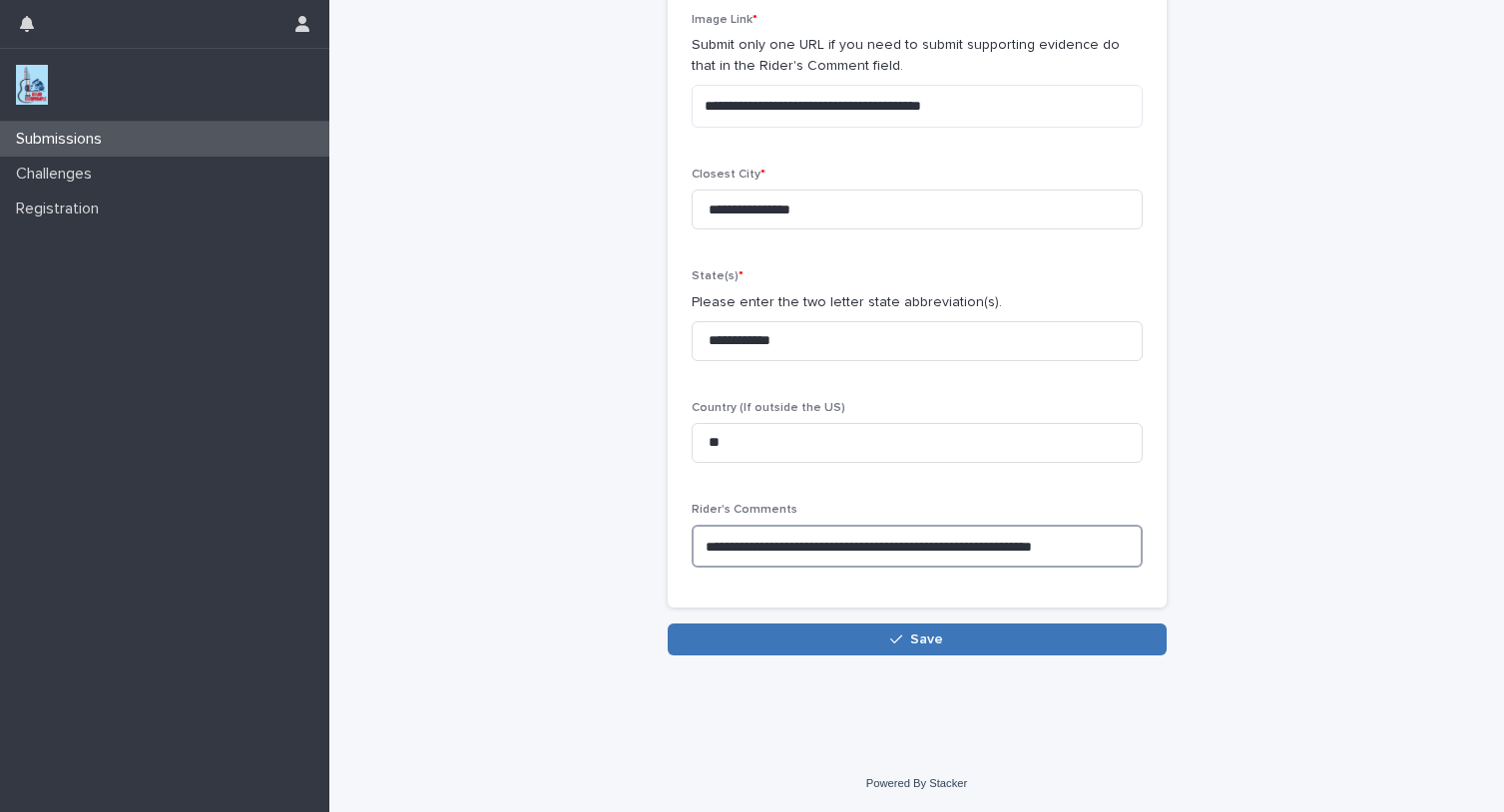 type on "**********" 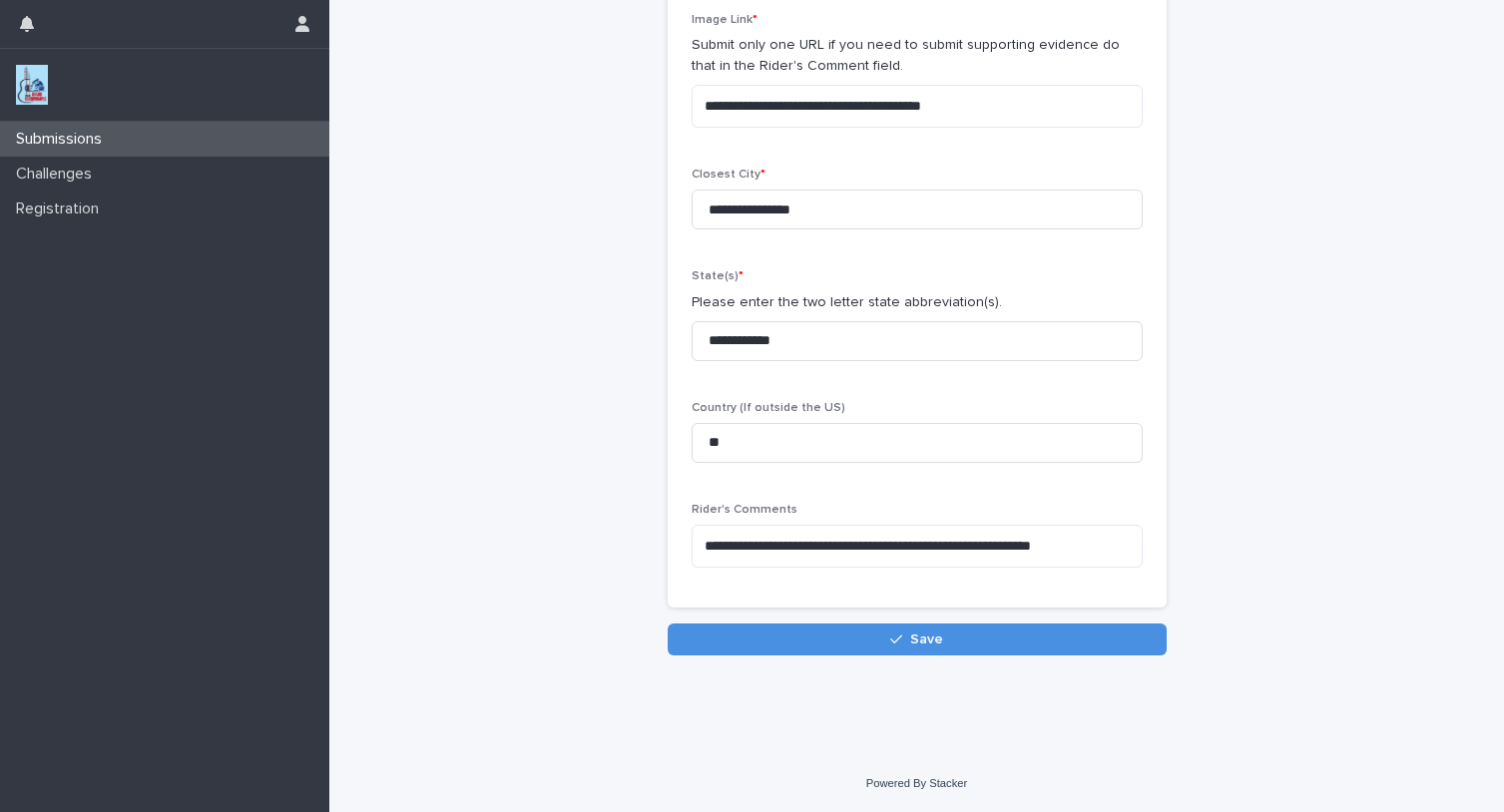 click on "Save" at bounding box center (917, 639) 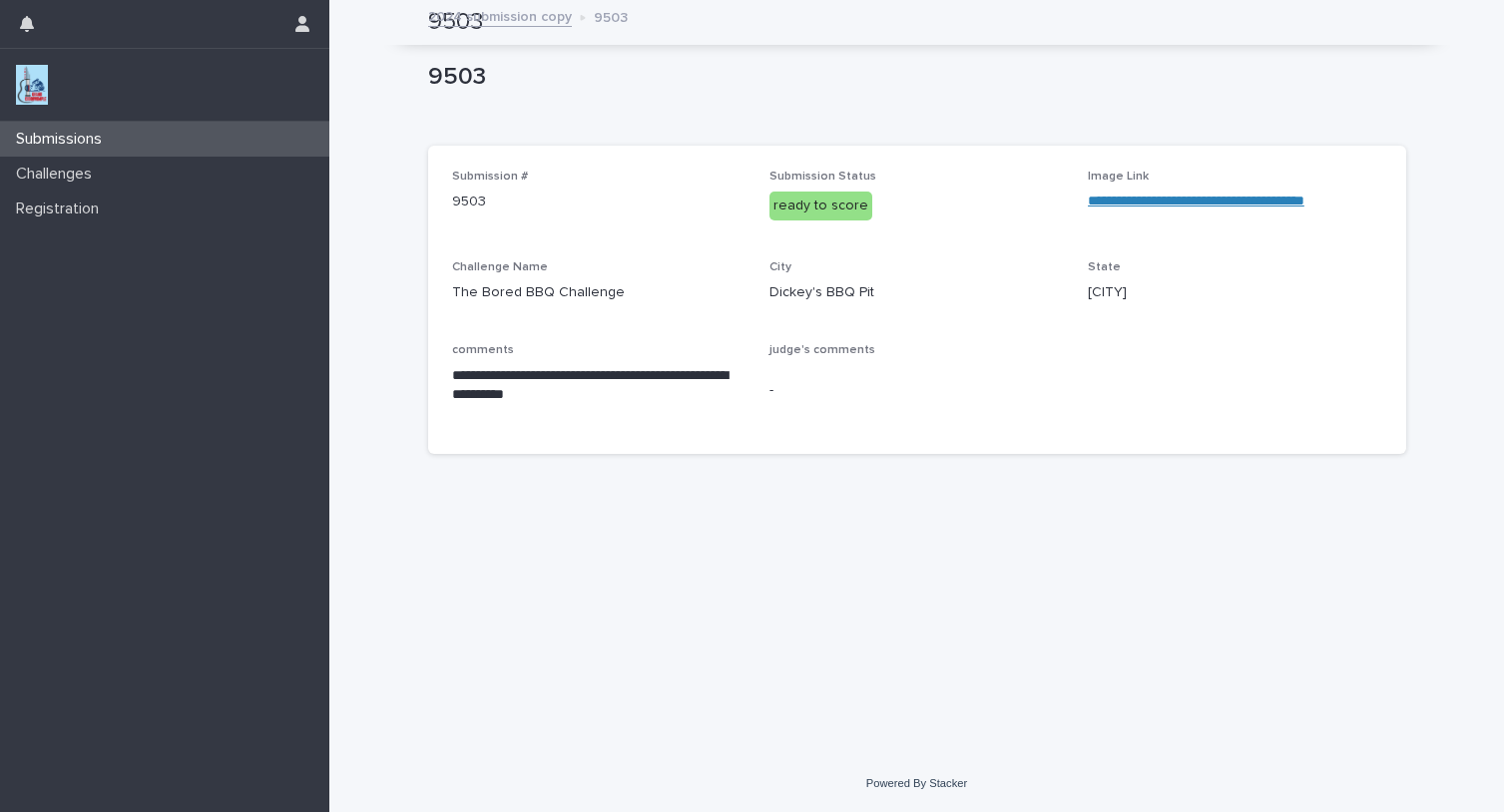 scroll, scrollTop: 0, scrollLeft: 0, axis: both 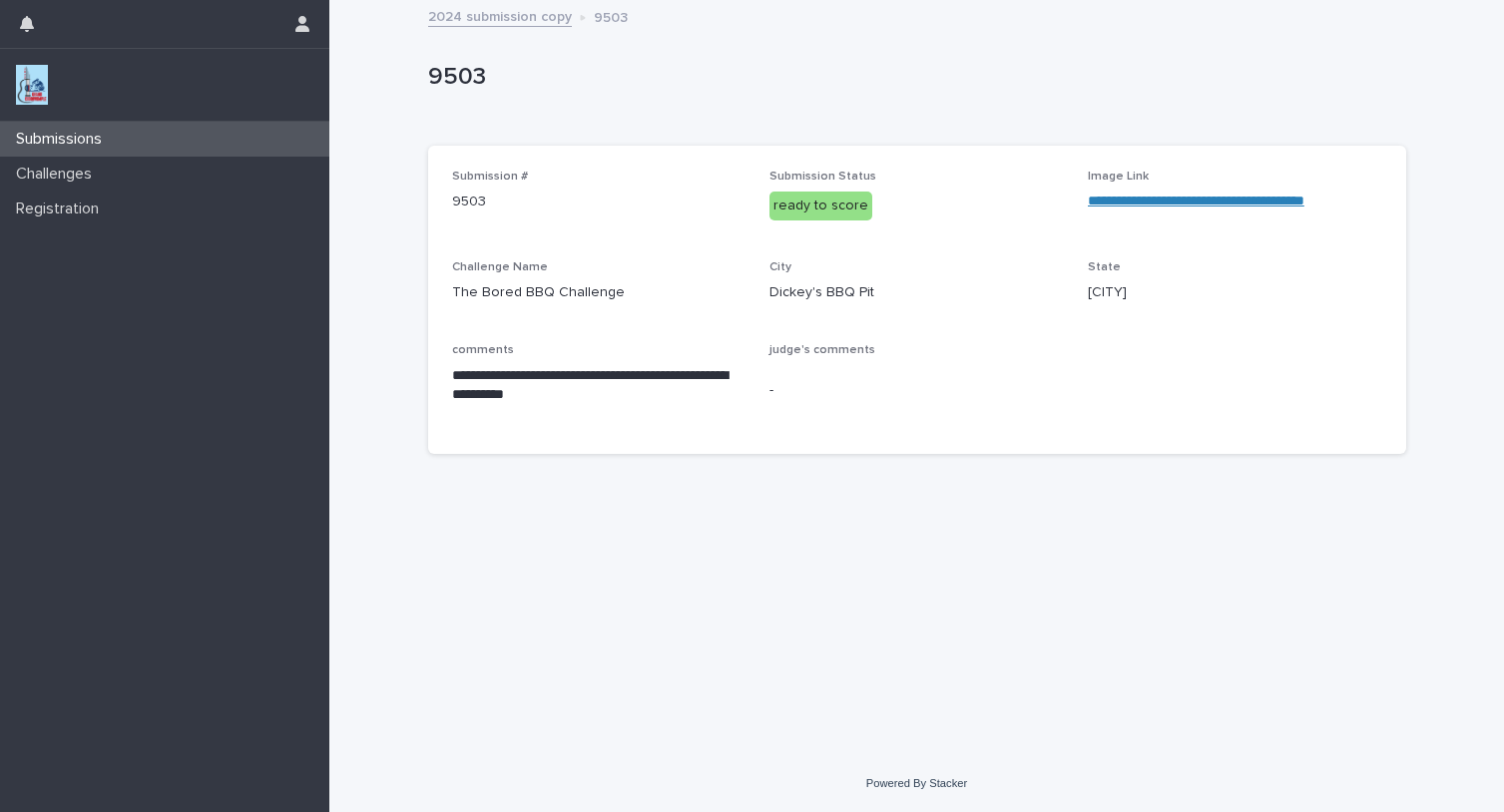 click on "2024 submission copy" at bounding box center (500, 15) 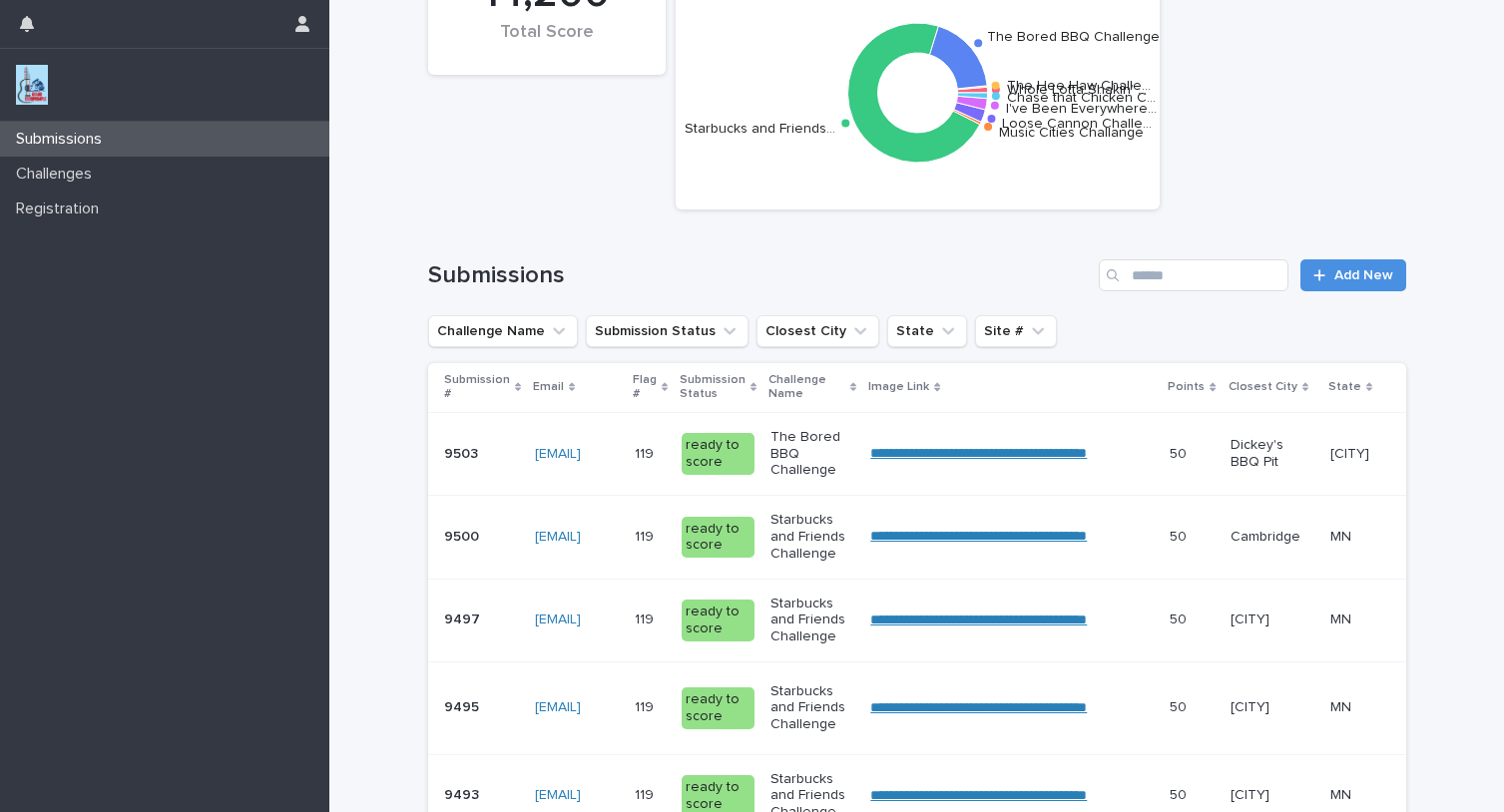 scroll, scrollTop: 87, scrollLeft: 0, axis: vertical 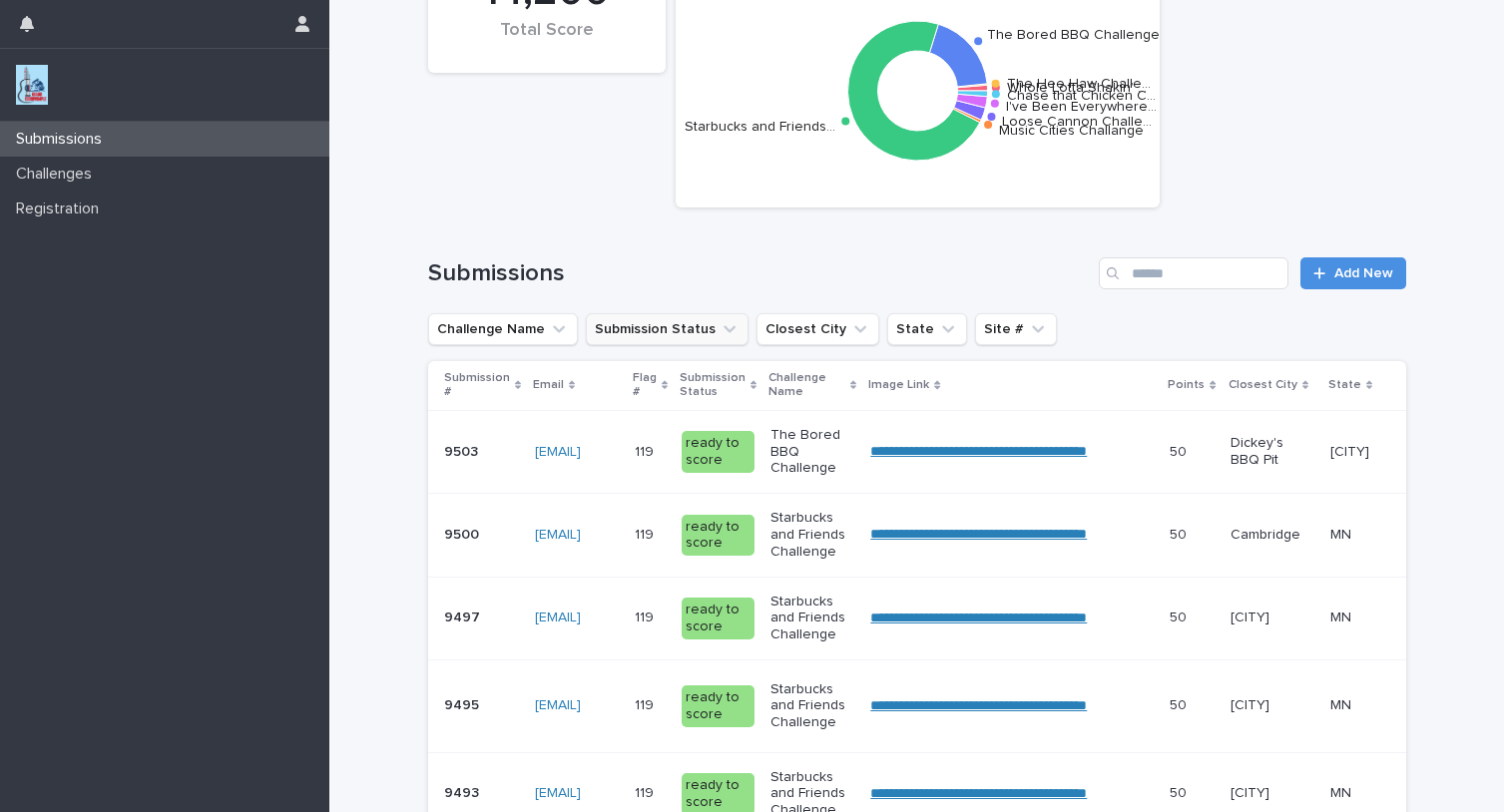 click on "Submission Status" at bounding box center [667, 329] 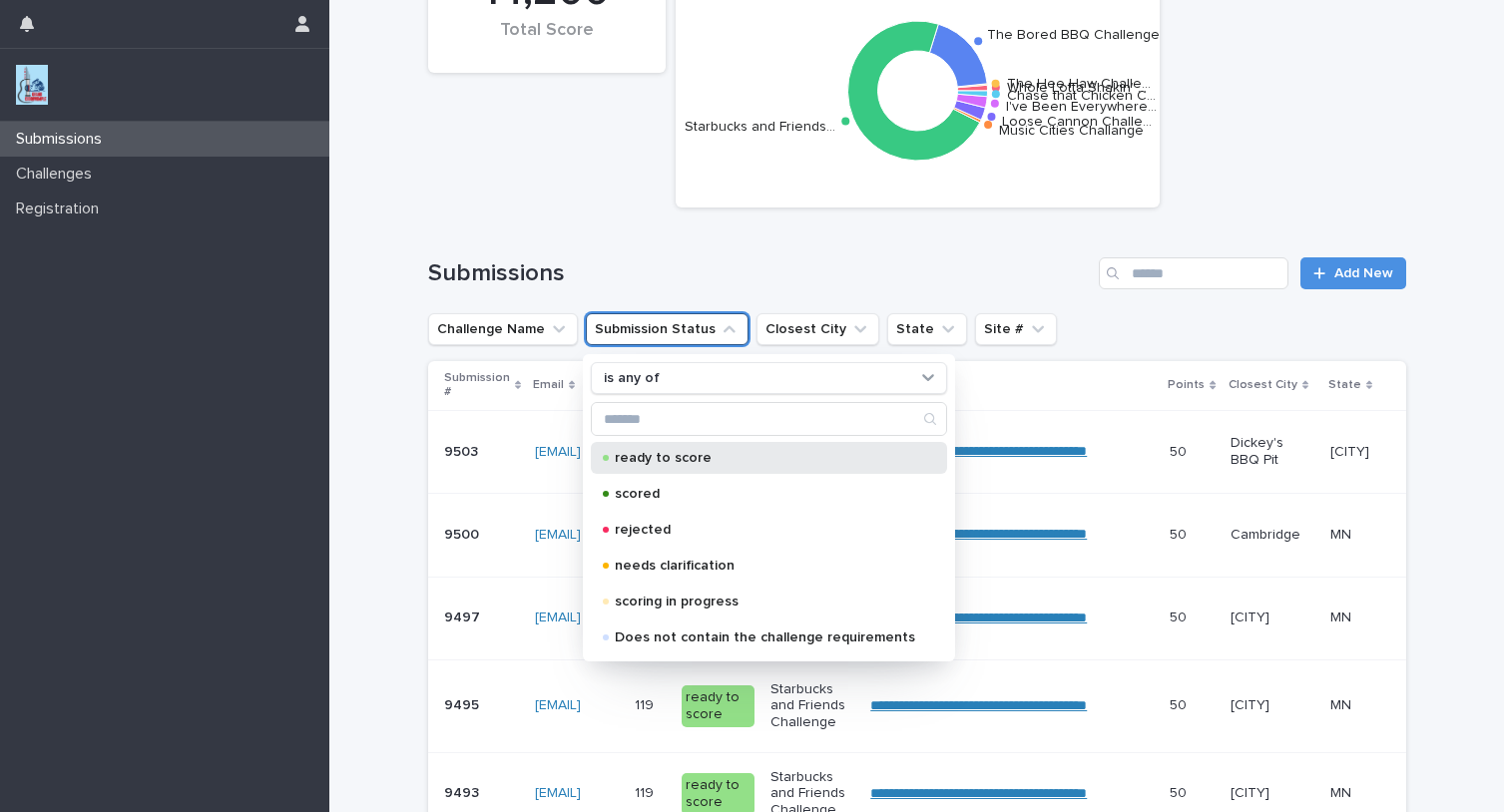 click on "ready to score" at bounding box center (764, 458) 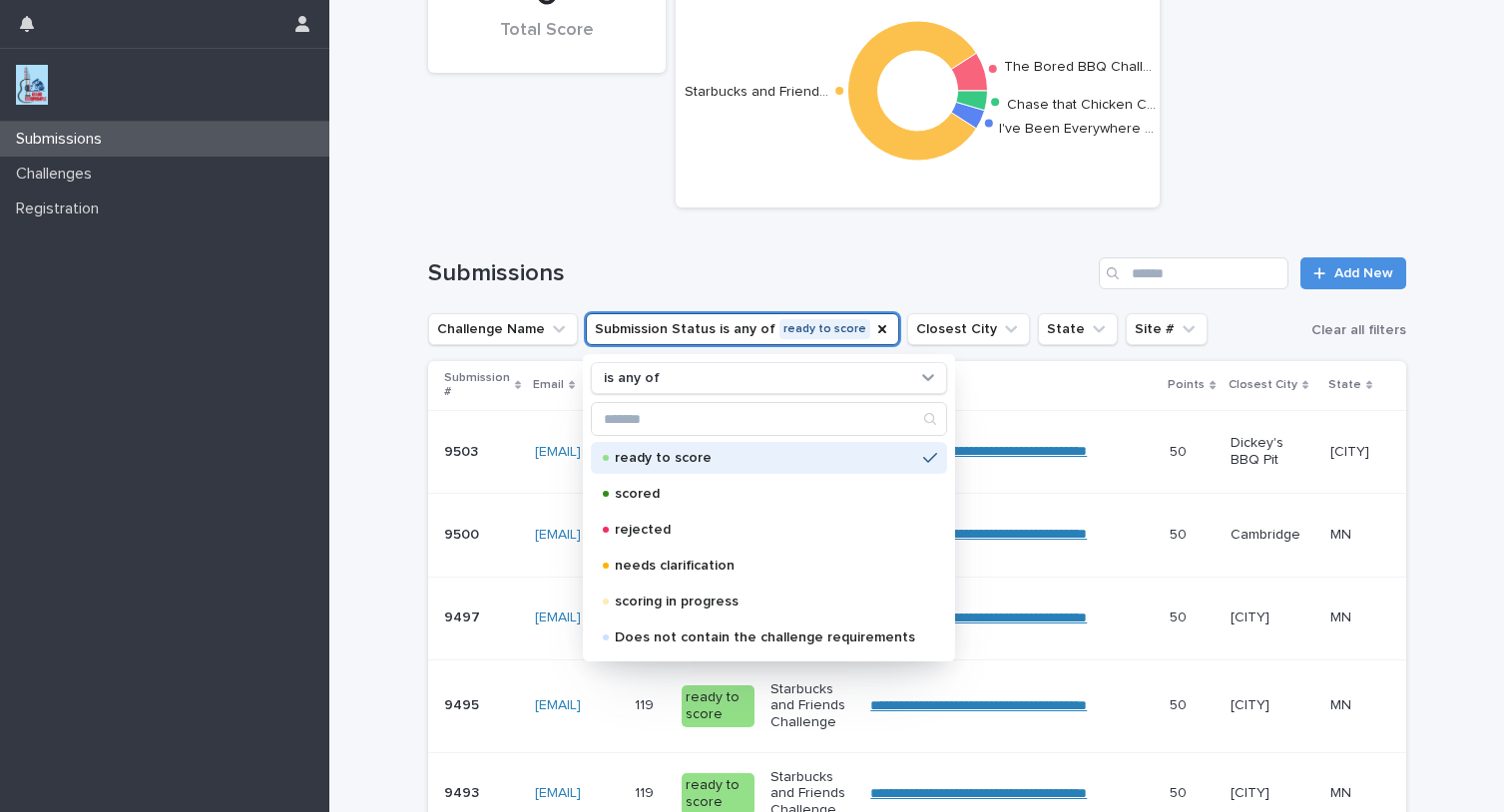 scroll, scrollTop: 110, scrollLeft: 0, axis: vertical 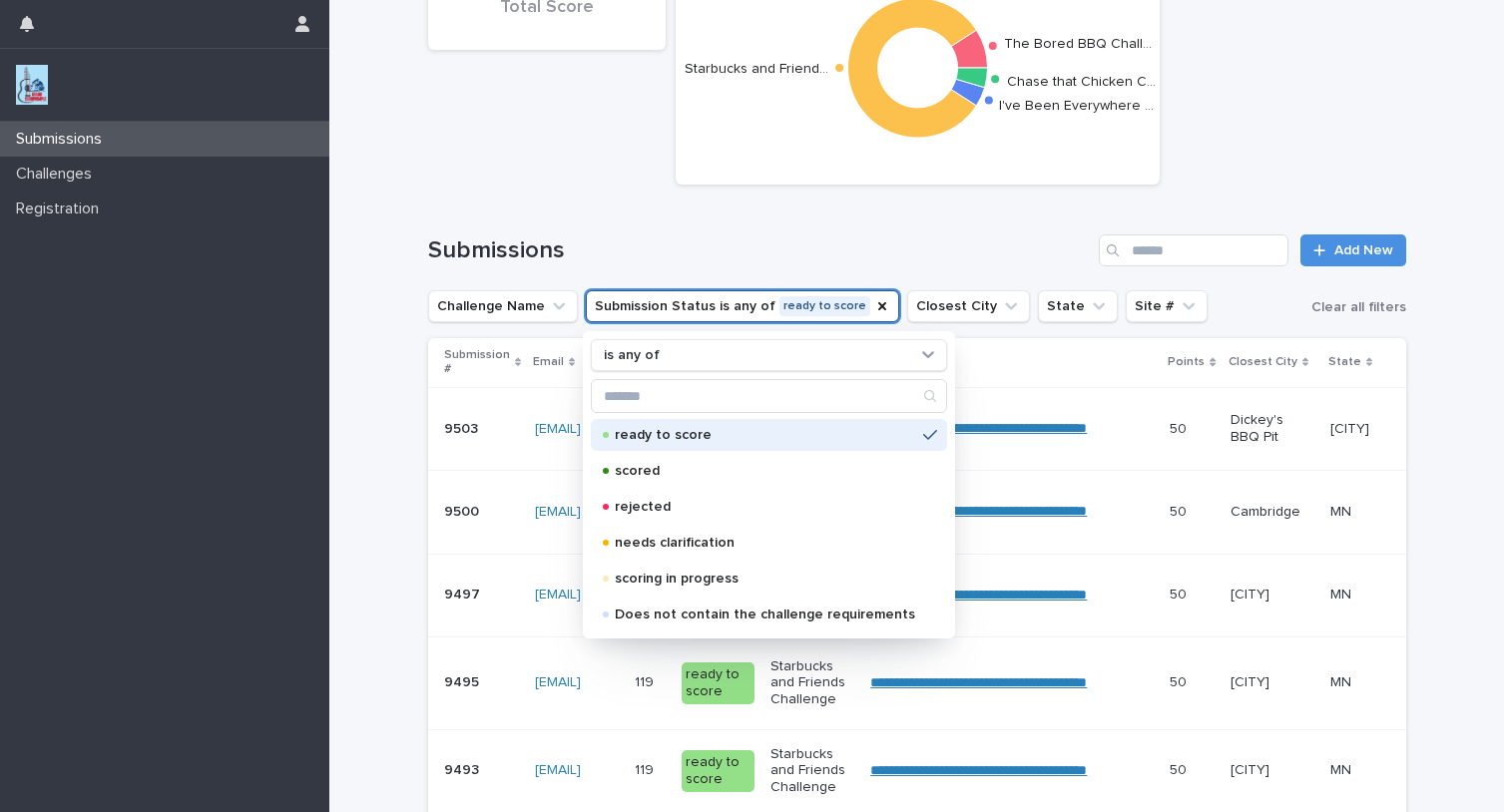 click on "0 Total Score Chart by Challenge The Bored BBQ Chall… Starbucks and Friend… I've Been Everywhere … Chase that Chicken C…" at bounding box center [917, 55] 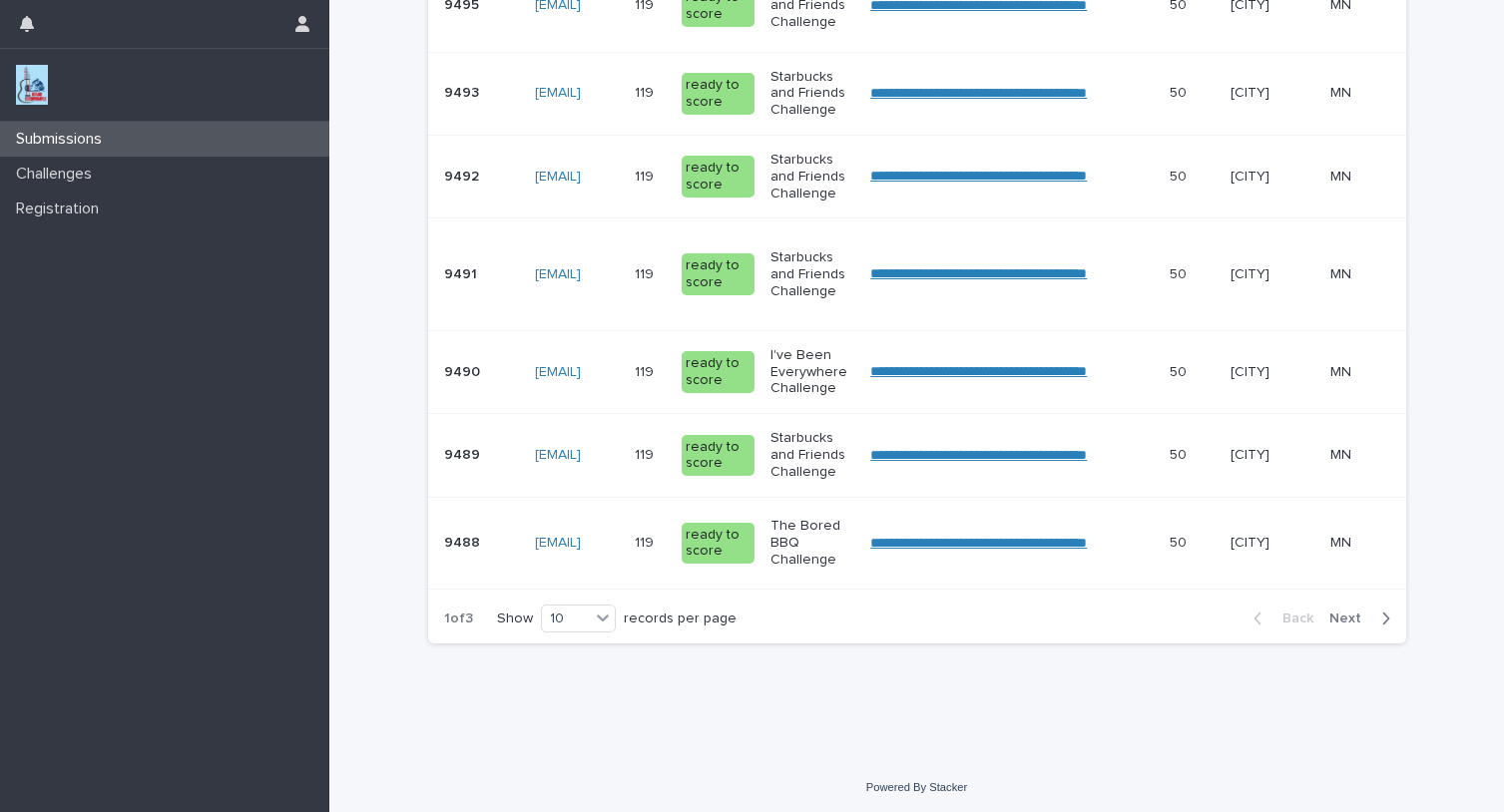 scroll, scrollTop: 807, scrollLeft: 0, axis: vertical 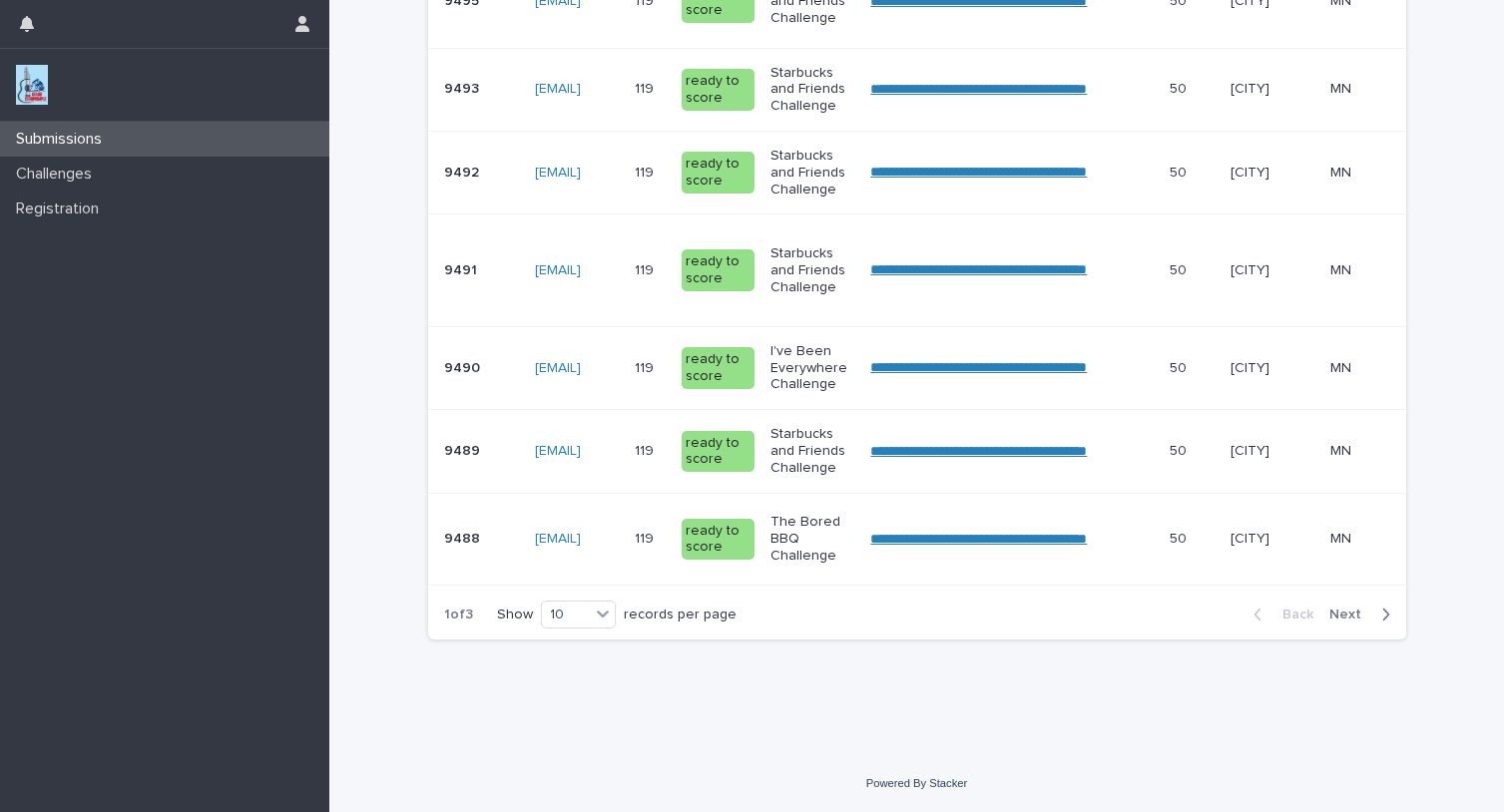 click on "ready to score" at bounding box center (718, 540) 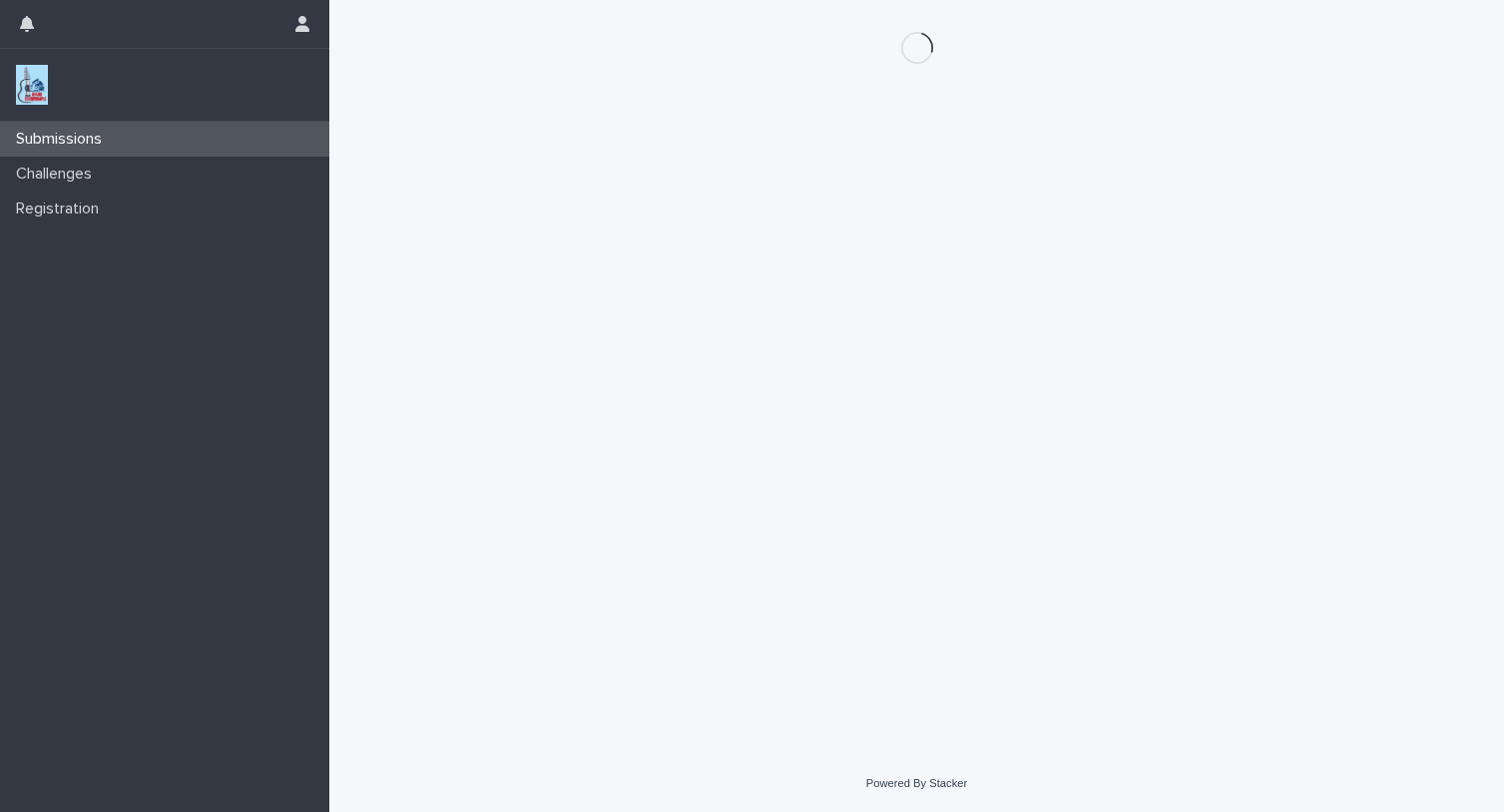 scroll, scrollTop: 0, scrollLeft: 0, axis: both 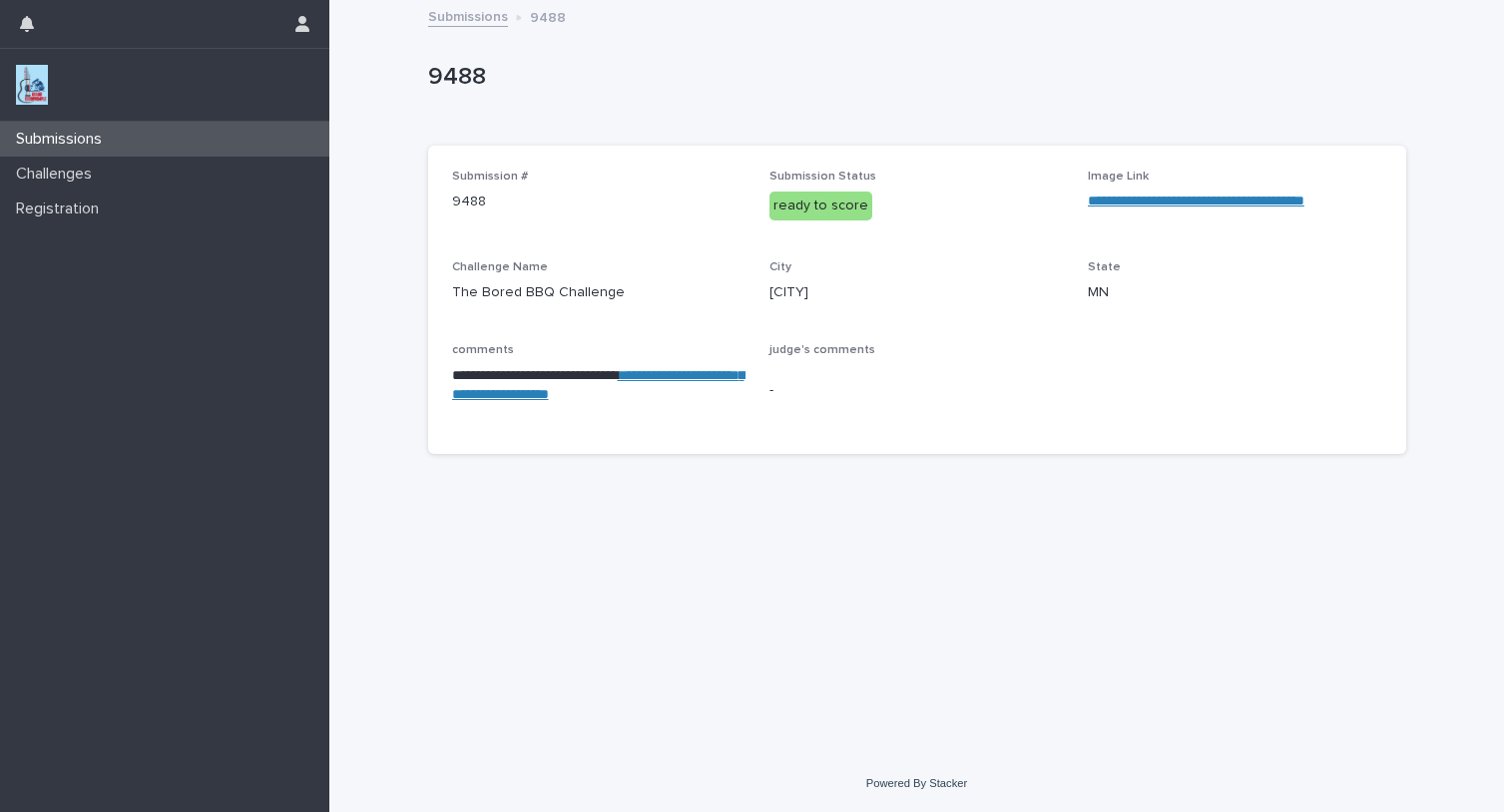 click on "Submissions" at bounding box center (468, 15) 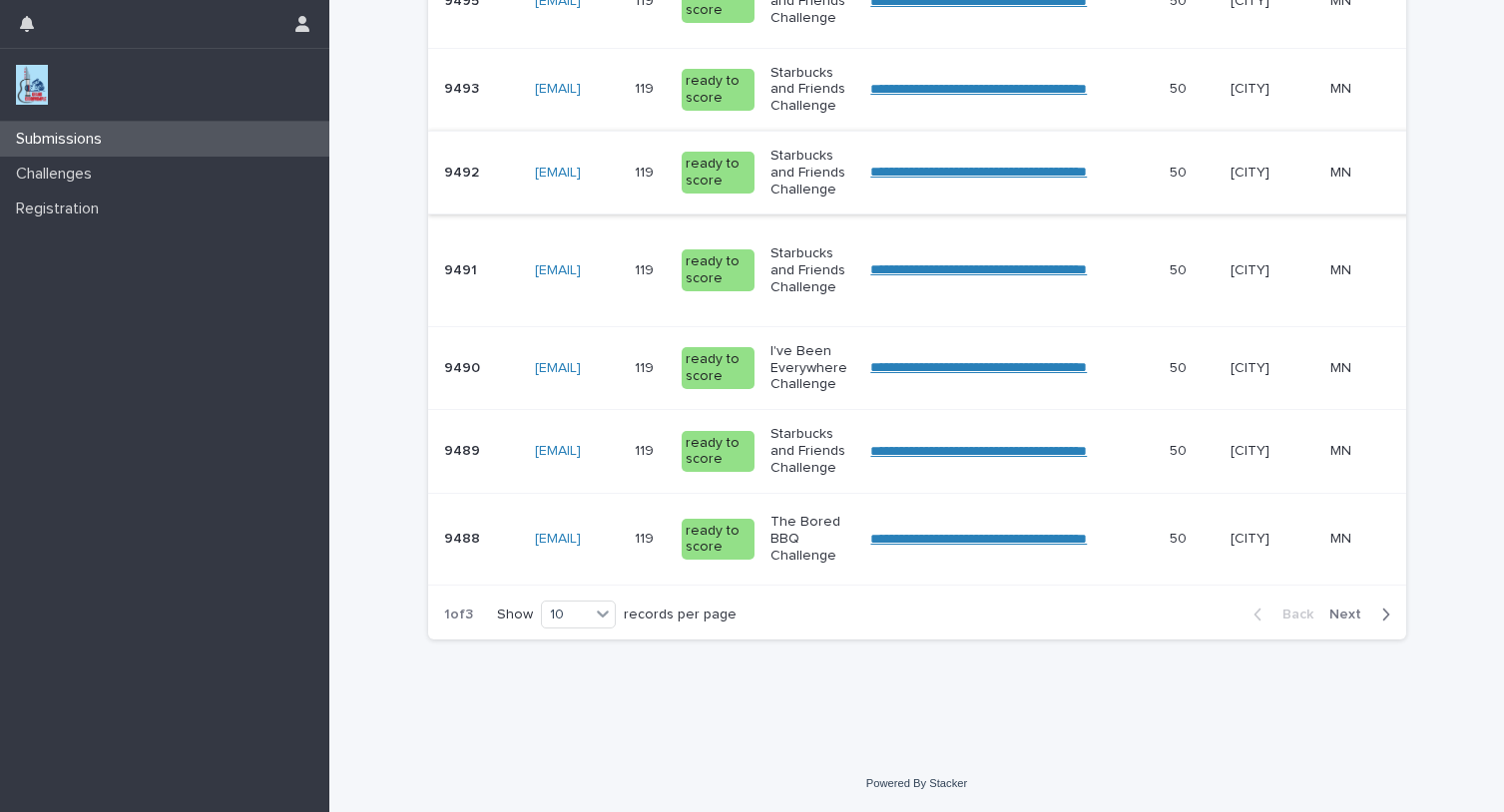 scroll, scrollTop: 807, scrollLeft: 0, axis: vertical 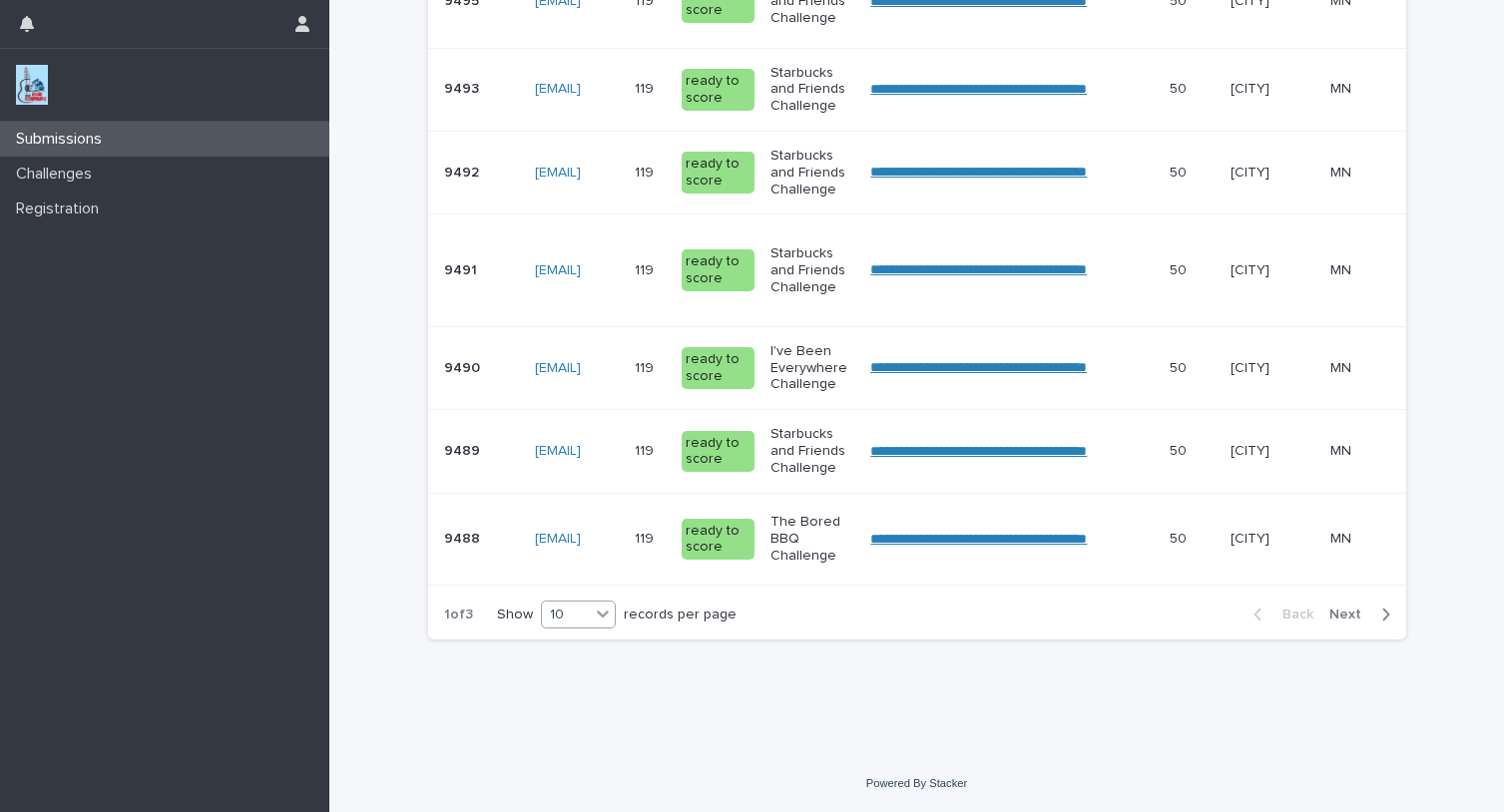 click 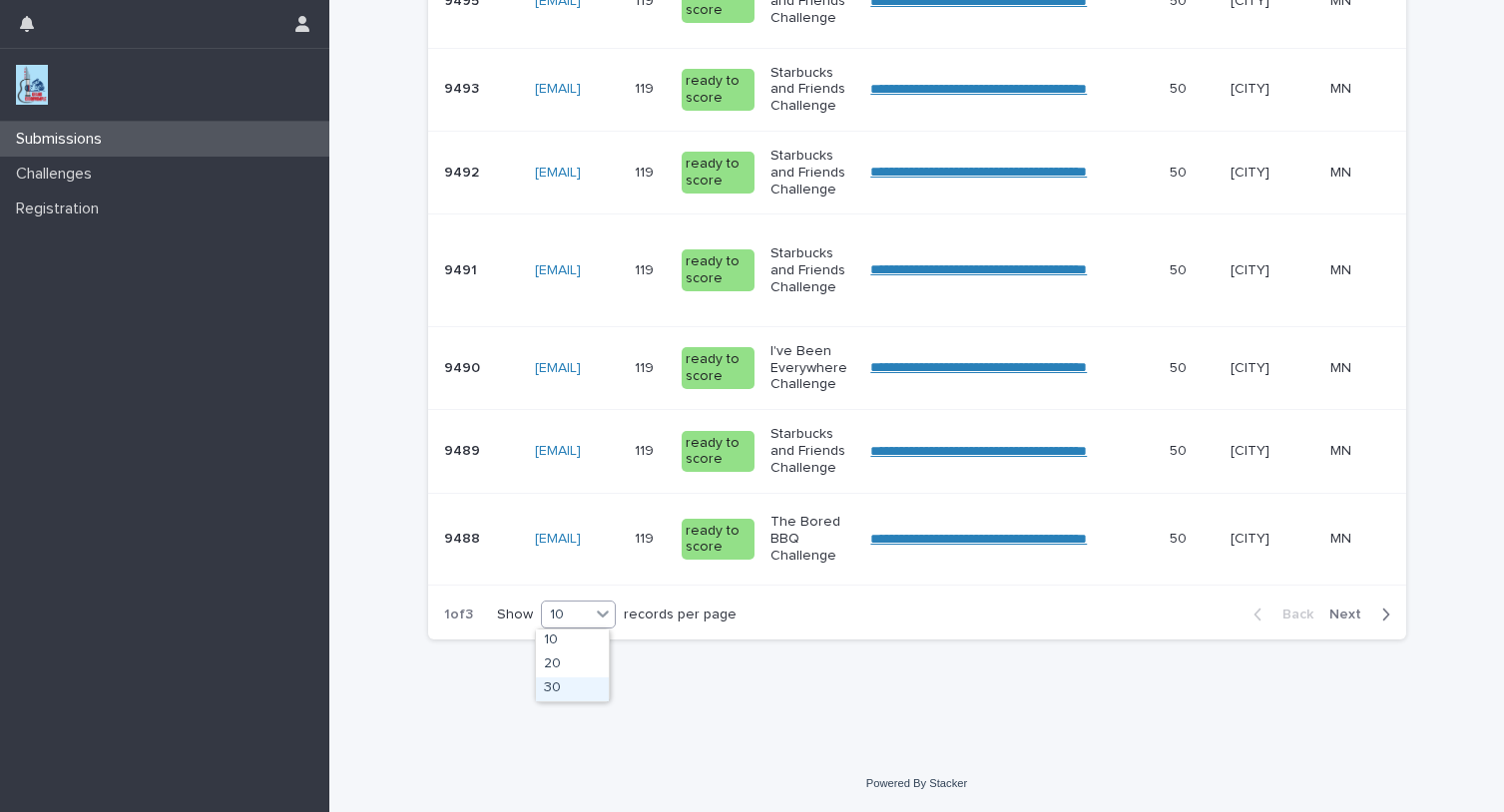 click on "30" at bounding box center [572, 689] 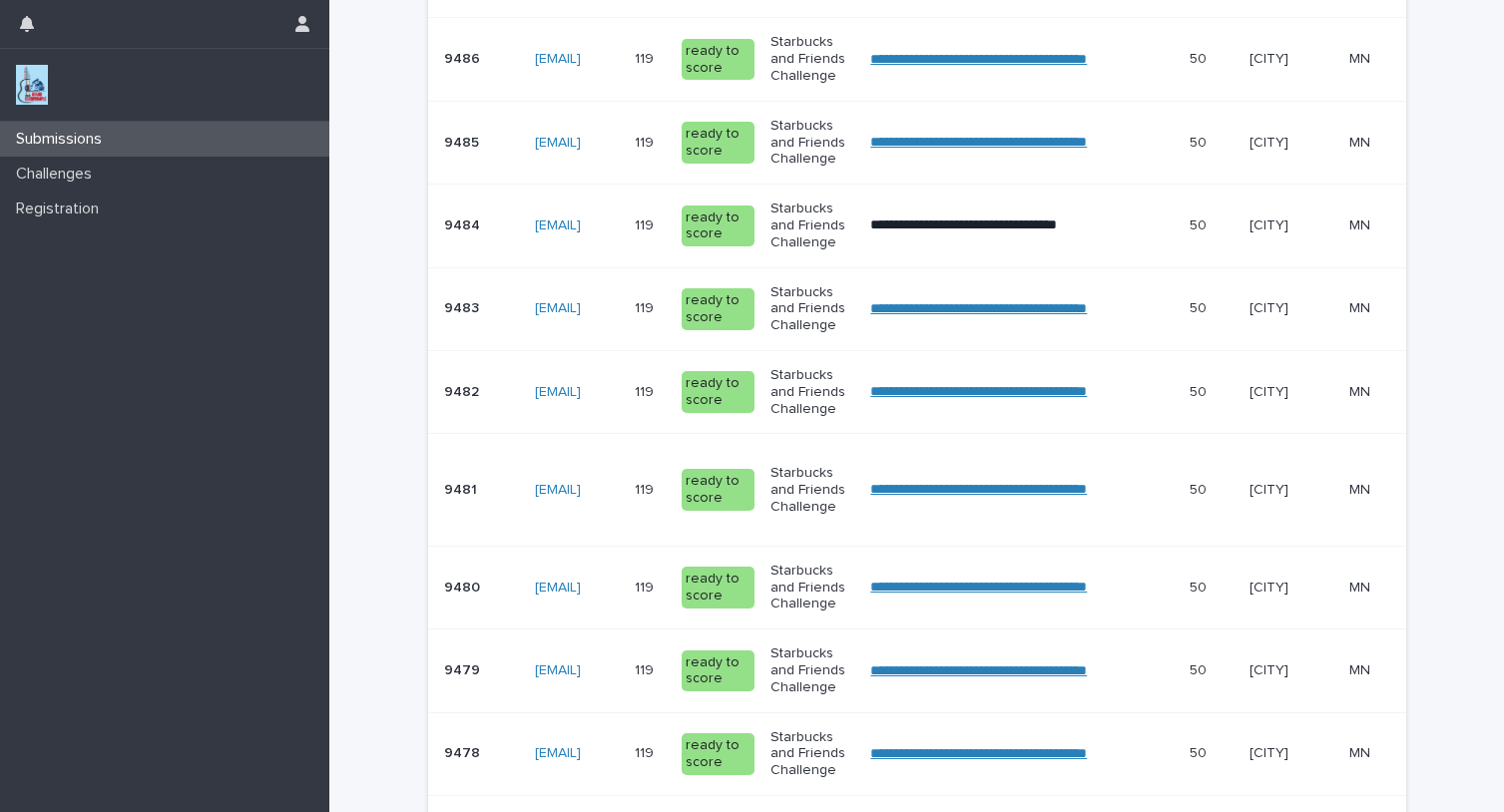 scroll, scrollTop: 1421, scrollLeft: 0, axis: vertical 